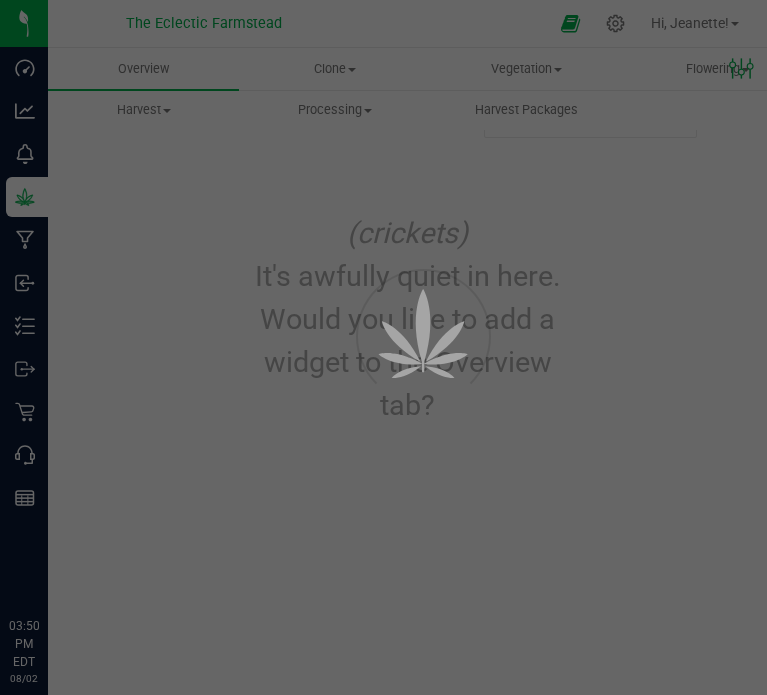 scroll, scrollTop: 0, scrollLeft: 0, axis: both 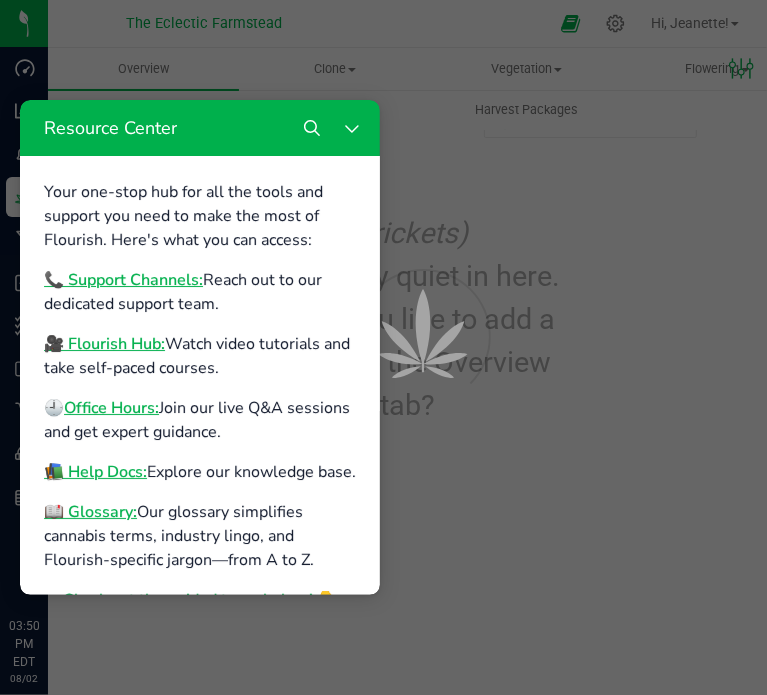 click at bounding box center [383, 347] 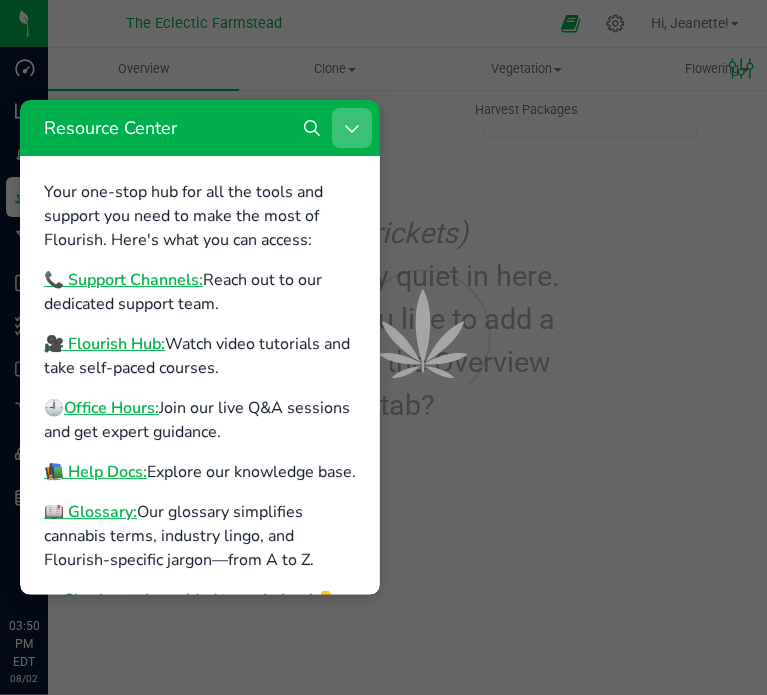 click at bounding box center [352, 127] 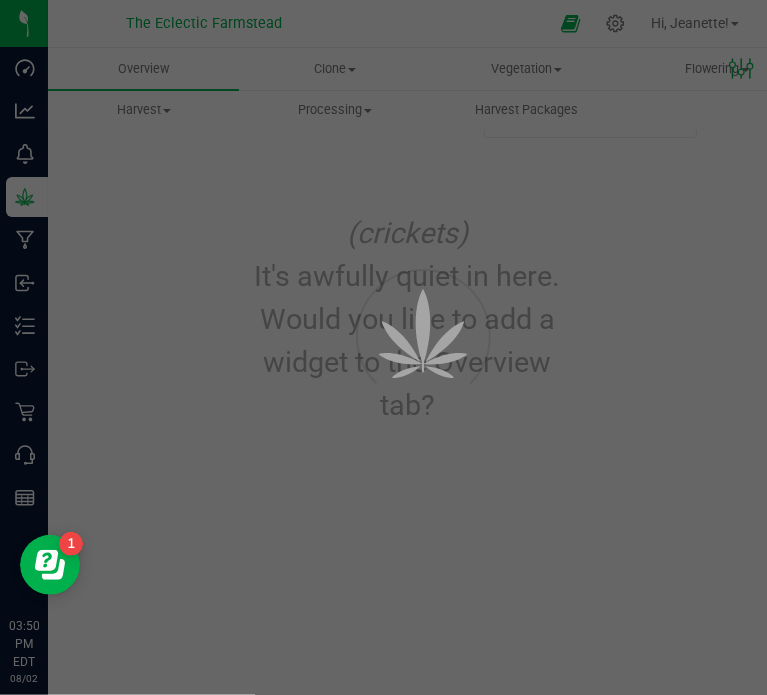 scroll, scrollTop: 0, scrollLeft: 0, axis: both 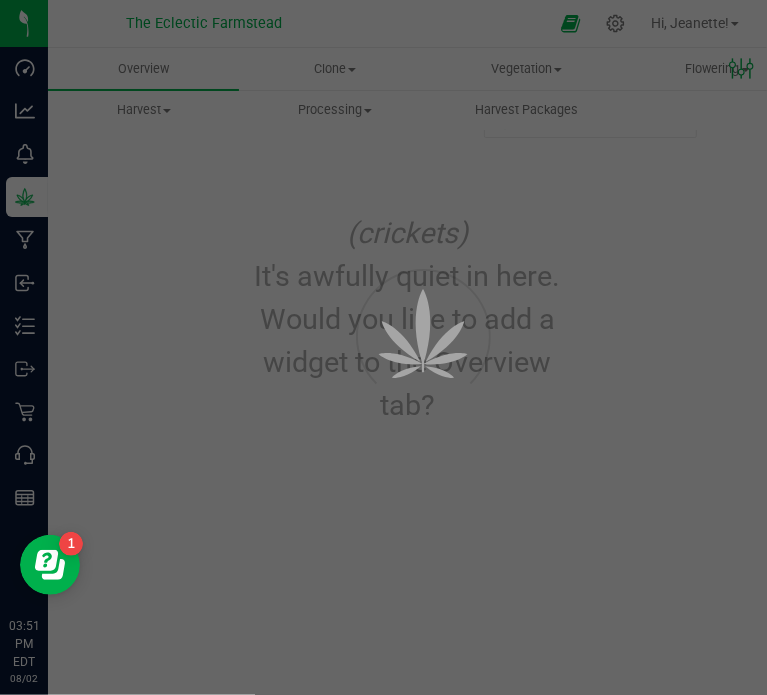 click at bounding box center (383, 347) 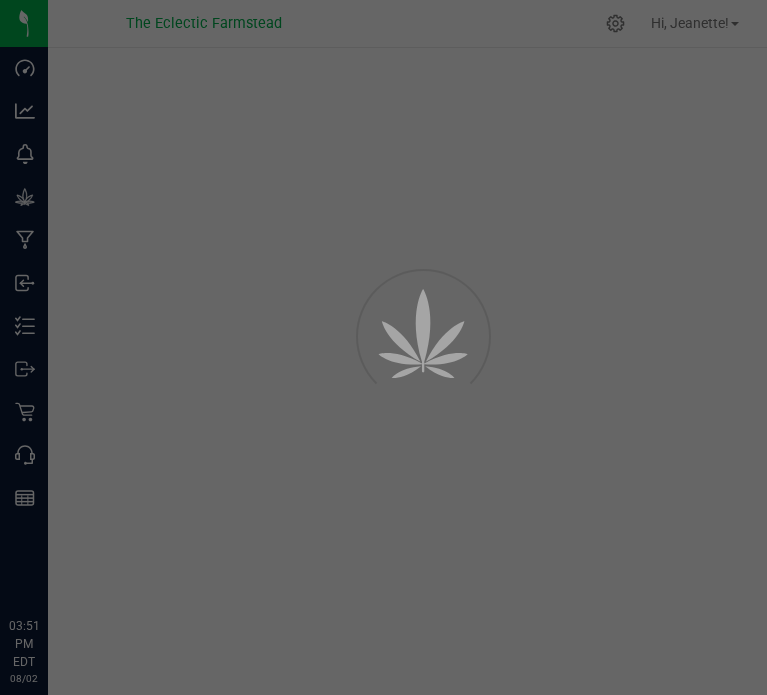 scroll, scrollTop: 0, scrollLeft: 0, axis: both 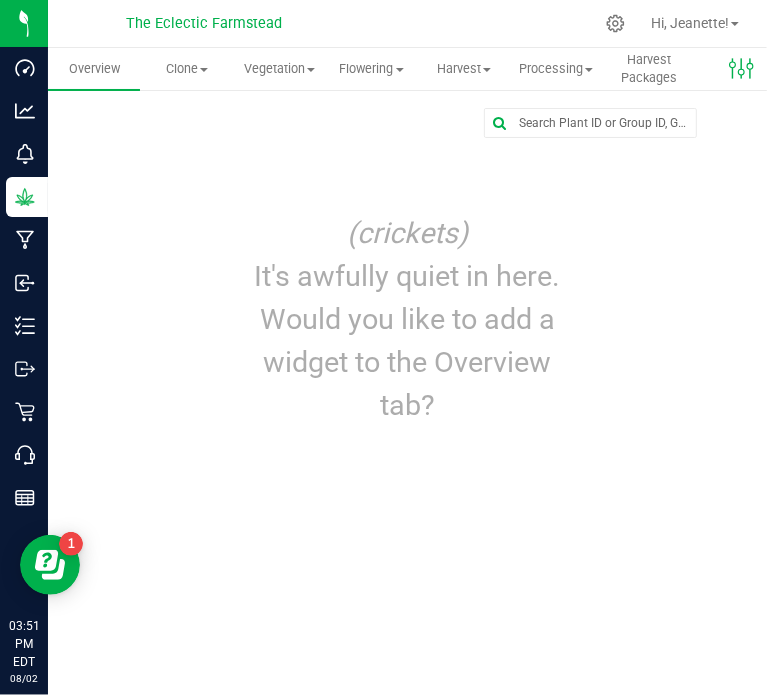click on "The Eclectic Farmstead" at bounding box center [204, 24] 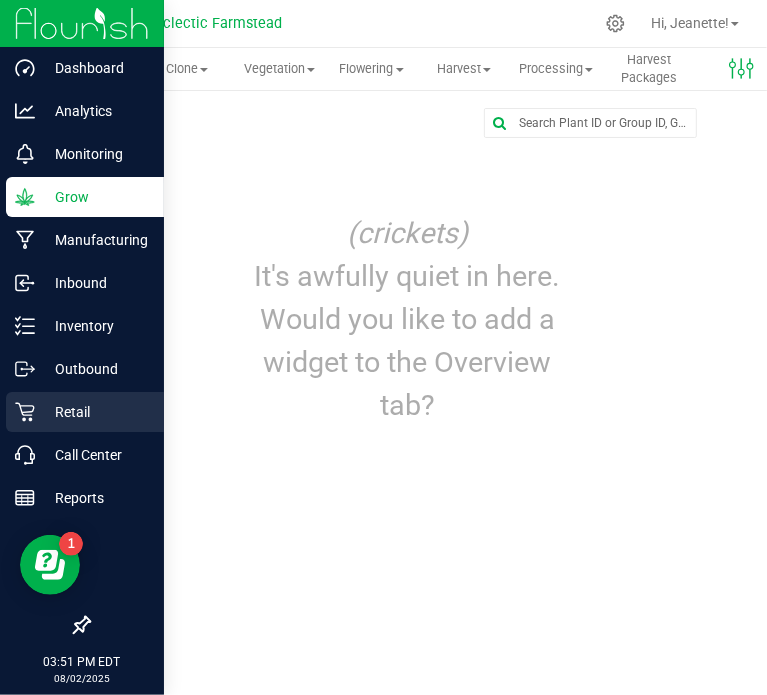 click on "Retail" at bounding box center [95, 412] 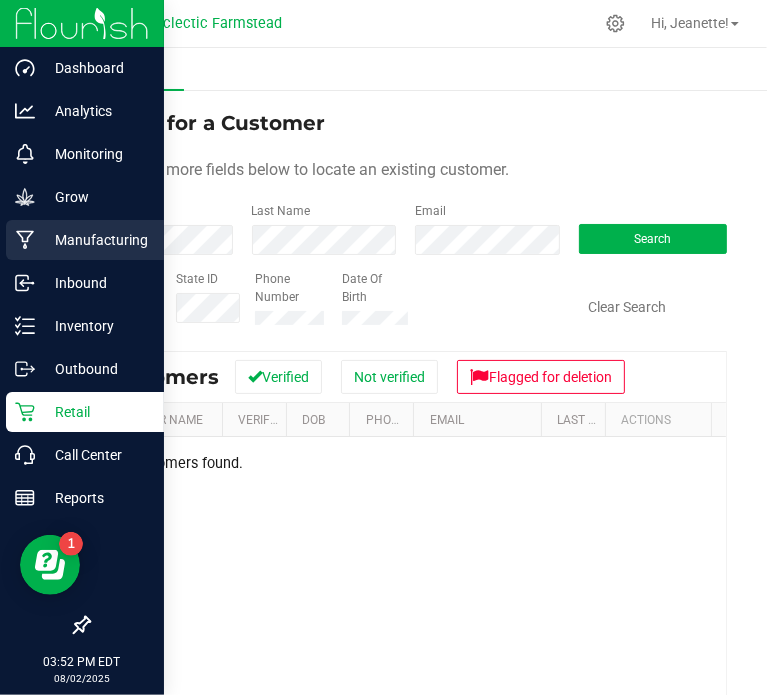 click on "Manufacturing" at bounding box center (95, 240) 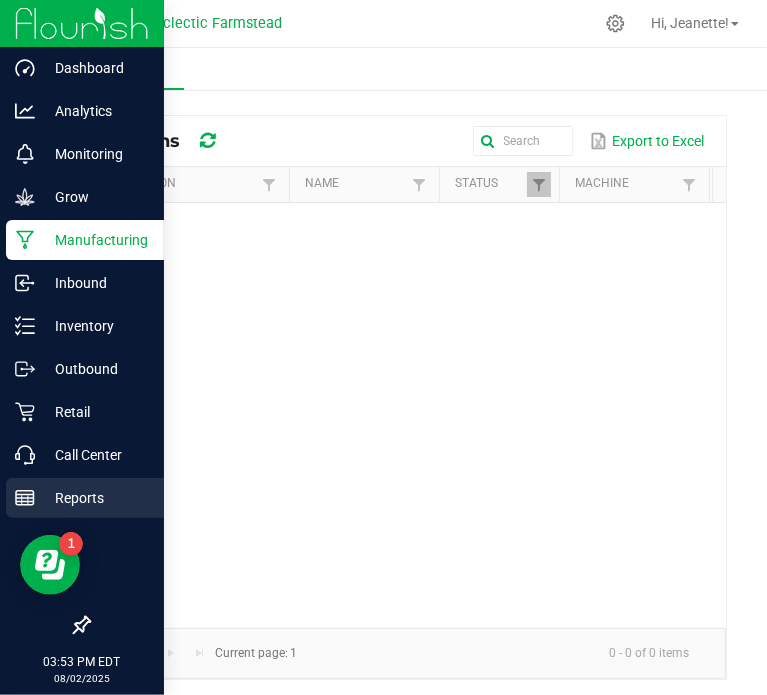 click on "Reports" at bounding box center (95, 498) 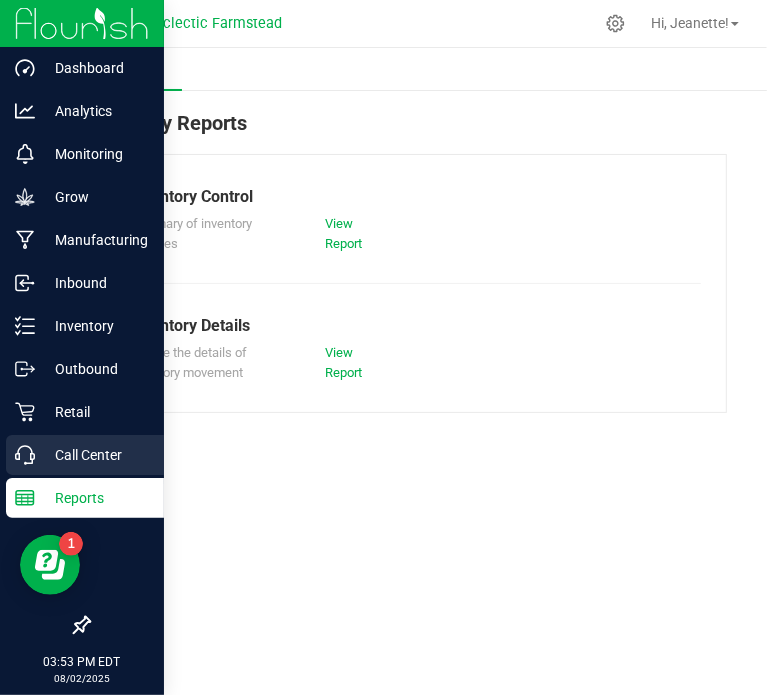 click on "Call Center" at bounding box center [95, 455] 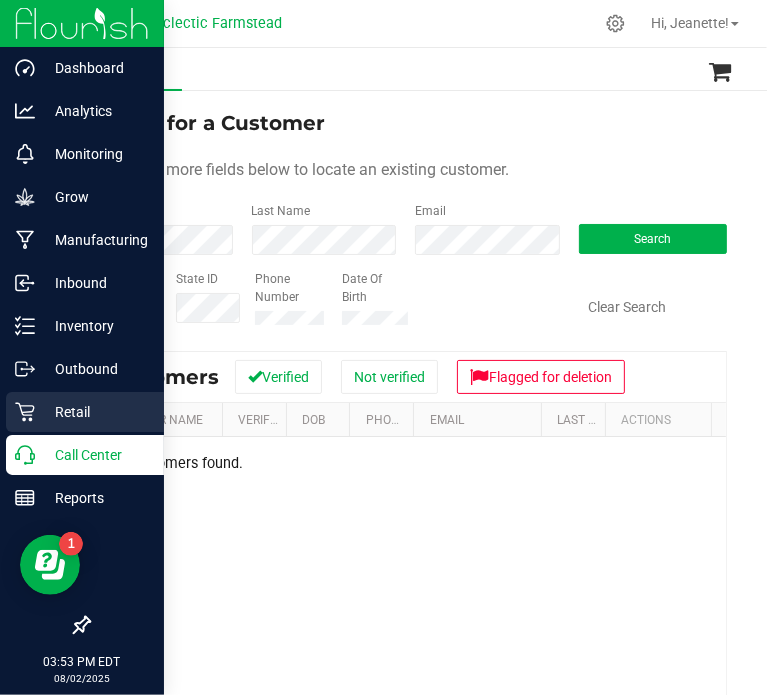 click on "Retail" at bounding box center [85, 412] 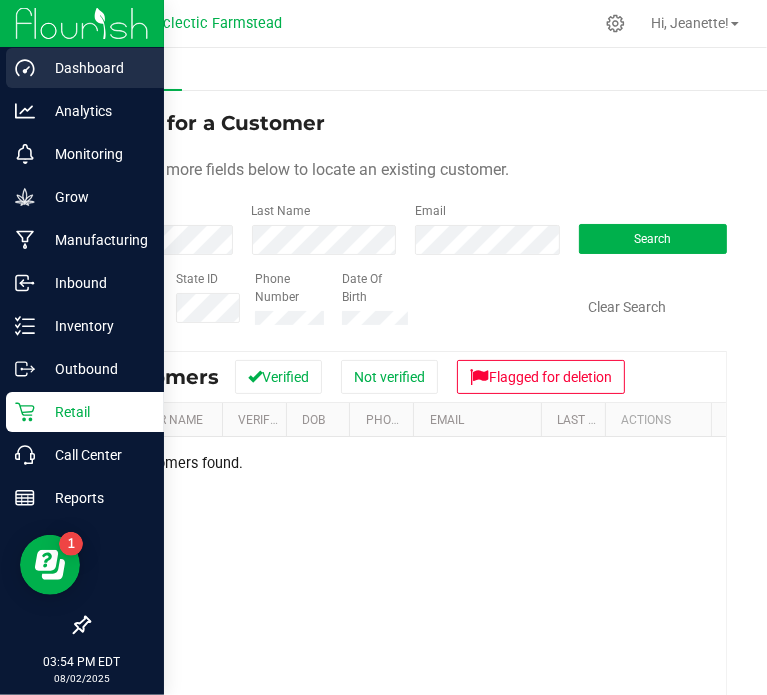 click on "Dashboard" at bounding box center (95, 68) 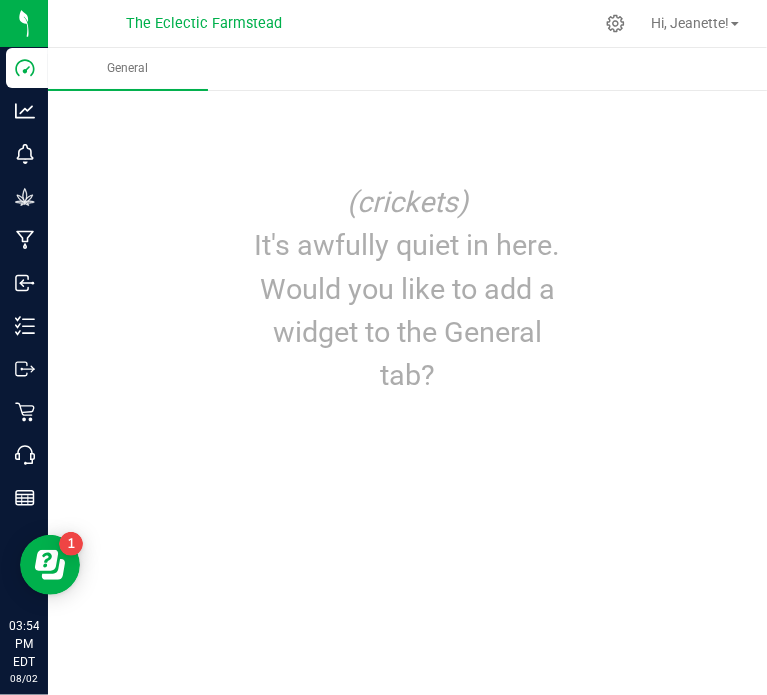 click on "The Eclectic Farmstead" at bounding box center (204, 24) 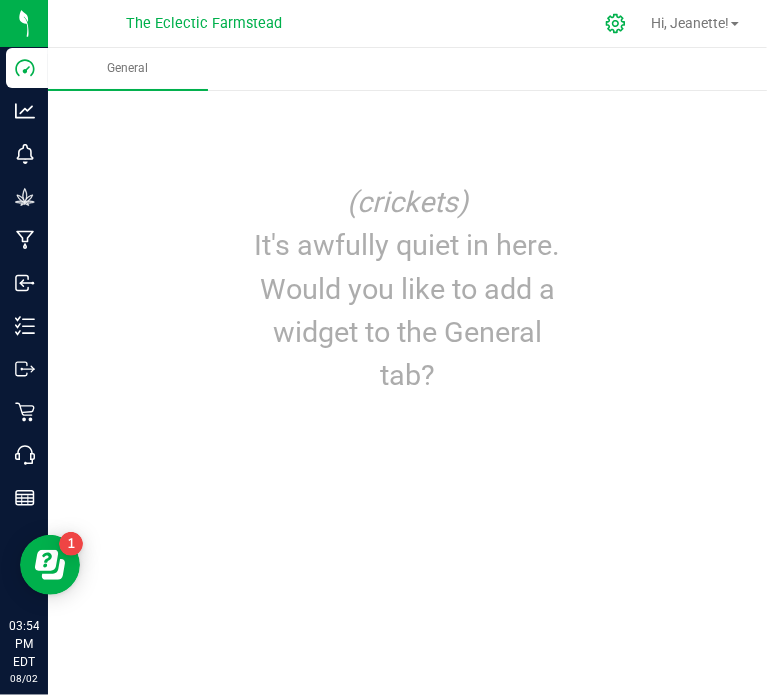 click 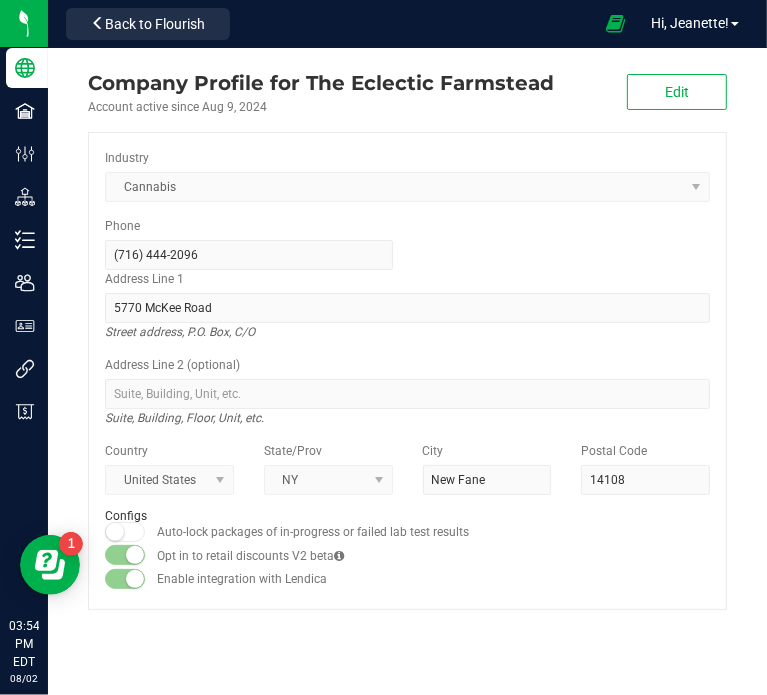click on "Cannabis" at bounding box center (407, 187) 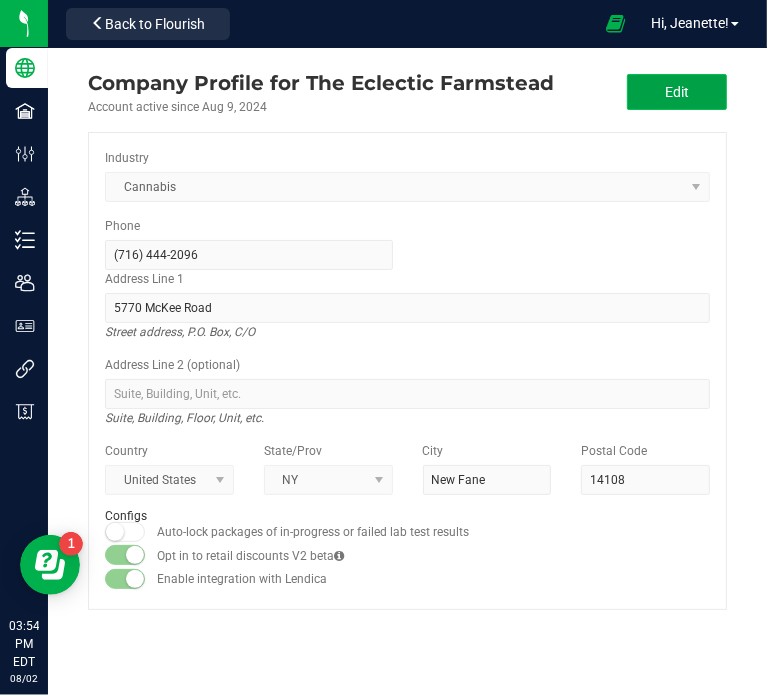 click on "Edit" at bounding box center (677, 92) 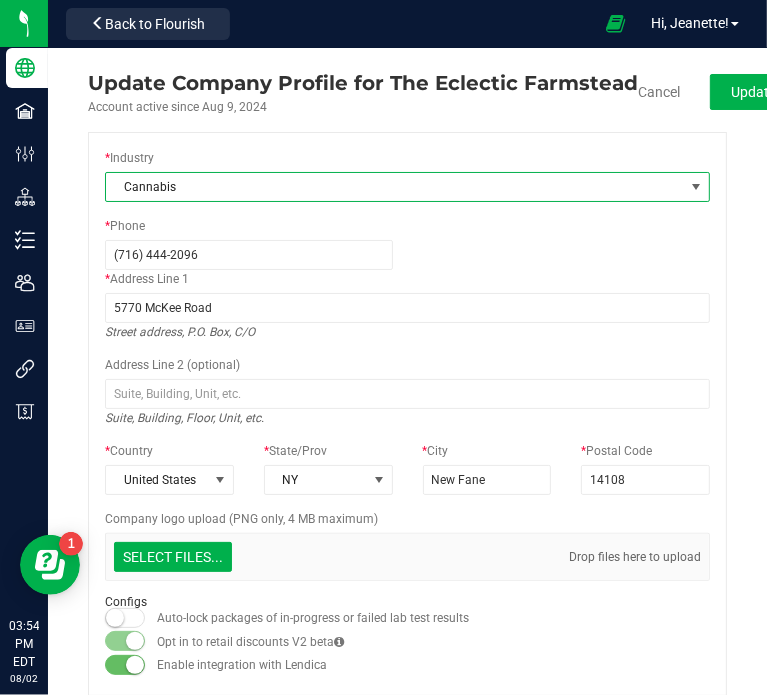 click at bounding box center (696, 187) 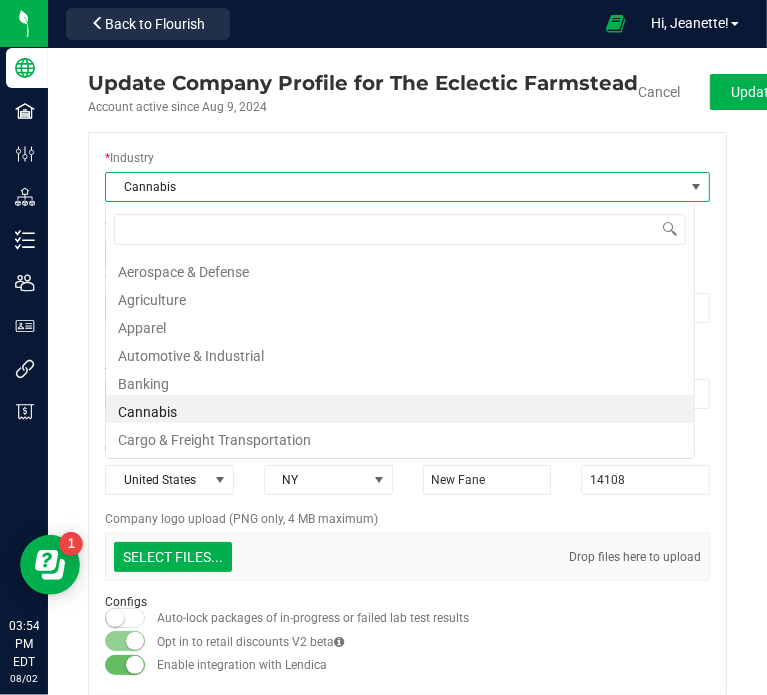 scroll, scrollTop: 99970, scrollLeft: 99409, axis: both 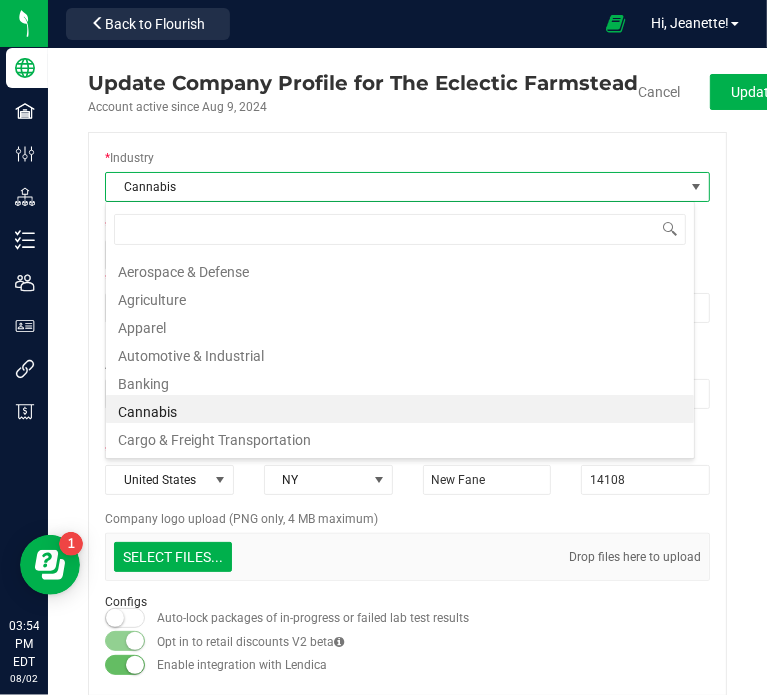 click at bounding box center (696, 187) 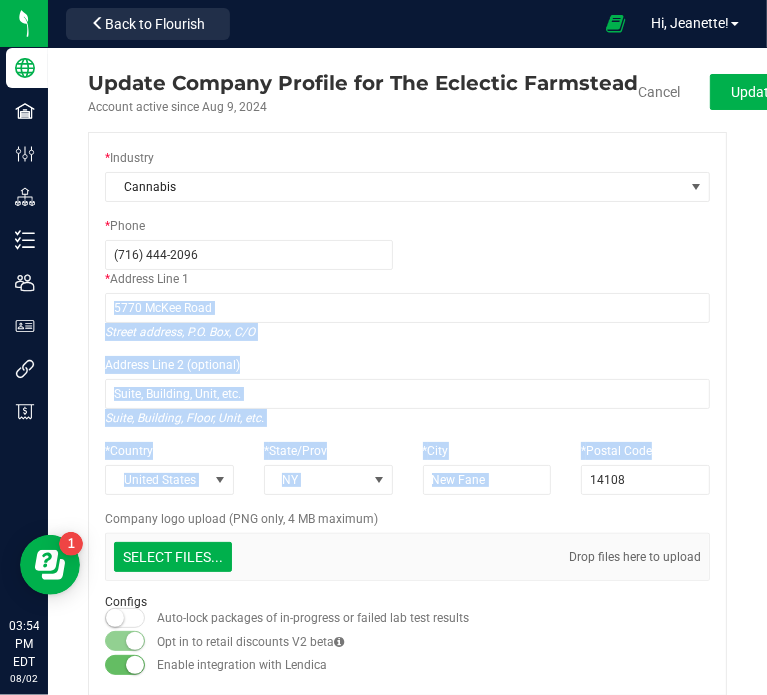 drag, startPoint x: 748, startPoint y: 280, endPoint x: 766, endPoint y: 471, distance: 191.8463 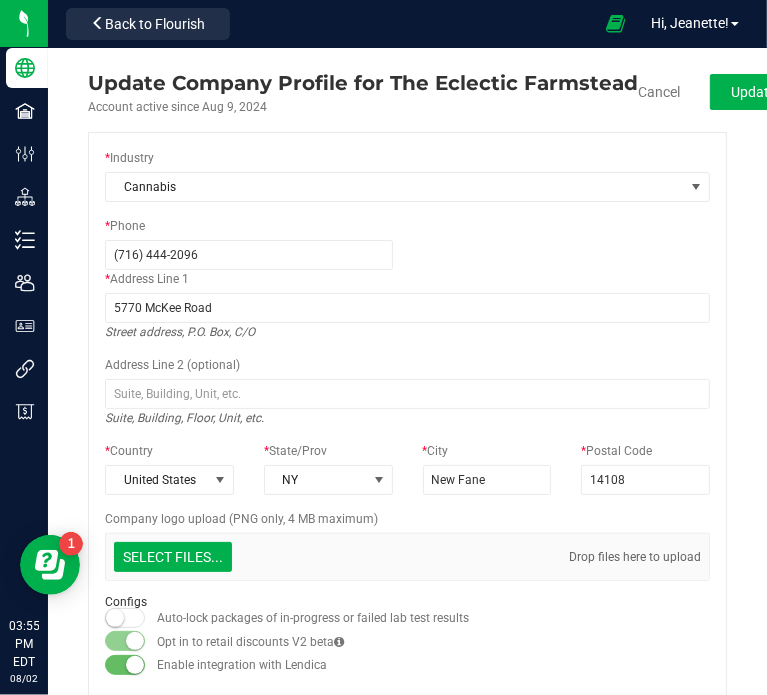 click on "Cancel   Update Company" at bounding box center [749, 92] 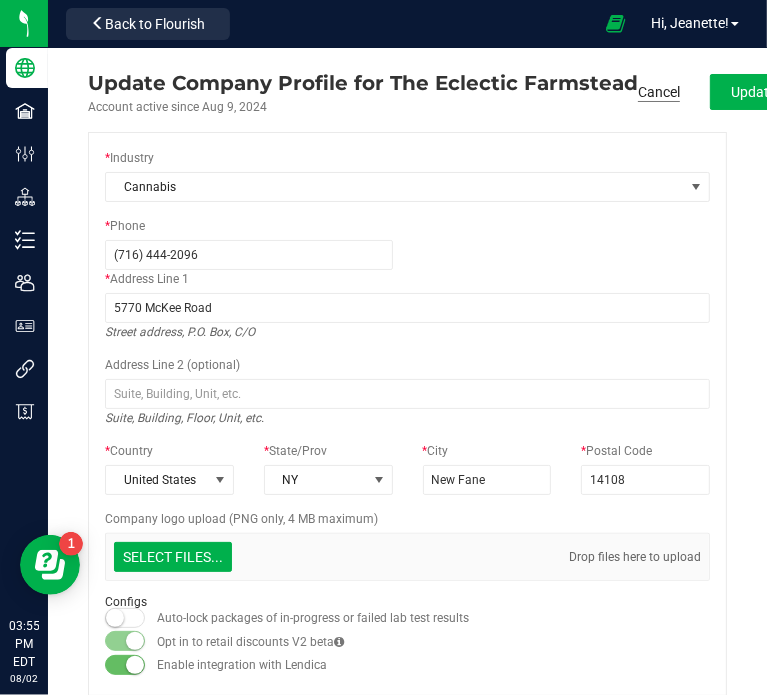click on "Cancel" at bounding box center [659, 92] 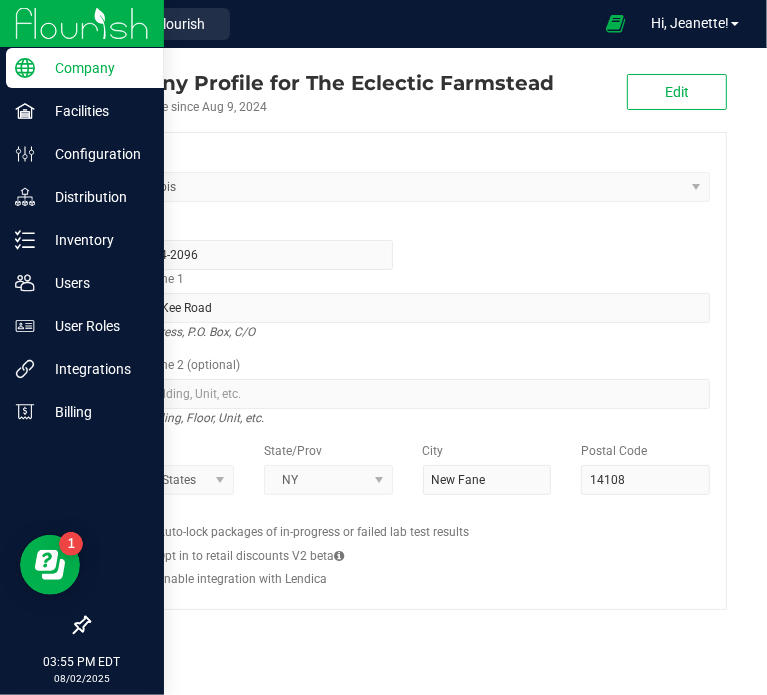 click on "Company" at bounding box center [85, 68] 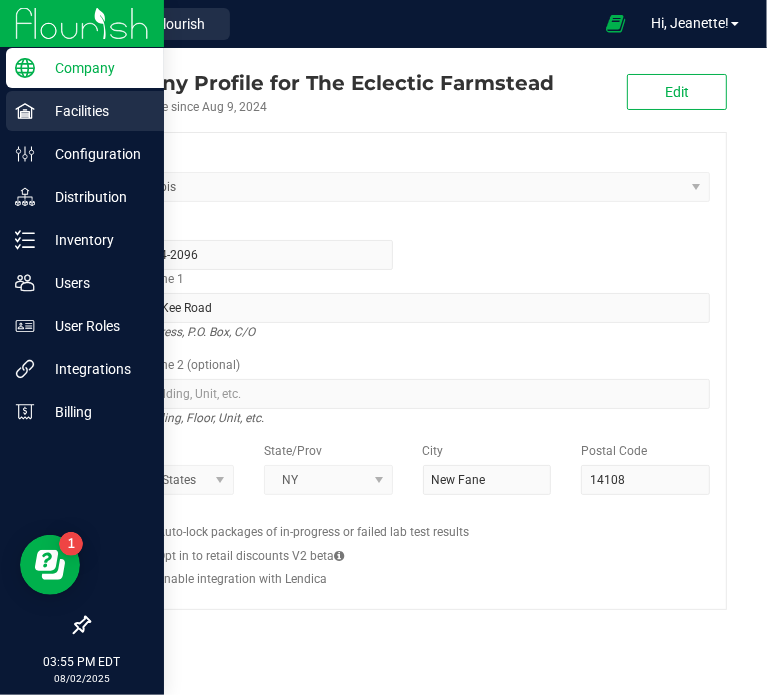 click on "Facilities" at bounding box center (85, 111) 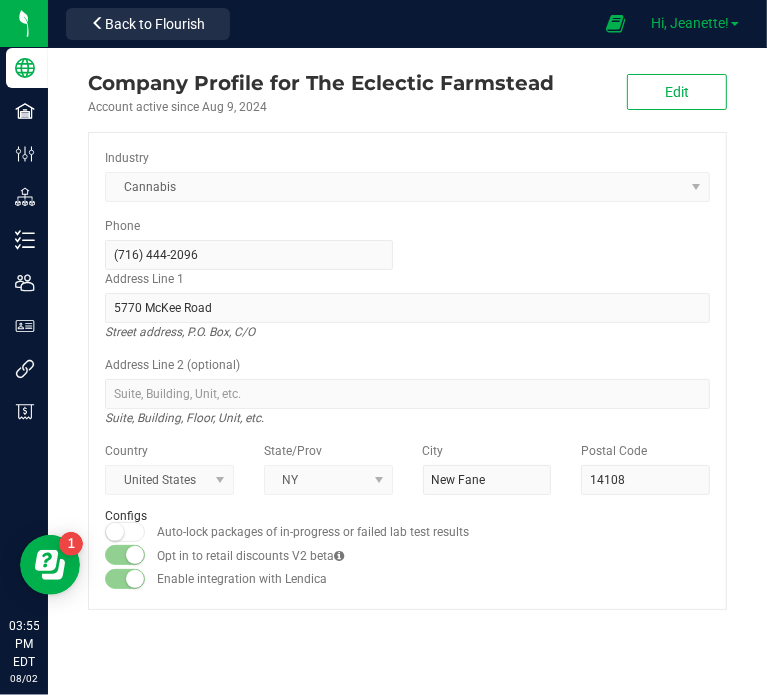 click on "Hi, Jeanette!" at bounding box center [690, 23] 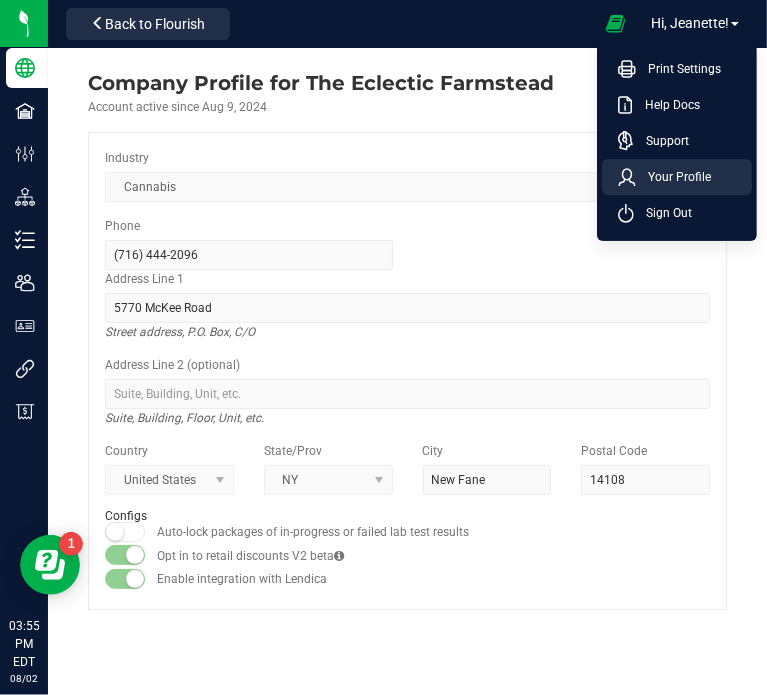 click on "Your Profile" at bounding box center [673, 177] 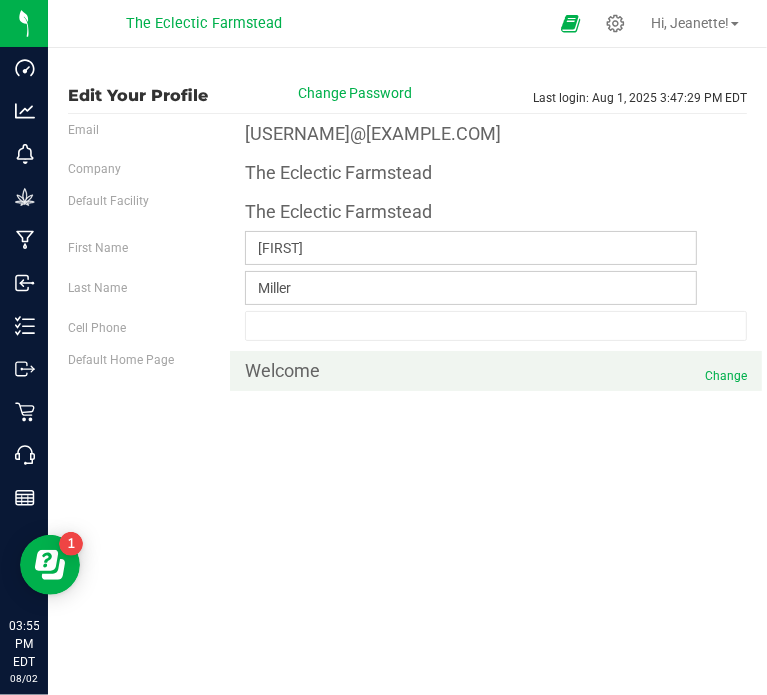 click on "Change" at bounding box center (726, 376) 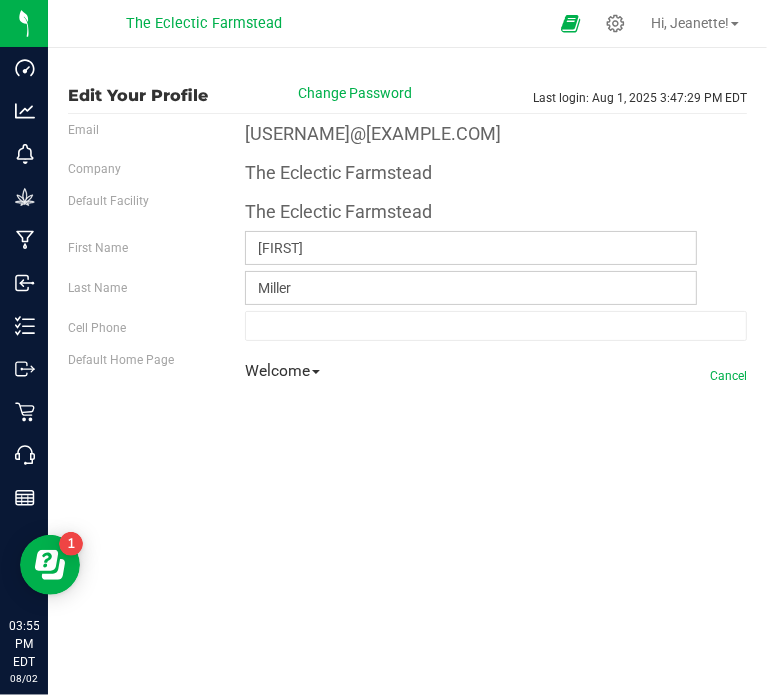 click on "Welcome
Welcome
Dashboard
Grow
Monitoring
Admin
Inventory
Outbound
Inbound
Call Center
Retail" at bounding box center [496, 367] 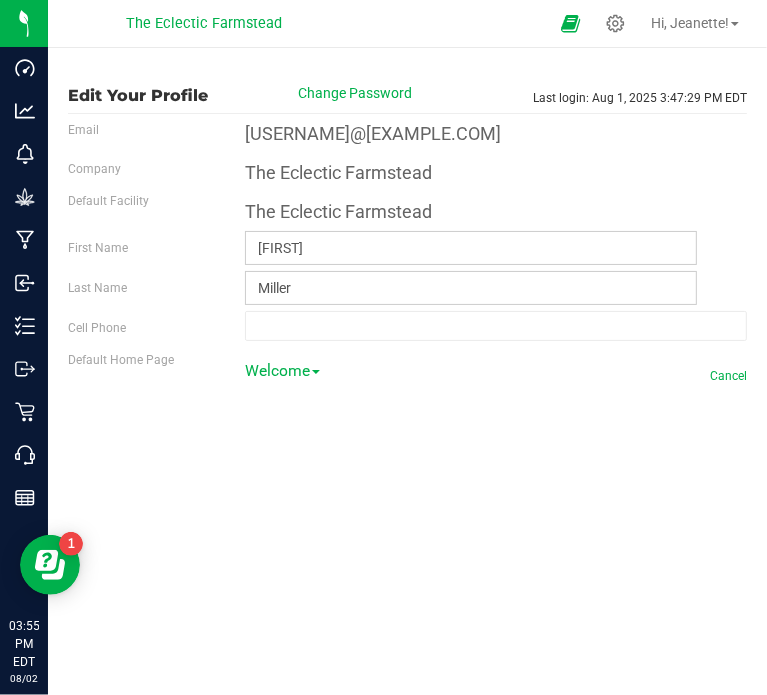 click on "Welcome" at bounding box center [282, 379] 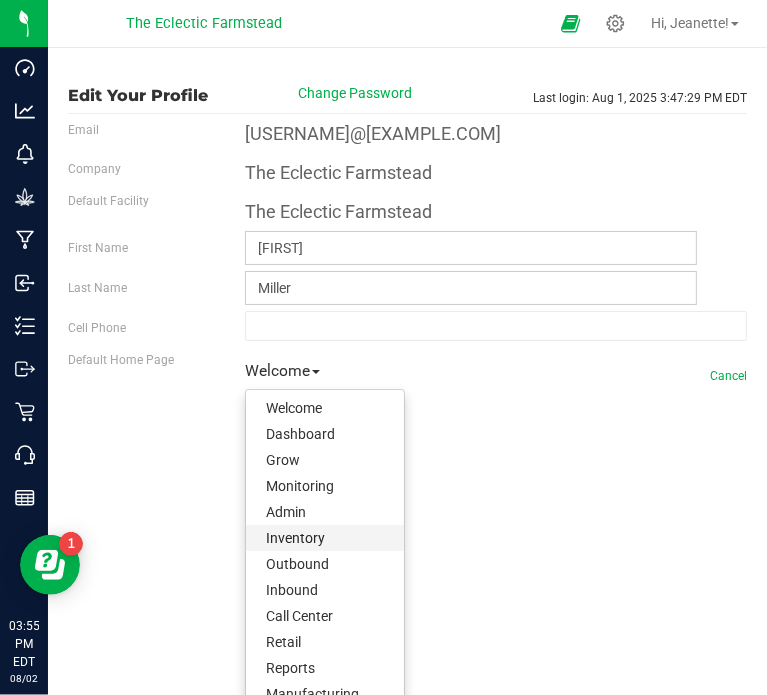 click on "Inventory" at bounding box center [325, 538] 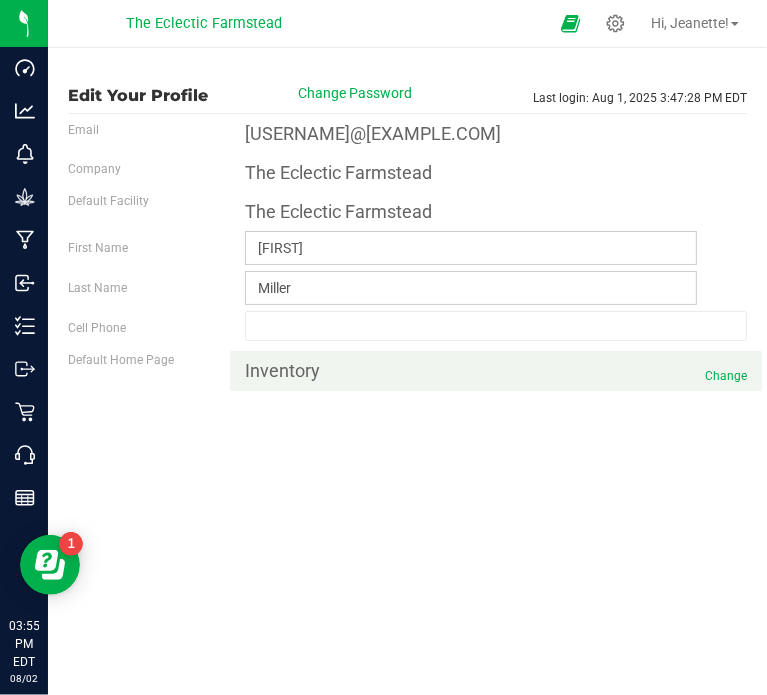 click on "Change" at bounding box center [726, 376] 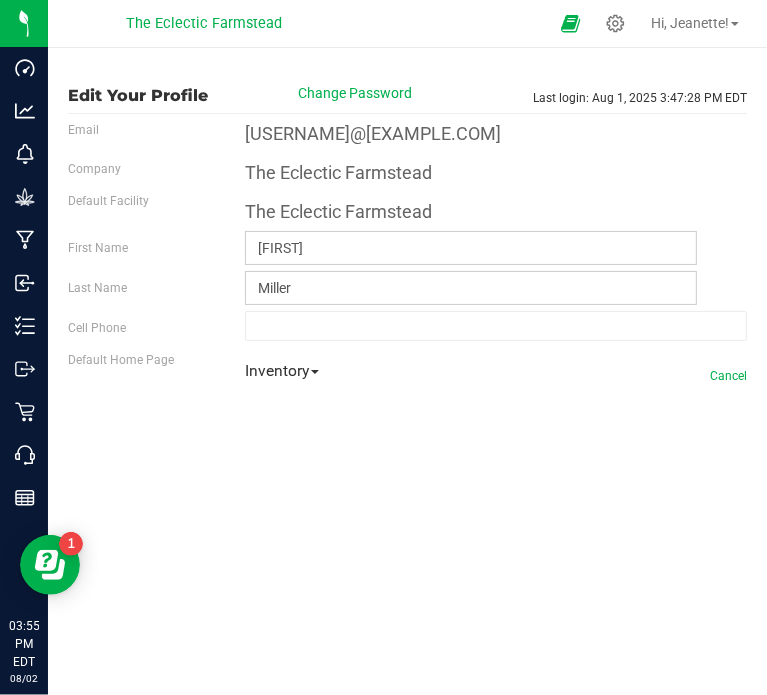 click on "Inventory
Welcome
Dashboard
Grow
Monitoring
Admin
Inventory
Outbound
Inbound
Call Center
Retail" at bounding box center [496, 367] 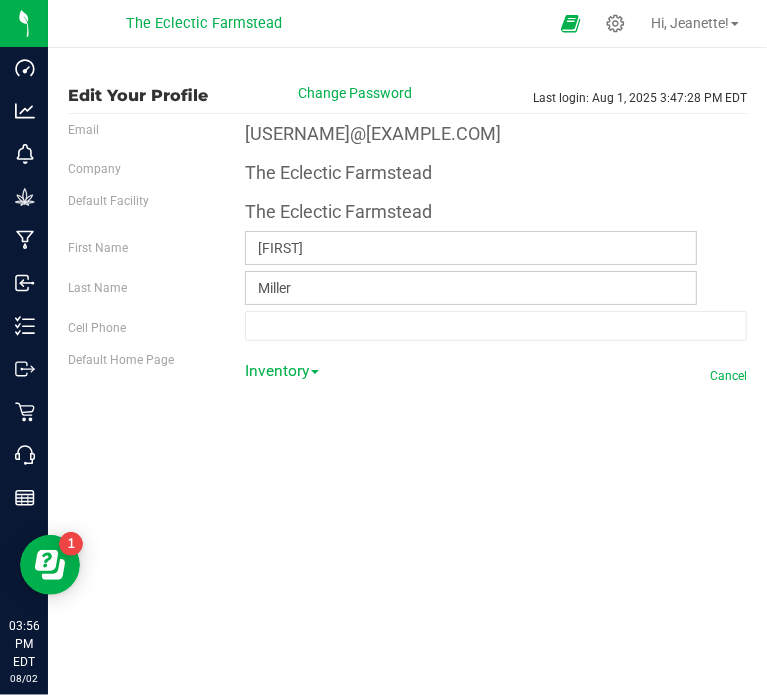 click on "Inventory" at bounding box center [282, 379] 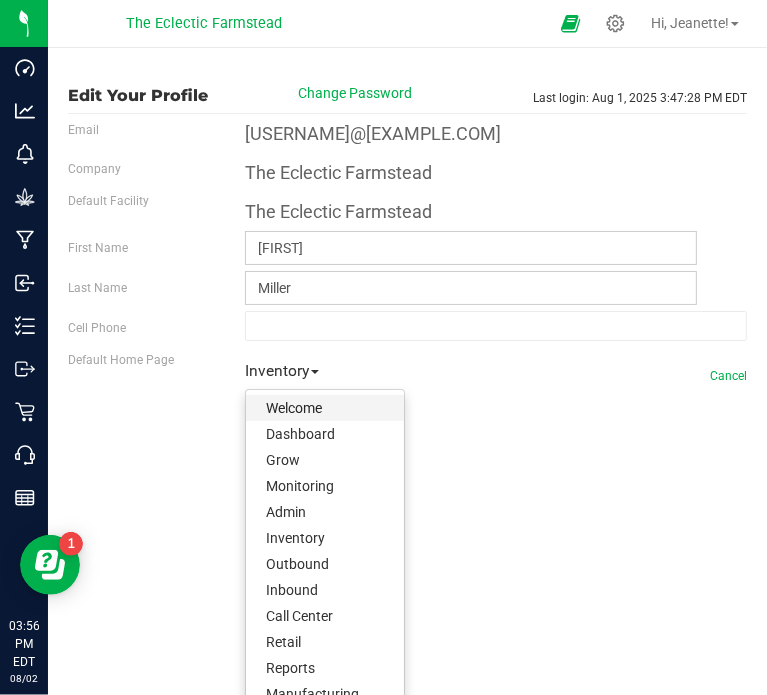 click on "Welcome" at bounding box center (325, 408) 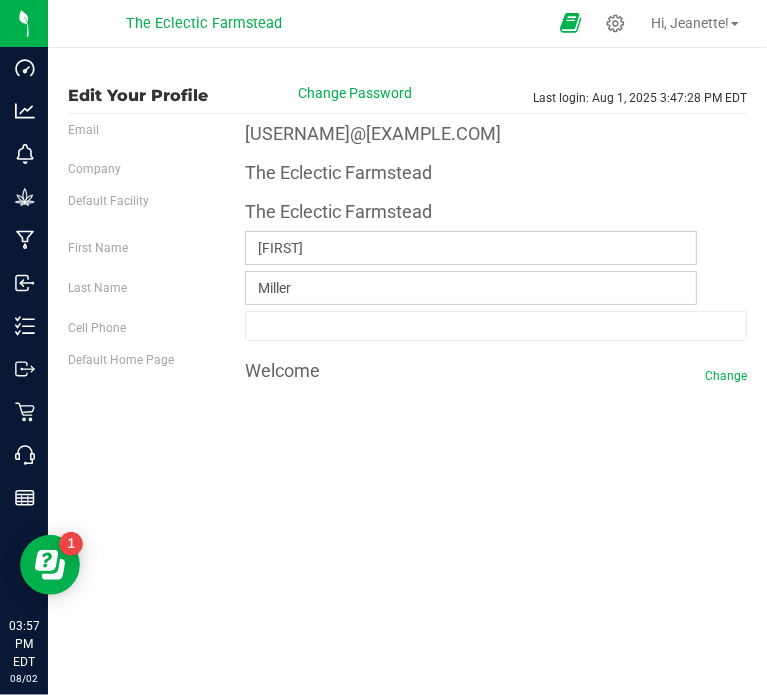click at bounding box center [570, 23] 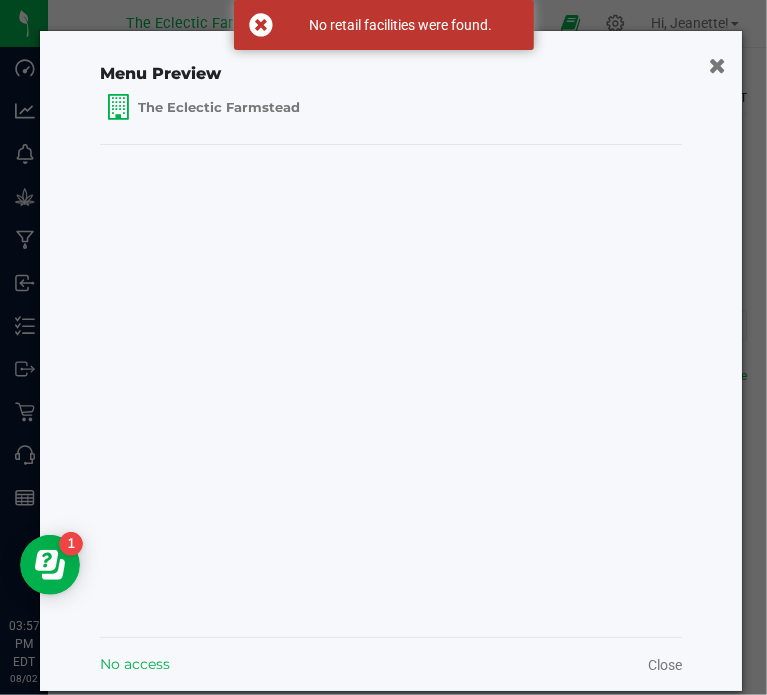 click 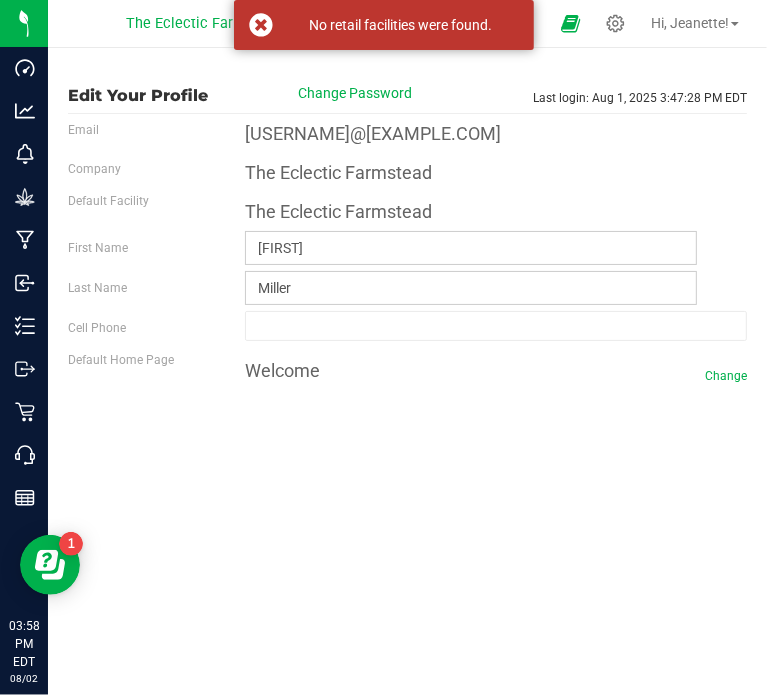 click on "The Eclectic Farmstead" at bounding box center [204, 24] 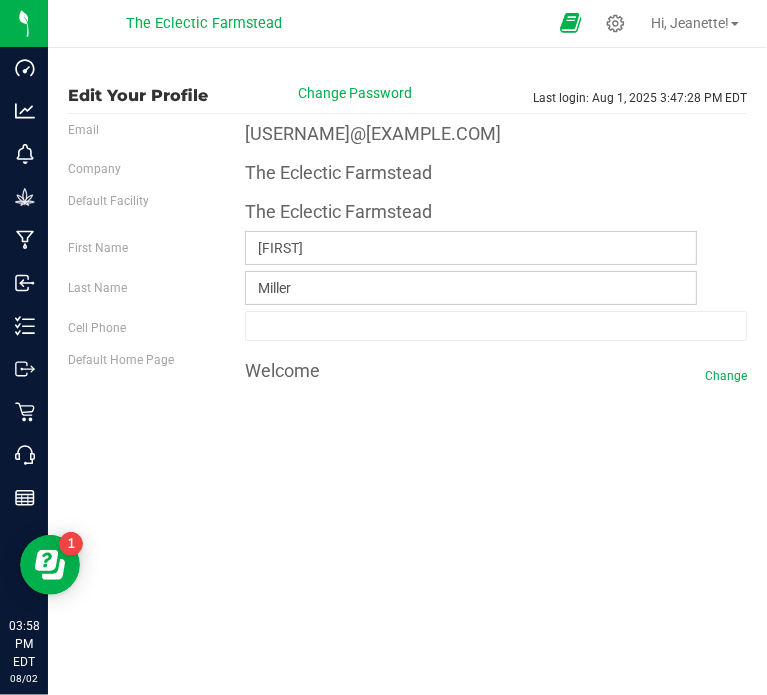 click at bounding box center [571, 23] 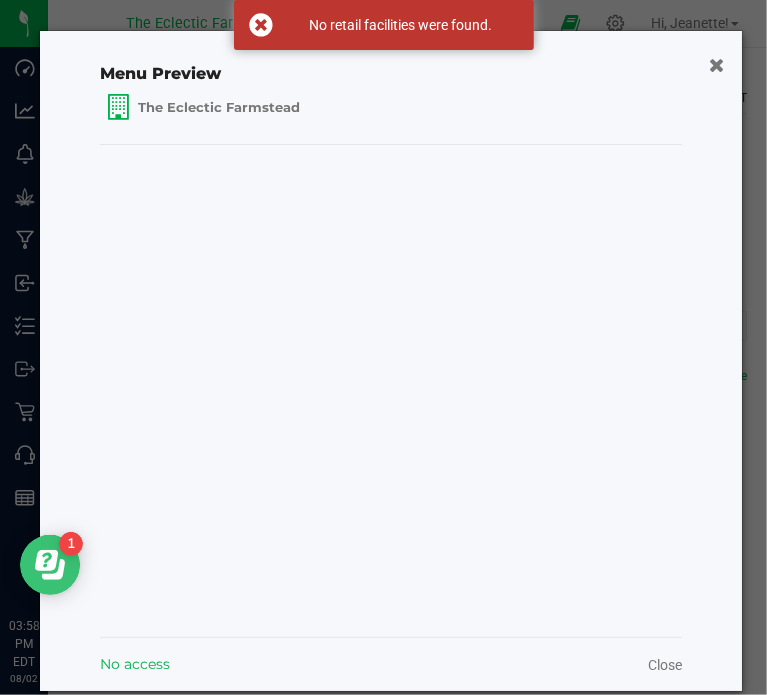 click 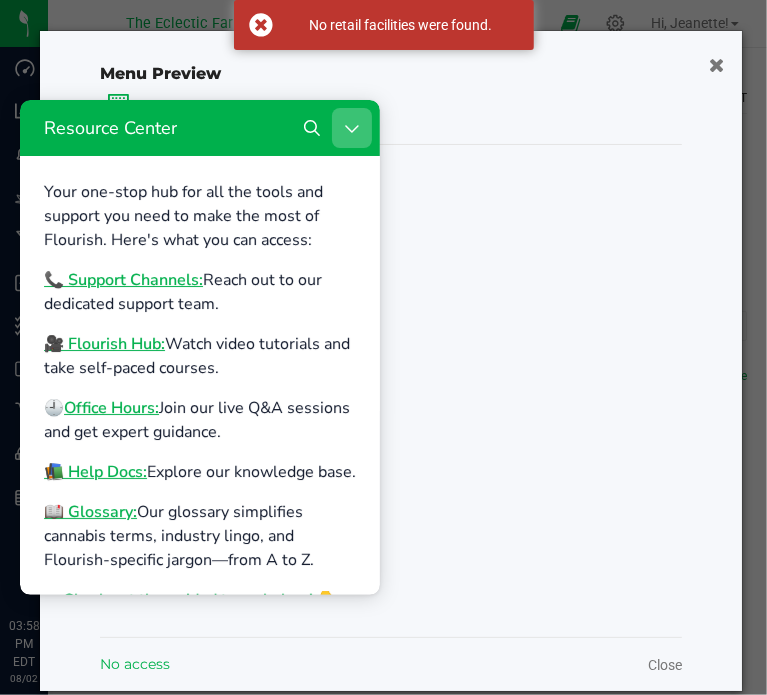 click at bounding box center [352, 127] 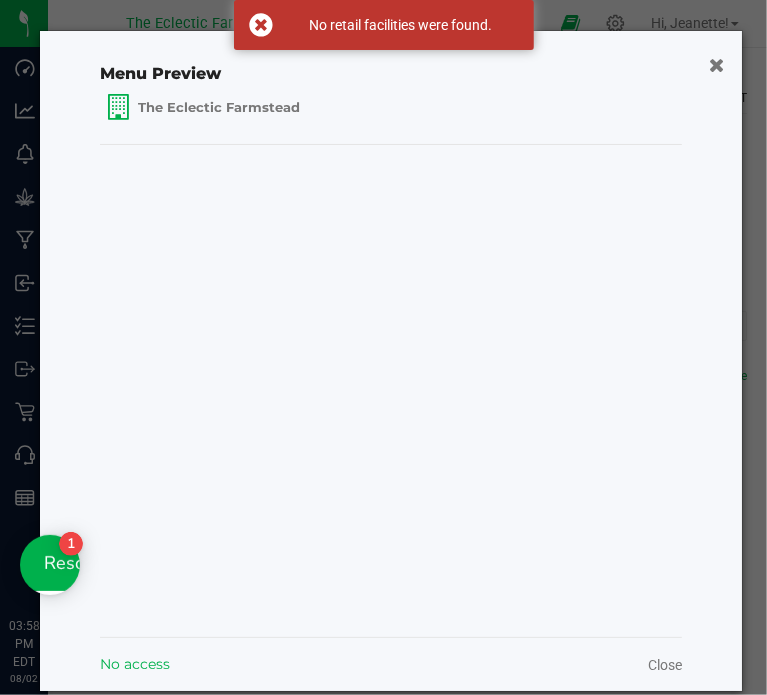 scroll, scrollTop: 0, scrollLeft: 0, axis: both 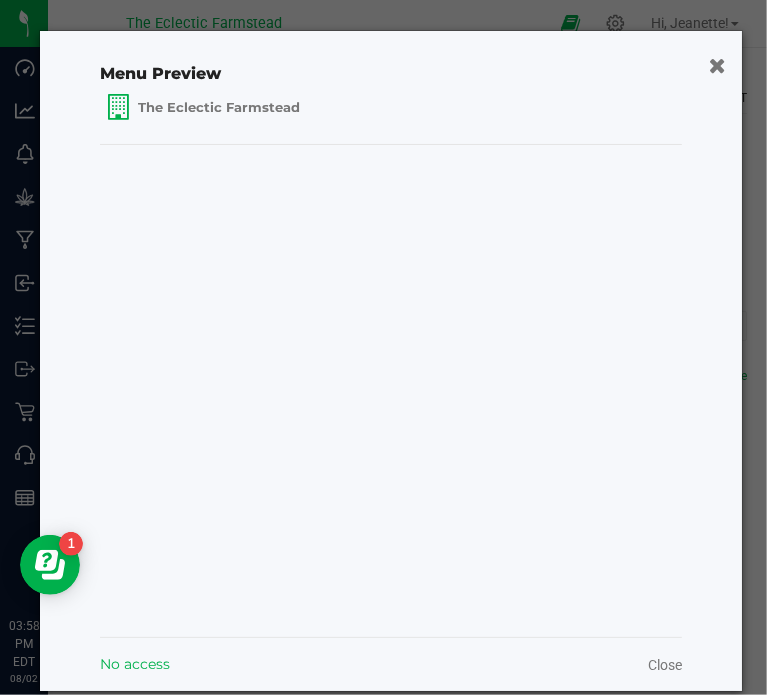 click 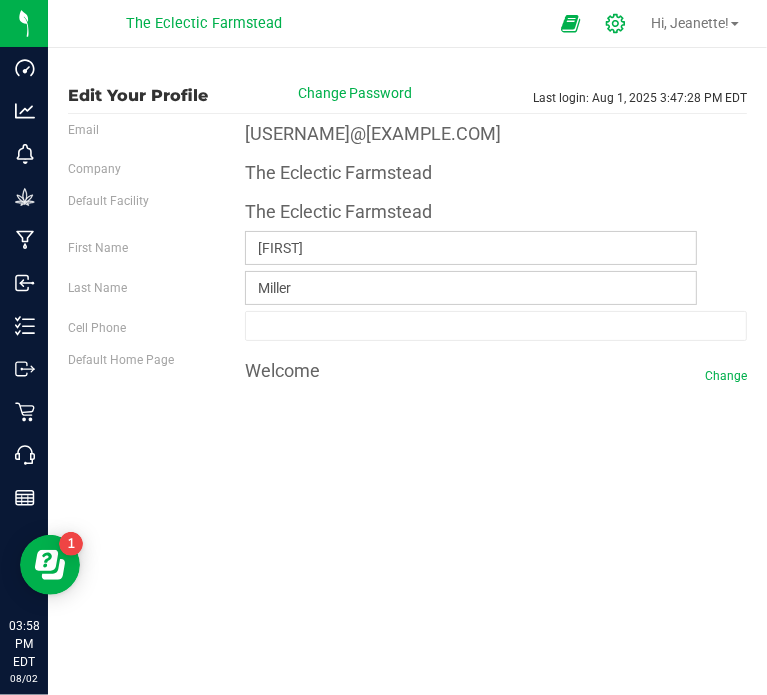 click at bounding box center [616, 23] 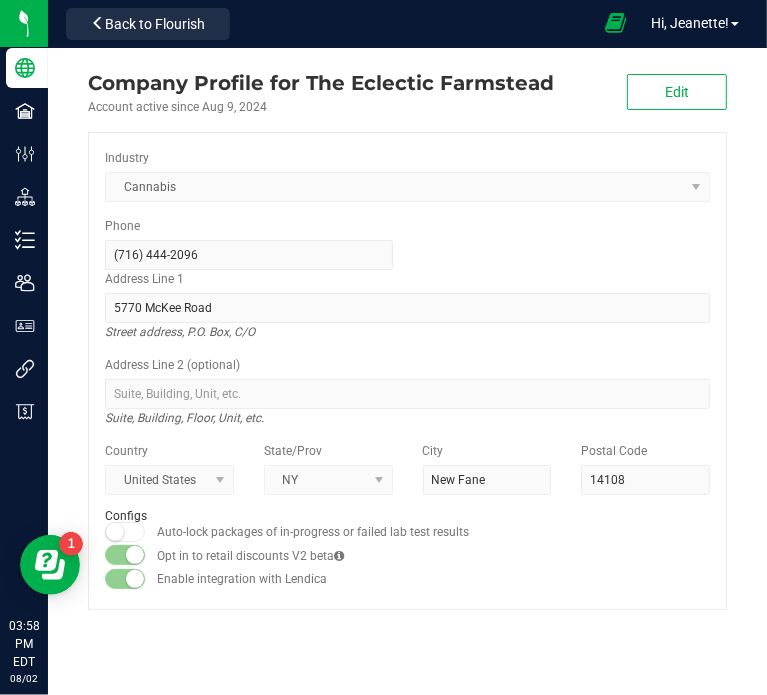 click at bounding box center (615, 23) 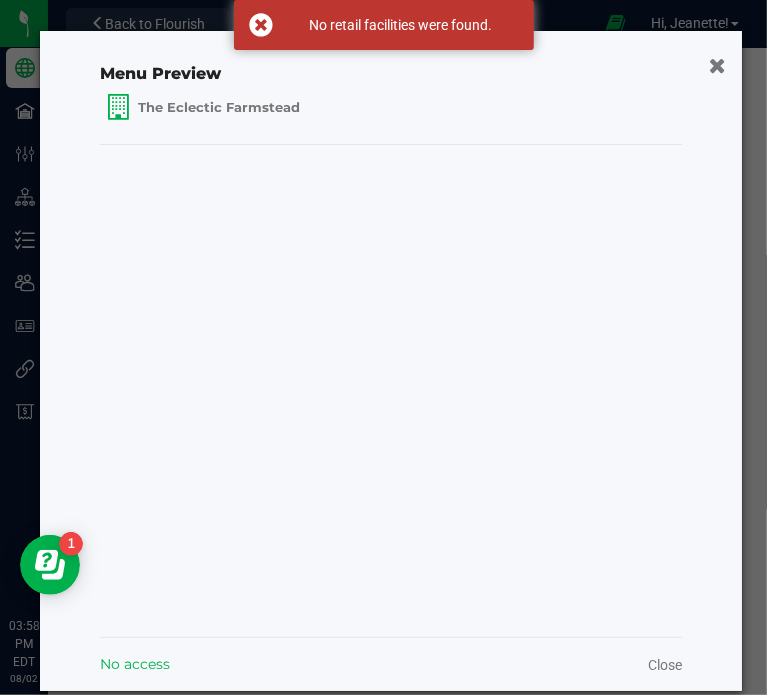 click 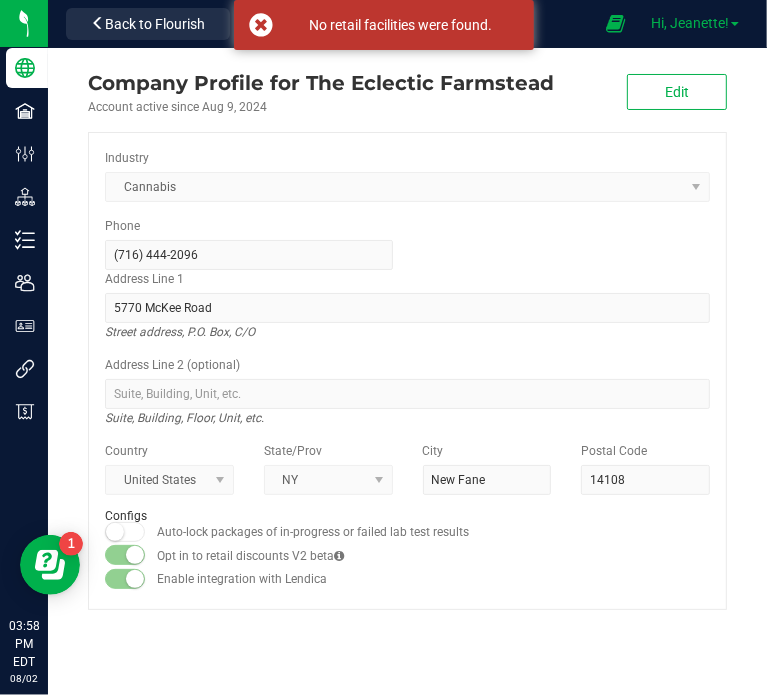 click on "Hi, Jeanette!" at bounding box center [690, 23] 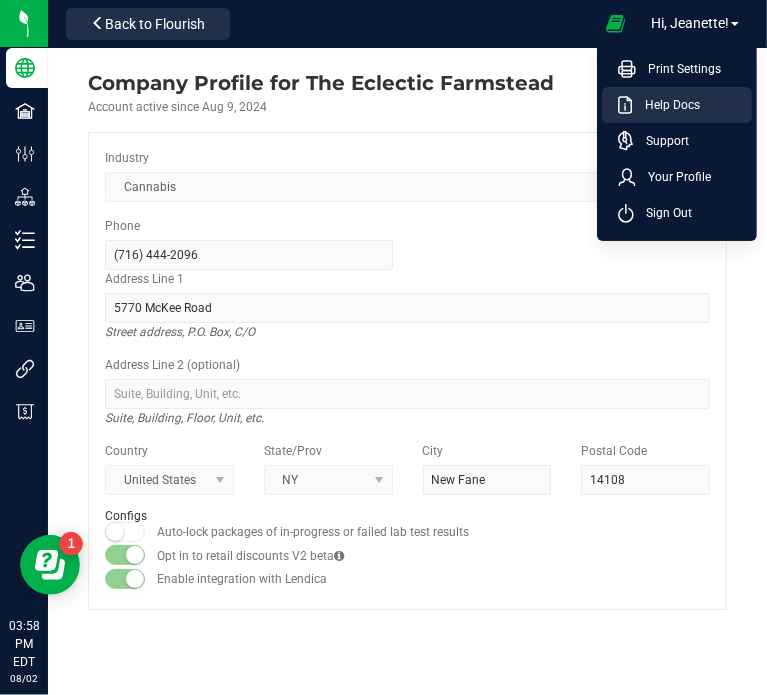 click on "Help Docs" at bounding box center (681, 105) 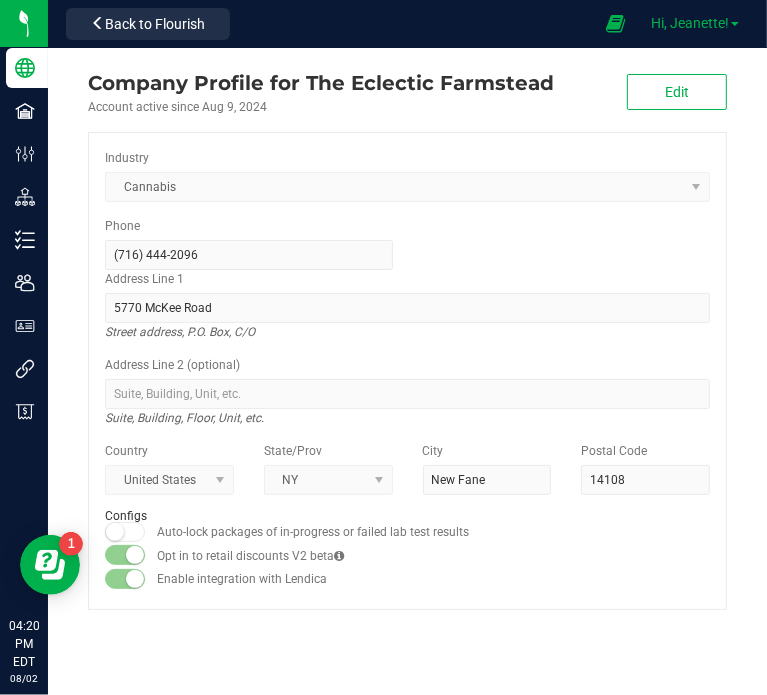click on "Hi, Jeanette!" at bounding box center (690, 23) 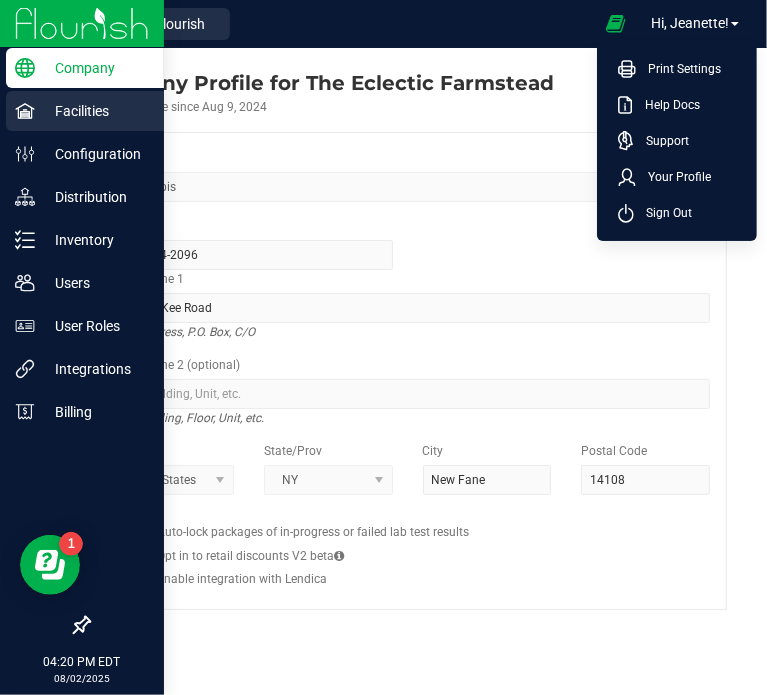 click on "Facilities" at bounding box center (95, 111) 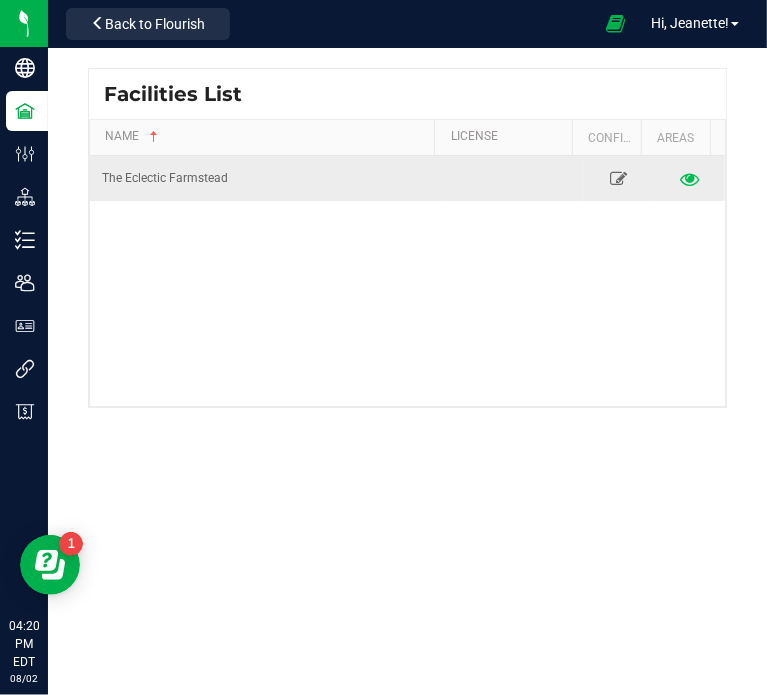 click at bounding box center [689, 178] 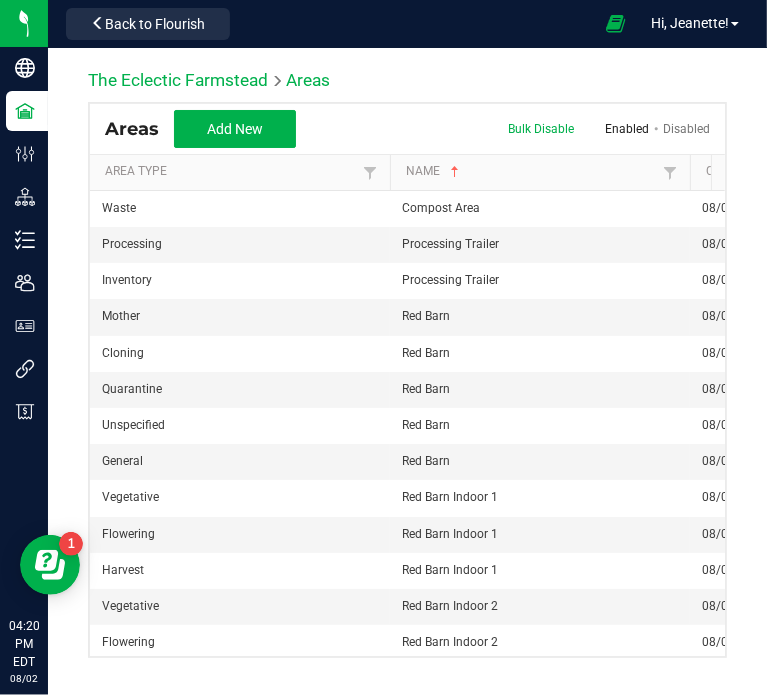 drag, startPoint x: 719, startPoint y: 295, endPoint x: 616, endPoint y: 132, distance: 192.81598 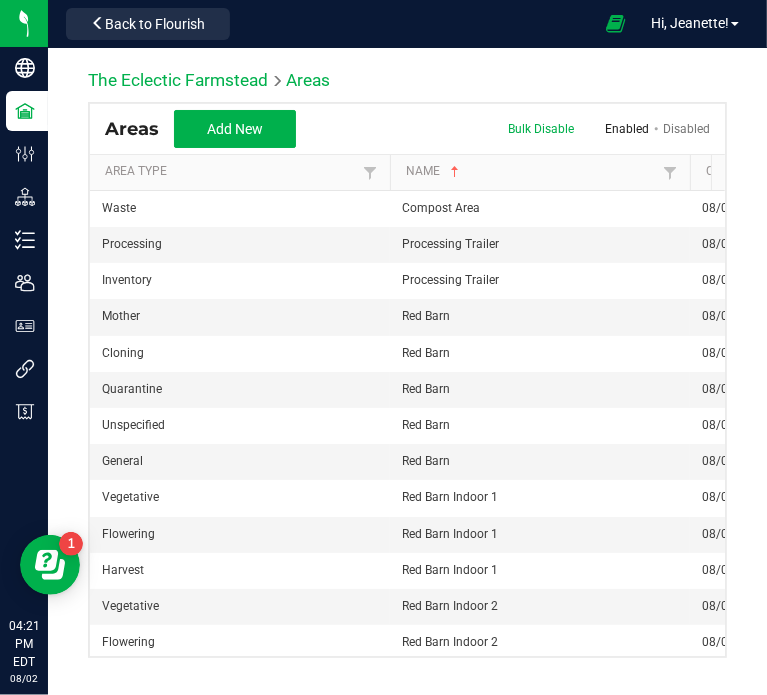 drag, startPoint x: 28, startPoint y: 119, endPoint x: 348, endPoint y: 138, distance: 320.56357 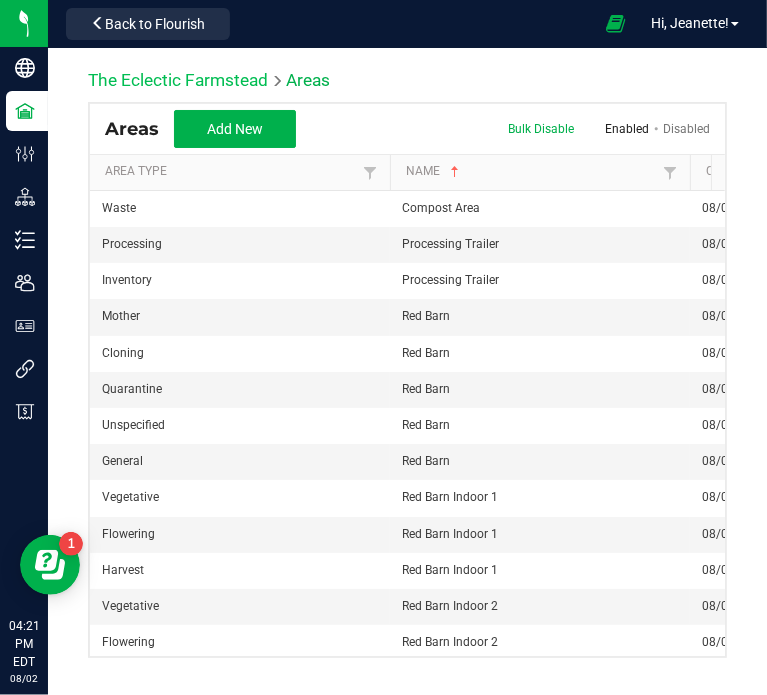 click on "The Eclectic Farmstead" at bounding box center (178, 80) 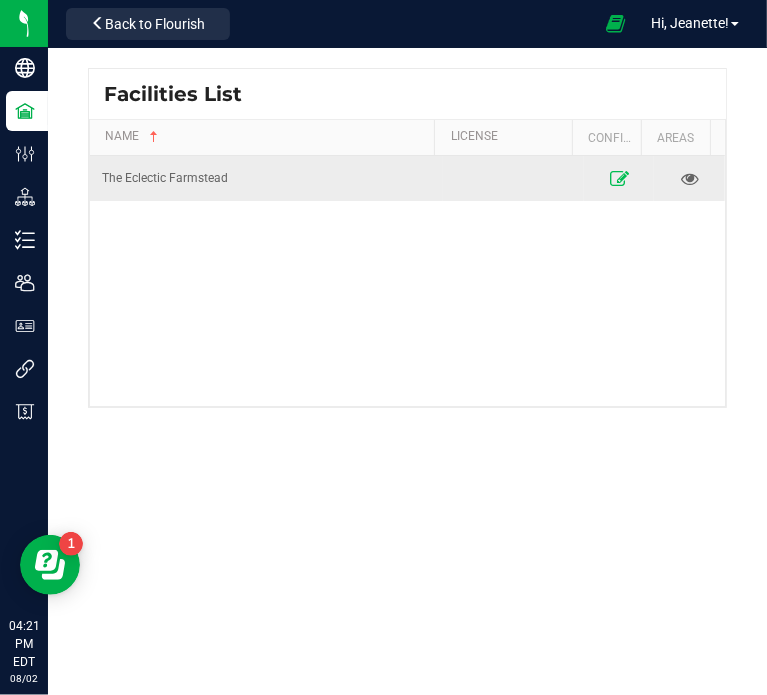 click at bounding box center (619, 178) 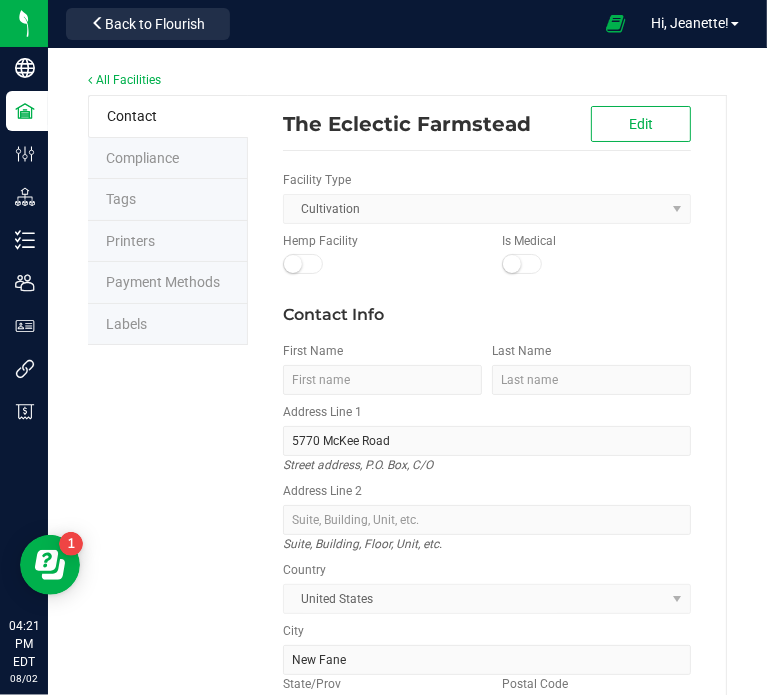 click on "Cultivation" at bounding box center [487, 209] 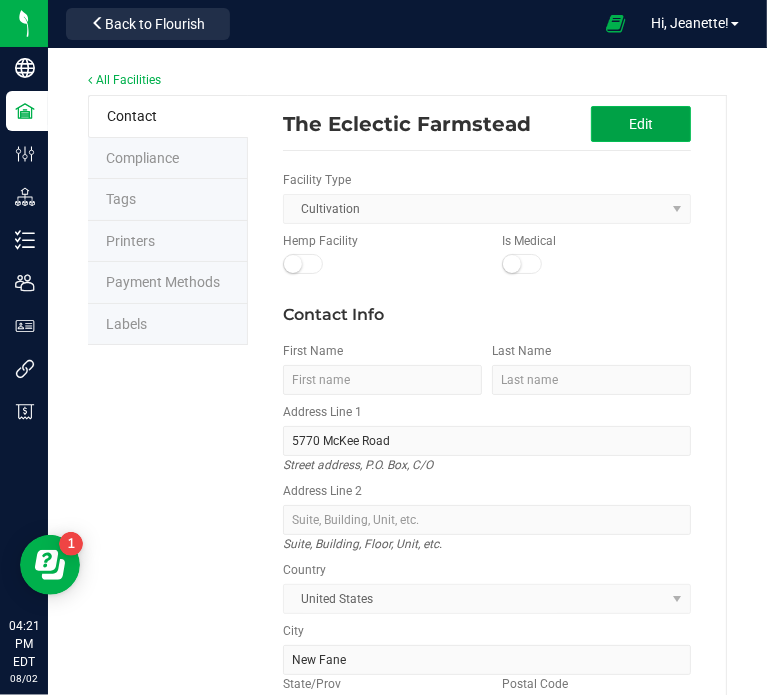 click on "Edit" at bounding box center [641, 124] 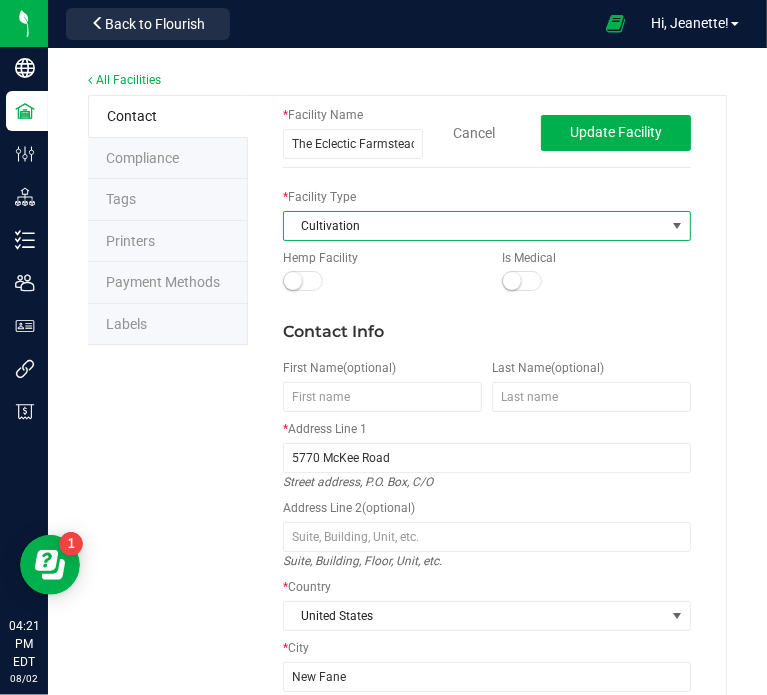 click at bounding box center [677, 226] 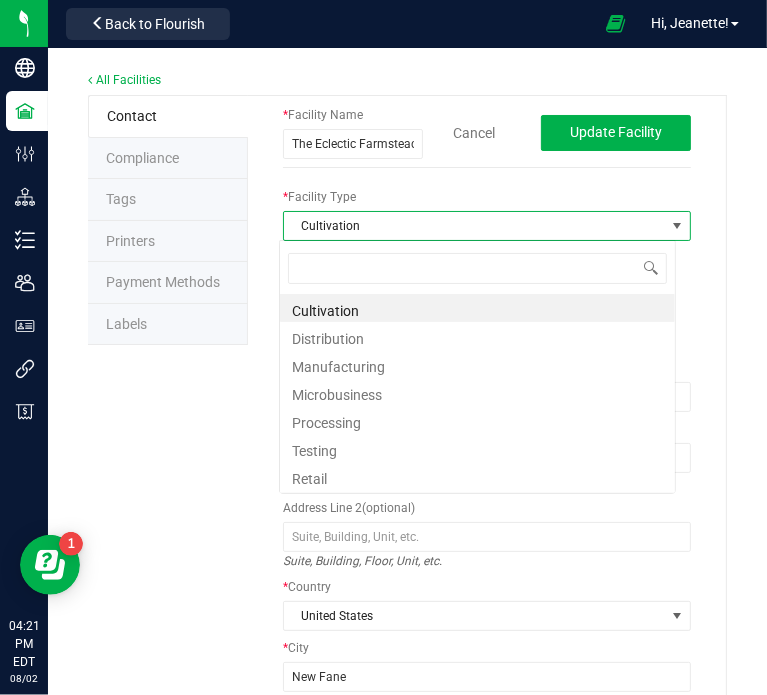 scroll, scrollTop: 99970, scrollLeft: 99602, axis: both 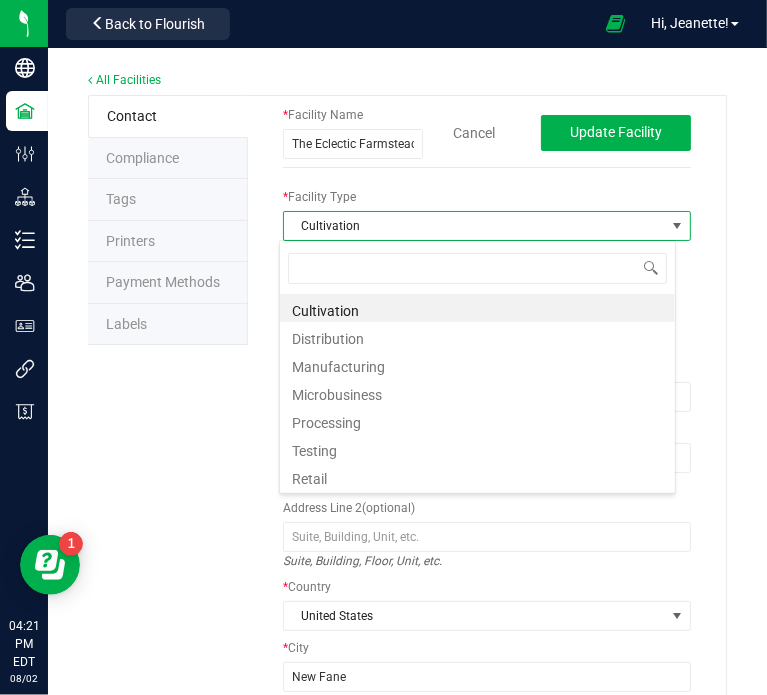 drag, startPoint x: 346, startPoint y: 302, endPoint x: 203, endPoint y: 418, distance: 184.1331 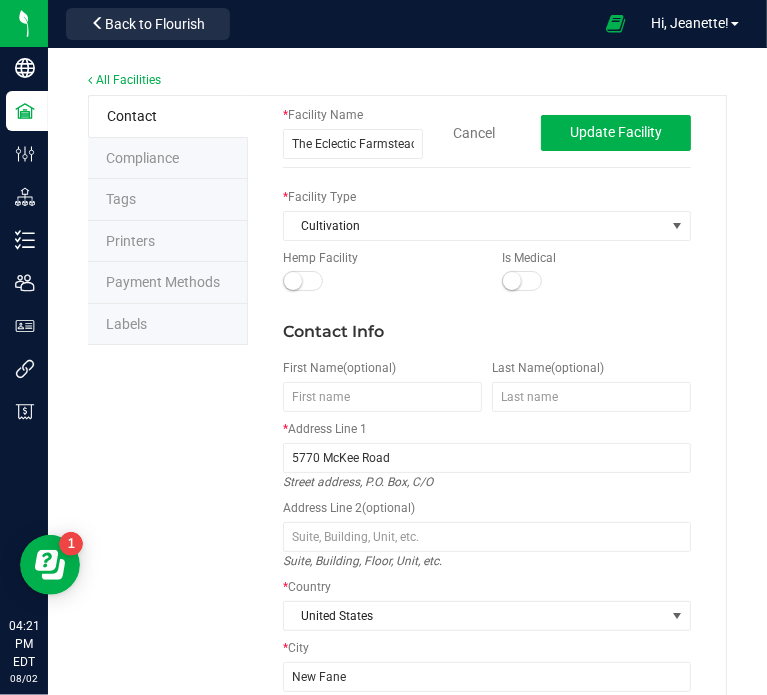 drag, startPoint x: 300, startPoint y: 286, endPoint x: 276, endPoint y: 280, distance: 24.738634 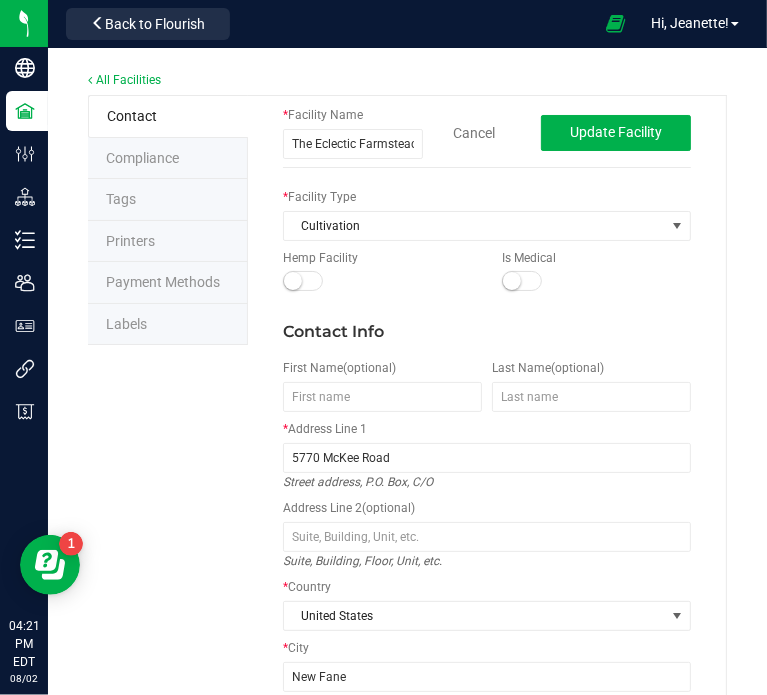 click on "Hemp Facility" at bounding box center [377, 270] 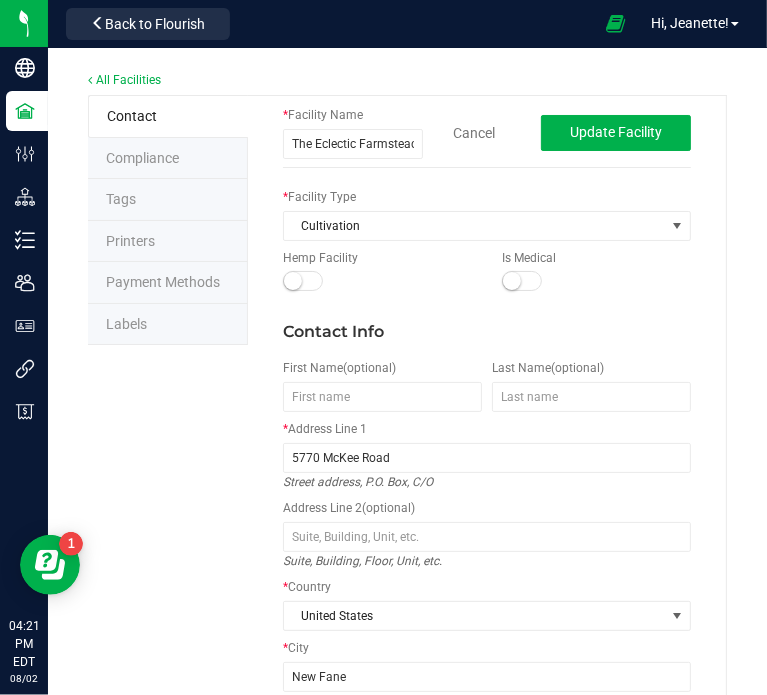 click at bounding box center (303, 281) 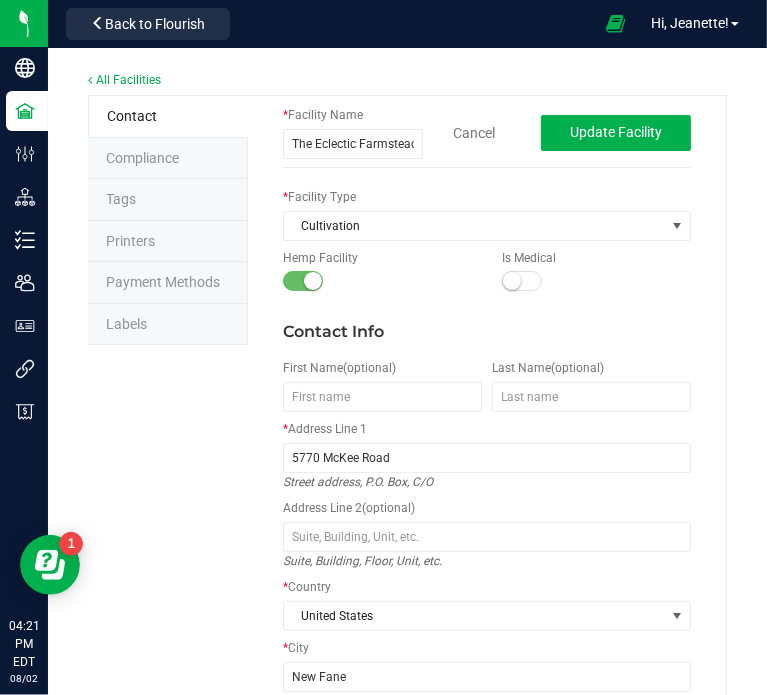 drag, startPoint x: 299, startPoint y: 279, endPoint x: 312, endPoint y: 279, distance: 13 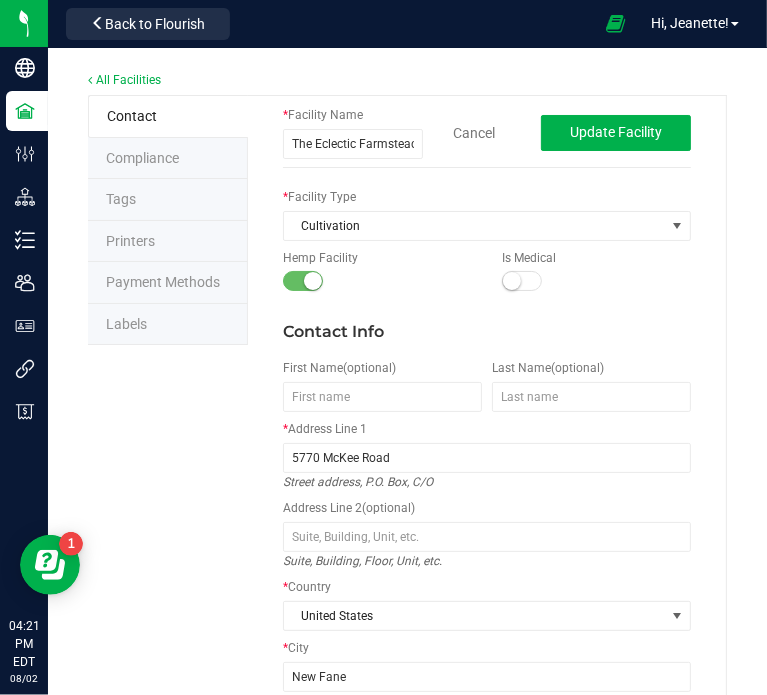 click at bounding box center [303, 281] 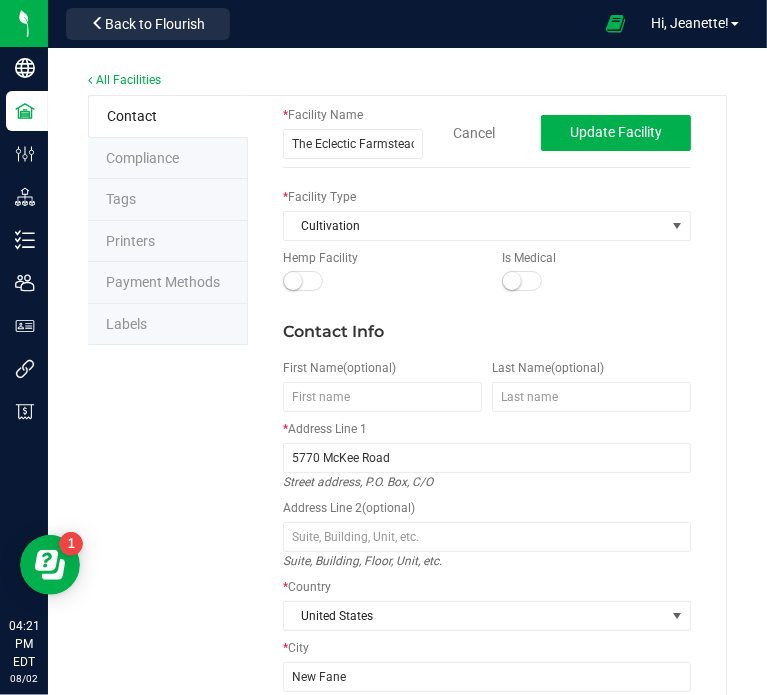 drag, startPoint x: 758, startPoint y: 200, endPoint x: 152, endPoint y: 160, distance: 607.3187 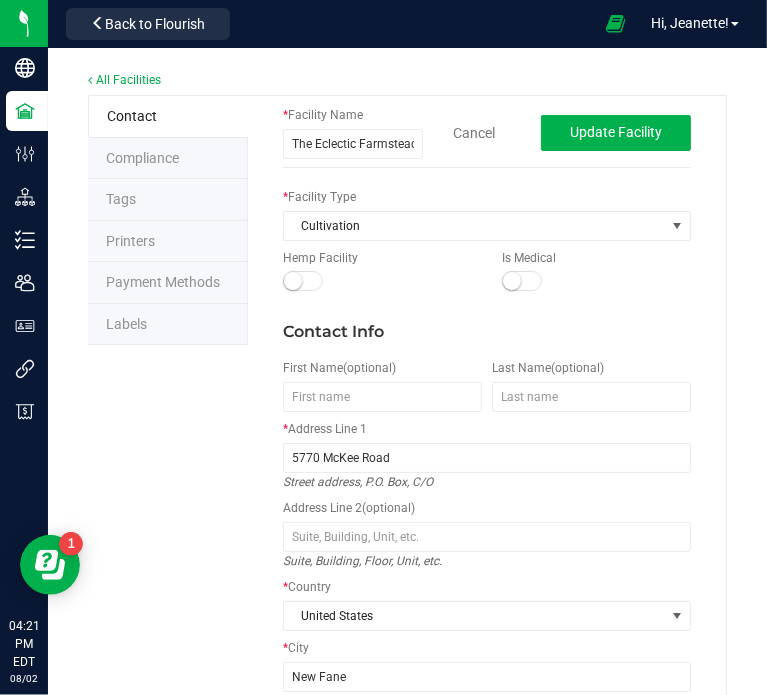 click on "Compliance" at bounding box center [142, 158] 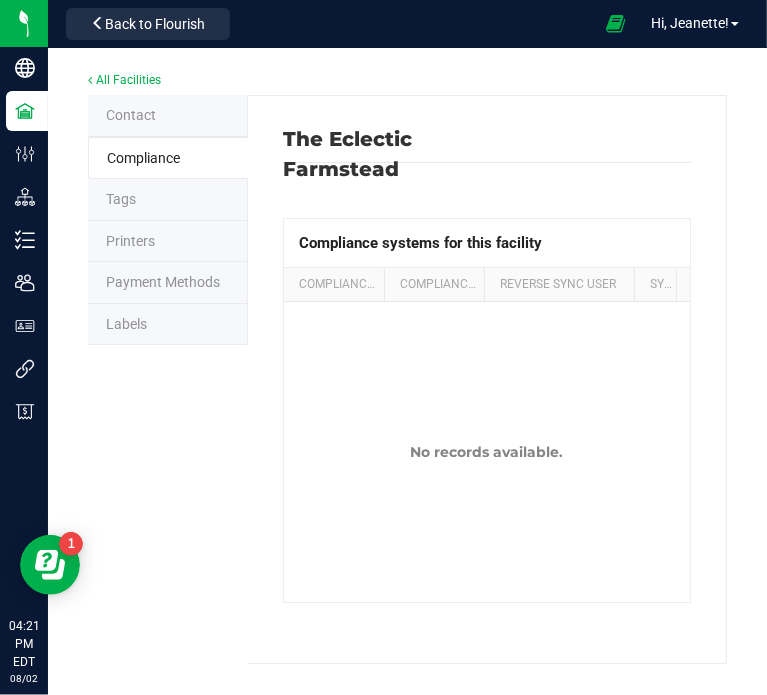 click on "Tags" at bounding box center [168, 200] 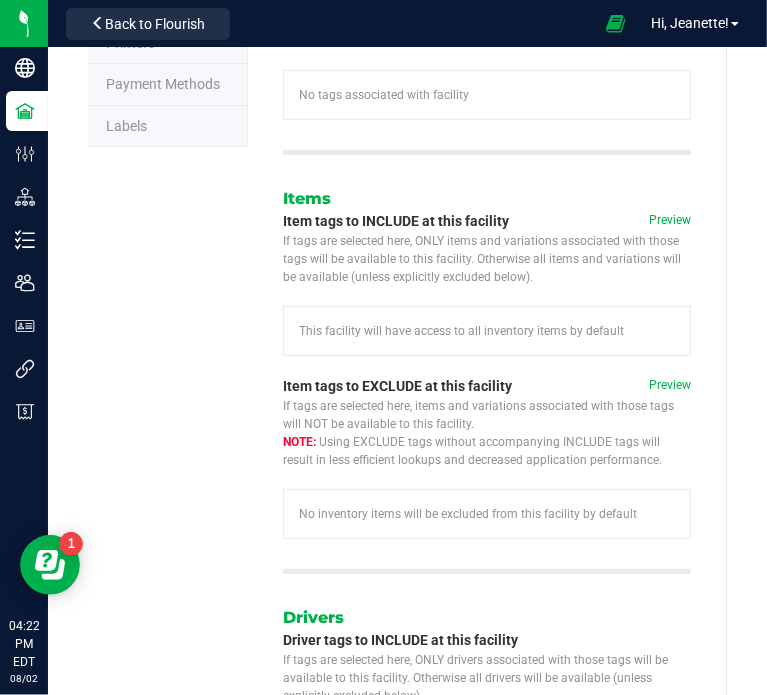 scroll, scrollTop: 0, scrollLeft: 0, axis: both 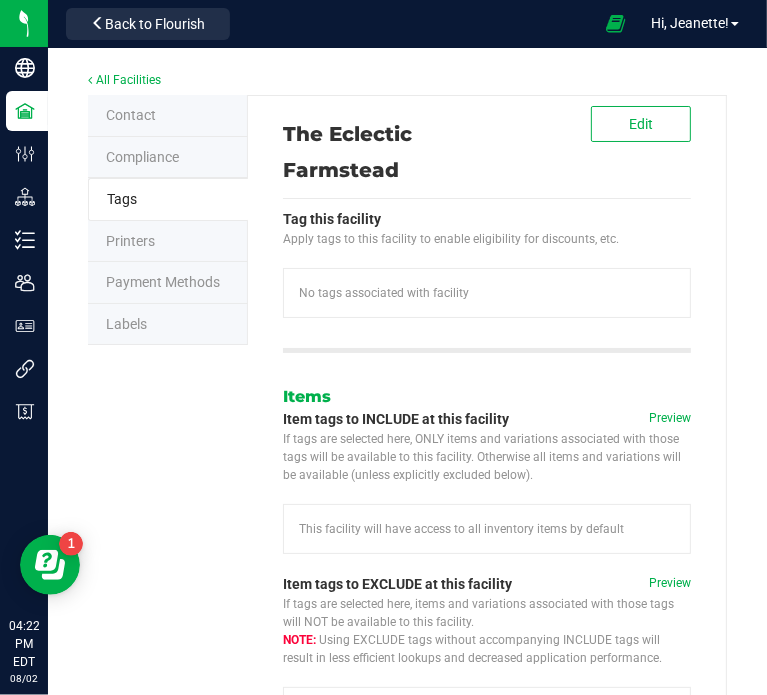 click on "Compliance" at bounding box center [142, 157] 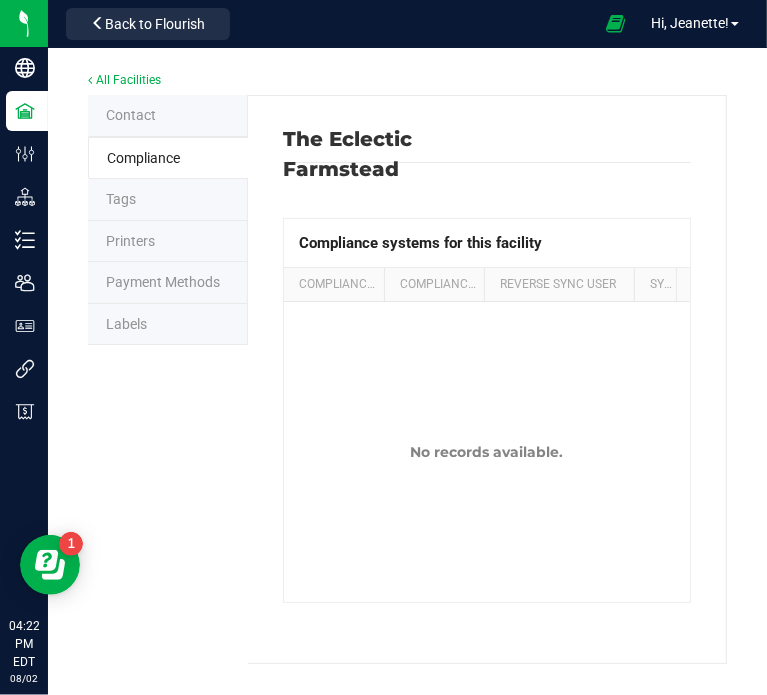 drag, startPoint x: 752, startPoint y: 248, endPoint x: 104, endPoint y: 315, distance: 651.4545 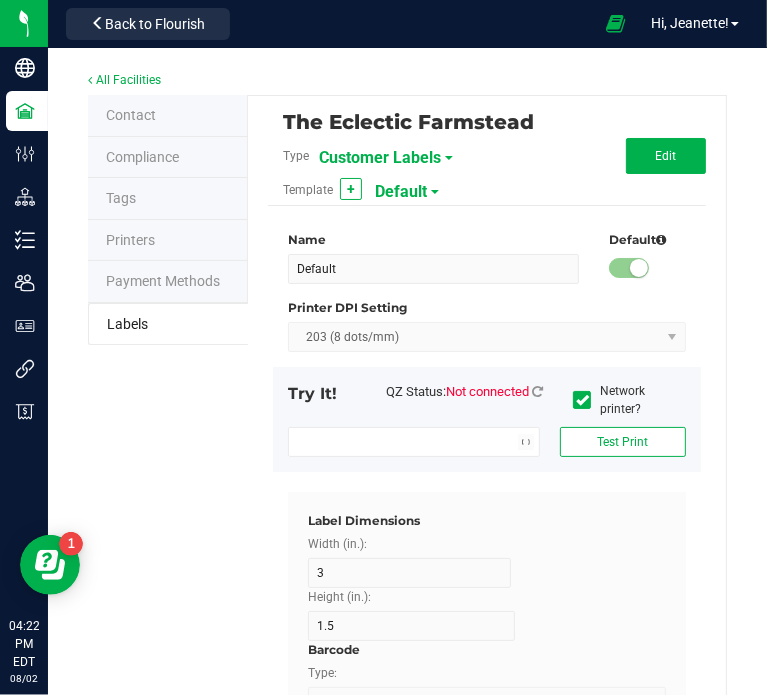 type on "2.25" 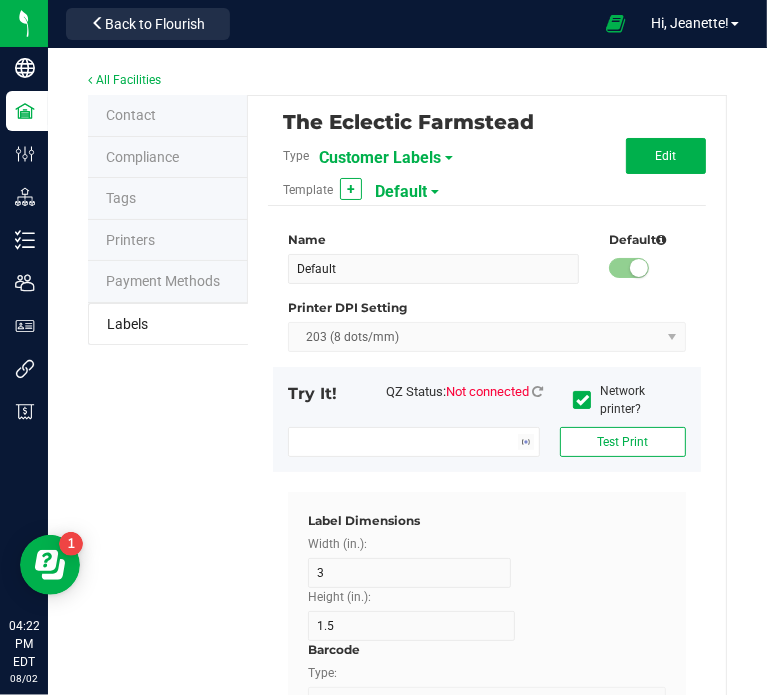 type on "20" 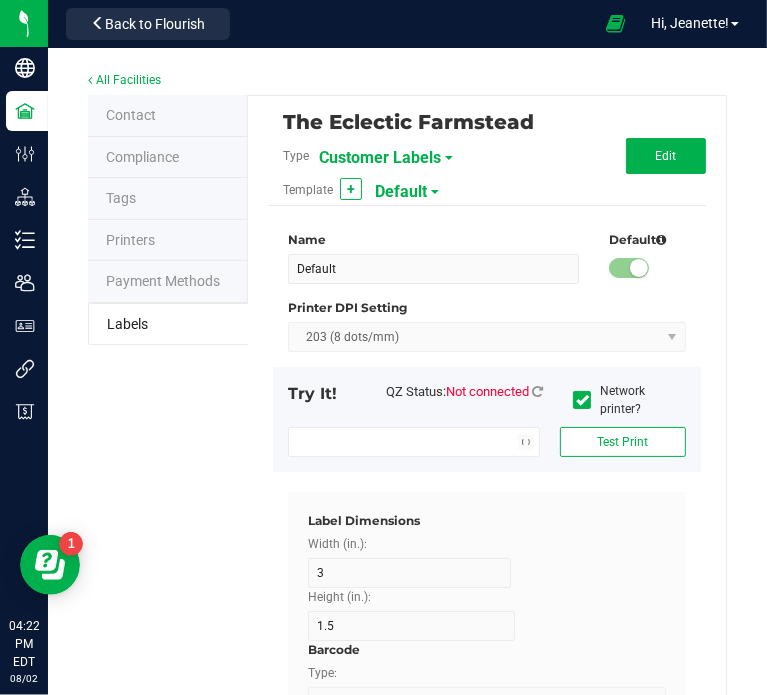 type on "5" 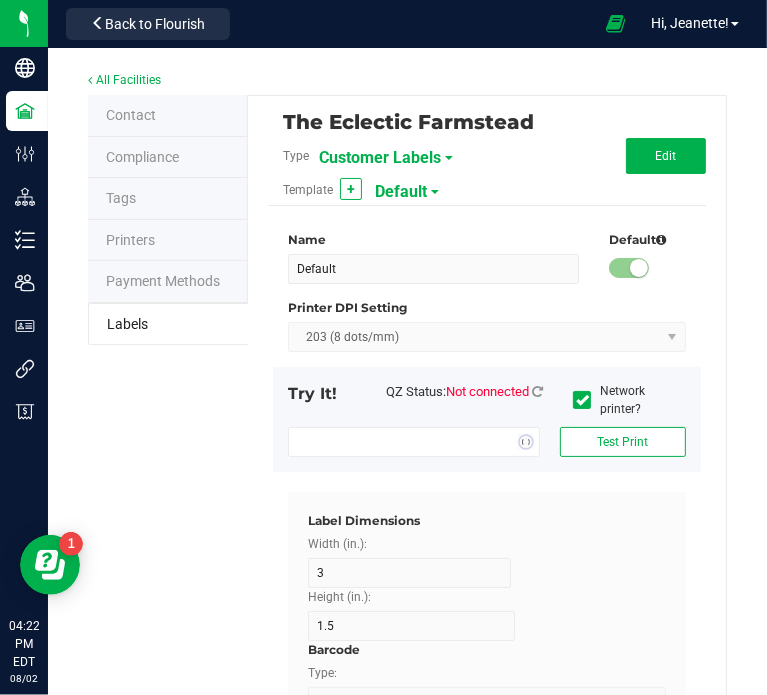 type on "Customer" 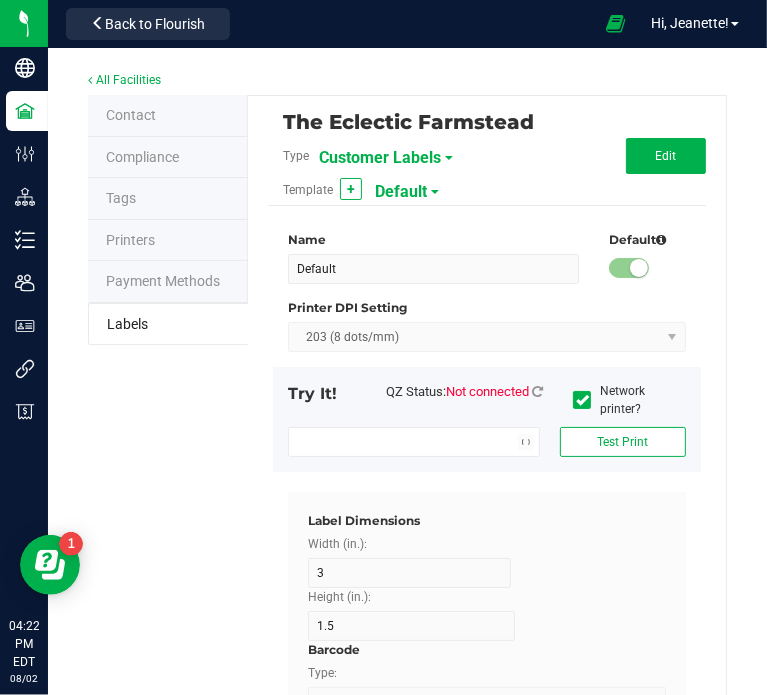 type on "15" 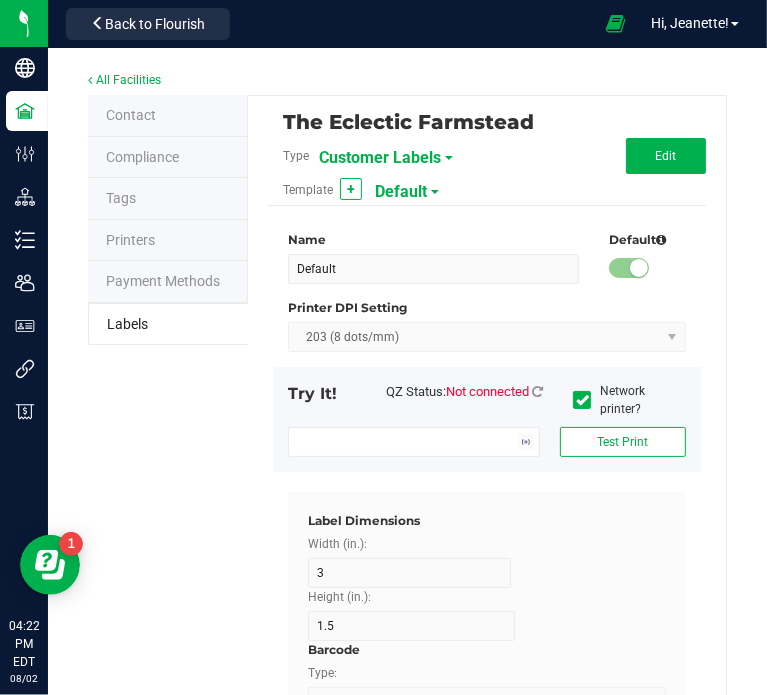 type on "5" 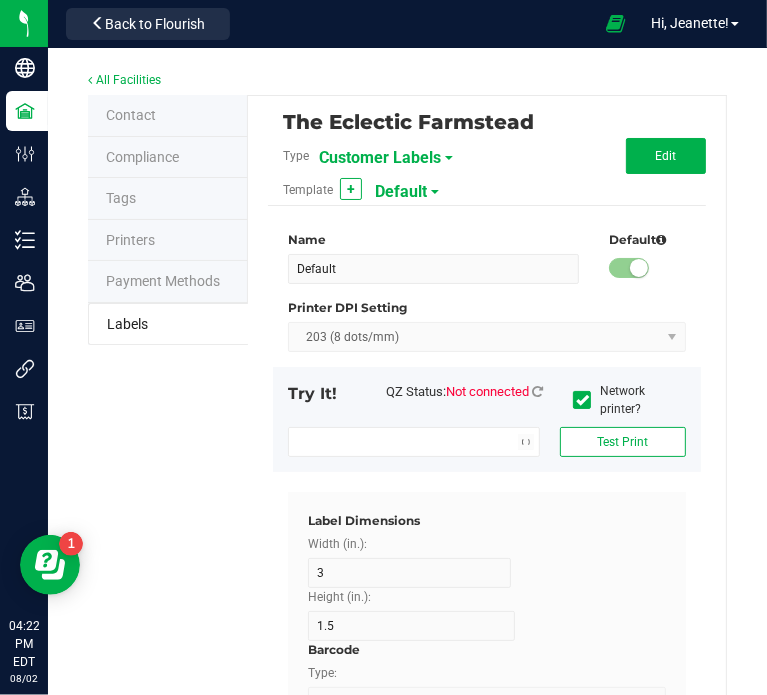 type on "5" 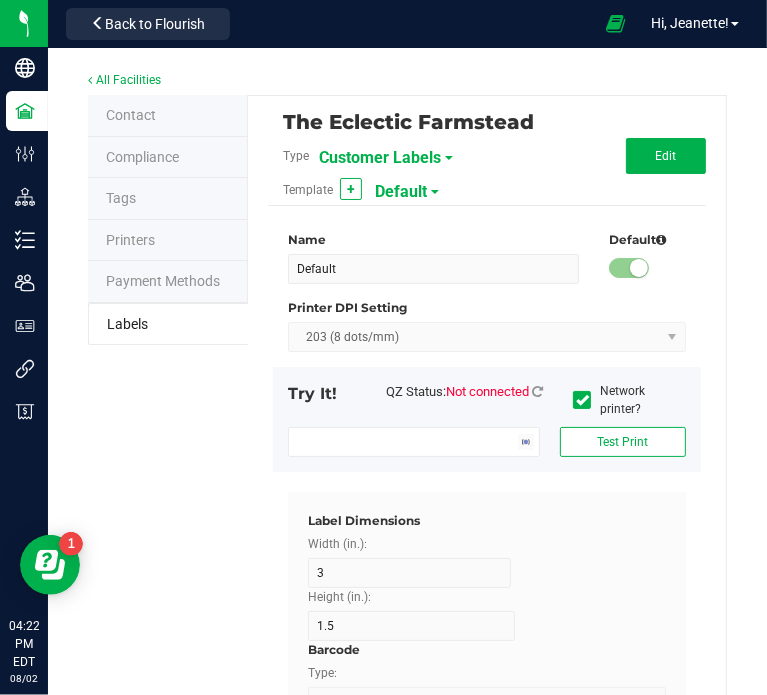 type on "[FIRST] [LAST]" 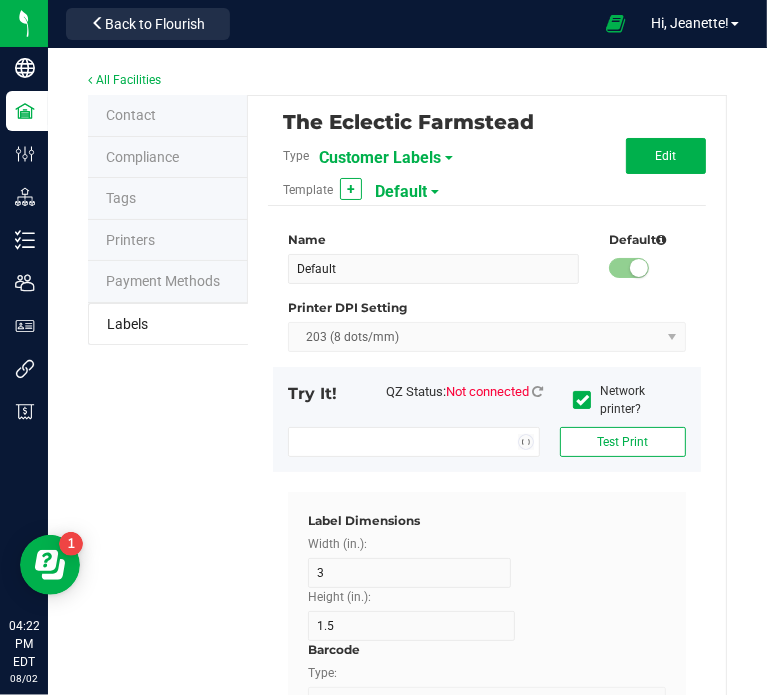 type on "Product" 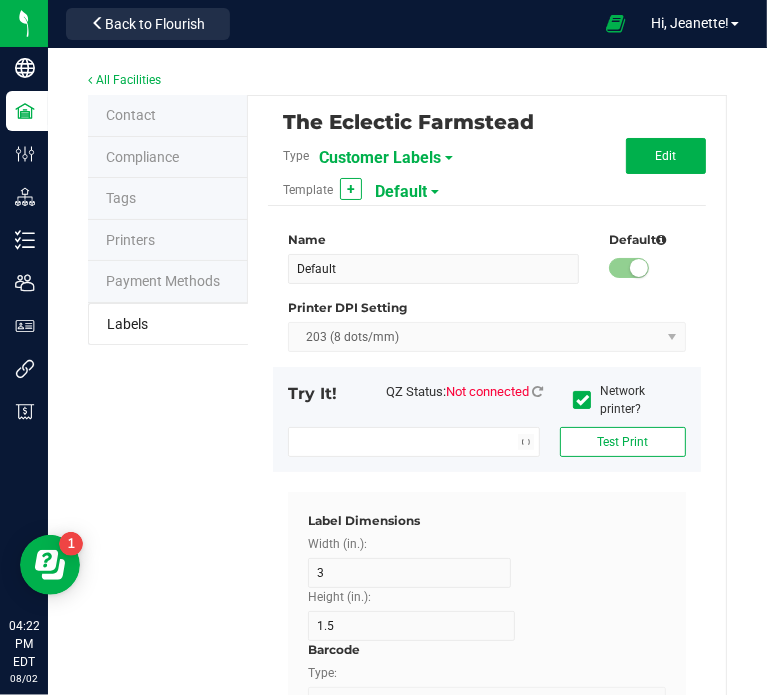 type on "15" 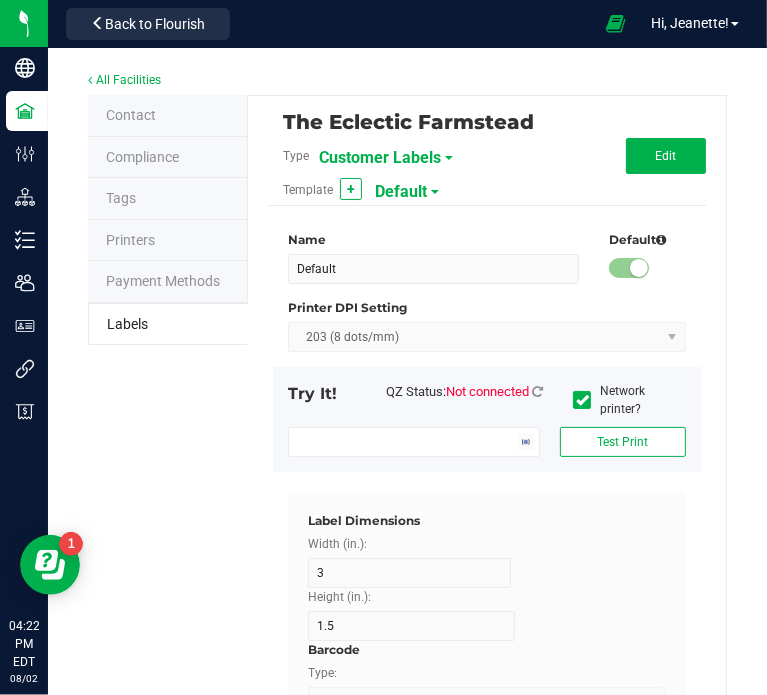 type on "5" 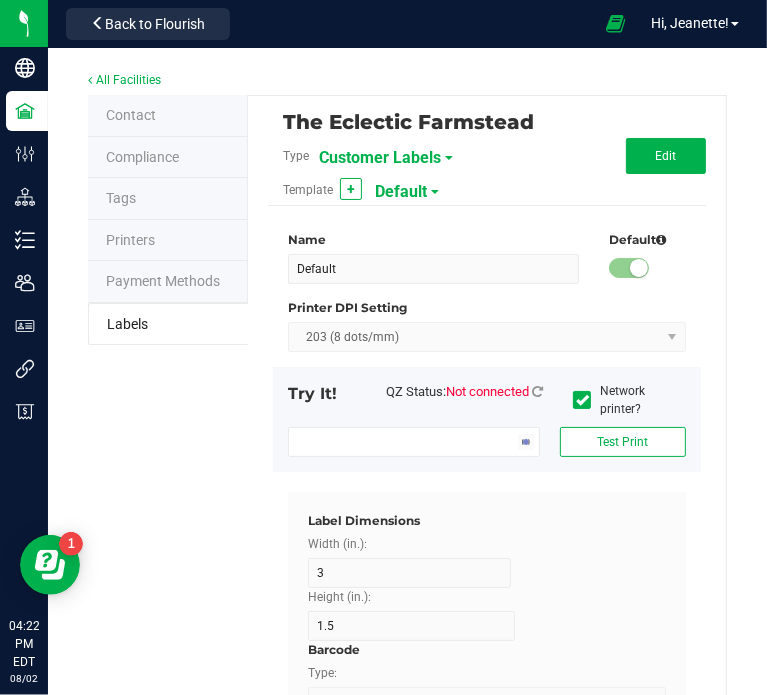 type on "10" 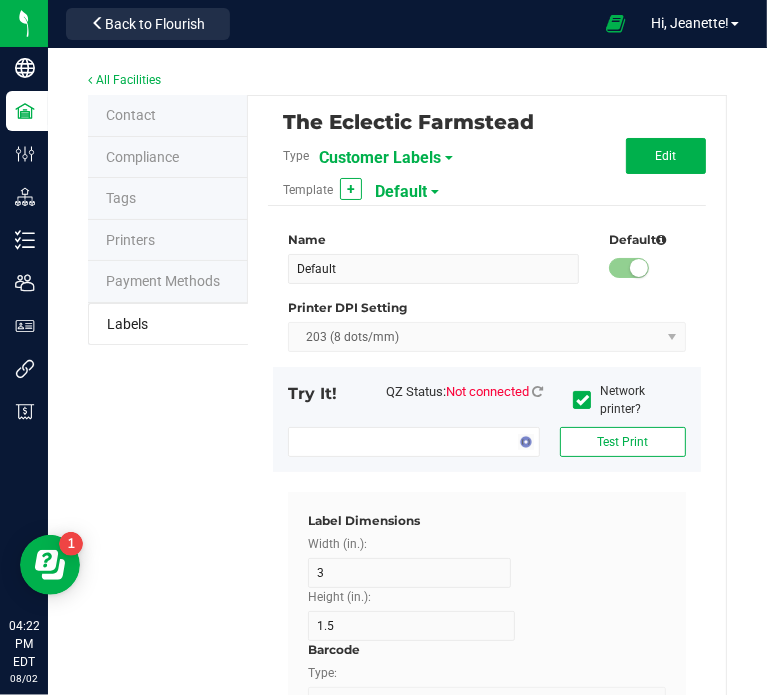 type on "GSC Oil Tincture" 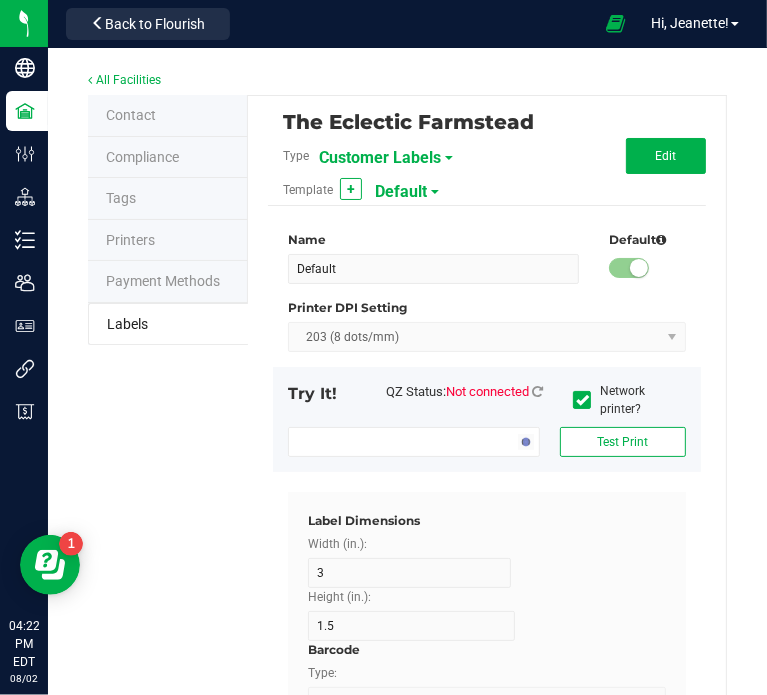 type on "Qty" 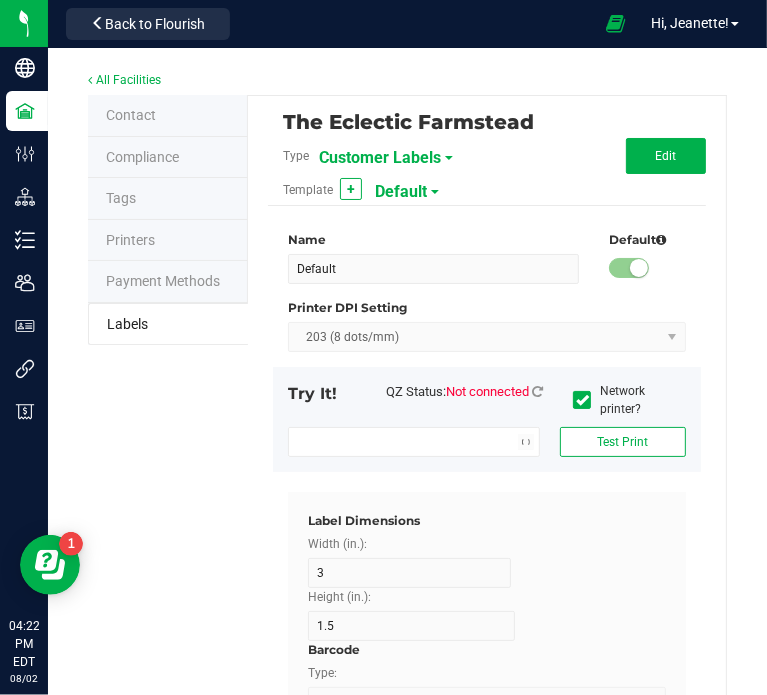 type on "15" 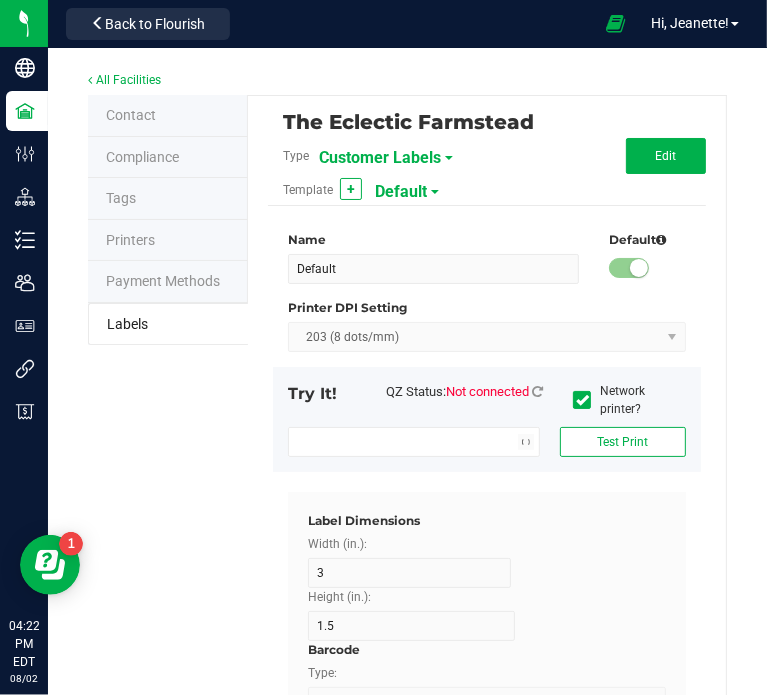 type on "3 ea" 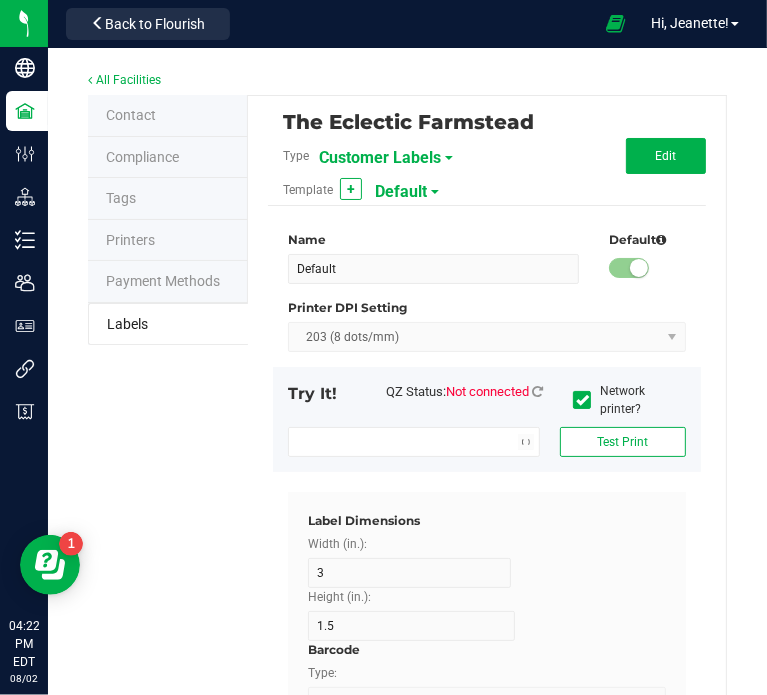 type on "Physician" 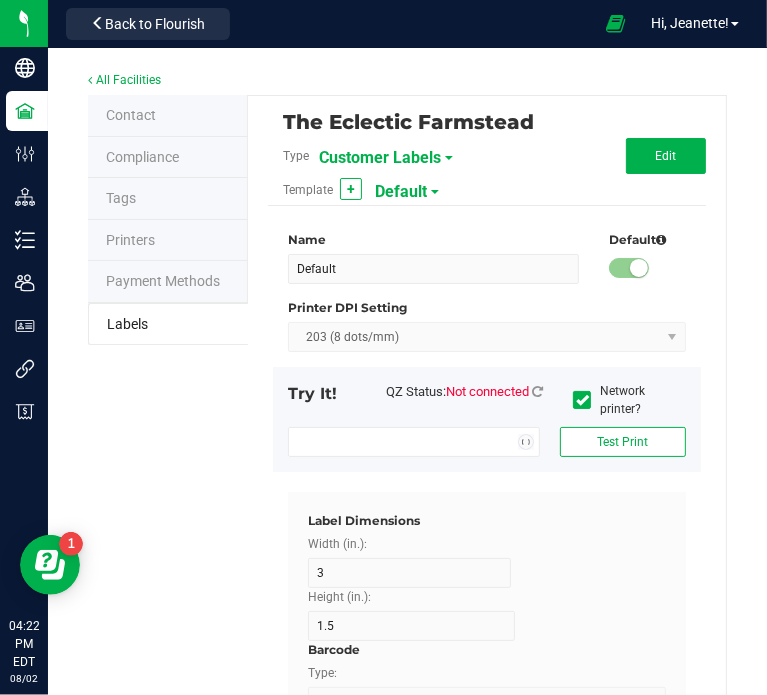 type on "5" 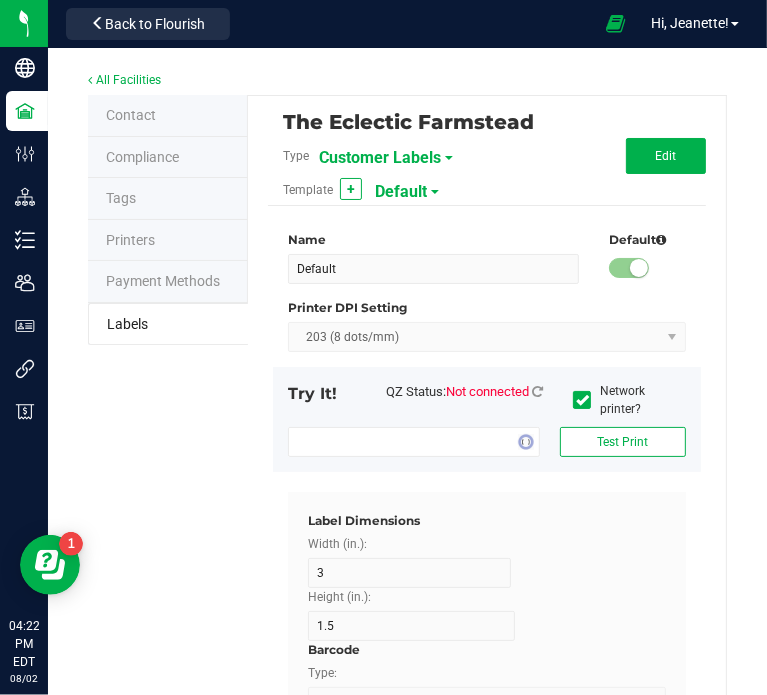 type on "Docfirst Doclast, MD." 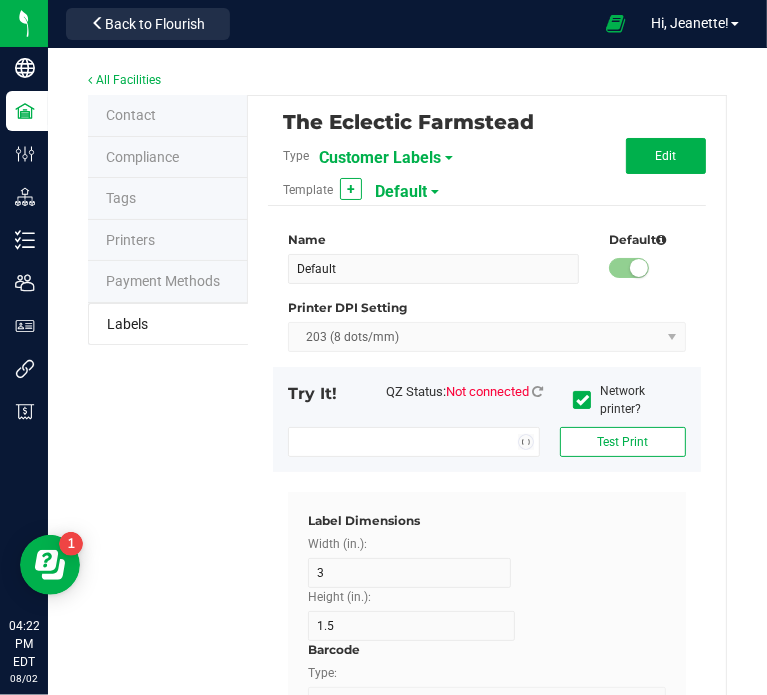 type on "Order Date" 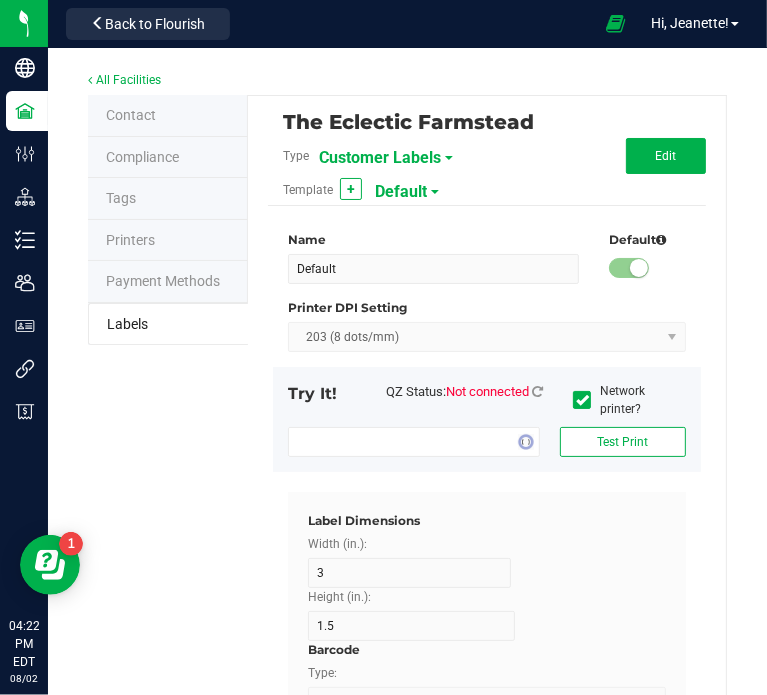 type on "15" 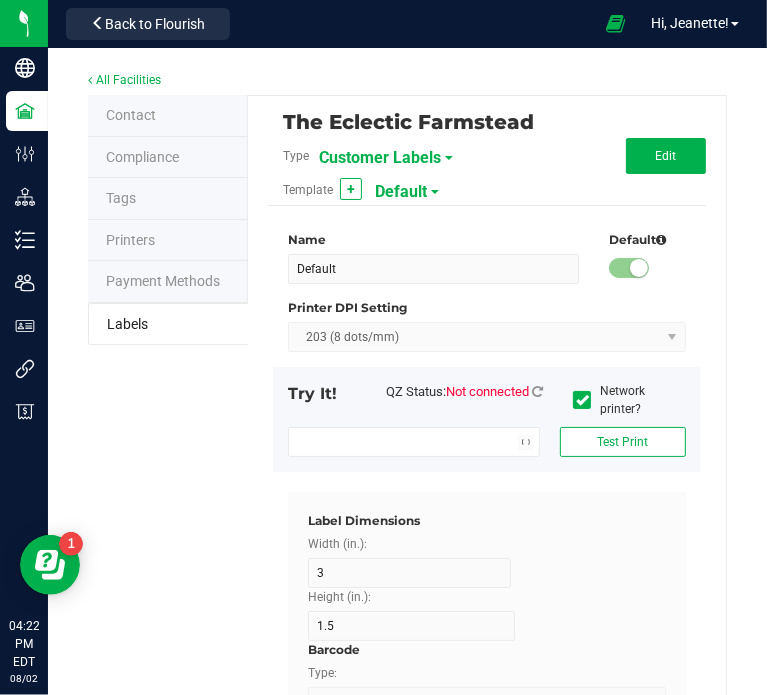 type on "5" 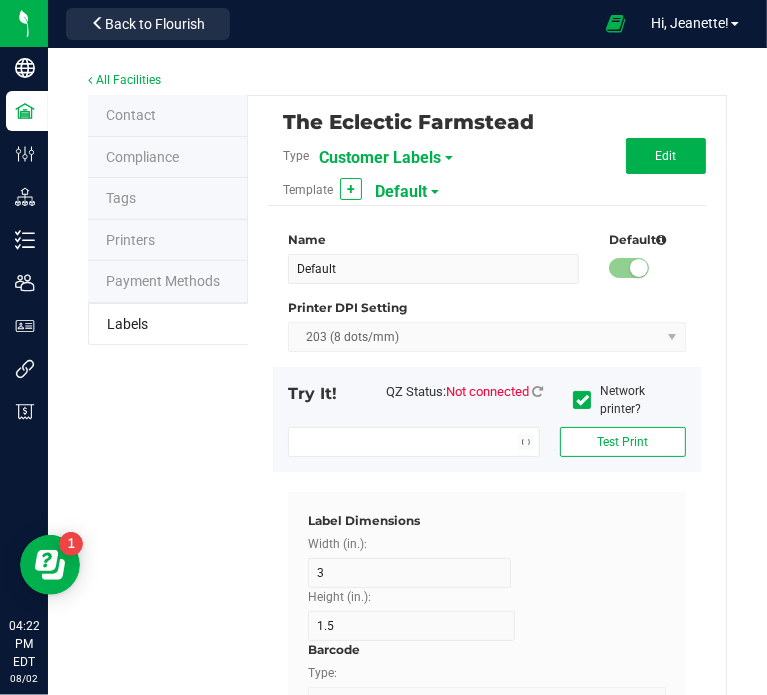 type on "25" 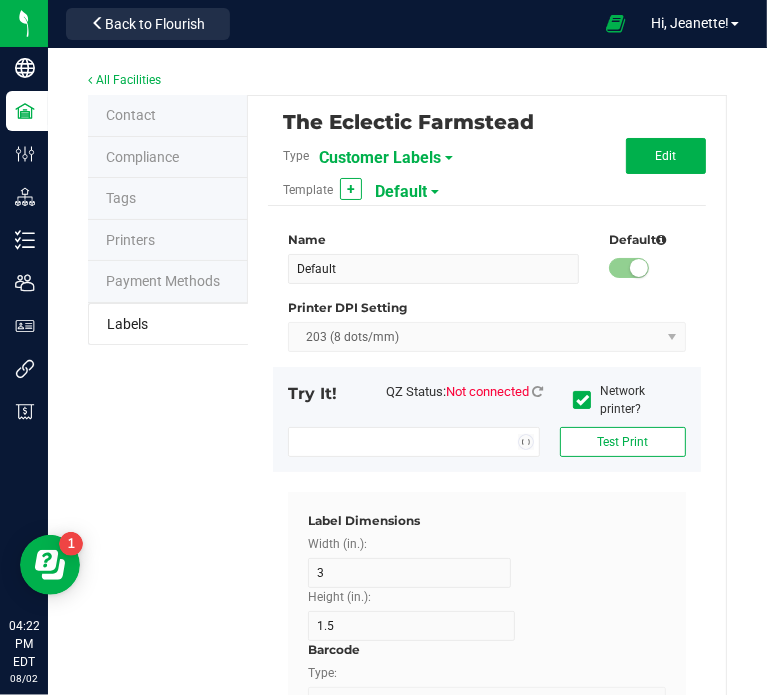 type on "4/20/2019 1:17 pm" 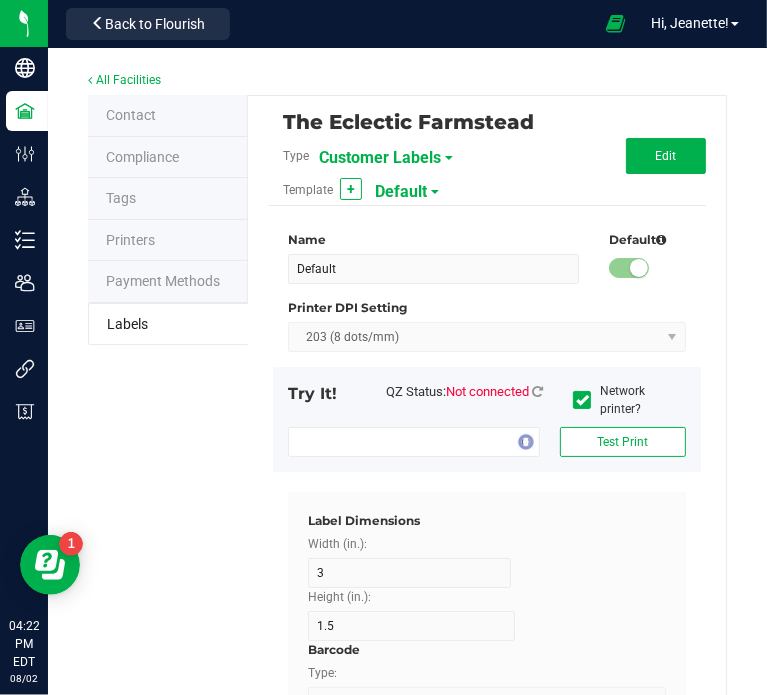 type on "Package ID" 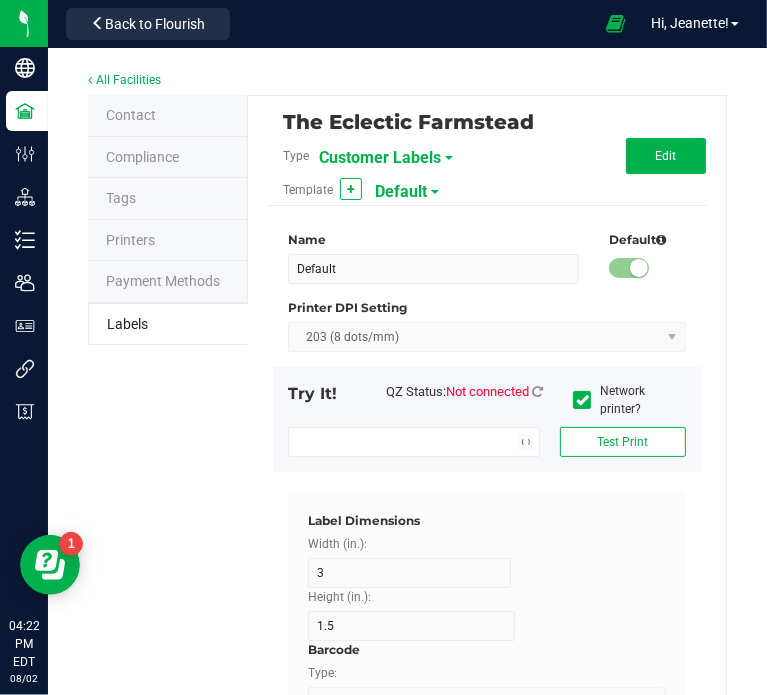 type on "15" 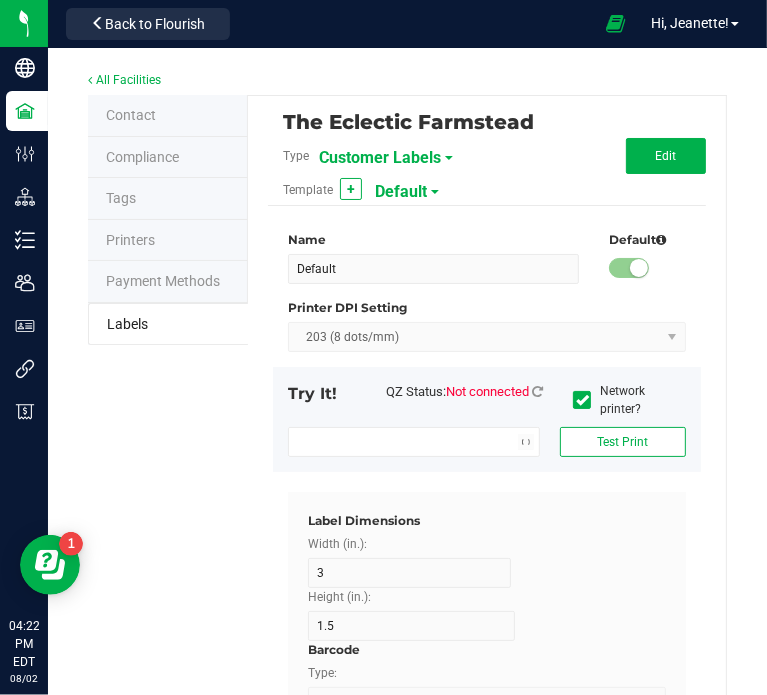 type on "CADMODS-20230420-096" 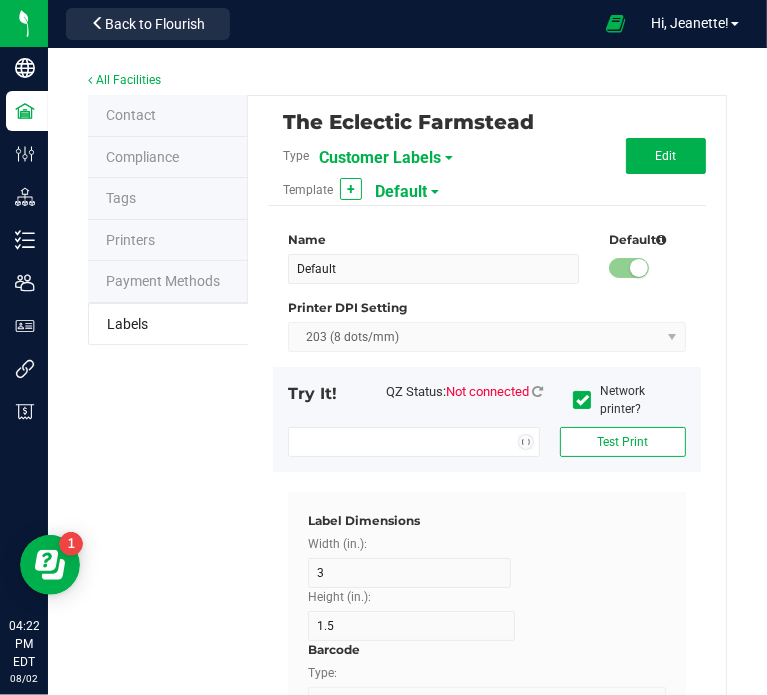 type on "Lot Number" 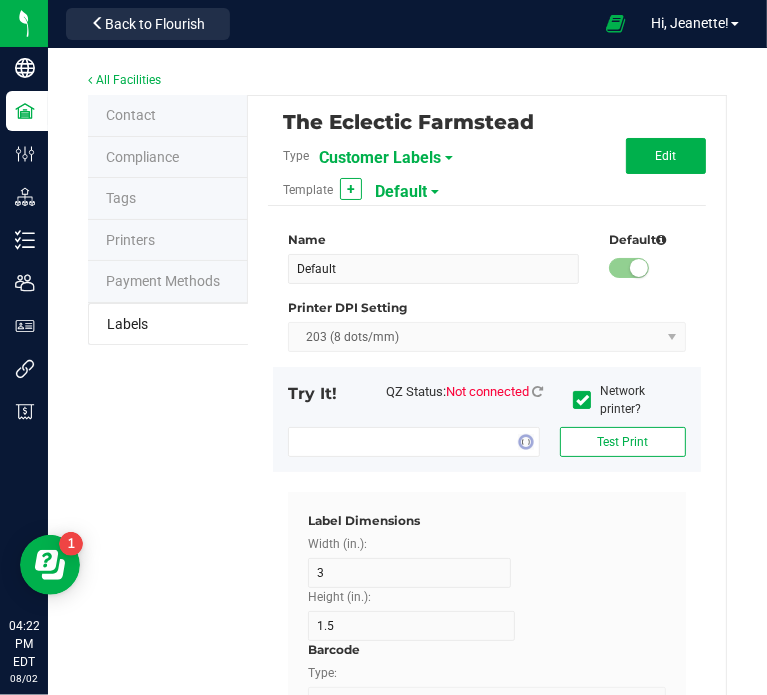 type on "15" 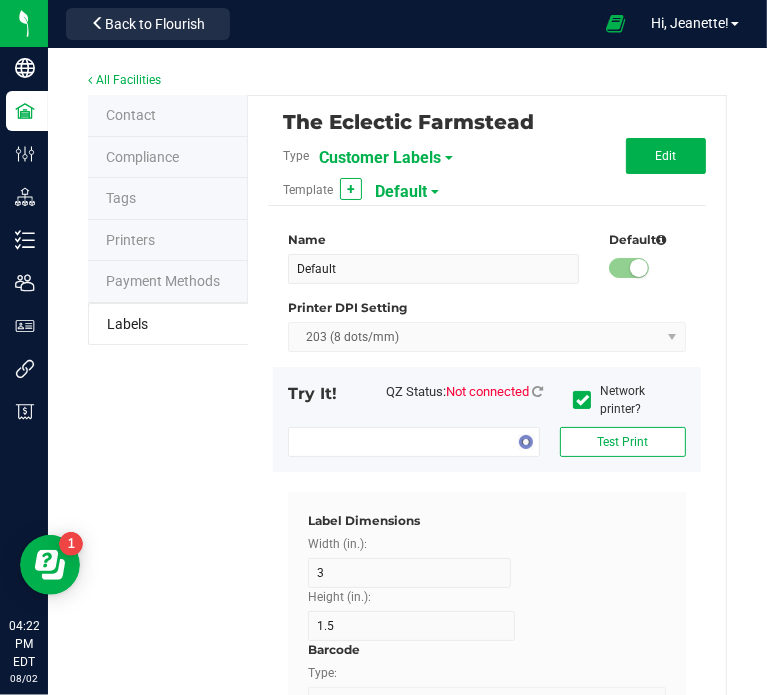 type on "5" 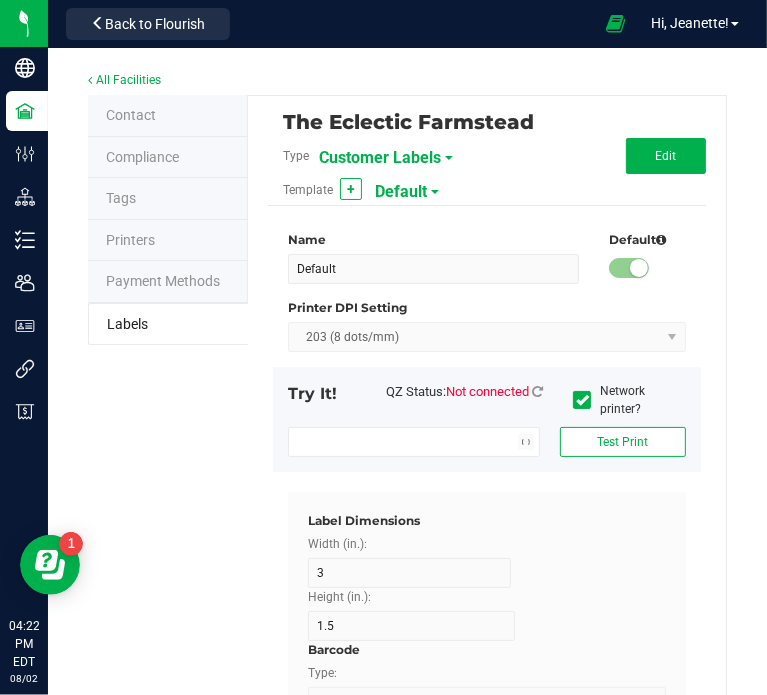 type on "10" 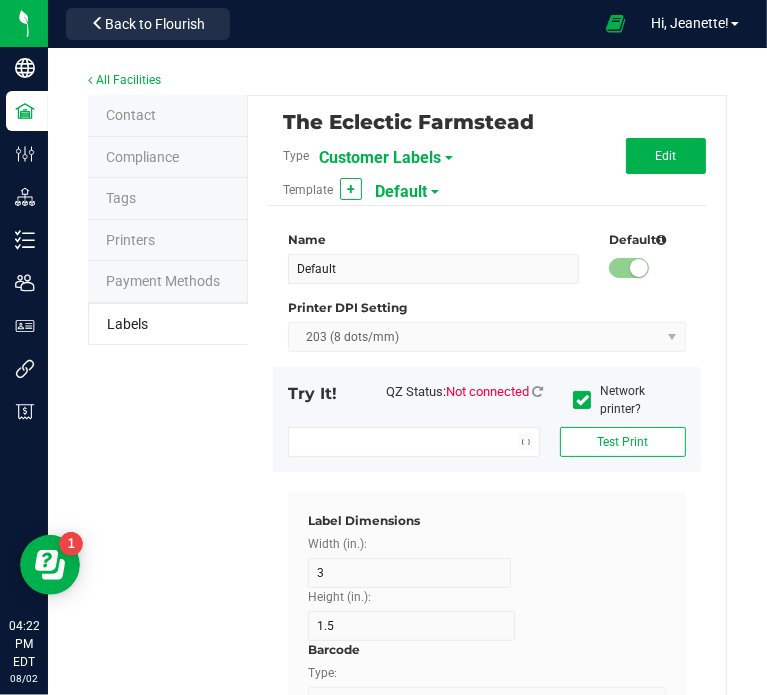 type on "LOTPXGDP-0912" 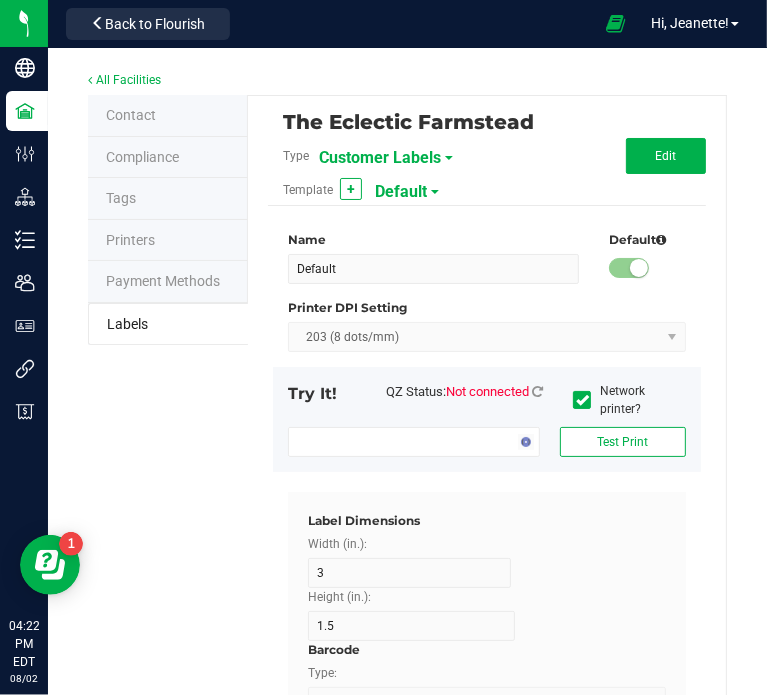 type on "15" 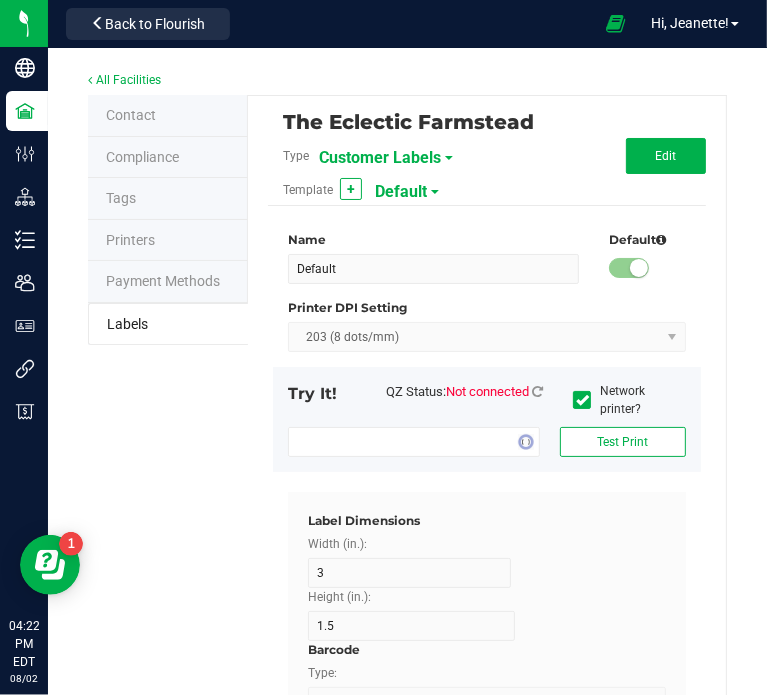type on "5" 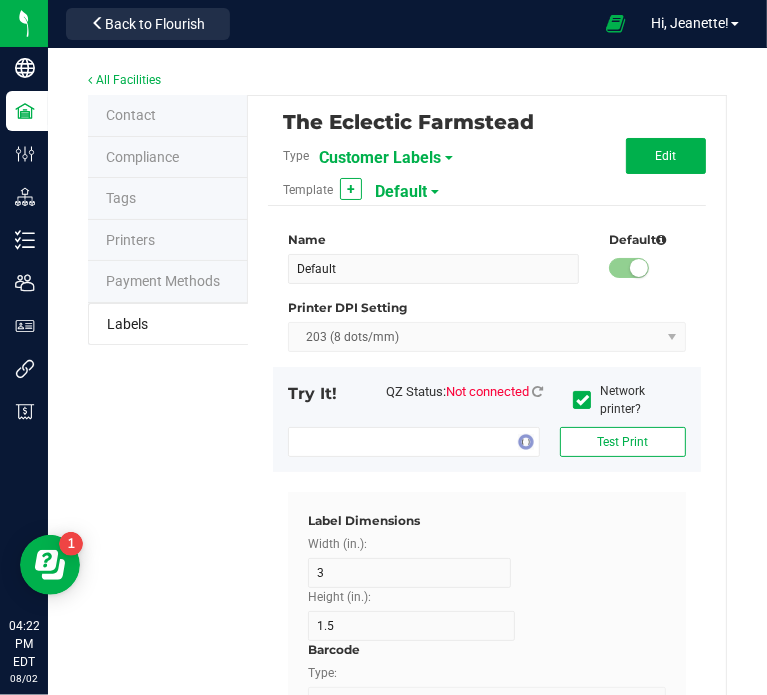 type on "30" 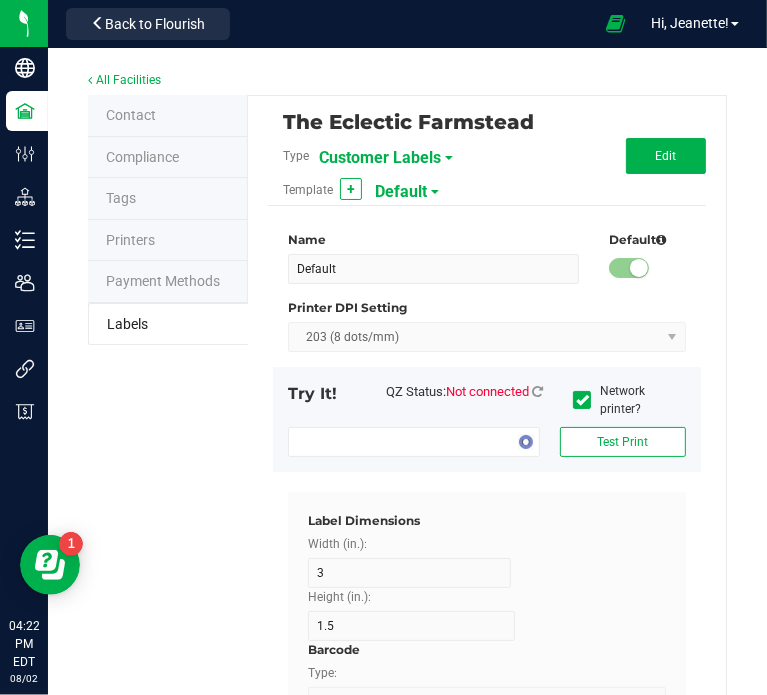 type on "Brand" 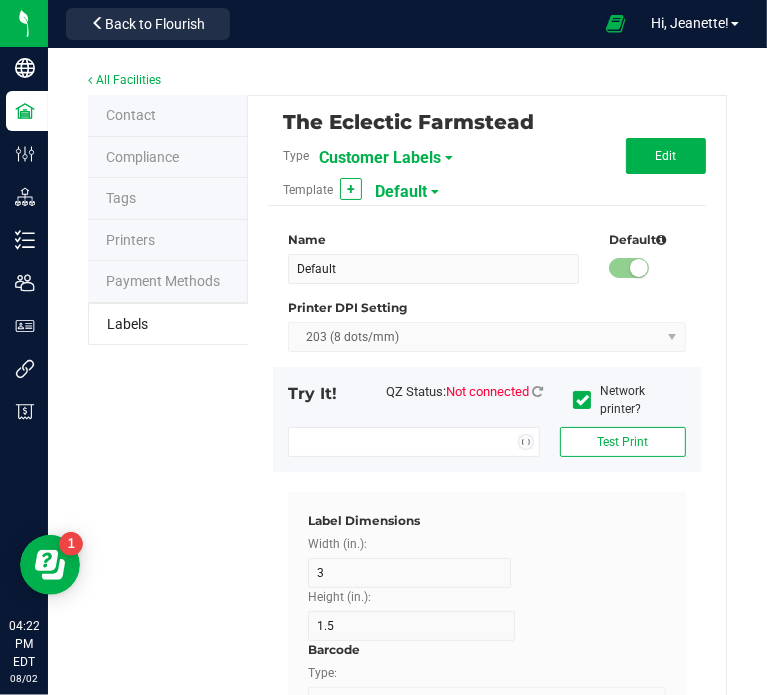 type on "15" 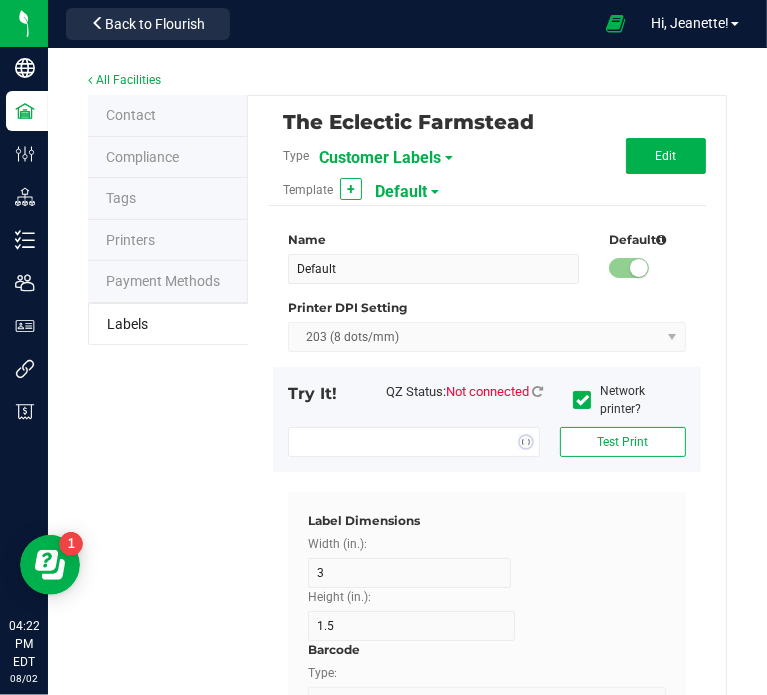 type on "5" 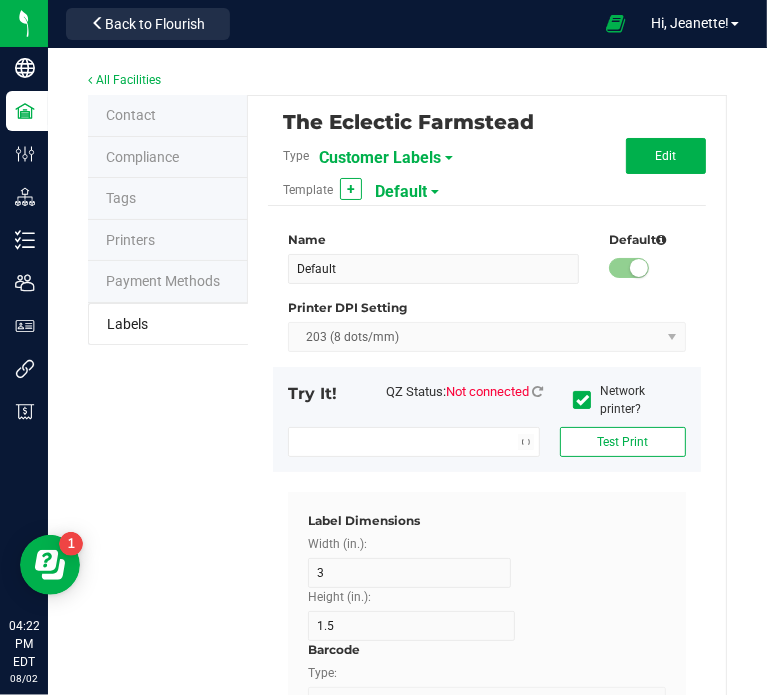 type on "30" 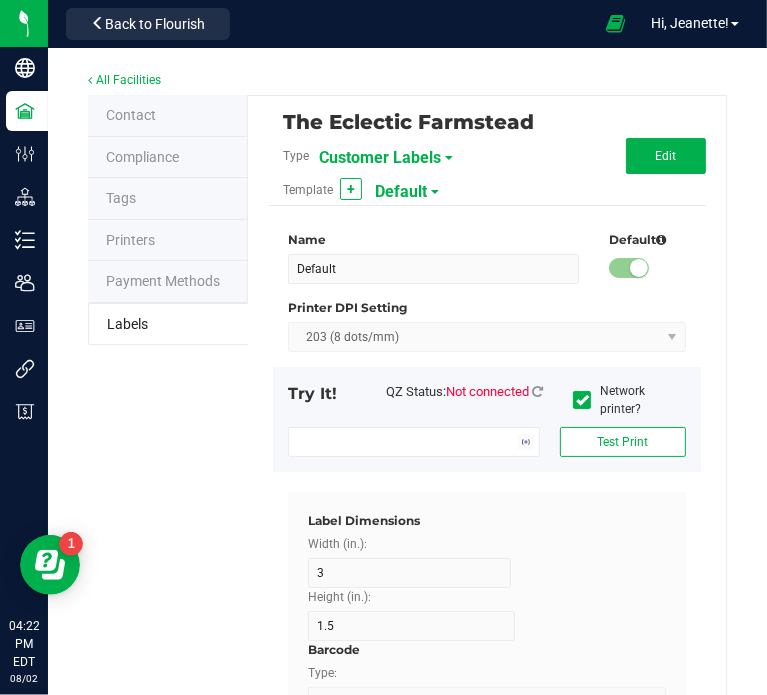 type on "Cannabis Co." 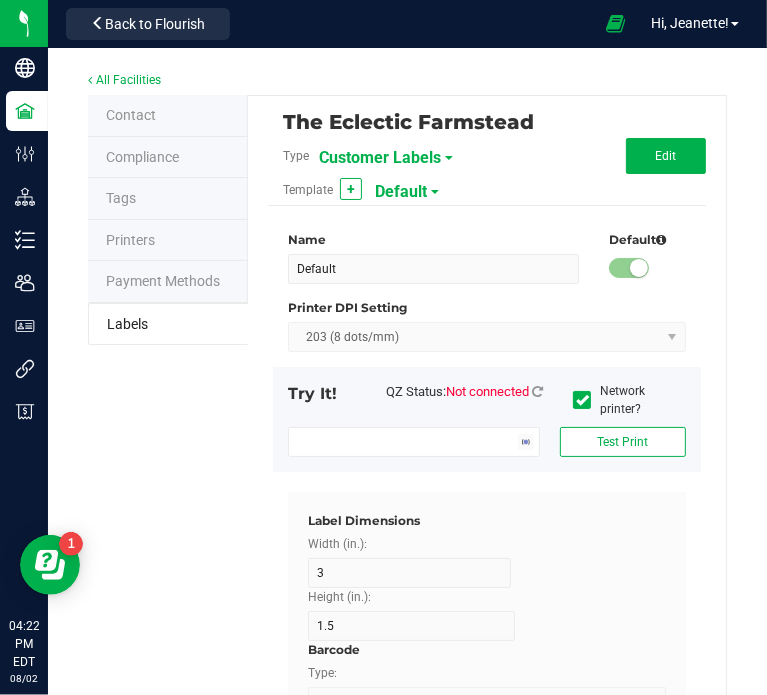 type on "15" 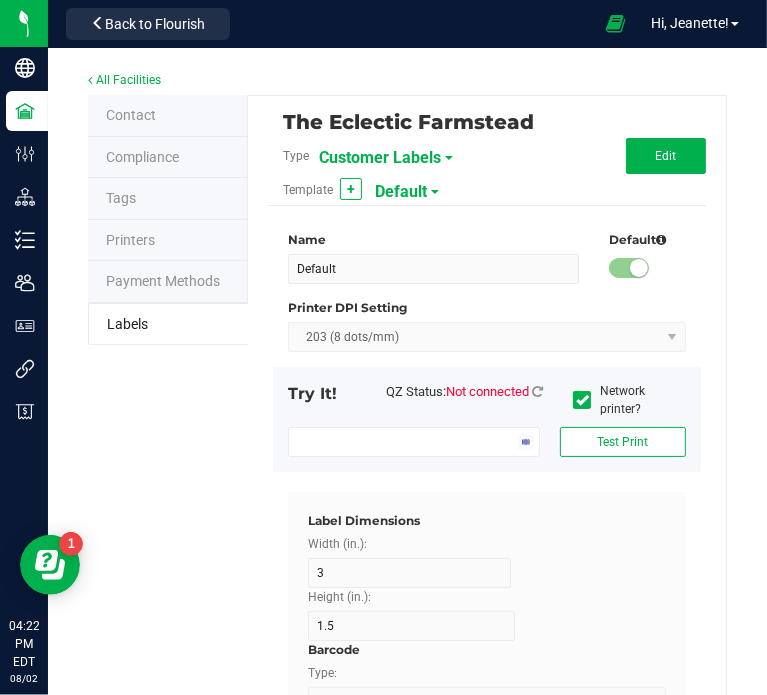 type on "5" 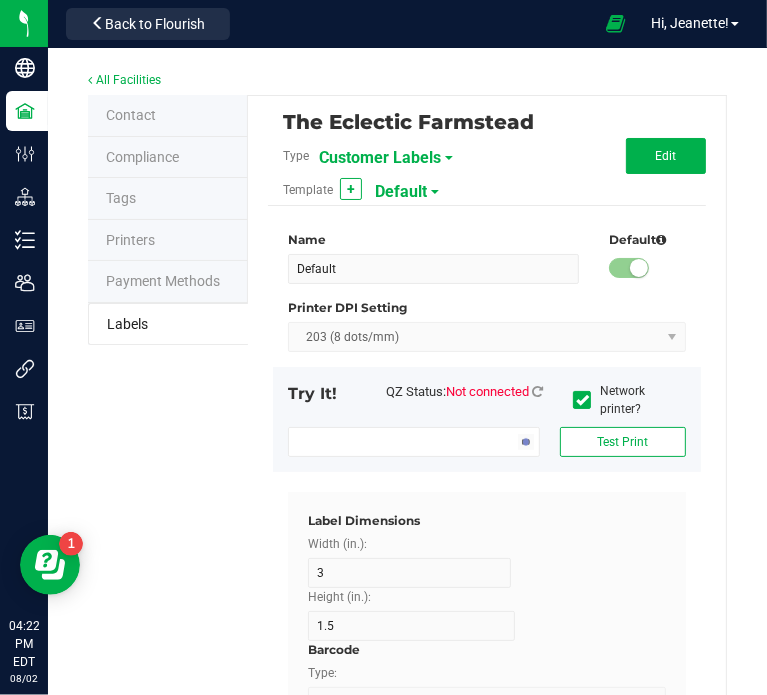 type on "30" 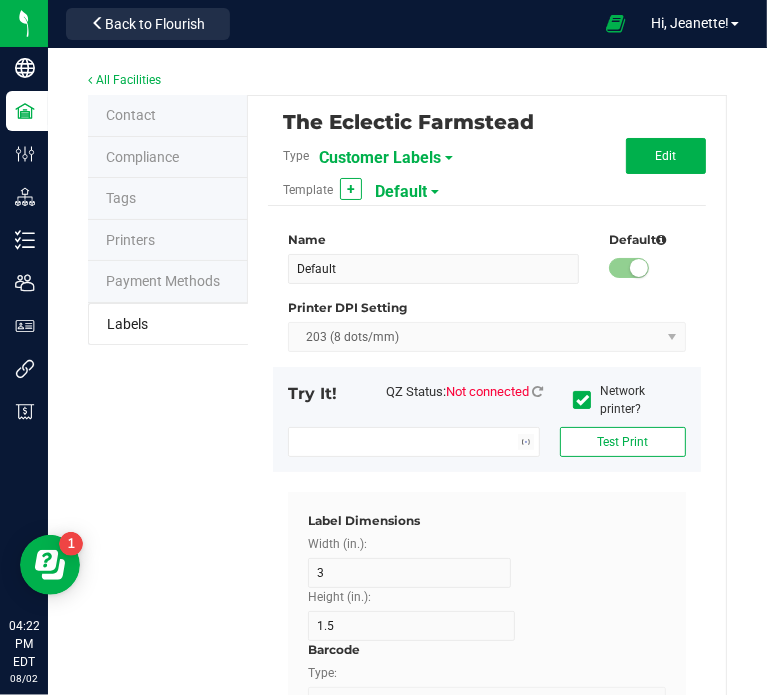 type on "0777-3105-02" 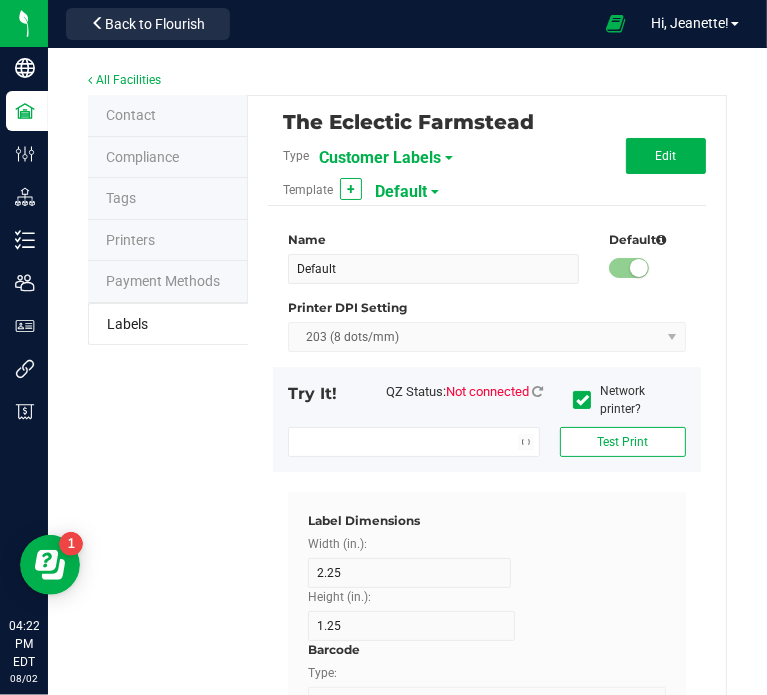 click on "Payment Methods" at bounding box center [163, 281] 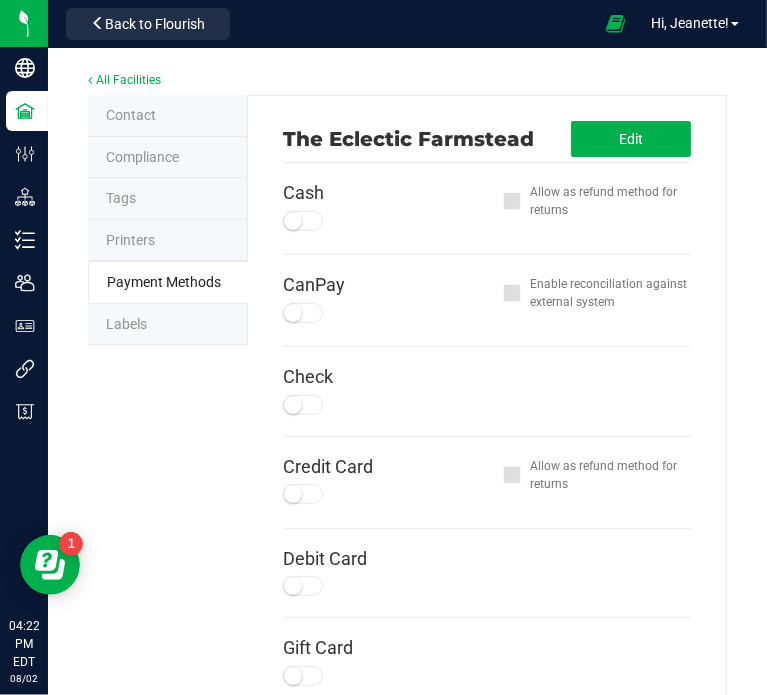 drag, startPoint x: 188, startPoint y: 116, endPoint x: 143, endPoint y: 109, distance: 45.54119 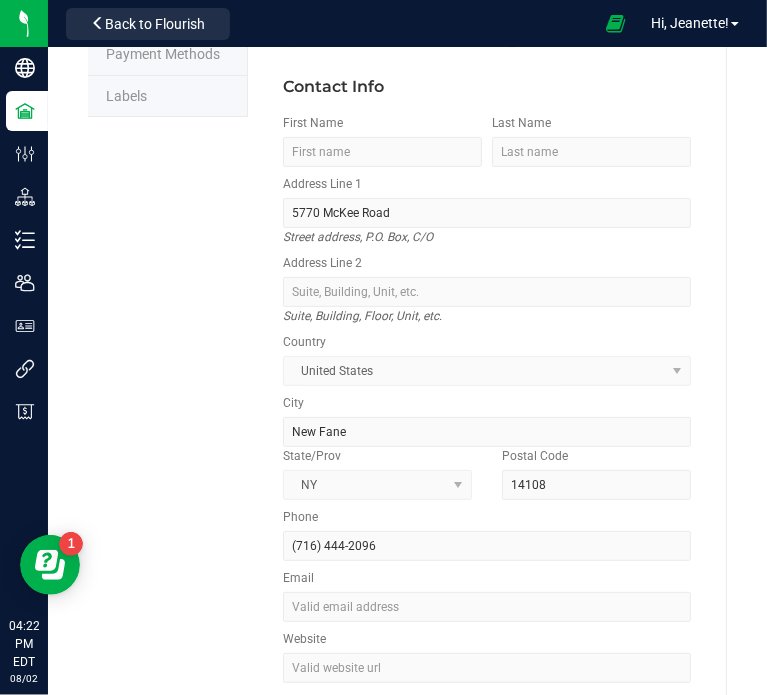 scroll, scrollTop: 291, scrollLeft: 0, axis: vertical 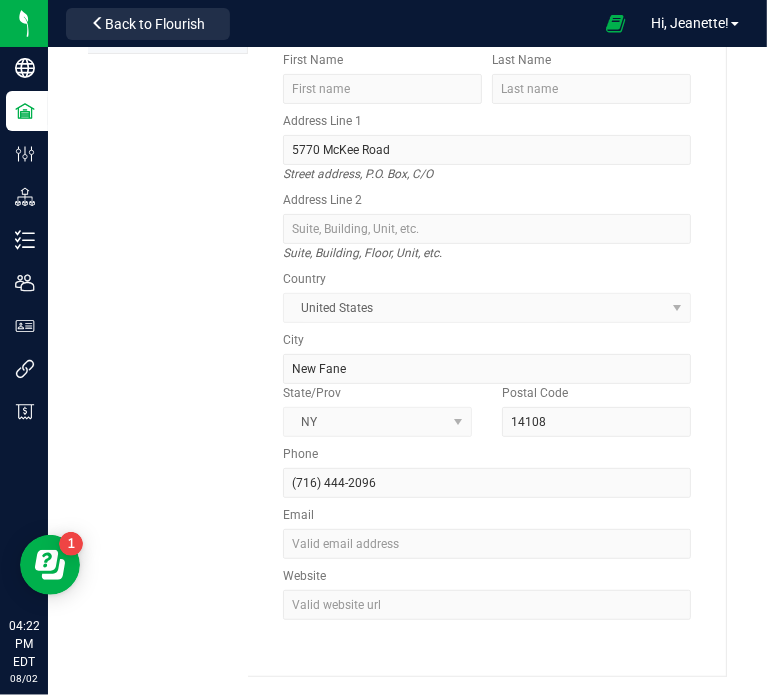 drag, startPoint x: 308, startPoint y: 364, endPoint x: 717, endPoint y: 327, distance: 410.6702 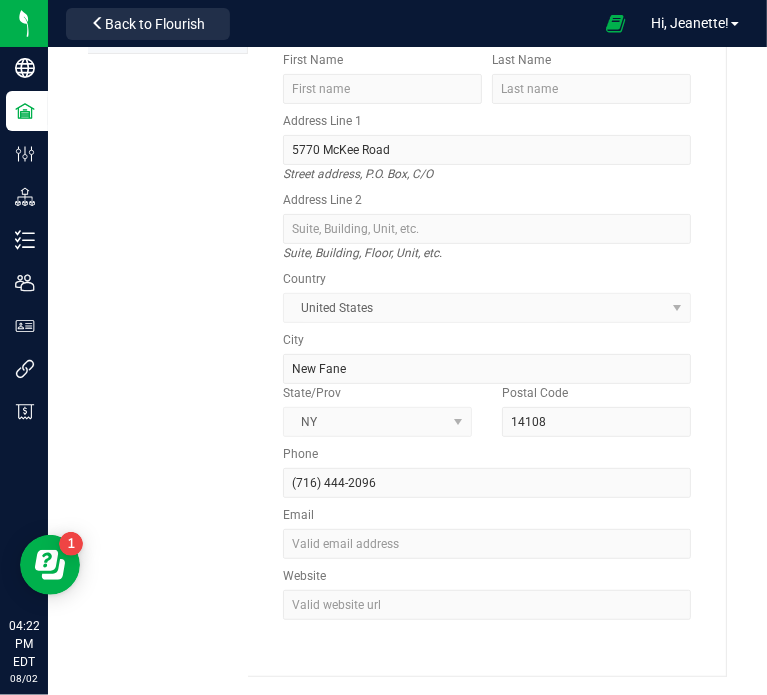 click on "City  [CITY]" at bounding box center (487, 357) 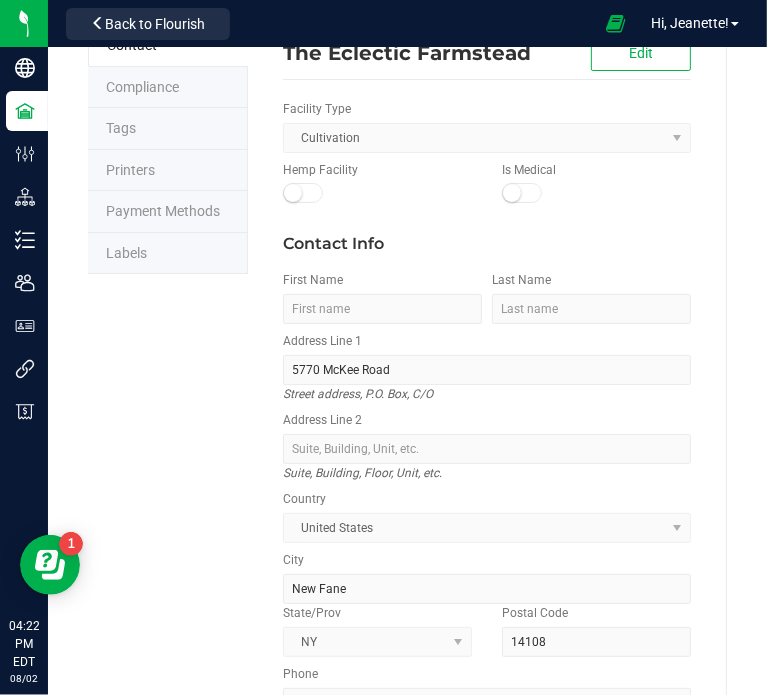 scroll, scrollTop: 0, scrollLeft: 0, axis: both 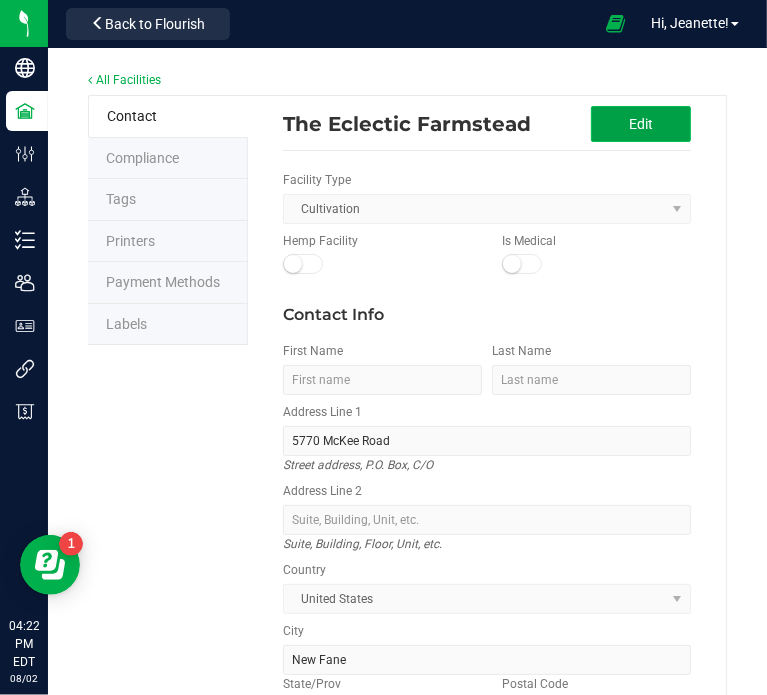 click on "Edit" at bounding box center [641, 124] 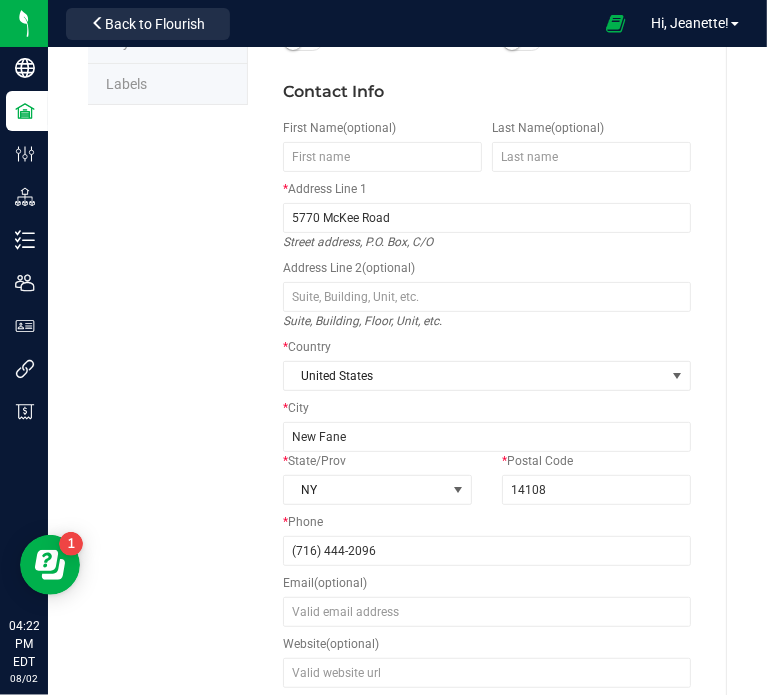scroll, scrollTop: 276, scrollLeft: 0, axis: vertical 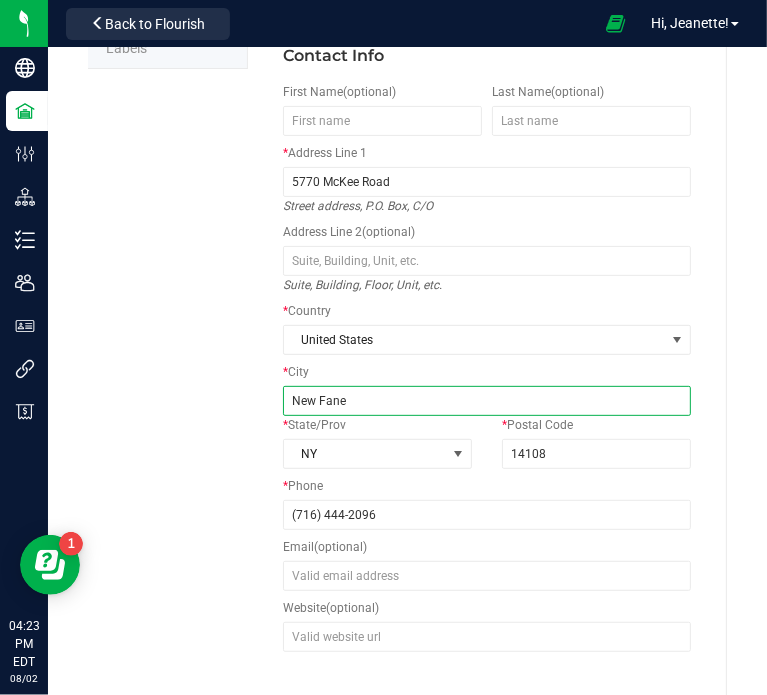 click on "New Fane" at bounding box center [487, 401] 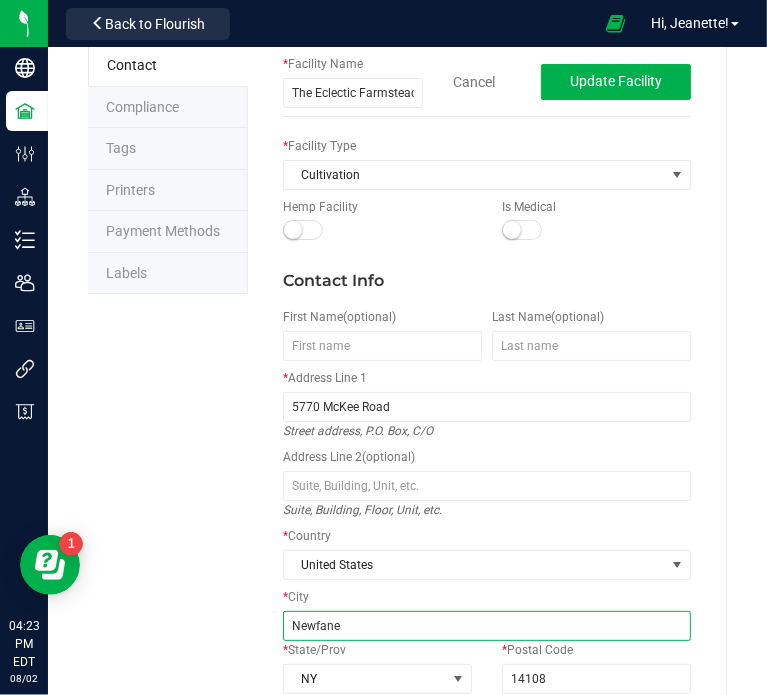 scroll, scrollTop: 0, scrollLeft: 0, axis: both 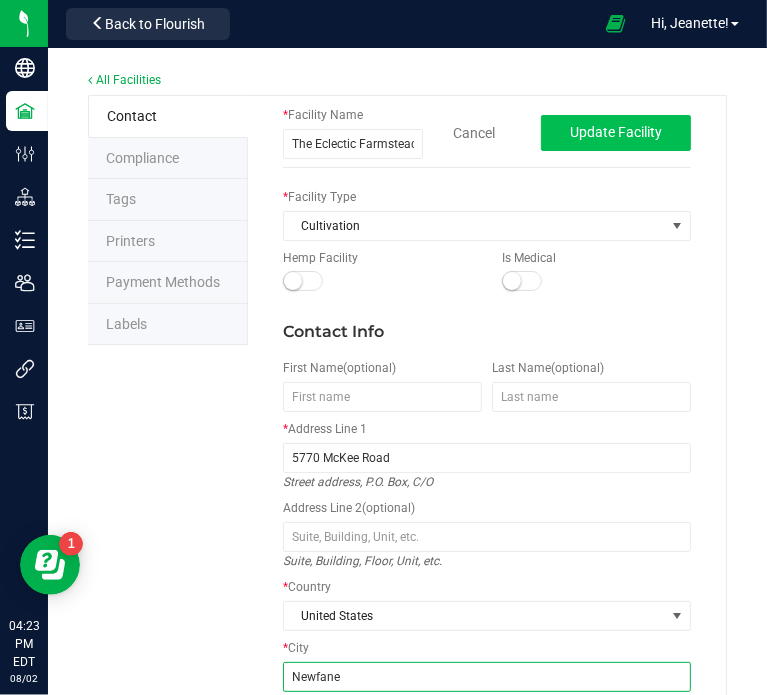type on "Newfane" 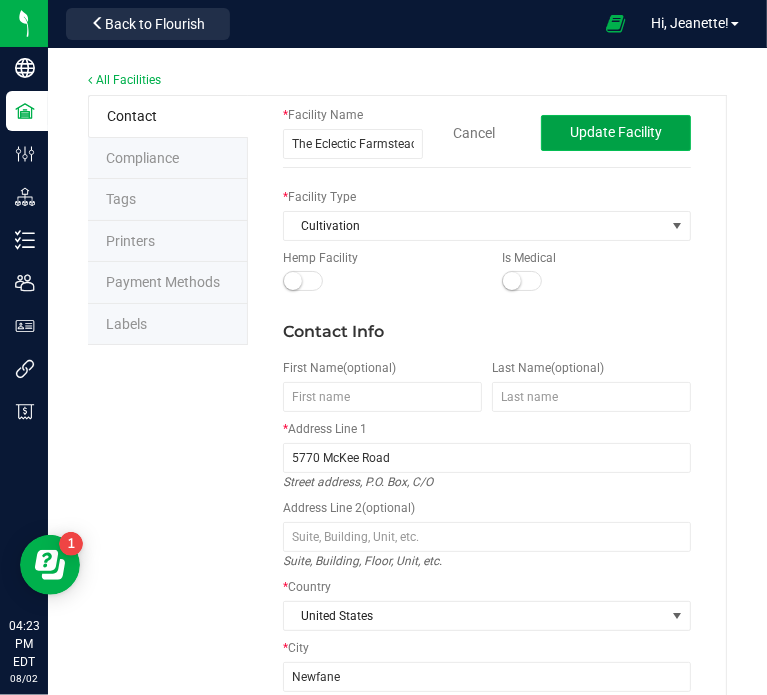 drag, startPoint x: 624, startPoint y: 134, endPoint x: 554, endPoint y: 134, distance: 70 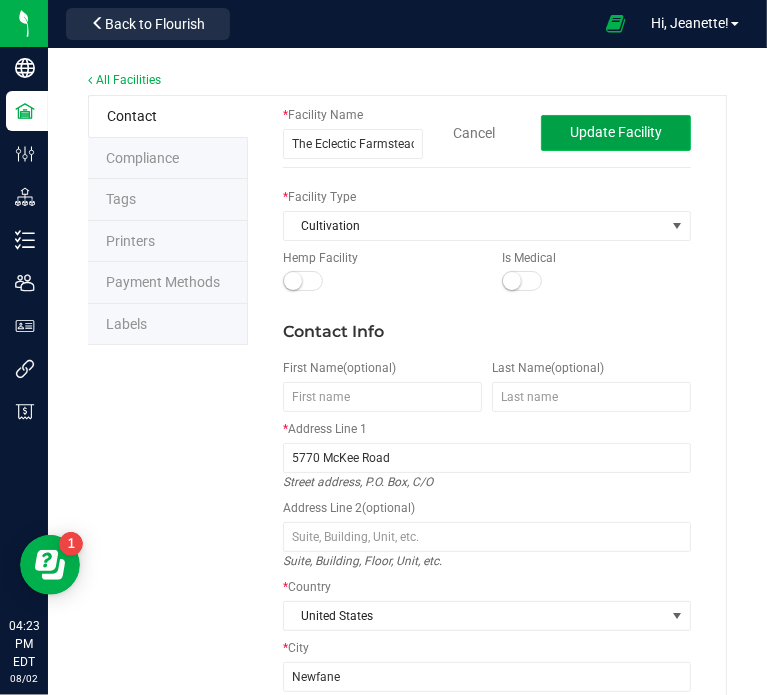 click on "Update Facility" 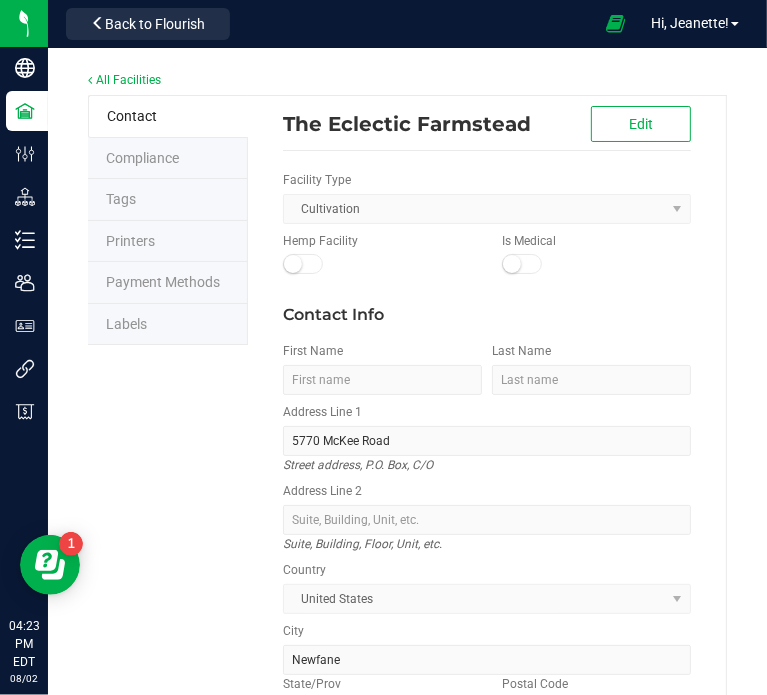 click on "All Facilities
Contact
Compliance
Tags
Printers
Payment Methods
Labels
The Eclectic Farmstead   Edit   Facility Type  Cultivation  Hemp Facility   Is Medical   Contact Info   First Name   Last Name   Address Line 1  [NUMBER] [STREET]  Street address, P.O. Box, C/O   Address Line 2   Suite, Building, Floor, Unit, etc.   Country  United States  City  [CITY]  State/Prov  [STATE]  Postal Code  [POSTAL_CODE]  Phone  [PHONE]  Email   Website" at bounding box center [407, 518] 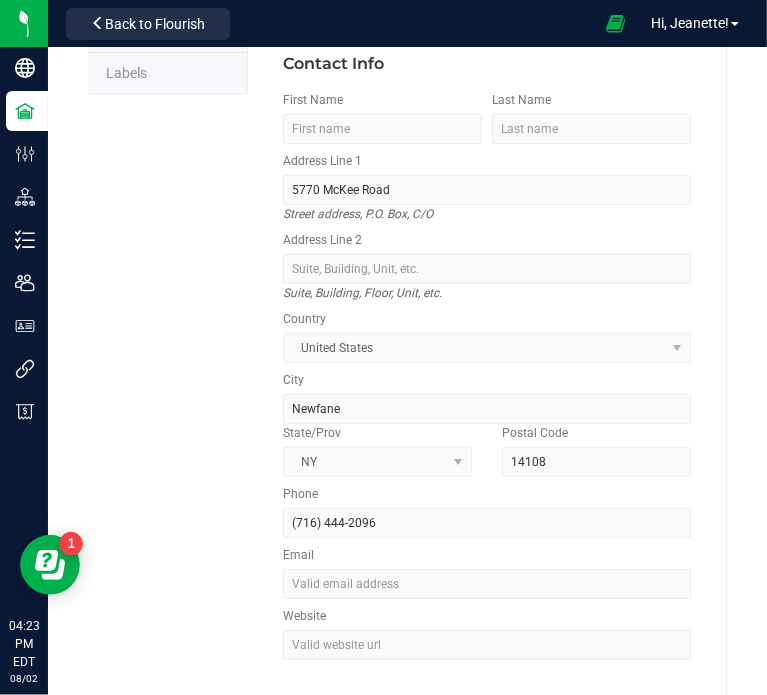 scroll, scrollTop: 56, scrollLeft: 0, axis: vertical 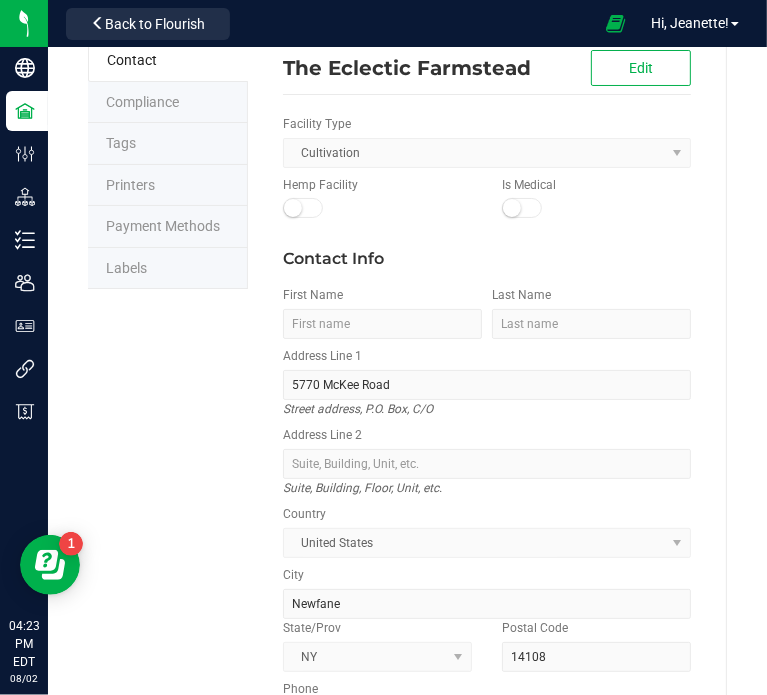 click on "All Facilities
Contact
Compliance
Tags
Printers
Payment Methods
Labels
The Eclectic Farmstead   Edit   Facility Type  Cultivation  Hemp Facility   Is Medical   Contact Info   First Name   Last Name   Address Line 1  [NUMBER] [STREET]  Street address, P.O. Box, C/O   Address Line 2   Suite, Building, Floor, Unit, etc.   Country  United States  City  [CITY]  State/Prov  [STATE]  Postal Code  [POSTAL_CODE]  Phone  [PHONE]  Email   Website" at bounding box center (407, 462) 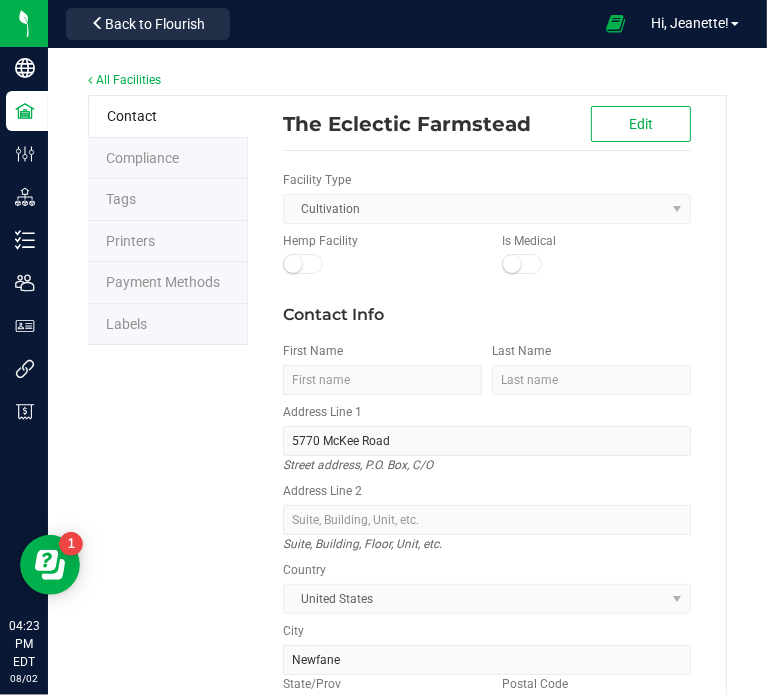 click on "All Facilities
Contact
Compliance
Tags
Printers
Payment Methods
Labels
The Eclectic Farmstead   Edit   Facility Type  Cultivation  Hemp Facility   Is Medical   Contact Info   First Name   Last Name   Address Line 1  [NUMBER] [STREET]  Street address, P.O. Box, C/O   Address Line 2   Suite, Building, Floor, Unit, etc.   Country  United States  City  [CITY]  State/Prov  [STATE]  Postal Code  [POSTAL_CODE]  Phone  [PHONE]  Email   Website" at bounding box center [407, 518] 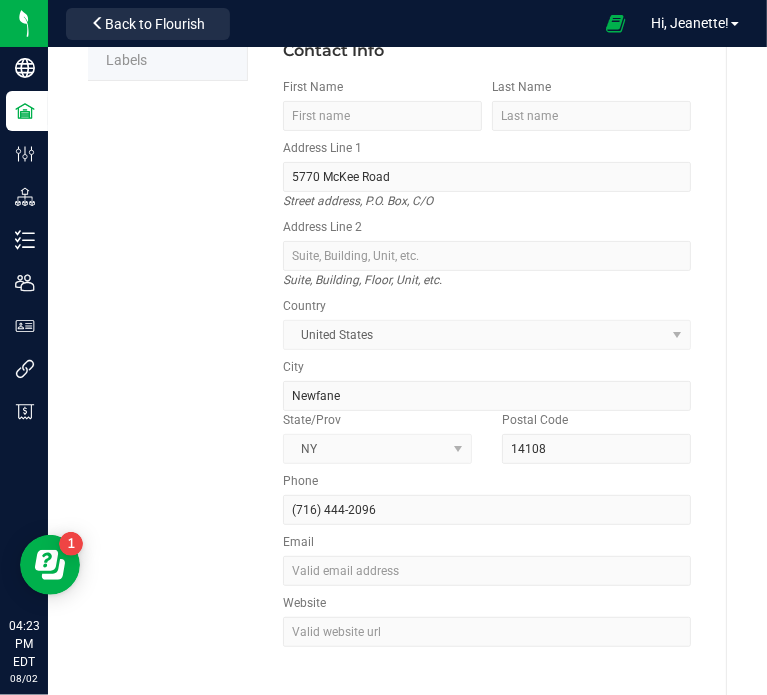 click on "All Facilities
Contact
Compliance
Tags
Printers
Payment Methods
Labels
The Eclectic Farmstead   Edit   Facility Type  Cultivation  Hemp Facility   Is Medical   Contact Info   First Name   Last Name   Address Line 1  [NUMBER] [STREET]  Street address, P.O. Box, C/O   Address Line 2   Suite, Building, Floor, Unit, etc.   Country  United States  City  [CITY]  State/Prov  [STATE]  Postal Code  [POSTAL_CODE]  Phone  [PHONE]  Email   Website" at bounding box center [407, 254] 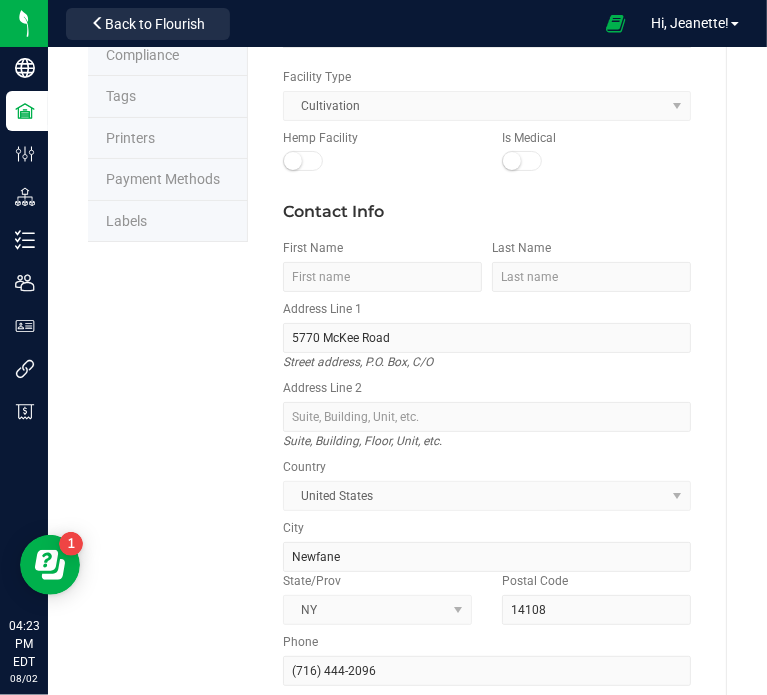 scroll, scrollTop: 0, scrollLeft: 0, axis: both 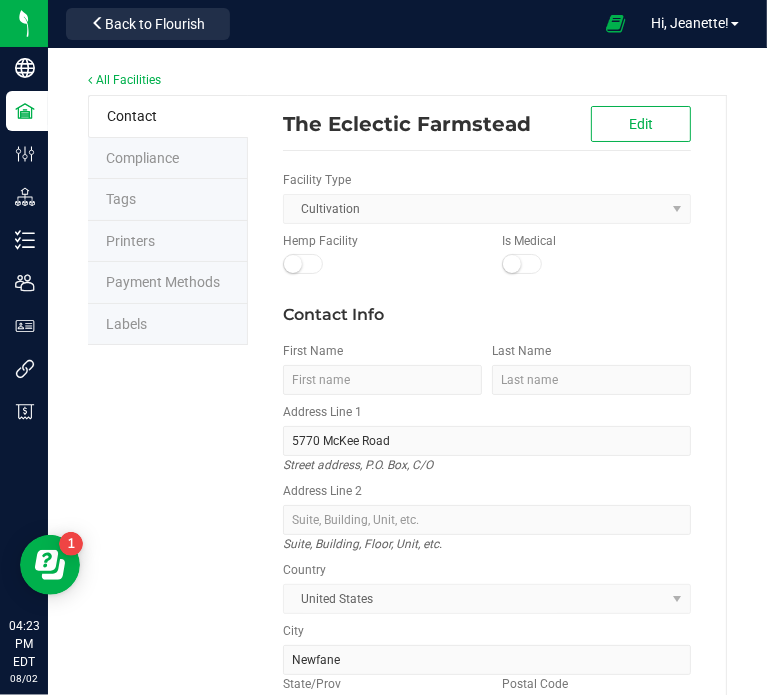 click on "Compliance" at bounding box center (142, 158) 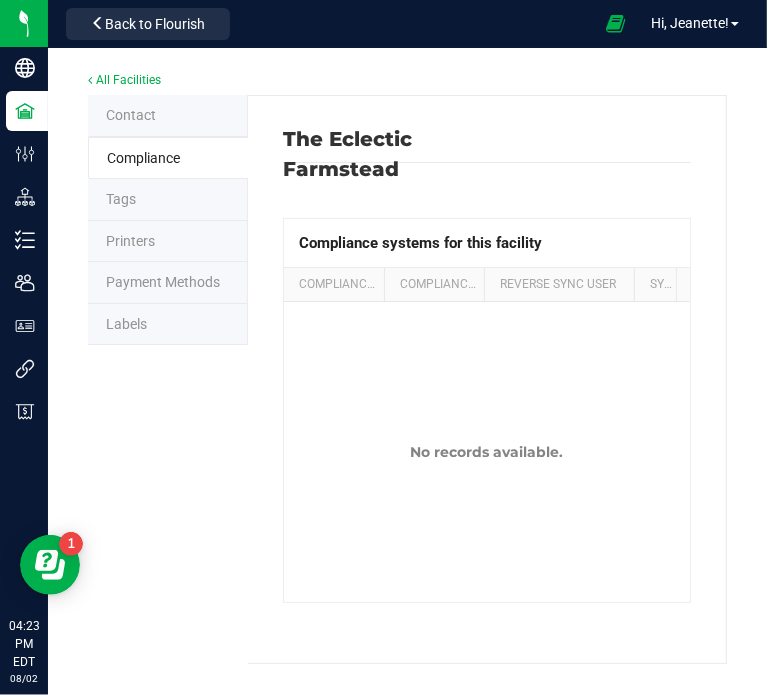 click on "Tags" at bounding box center (121, 199) 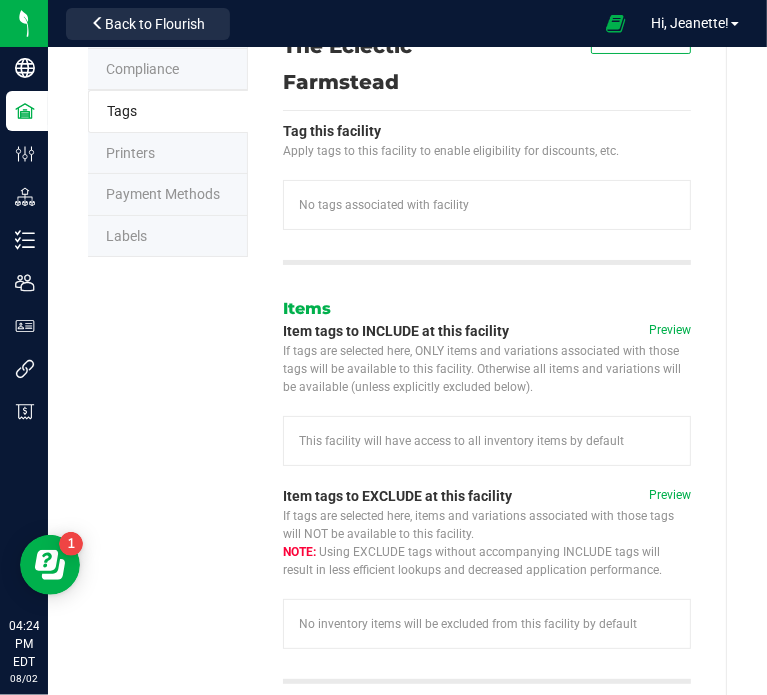 scroll, scrollTop: 0, scrollLeft: 0, axis: both 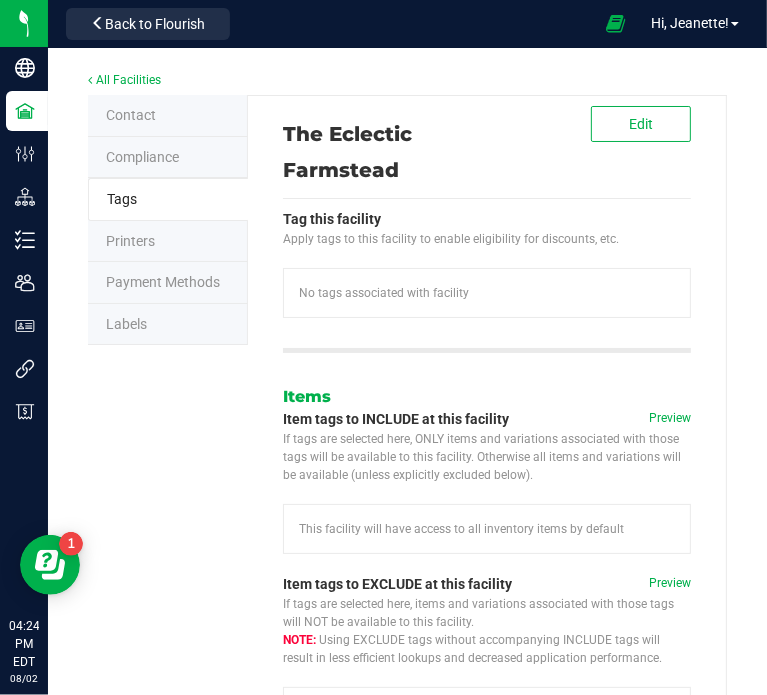 click on "Printers" at bounding box center (168, 242) 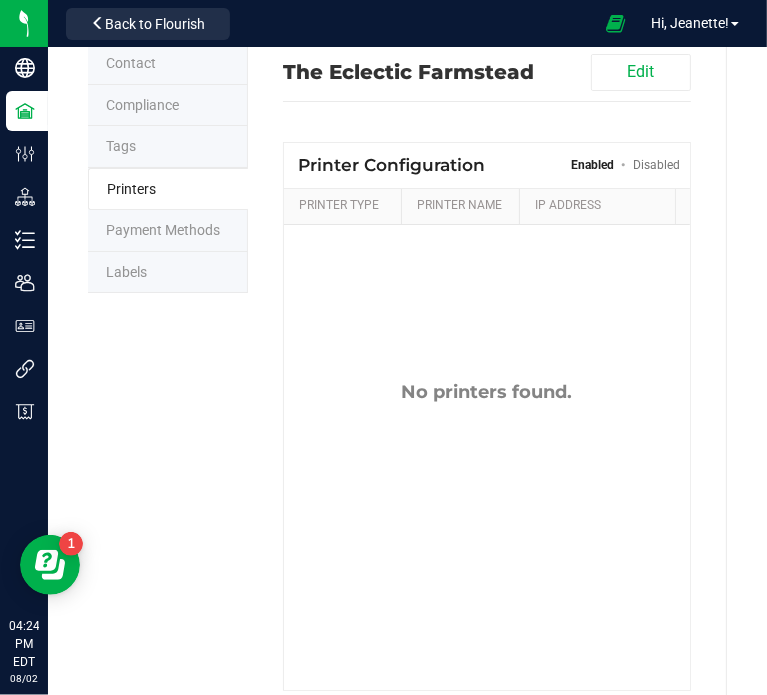 scroll, scrollTop: 87, scrollLeft: 0, axis: vertical 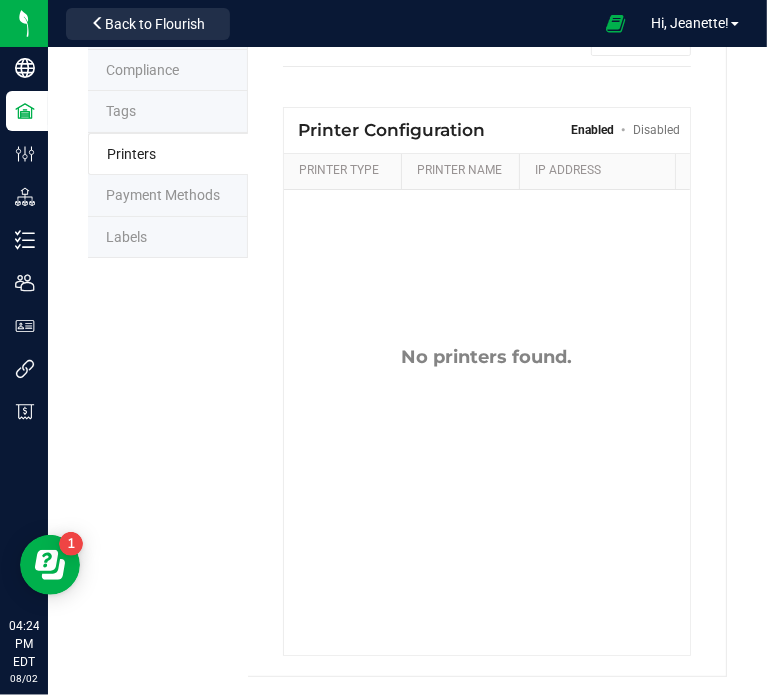 click on "Payment Methods" at bounding box center [163, 195] 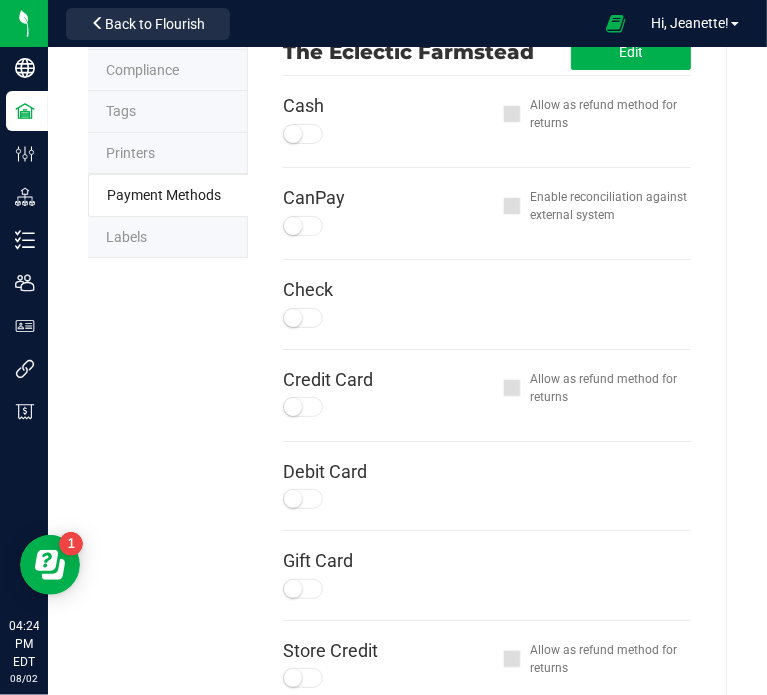 scroll, scrollTop: 0, scrollLeft: 0, axis: both 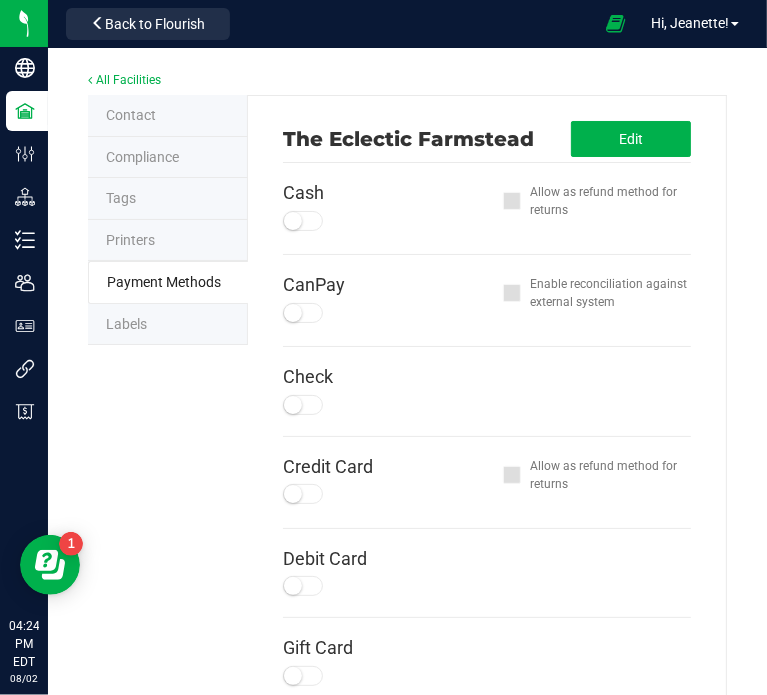 click at bounding box center (303, 221) 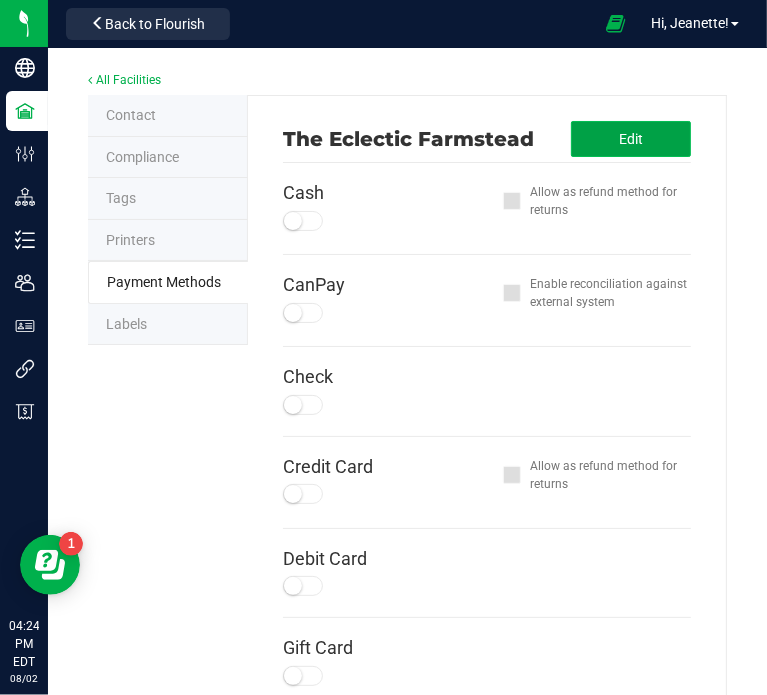 click on "Edit" at bounding box center [631, 139] 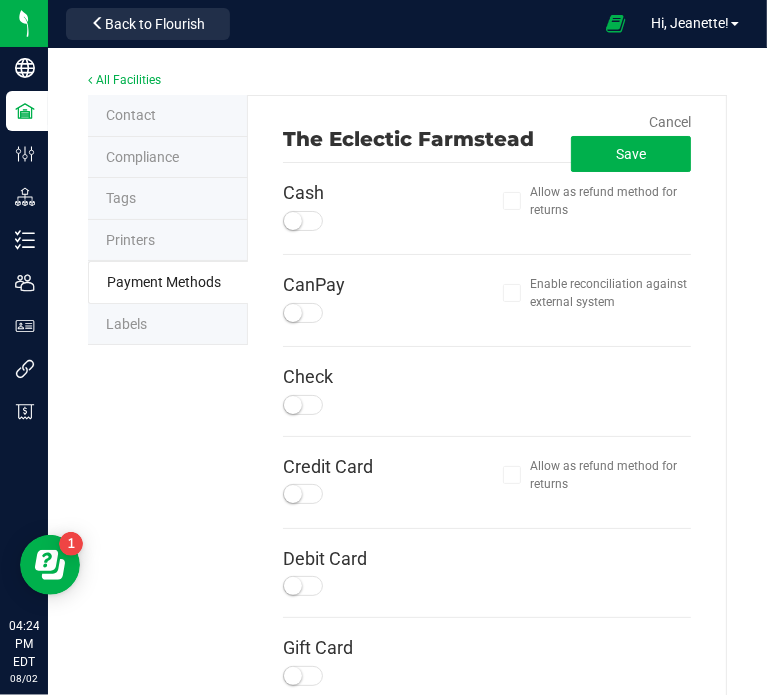 click at bounding box center (303, 221) 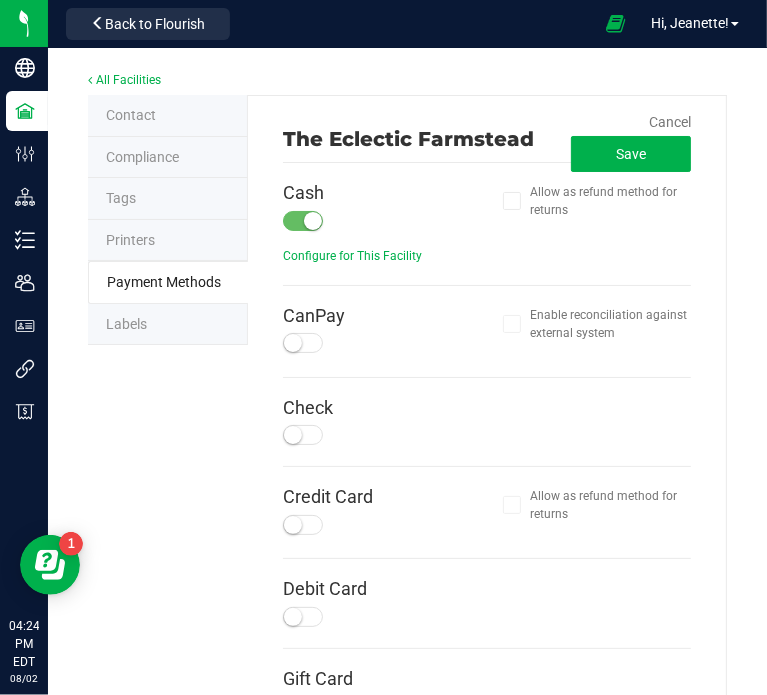 click at bounding box center [293, 525] 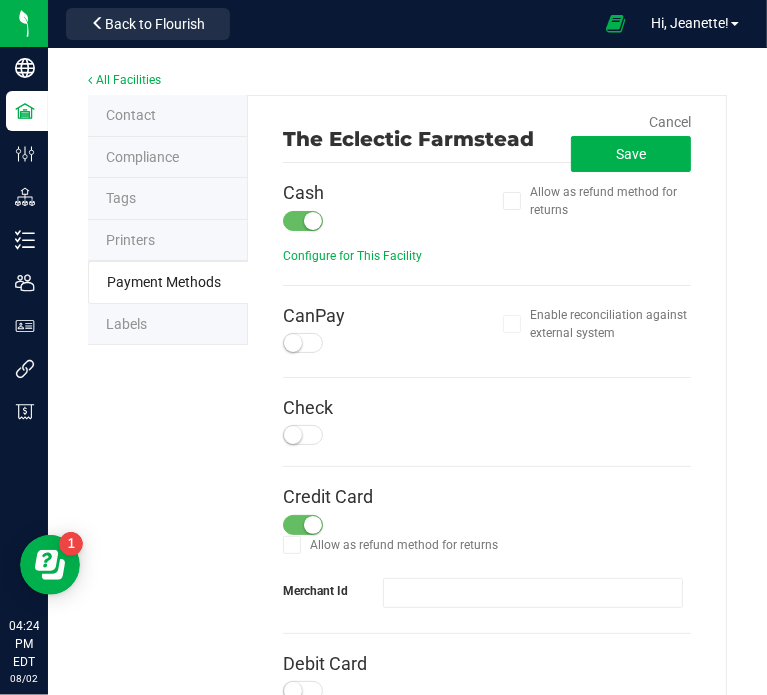 click at bounding box center [293, 435] 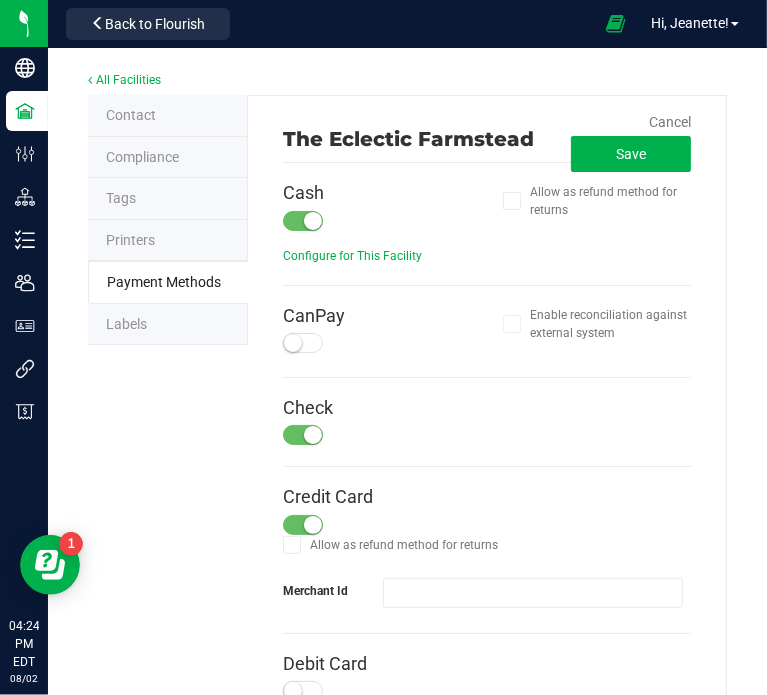 click at bounding box center (313, 525) 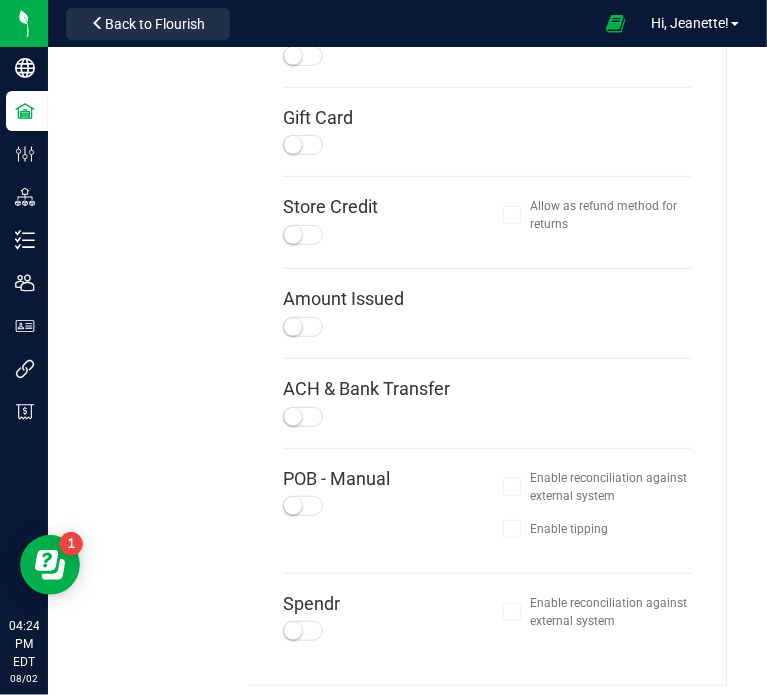 scroll, scrollTop: 566, scrollLeft: 0, axis: vertical 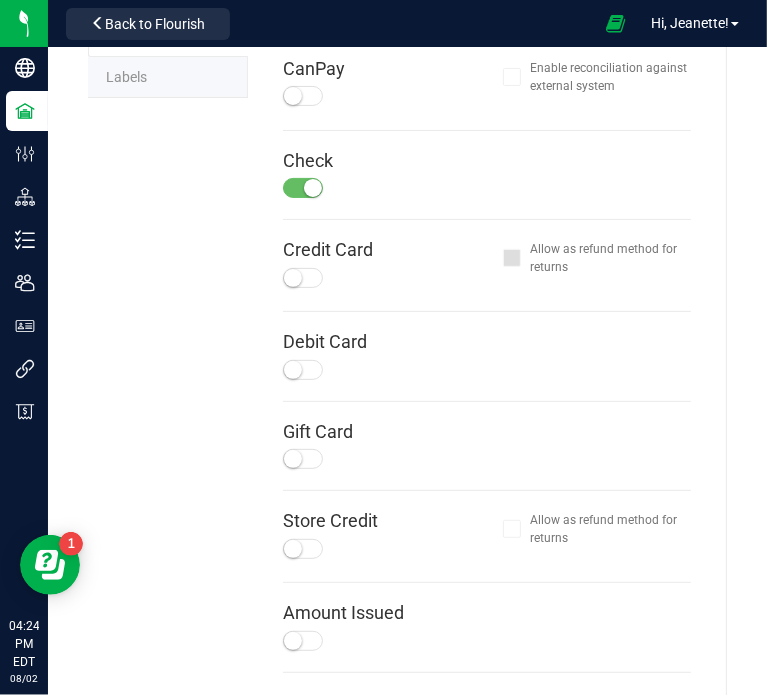 click at bounding box center [303, 459] 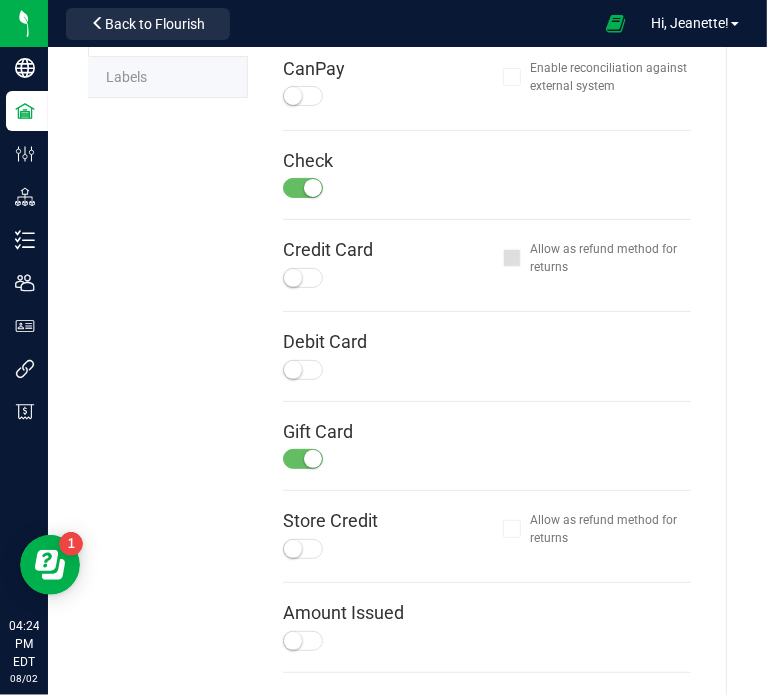 click at bounding box center (303, 549) 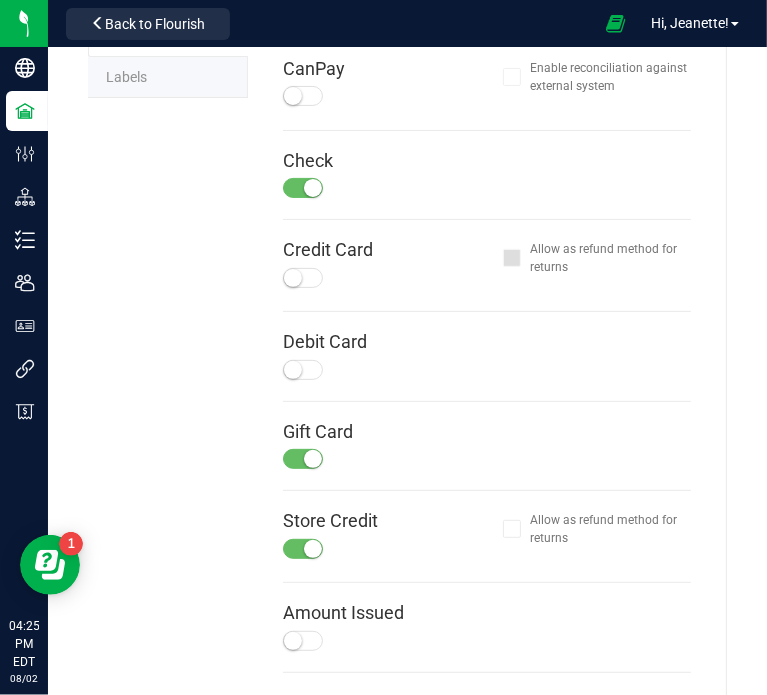 click at bounding box center (303, 278) 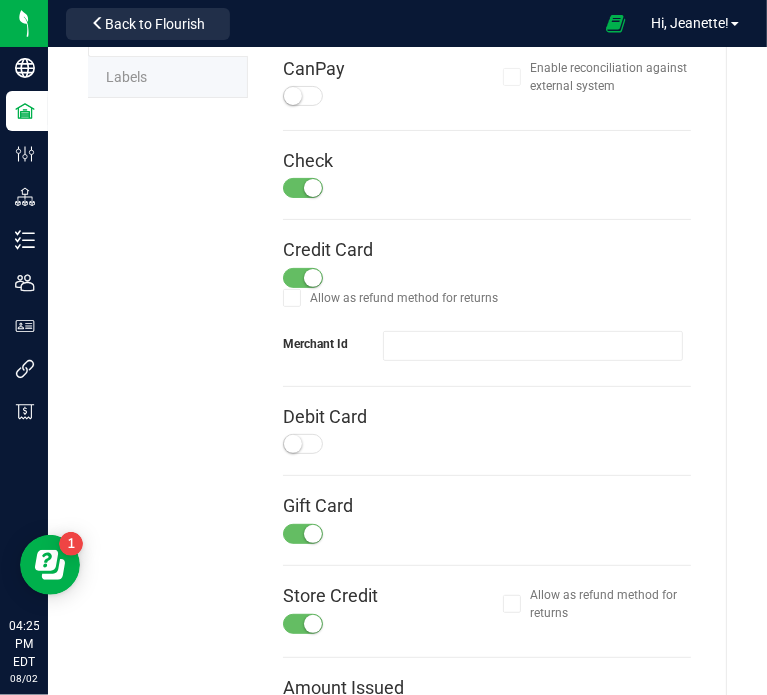 drag, startPoint x: 453, startPoint y: 341, endPoint x: 396, endPoint y: 222, distance: 131.94696 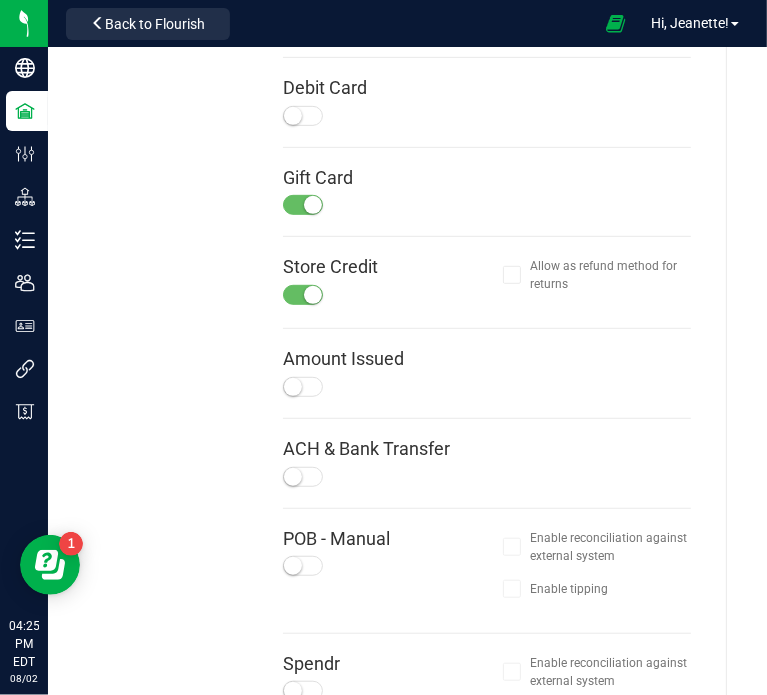 scroll, scrollTop: 566, scrollLeft: 0, axis: vertical 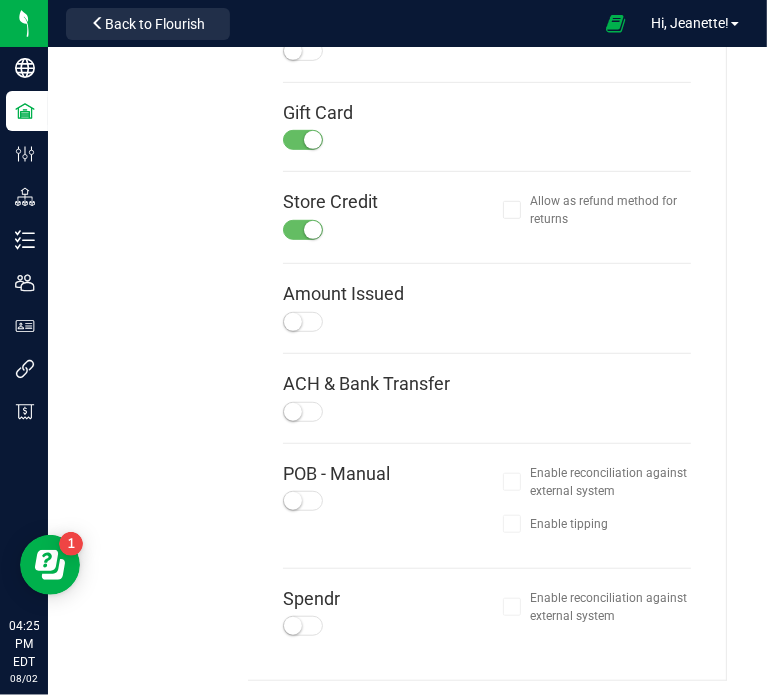 click at bounding box center (293, 412) 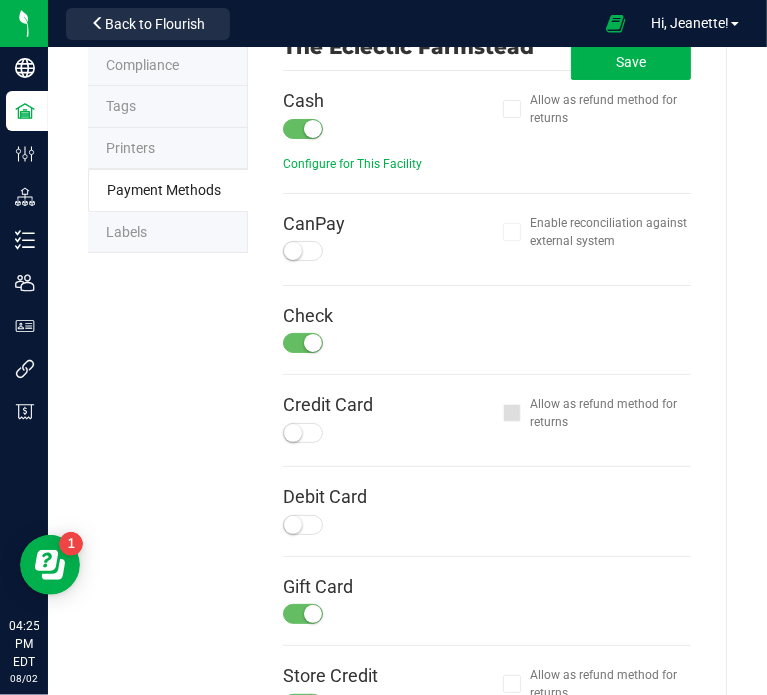 scroll, scrollTop: 0, scrollLeft: 0, axis: both 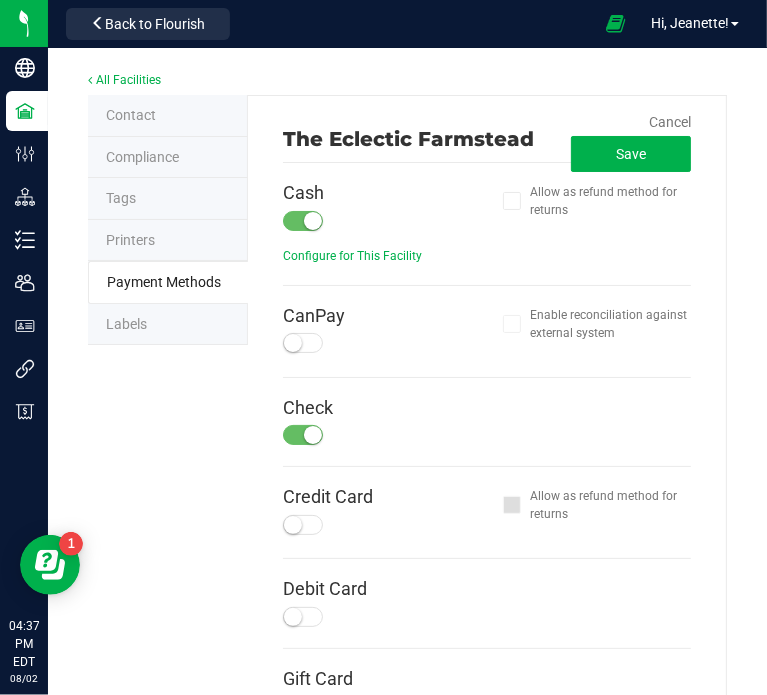 click on "Labels" at bounding box center [168, 325] 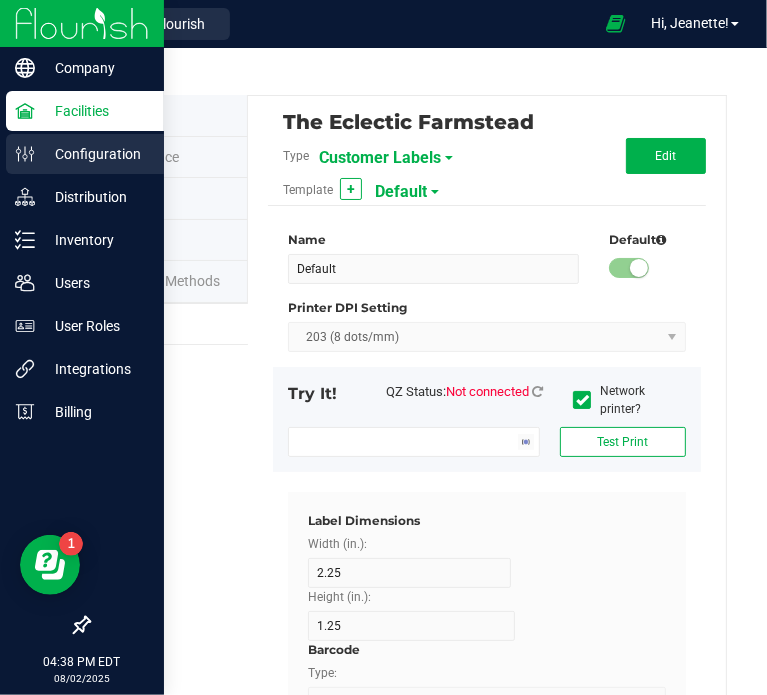 click on "Configuration" at bounding box center (95, 154) 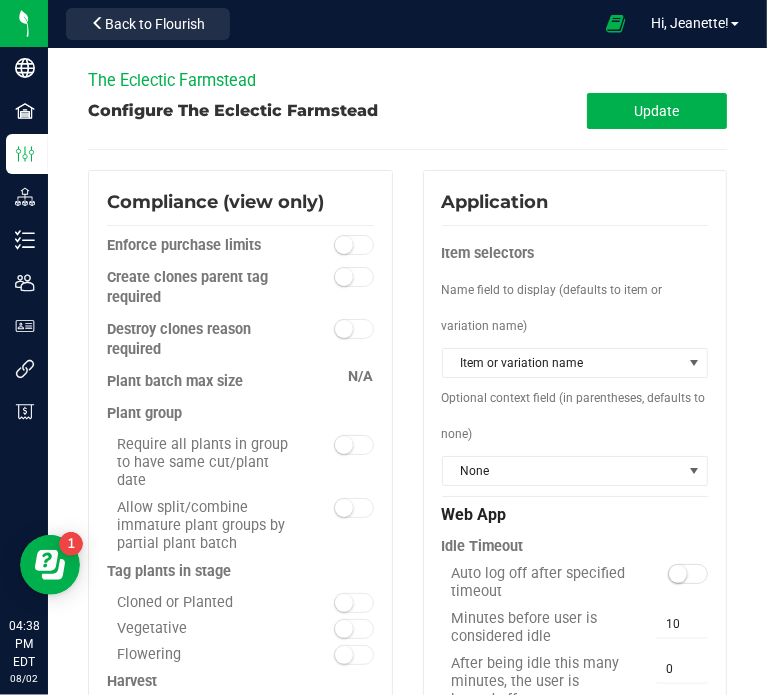 drag, startPoint x: 362, startPoint y: 200, endPoint x: 641, endPoint y: 134, distance: 286.7002 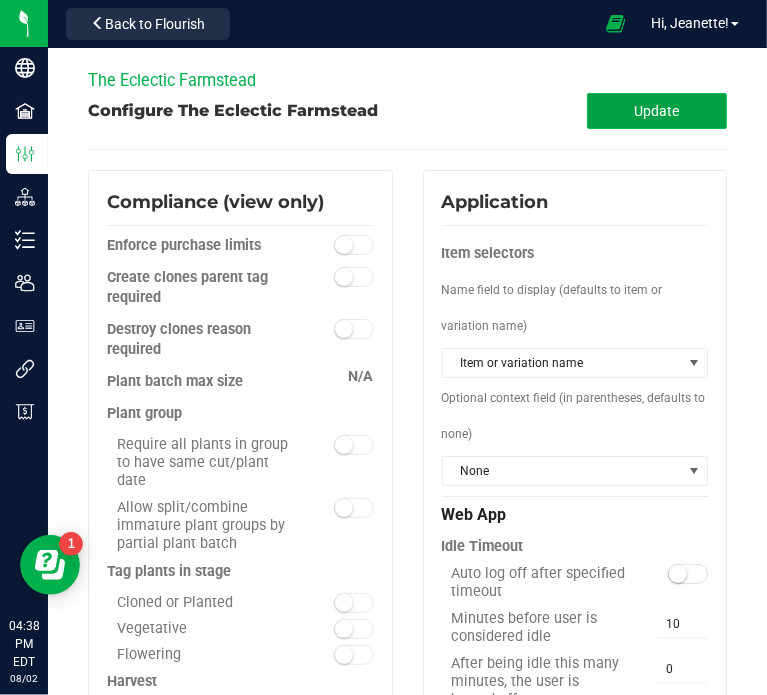 click on "Update" at bounding box center [657, 111] 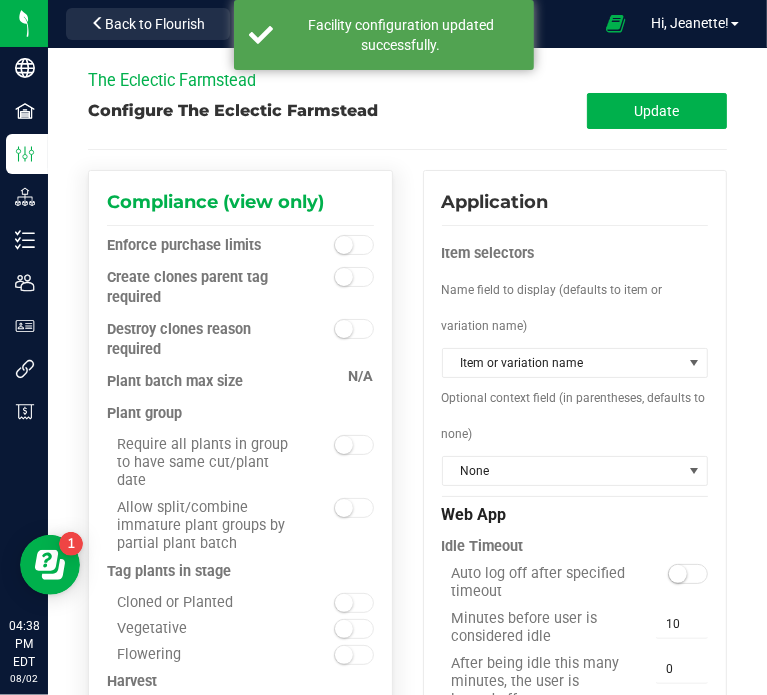 click at bounding box center [344, 245] 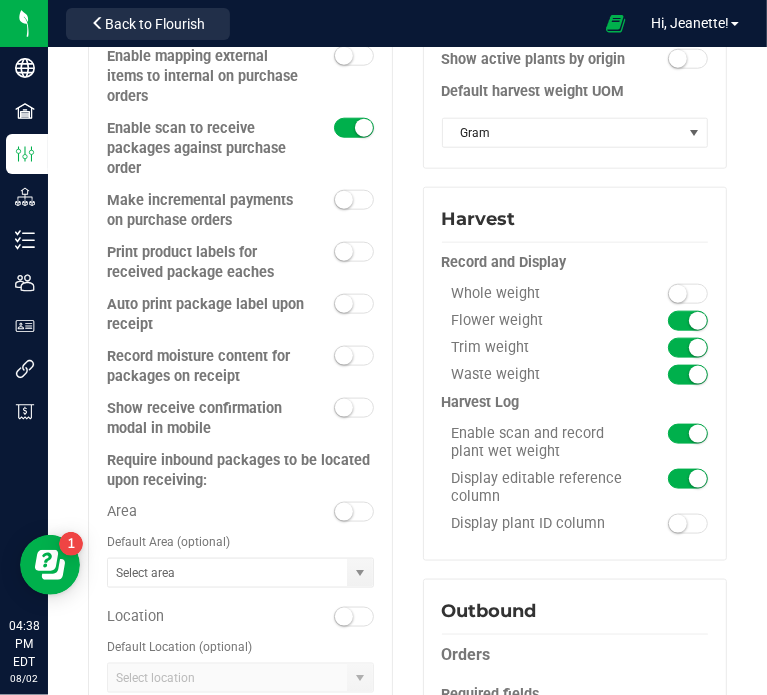 scroll, scrollTop: 1132, scrollLeft: 0, axis: vertical 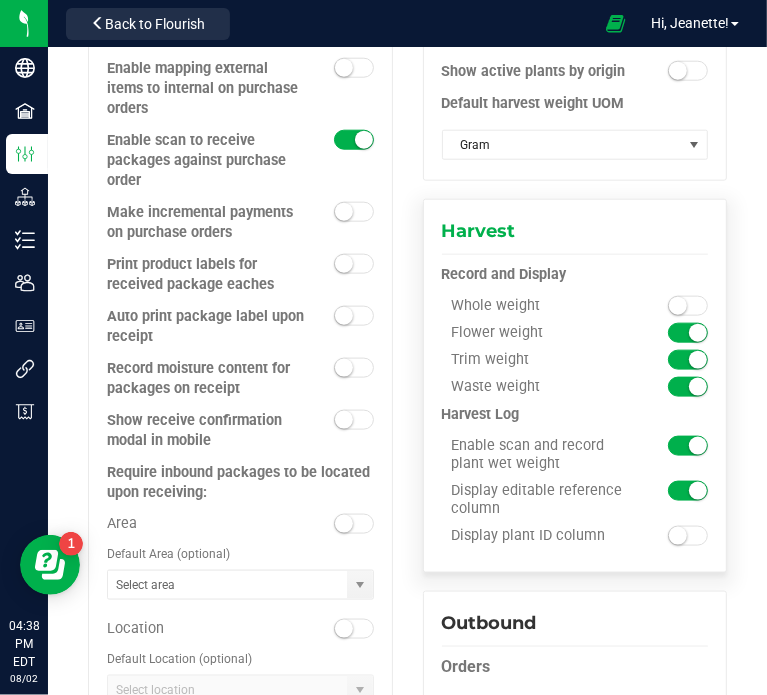 click at bounding box center [674, 307] 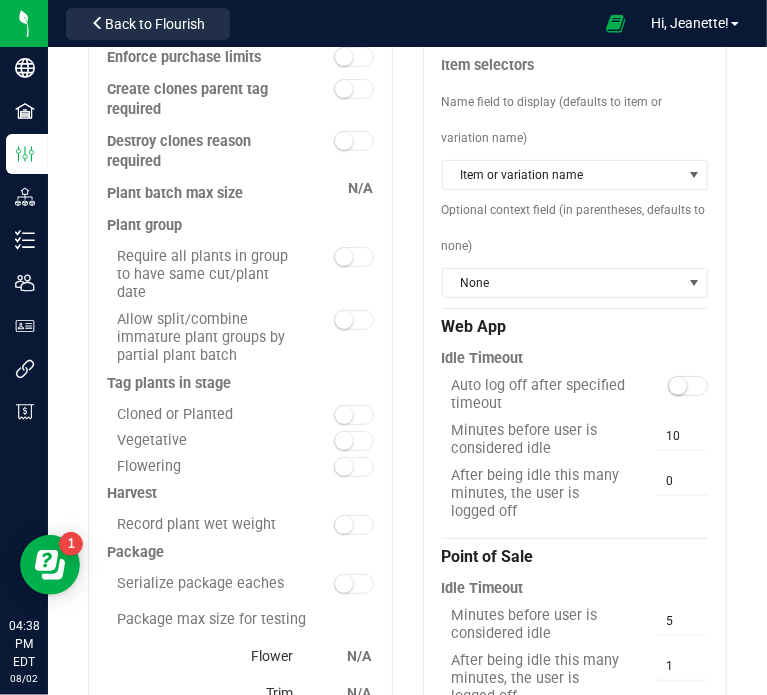 scroll, scrollTop: 0, scrollLeft: 0, axis: both 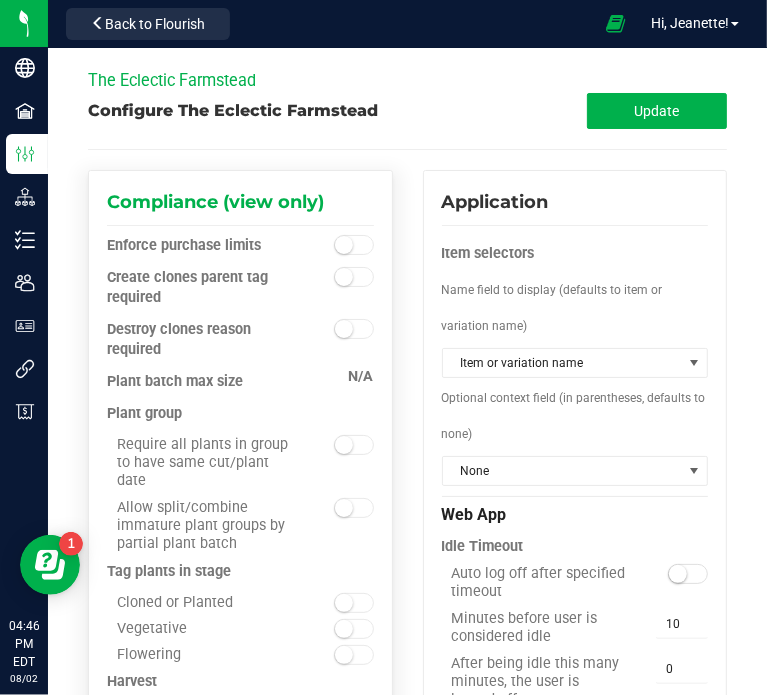 drag, startPoint x: 347, startPoint y: 285, endPoint x: 266, endPoint y: 313, distance: 85.70297 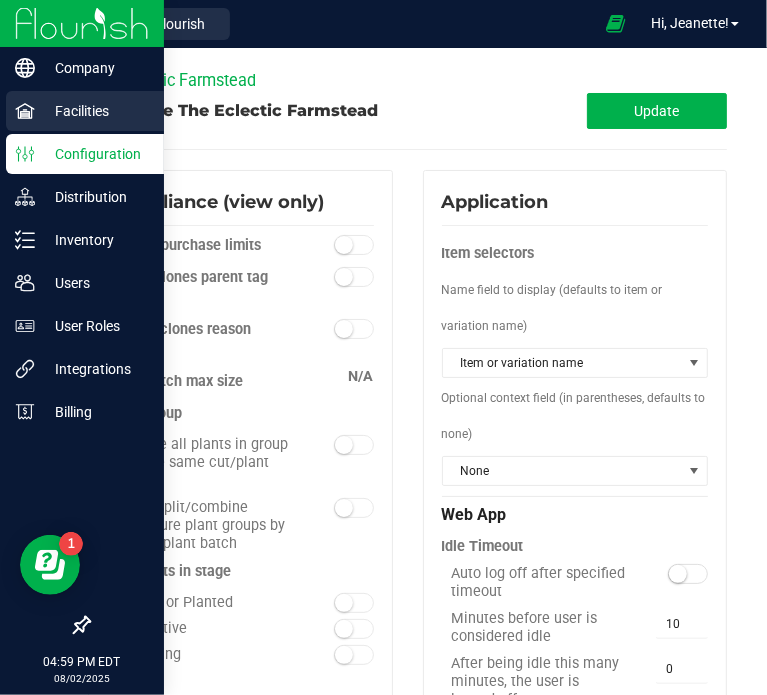 click on "Facilities" at bounding box center (95, 111) 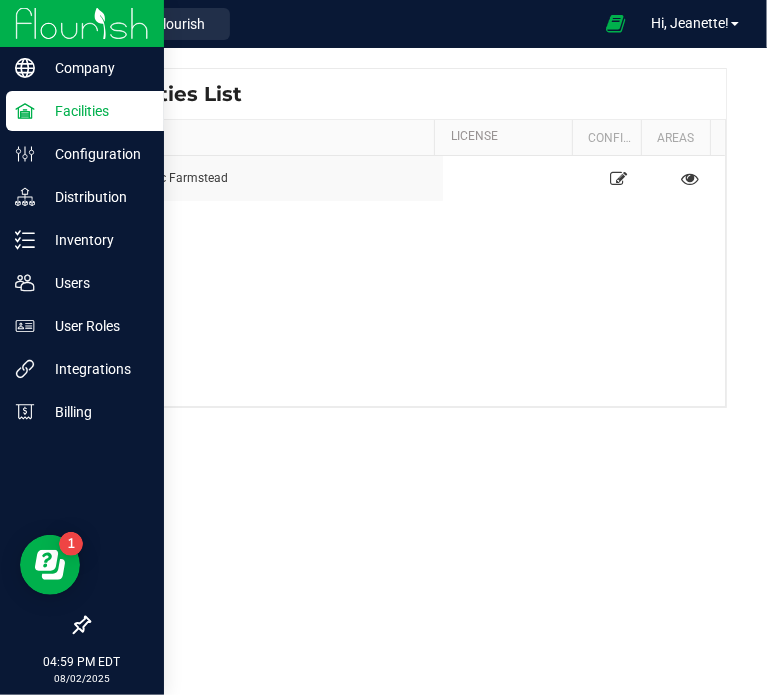 click on "Facilities" at bounding box center [95, 111] 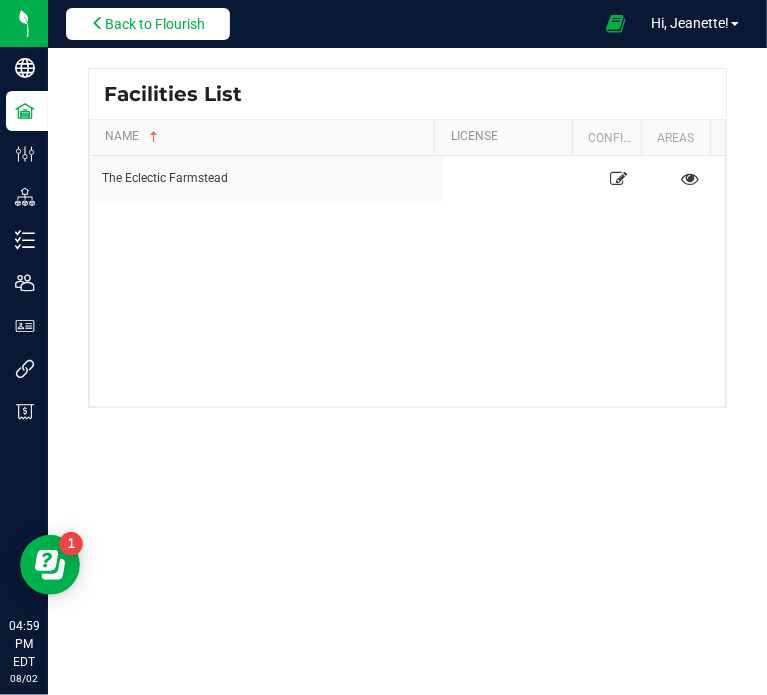 click on "Back to Flourish" at bounding box center [148, 24] 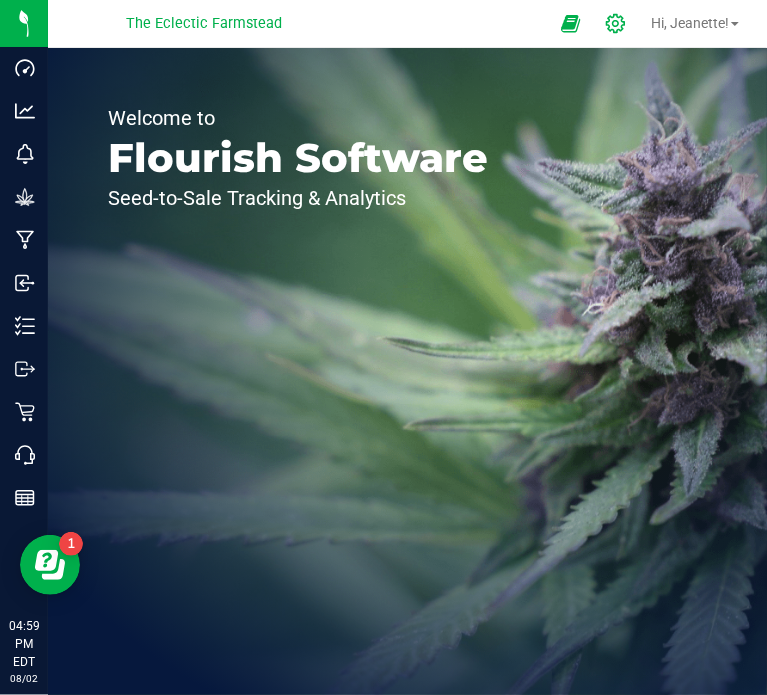 click 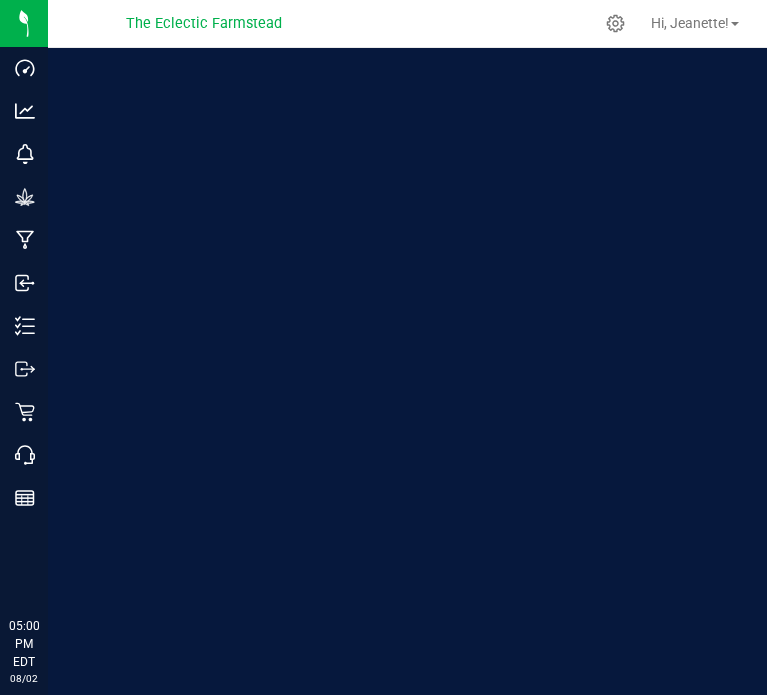 scroll, scrollTop: 0, scrollLeft: 0, axis: both 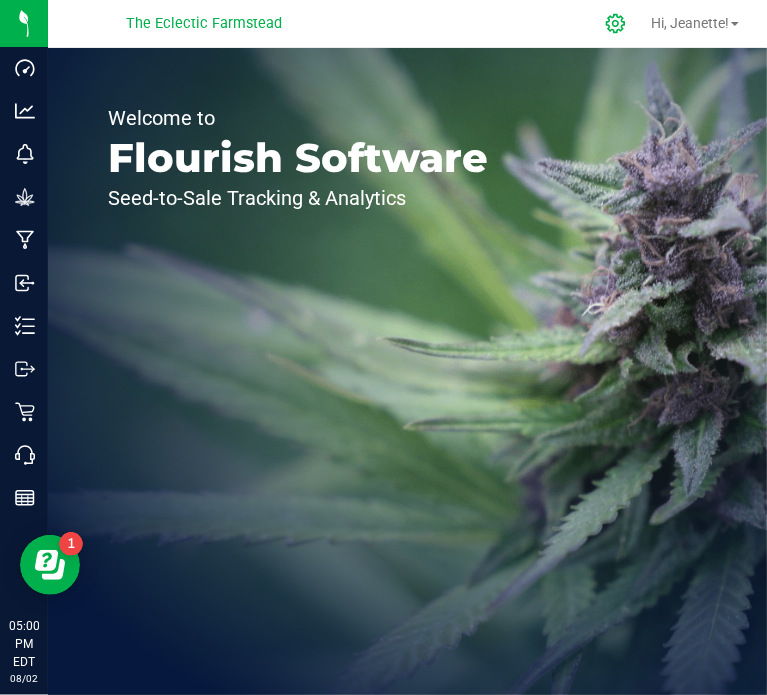 click 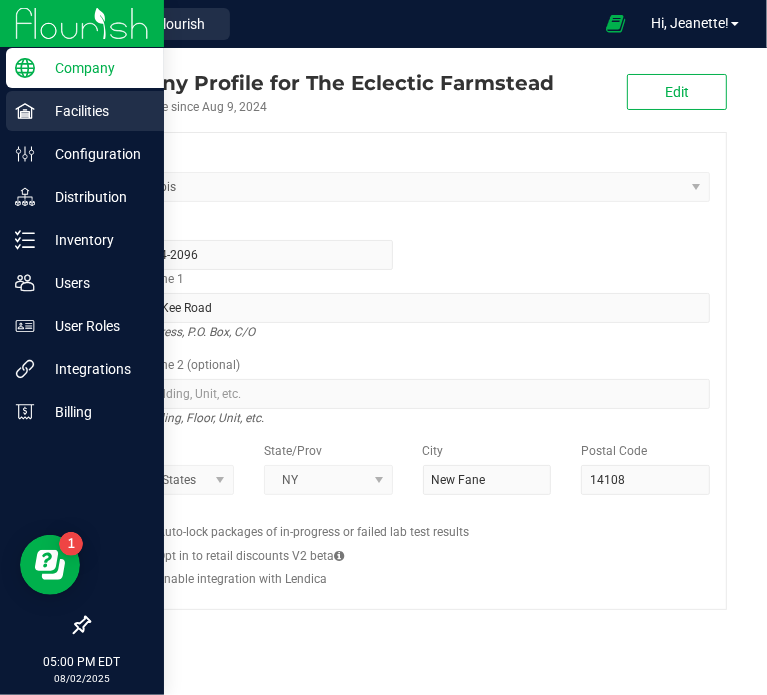 click on "Facilities" at bounding box center (95, 111) 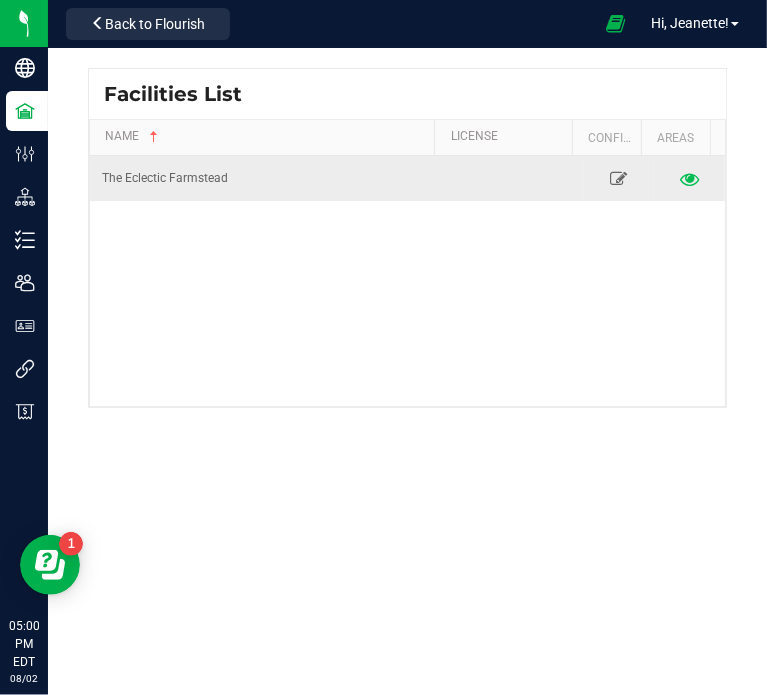 click at bounding box center (689, 178) 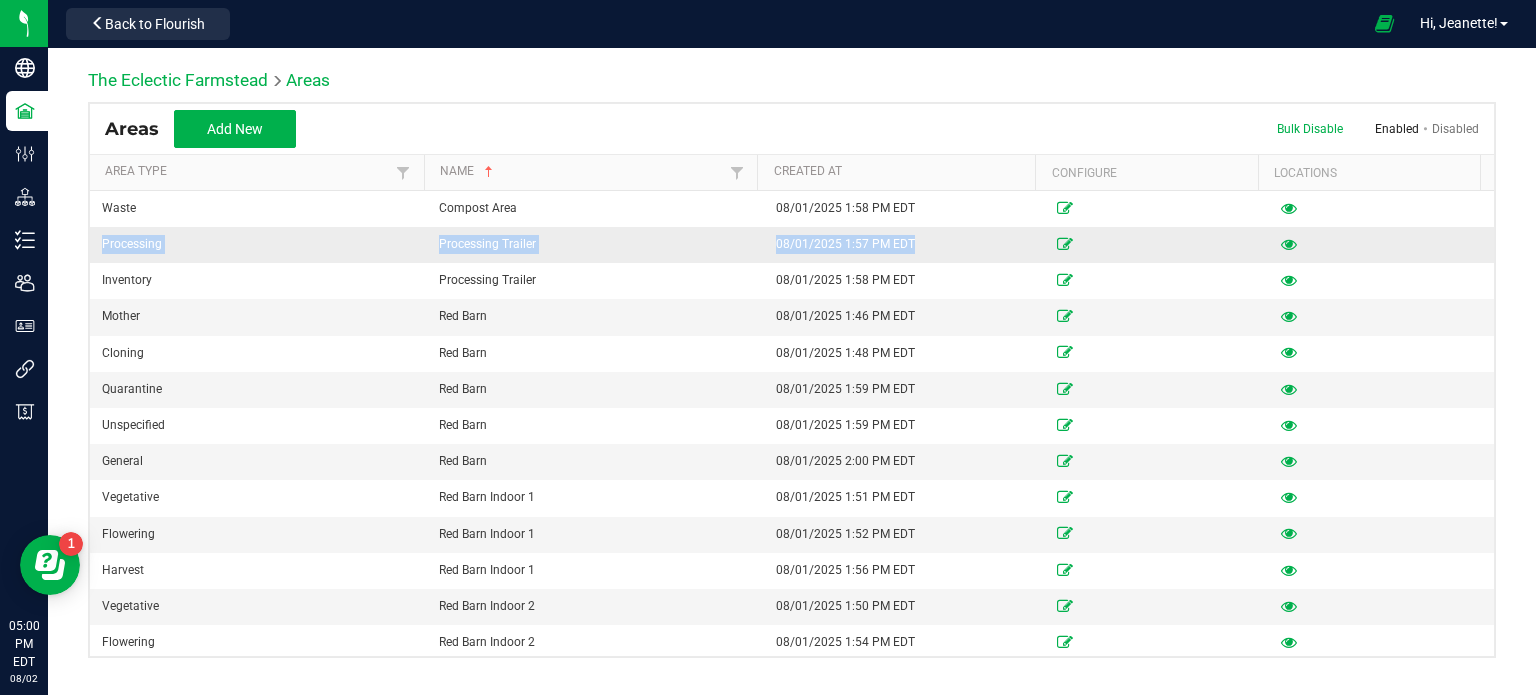 drag, startPoint x: 1277, startPoint y: 211, endPoint x: 1348, endPoint y: 237, distance: 75.61085 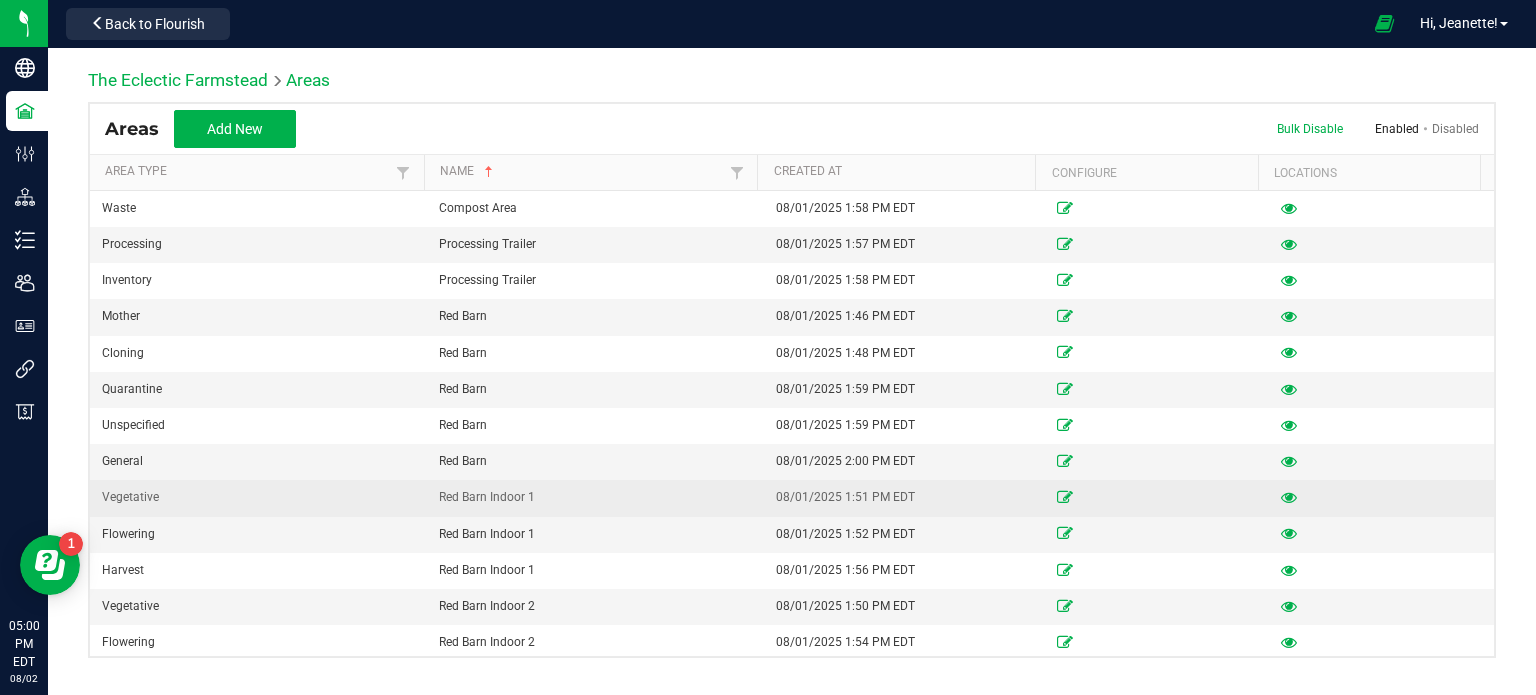 click at bounding box center [1289, 497] 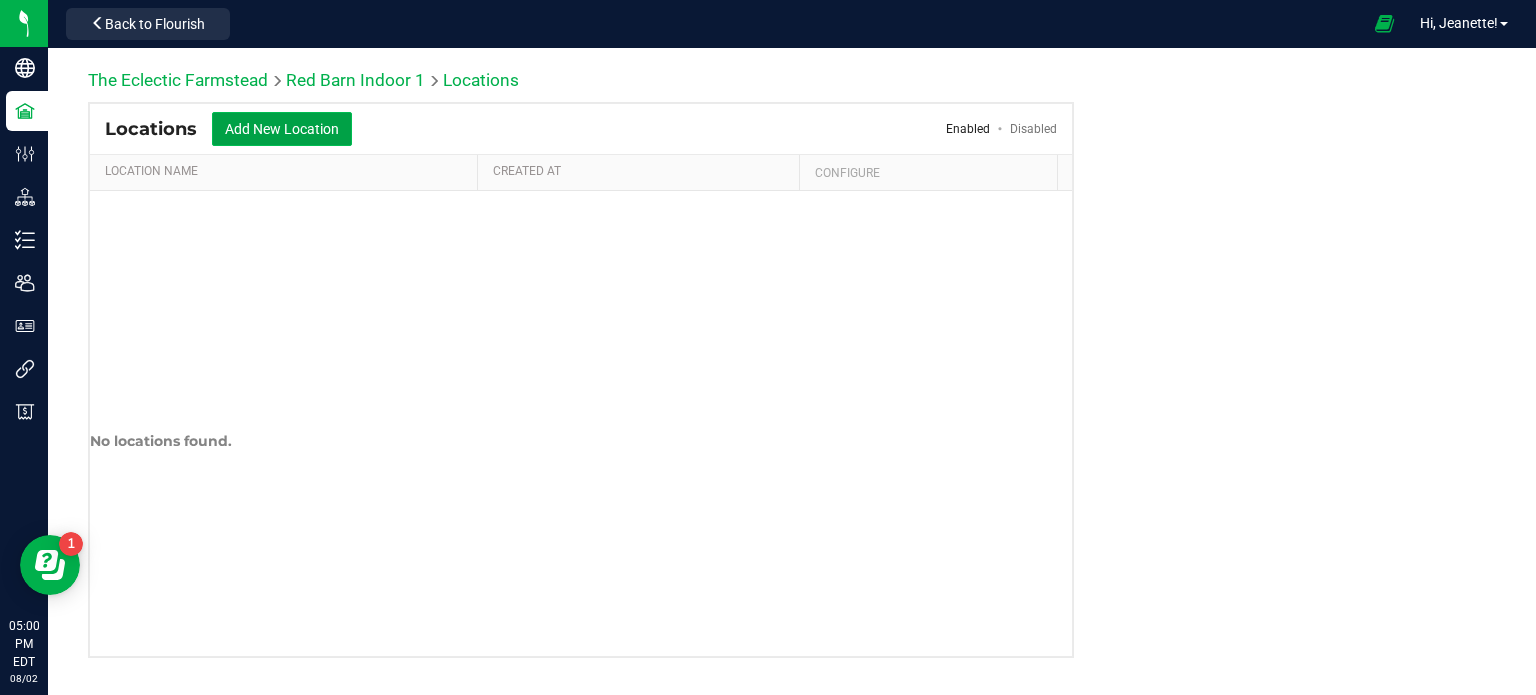 click on "Add New Location" at bounding box center (282, 129) 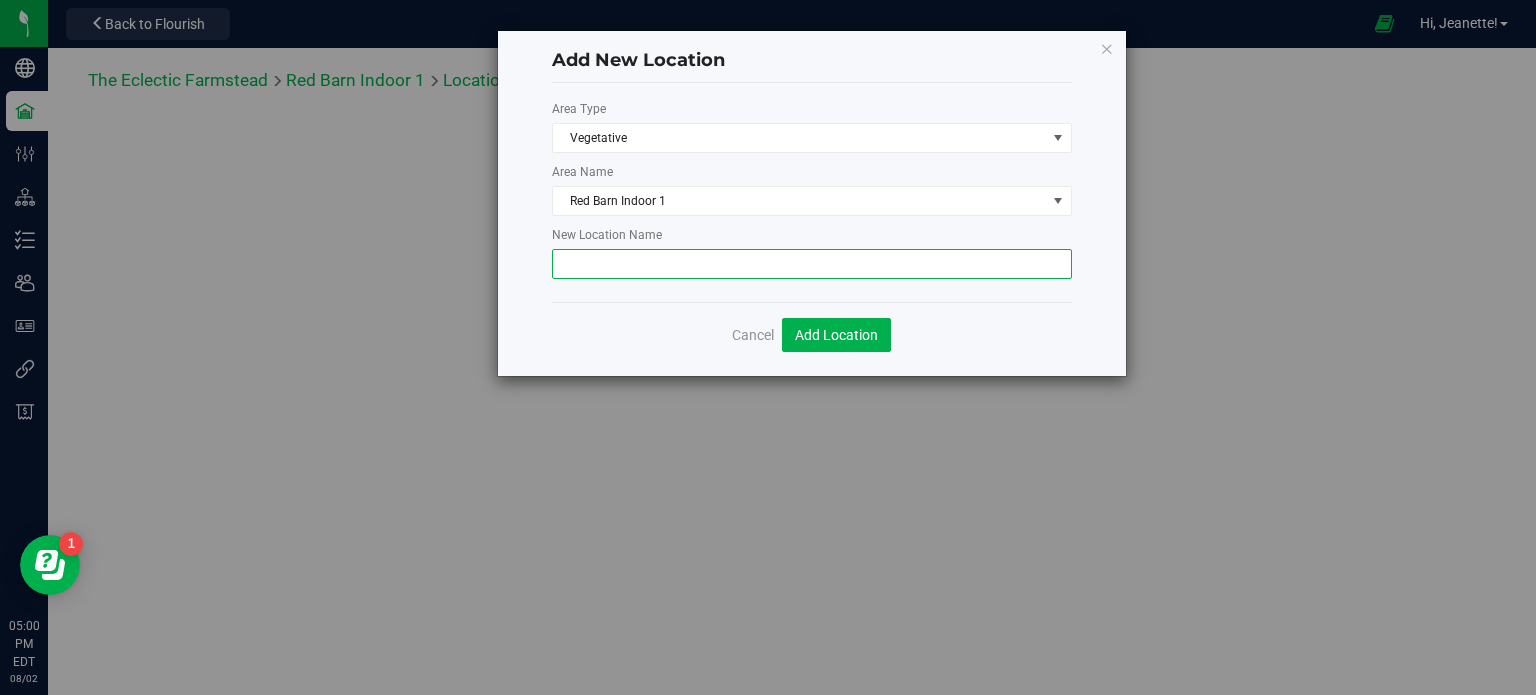 click at bounding box center [812, 264] 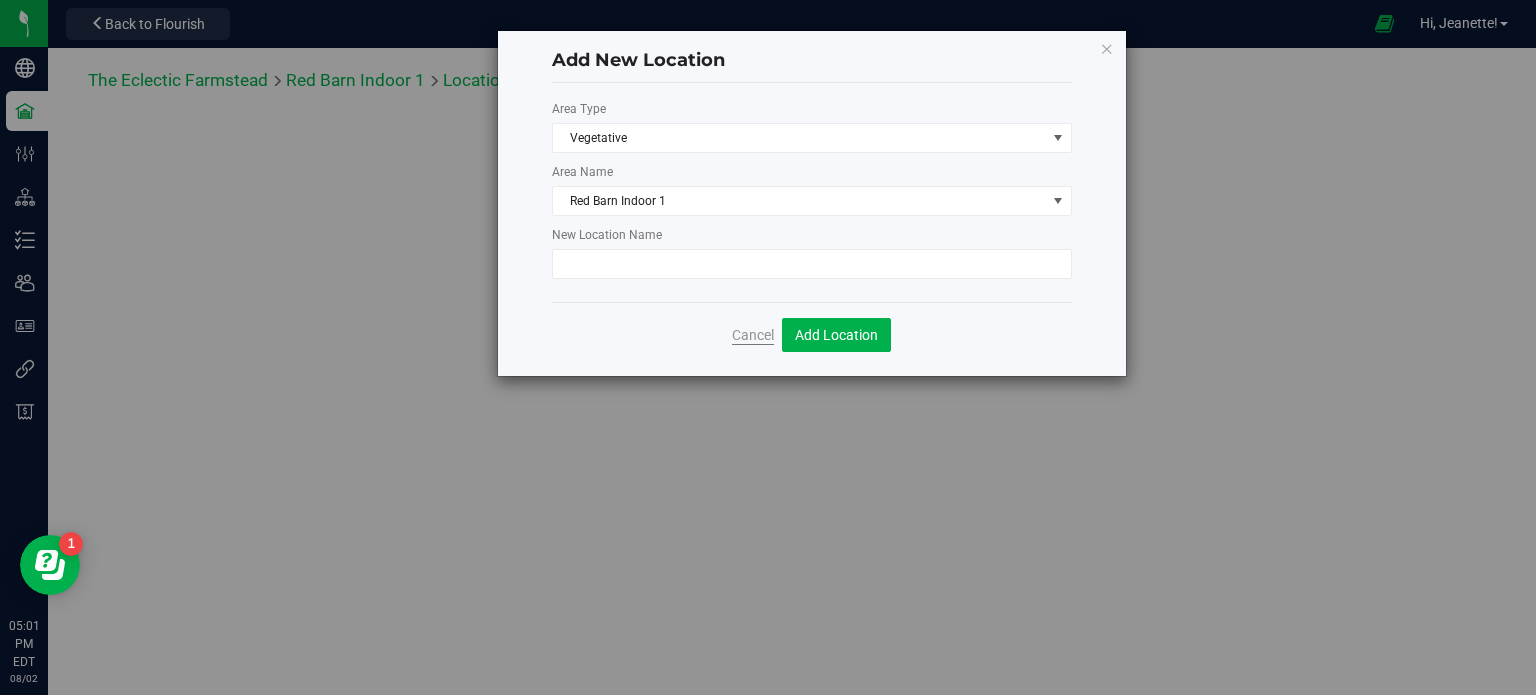 click on "Cancel" at bounding box center (753, 335) 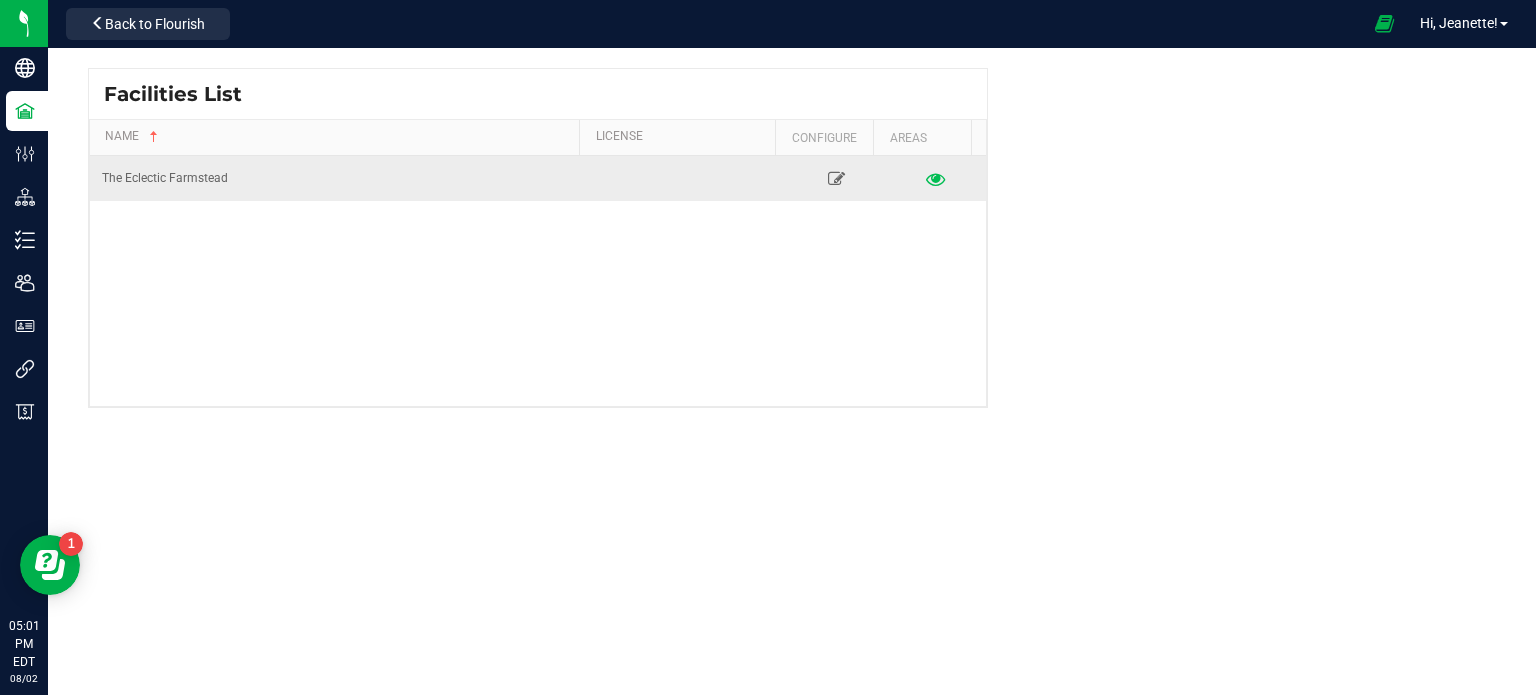click at bounding box center [936, 178] 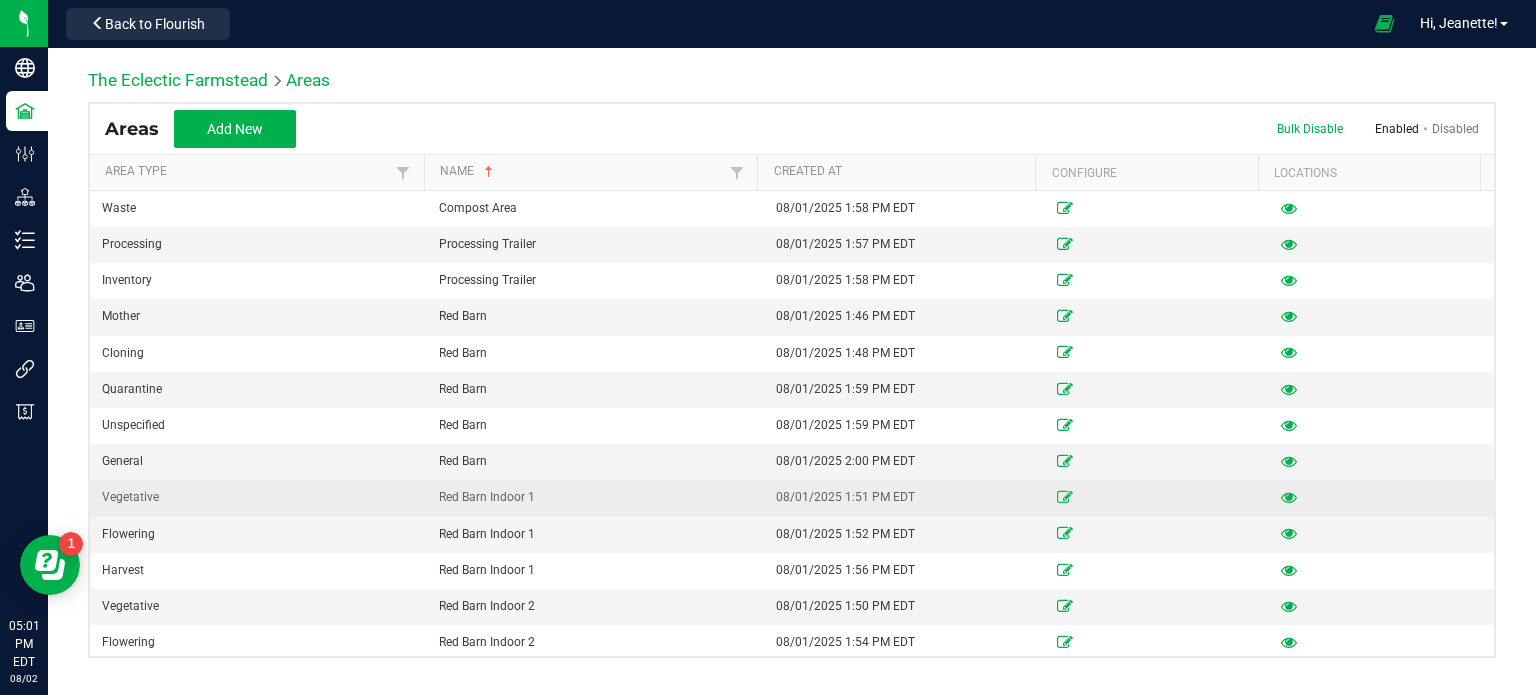 click at bounding box center [1065, 497] 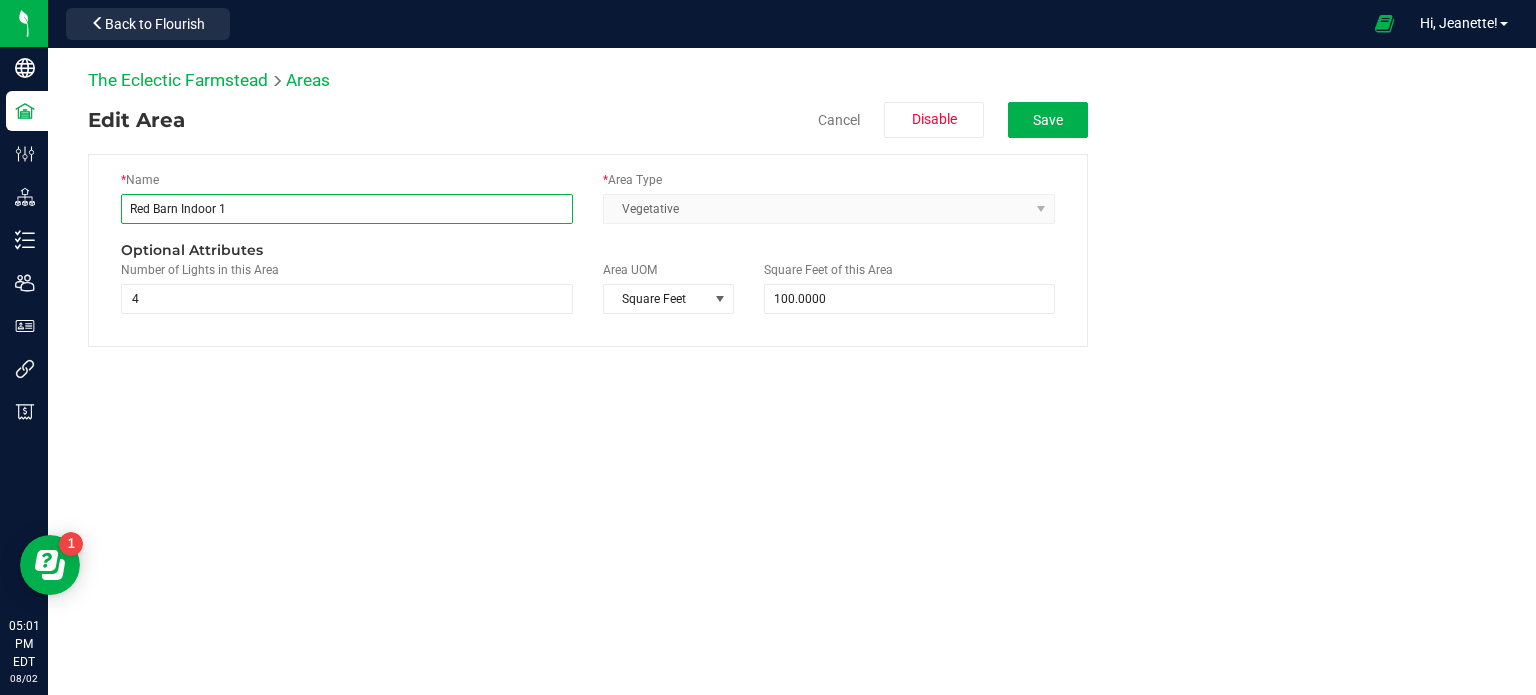 click on "Red Barn Indoor 1" at bounding box center (347, 209) 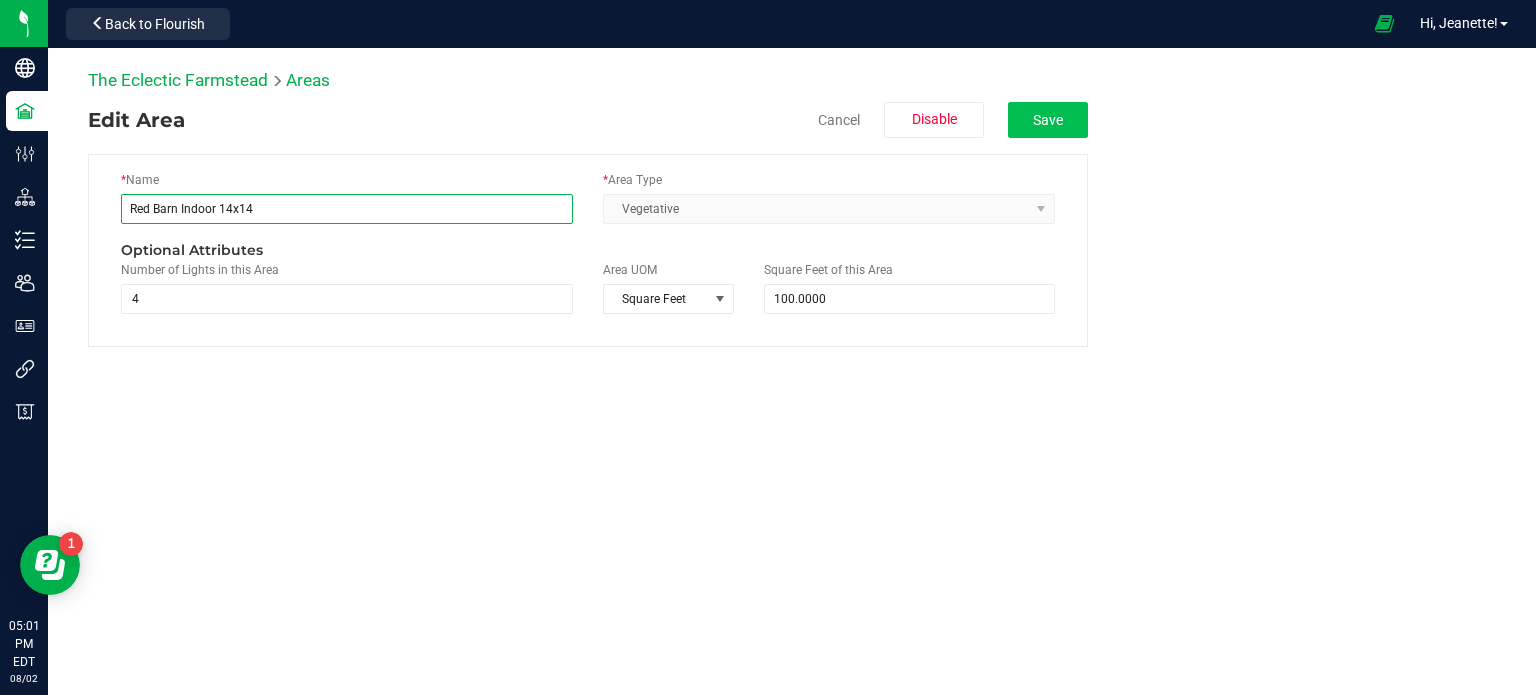 type on "Red Barn Indoor 14x14" 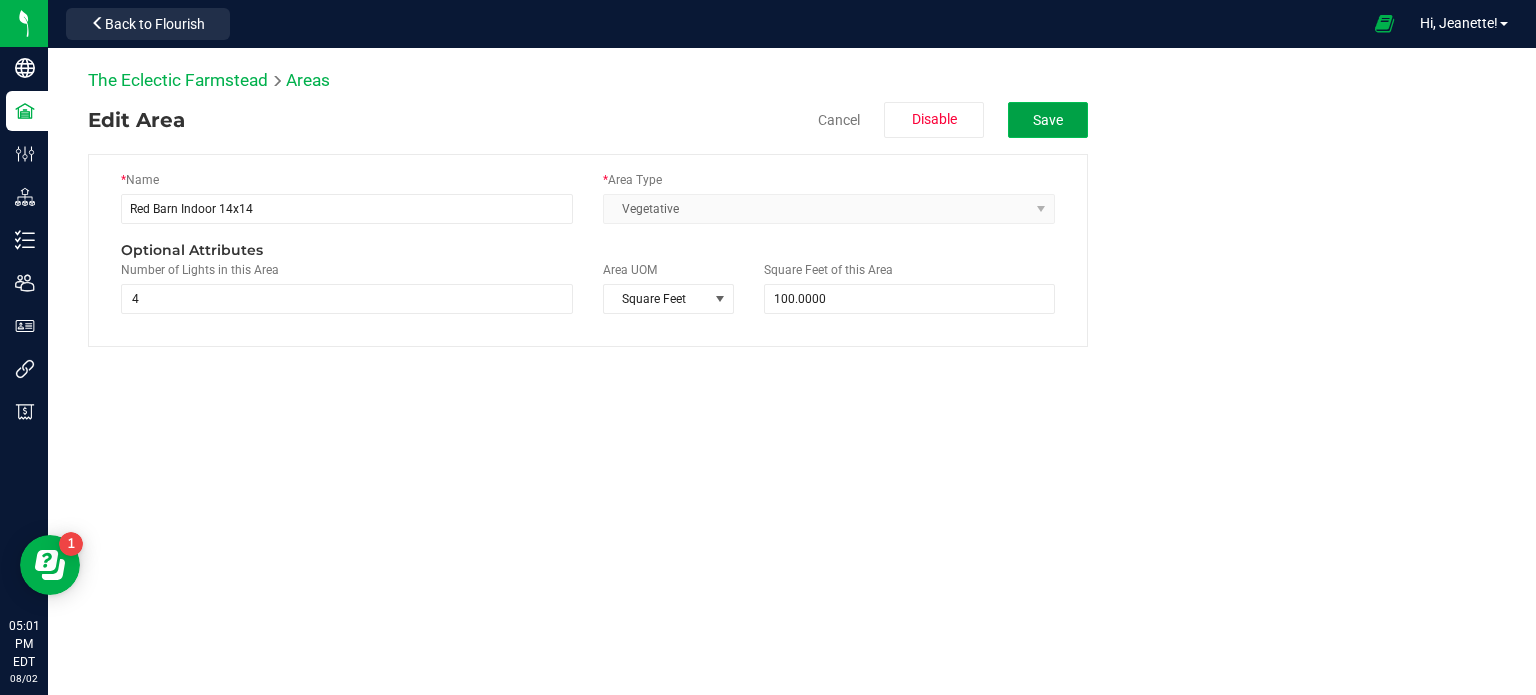click on "Save" at bounding box center [1048, 120] 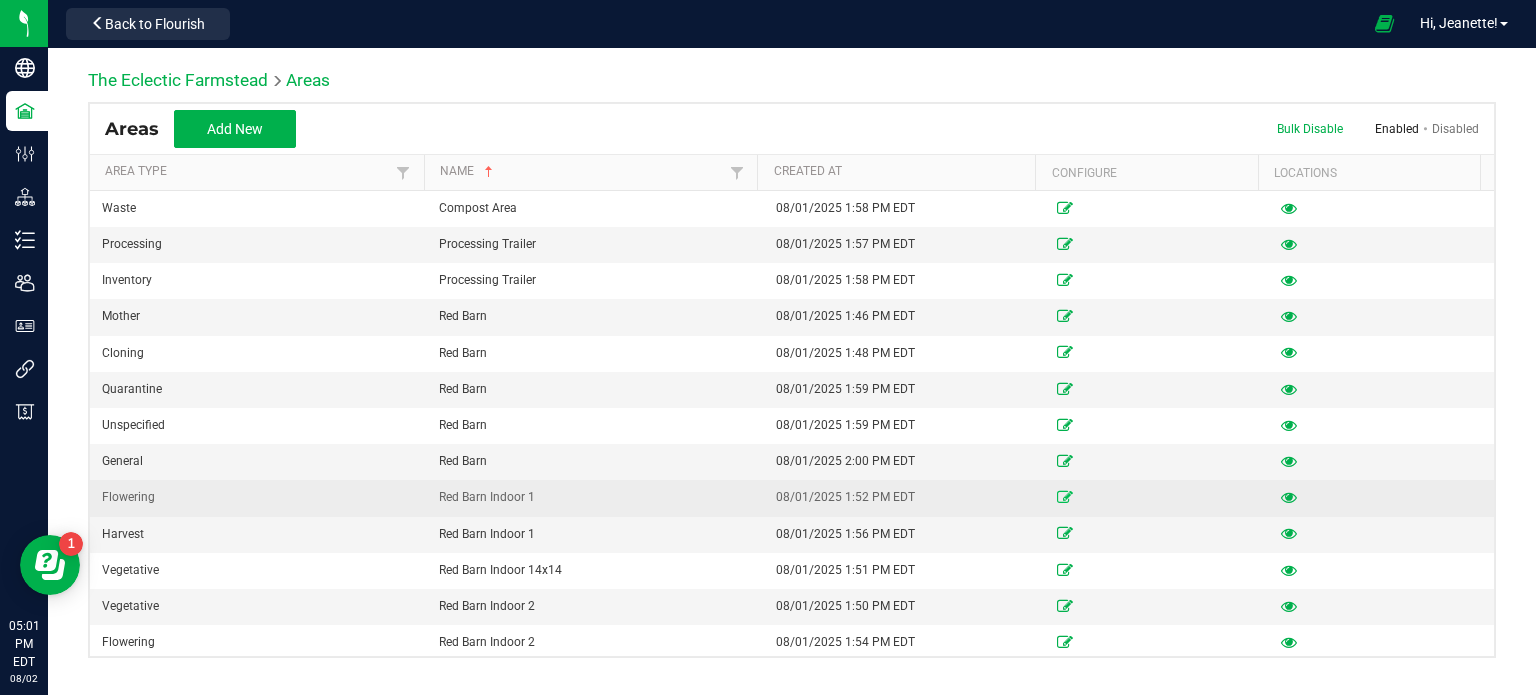 click at bounding box center [1065, 497] 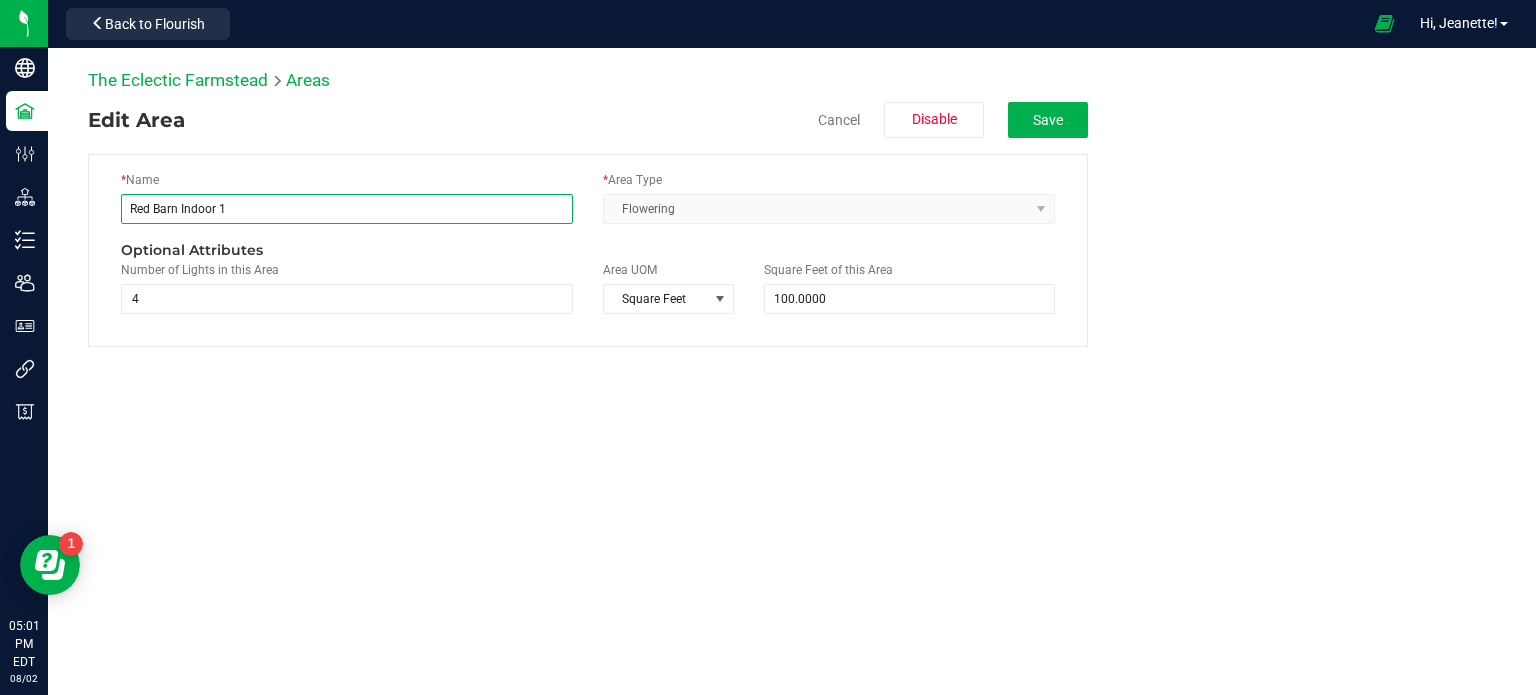click on "Red Barn Indoor 1" at bounding box center (347, 209) 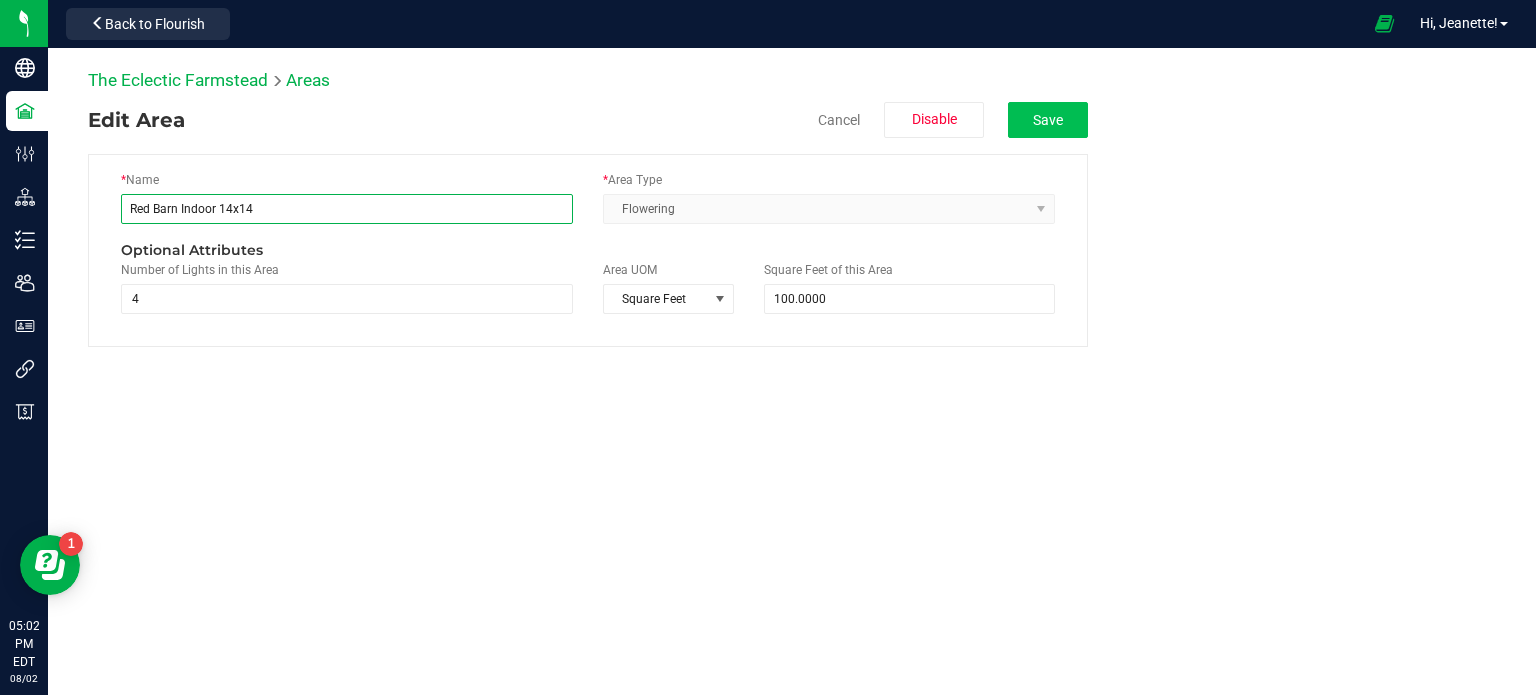 type on "Red Barn Indoor 14x14" 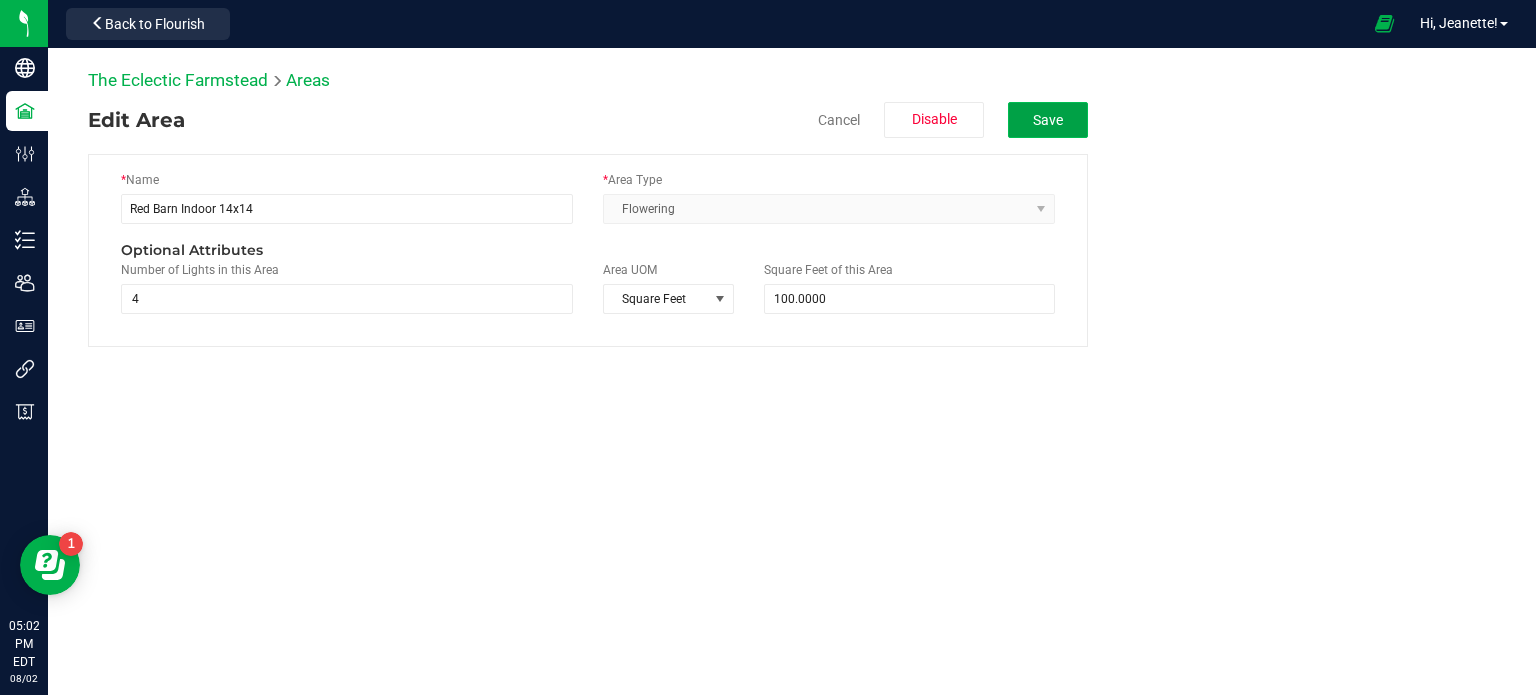 click on "Save" at bounding box center (1048, 120) 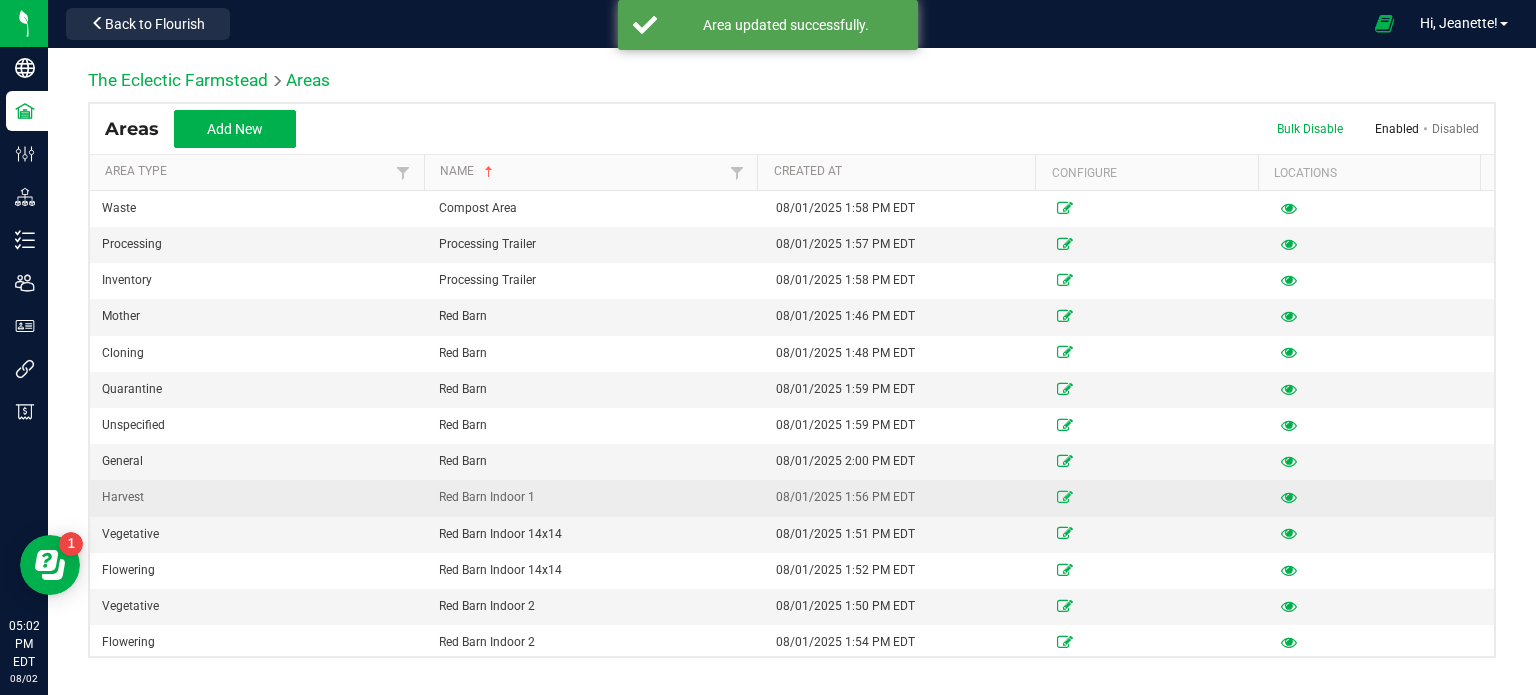 click at bounding box center (1065, 497) 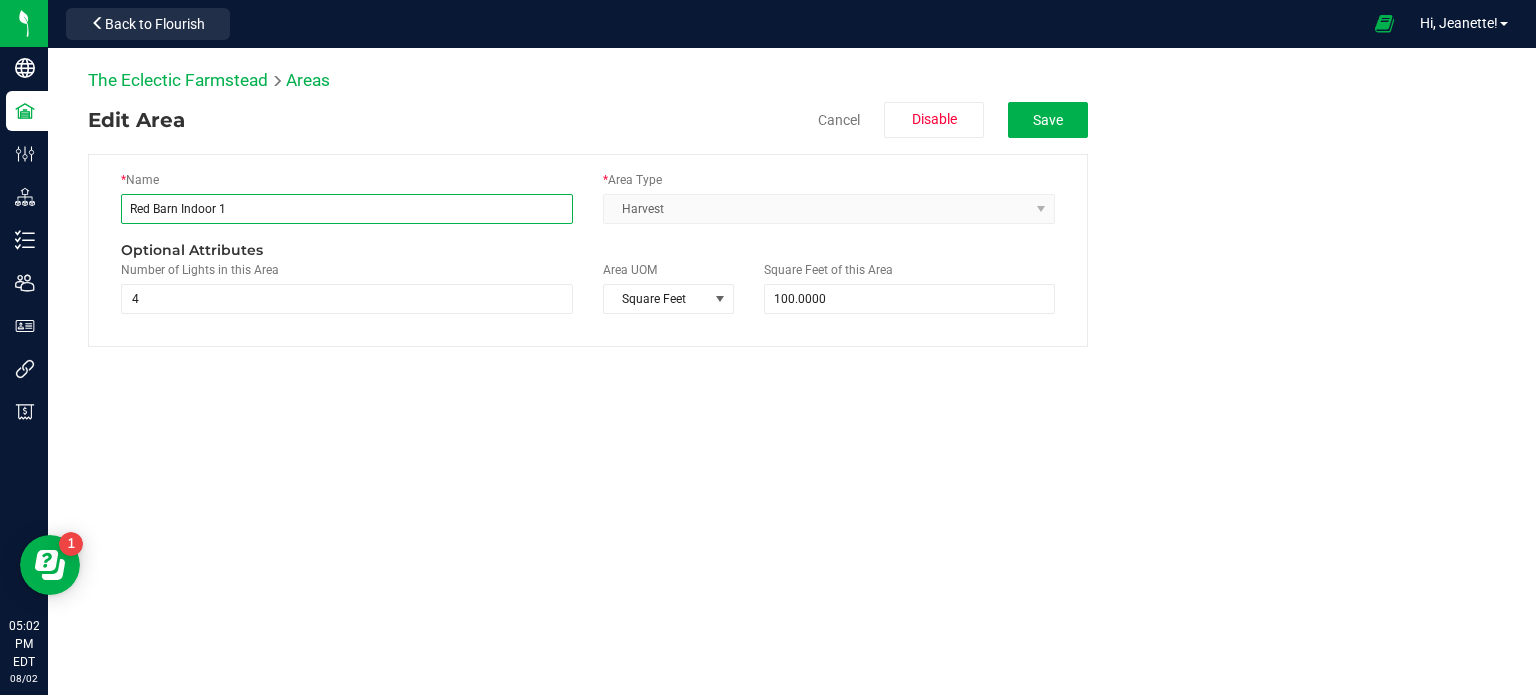 click on "Red Barn Indoor 1" at bounding box center (347, 209) 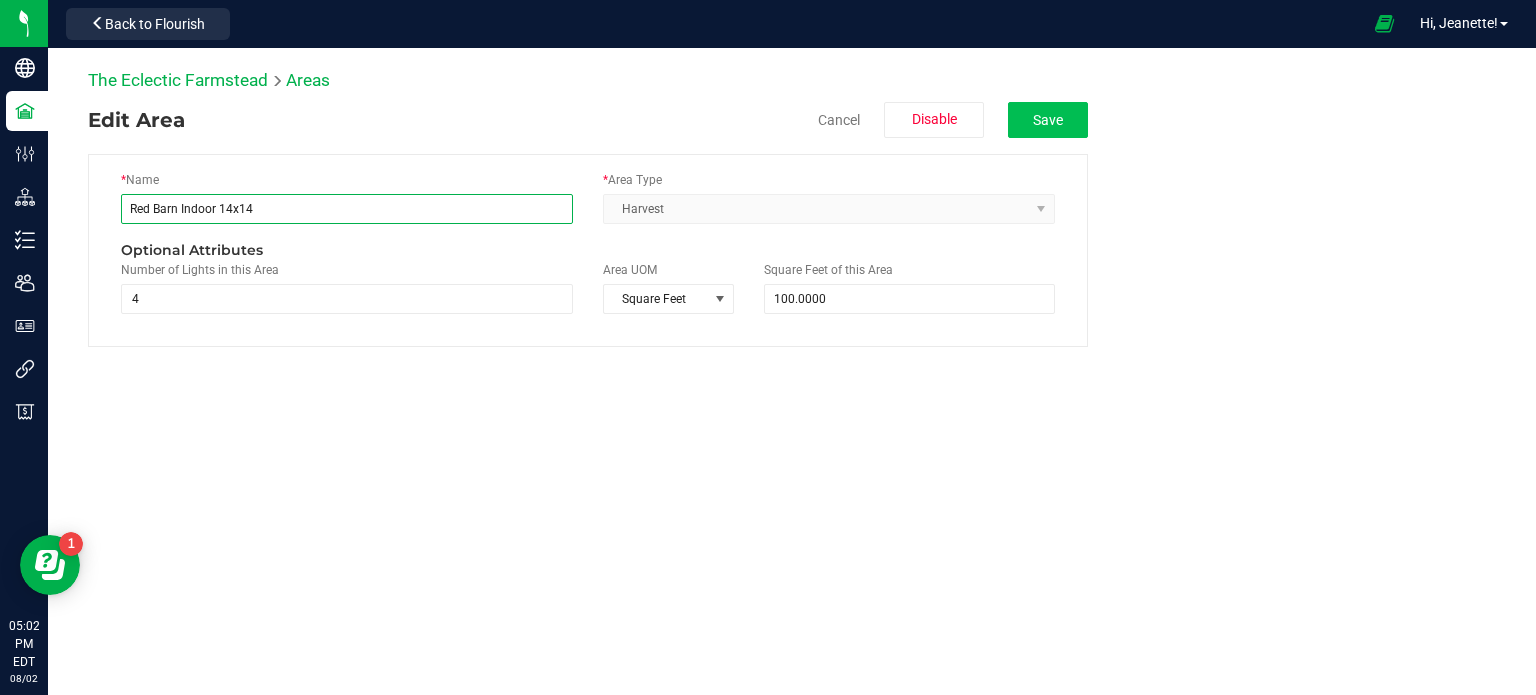 type on "Red Barn Indoor 14x14" 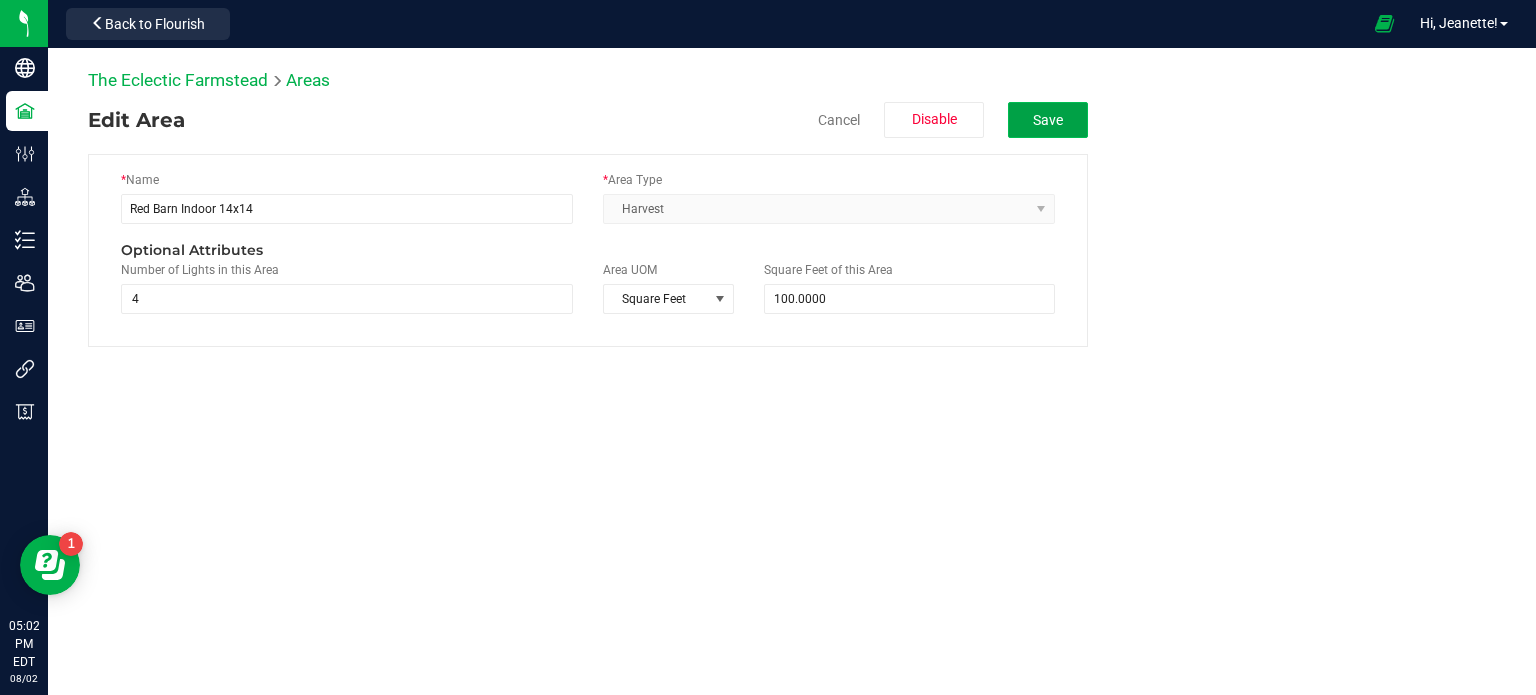 click on "Save" at bounding box center (1048, 120) 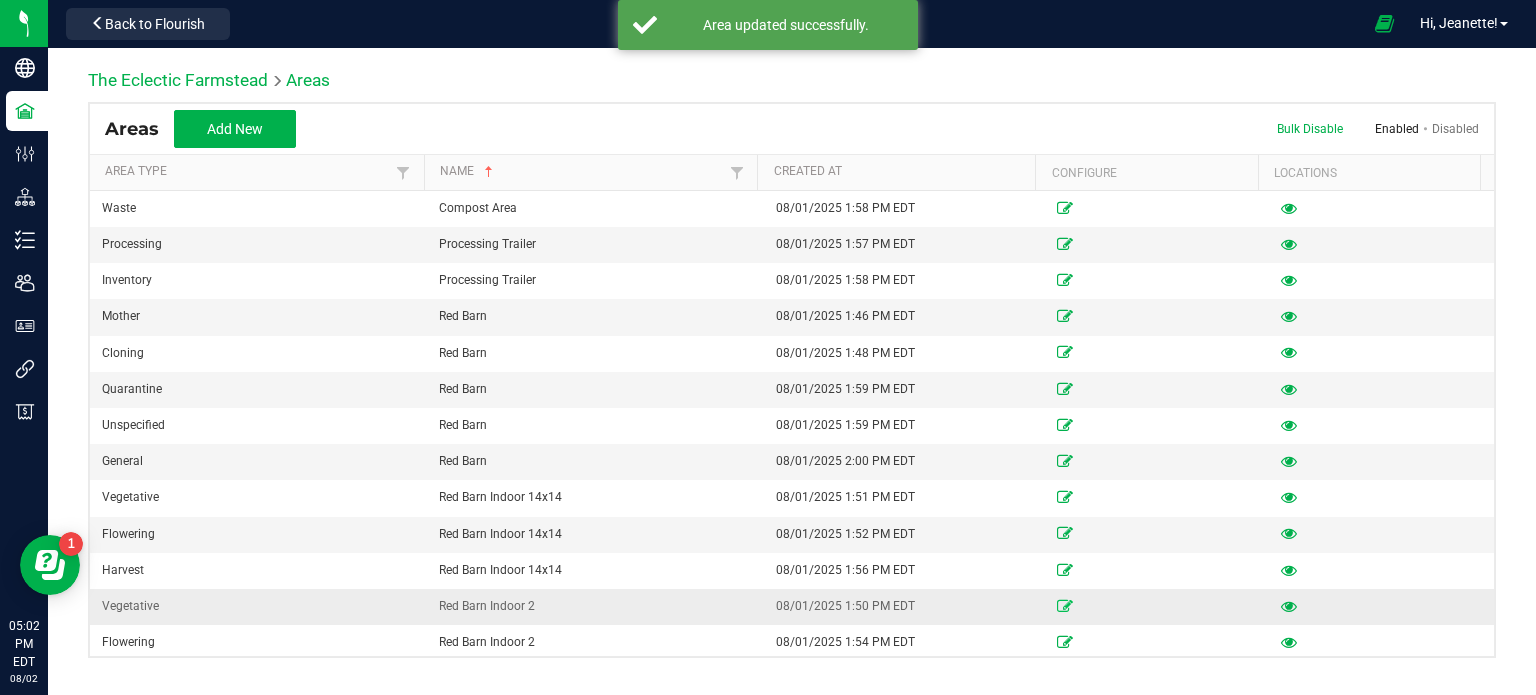 click at bounding box center (1065, 606) 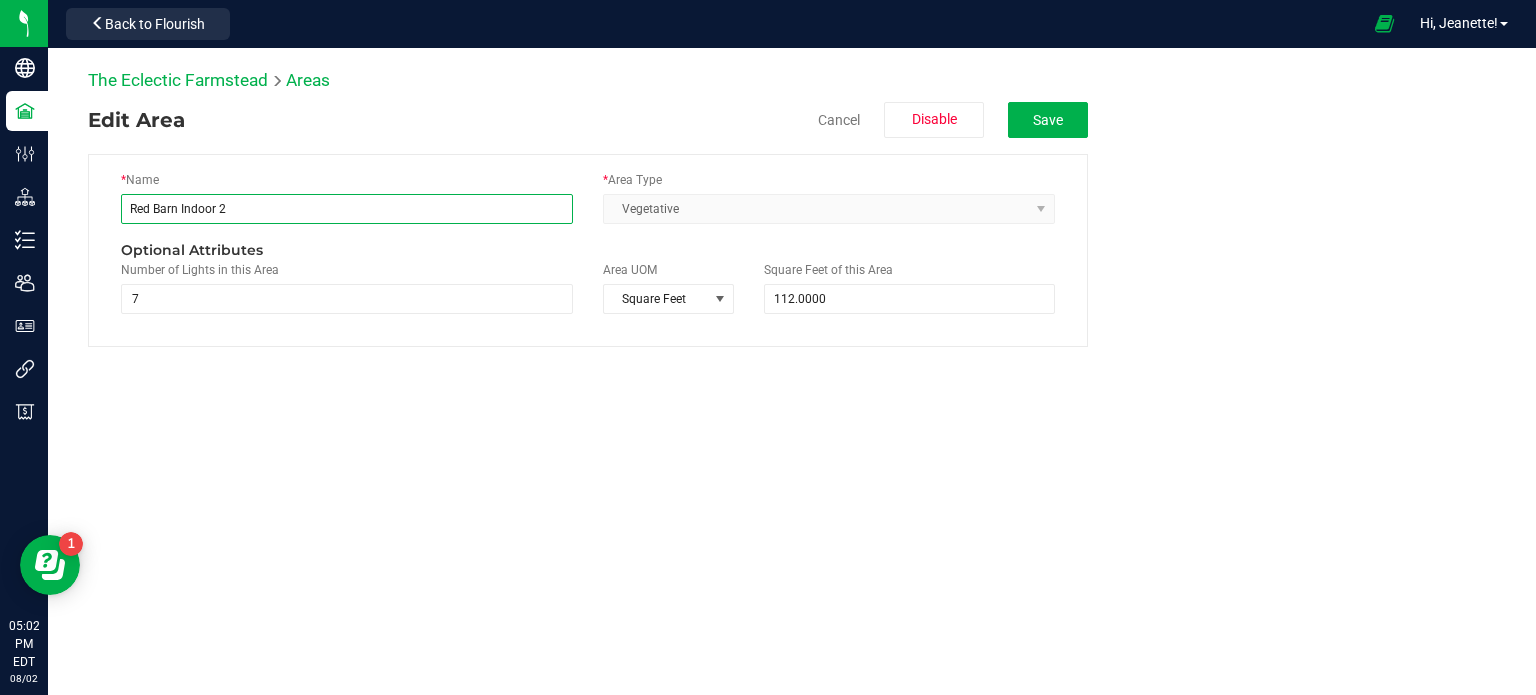 click on "Red Barn Indoor 2" at bounding box center (347, 209) 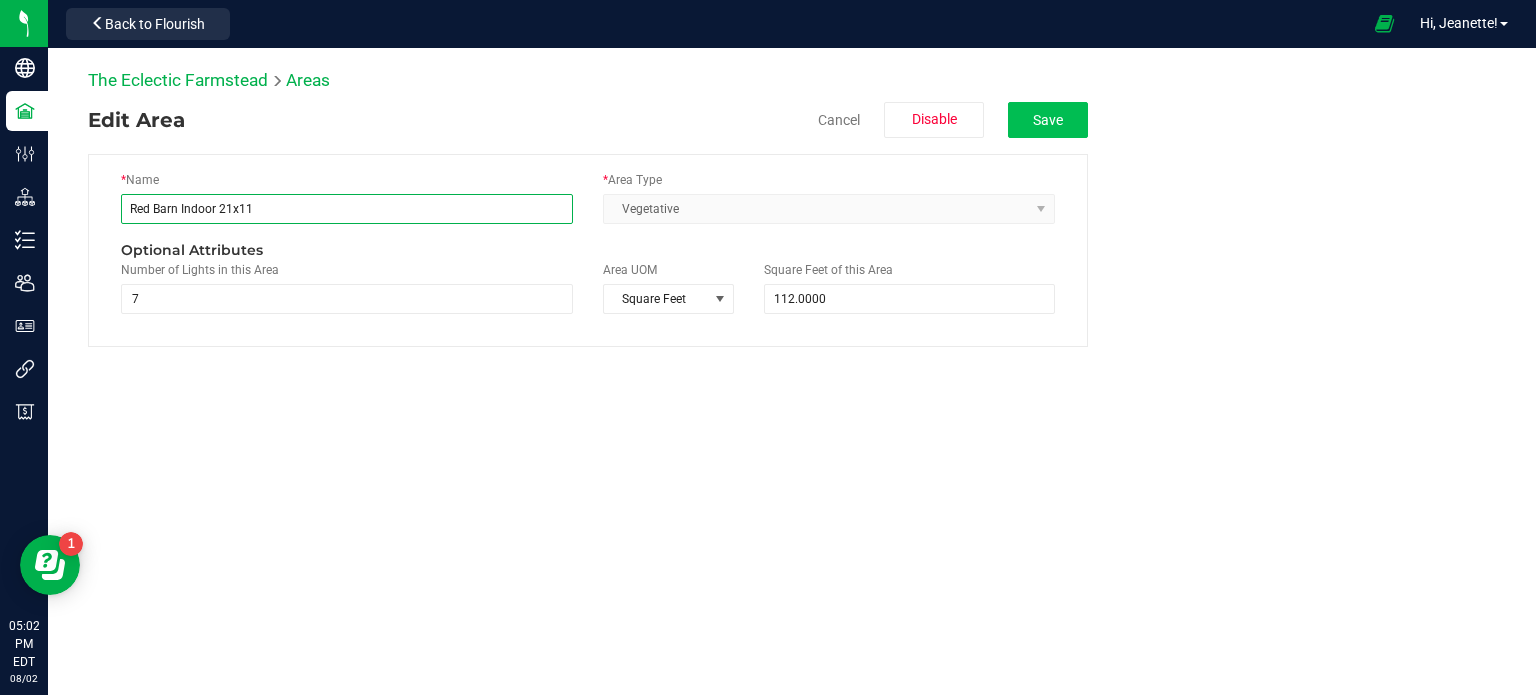 type on "Red Barn Indoor 21x11" 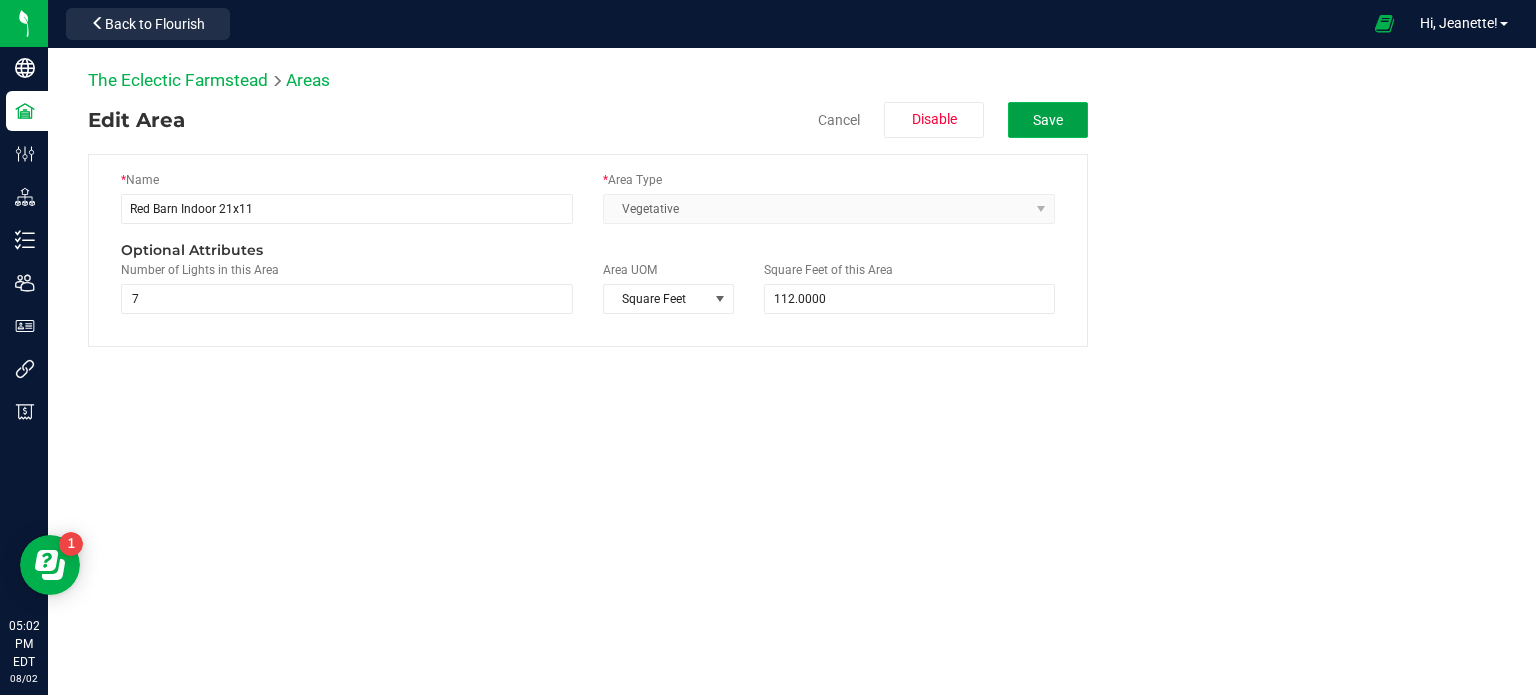 click on "Save" at bounding box center (1048, 120) 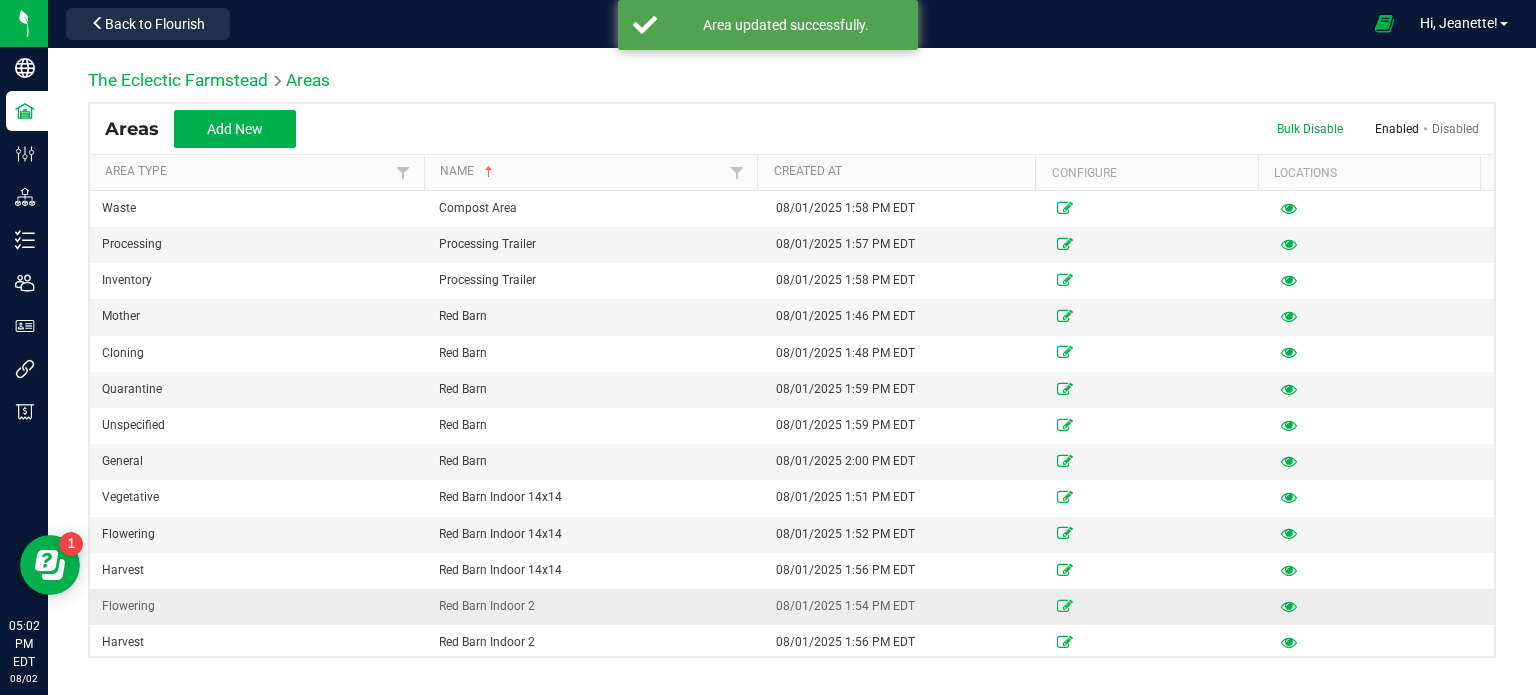 click at bounding box center (1065, 606) 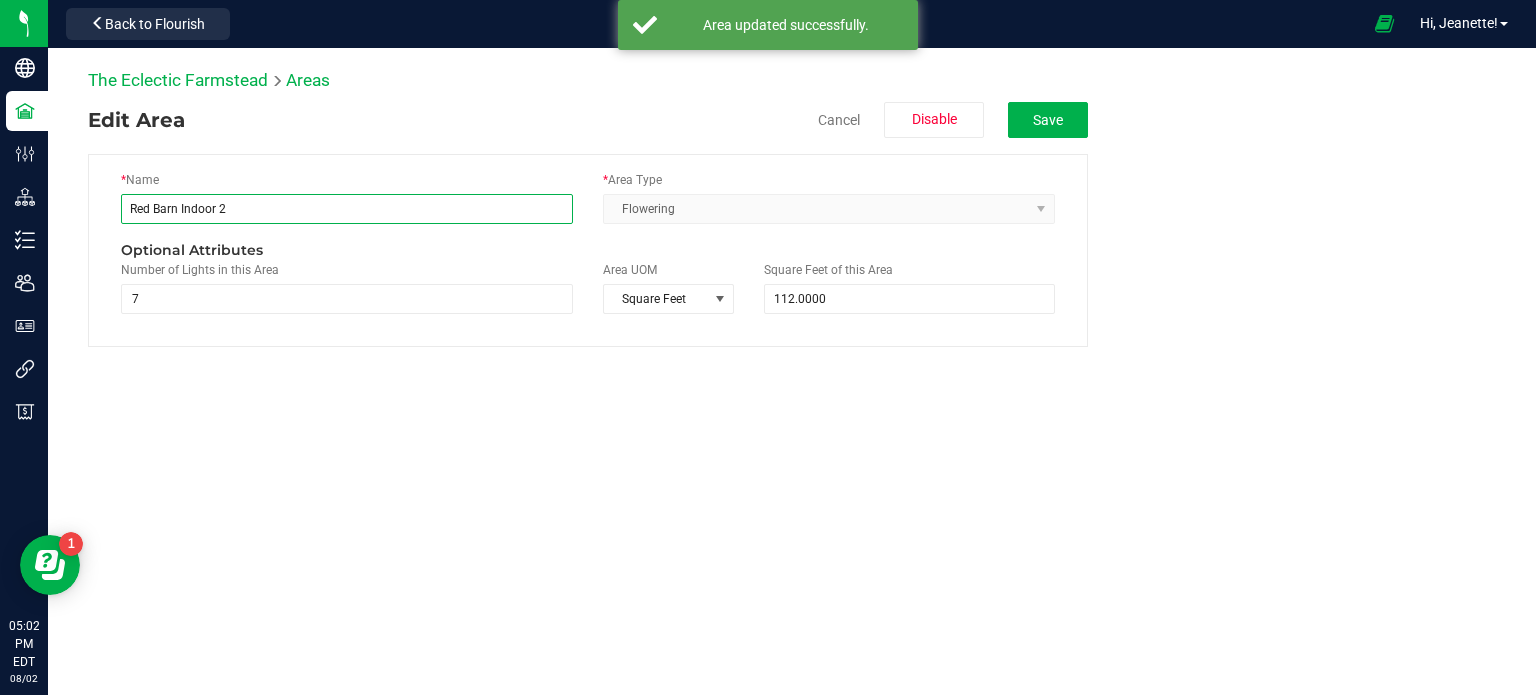 click on "Red Barn Indoor 2" at bounding box center (347, 209) 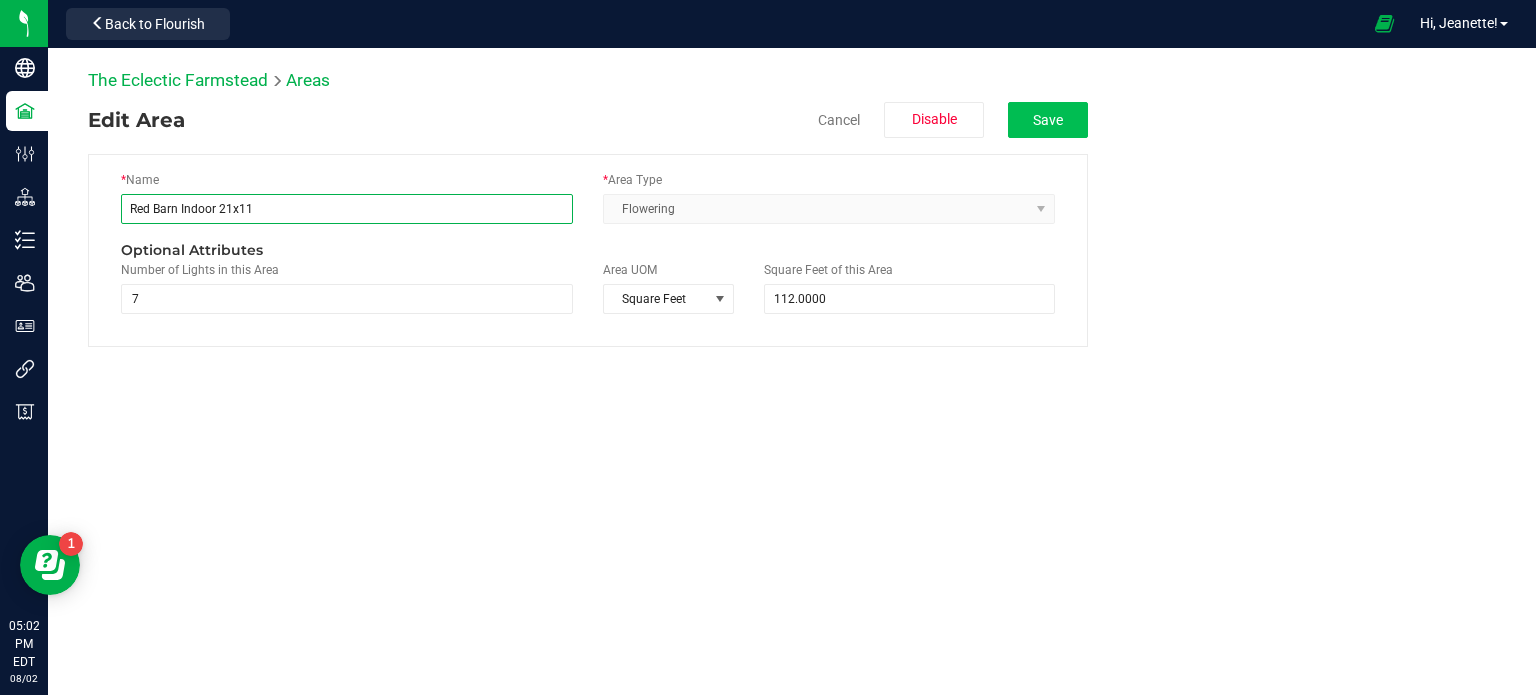 type on "Red Barn Indoor 21x11" 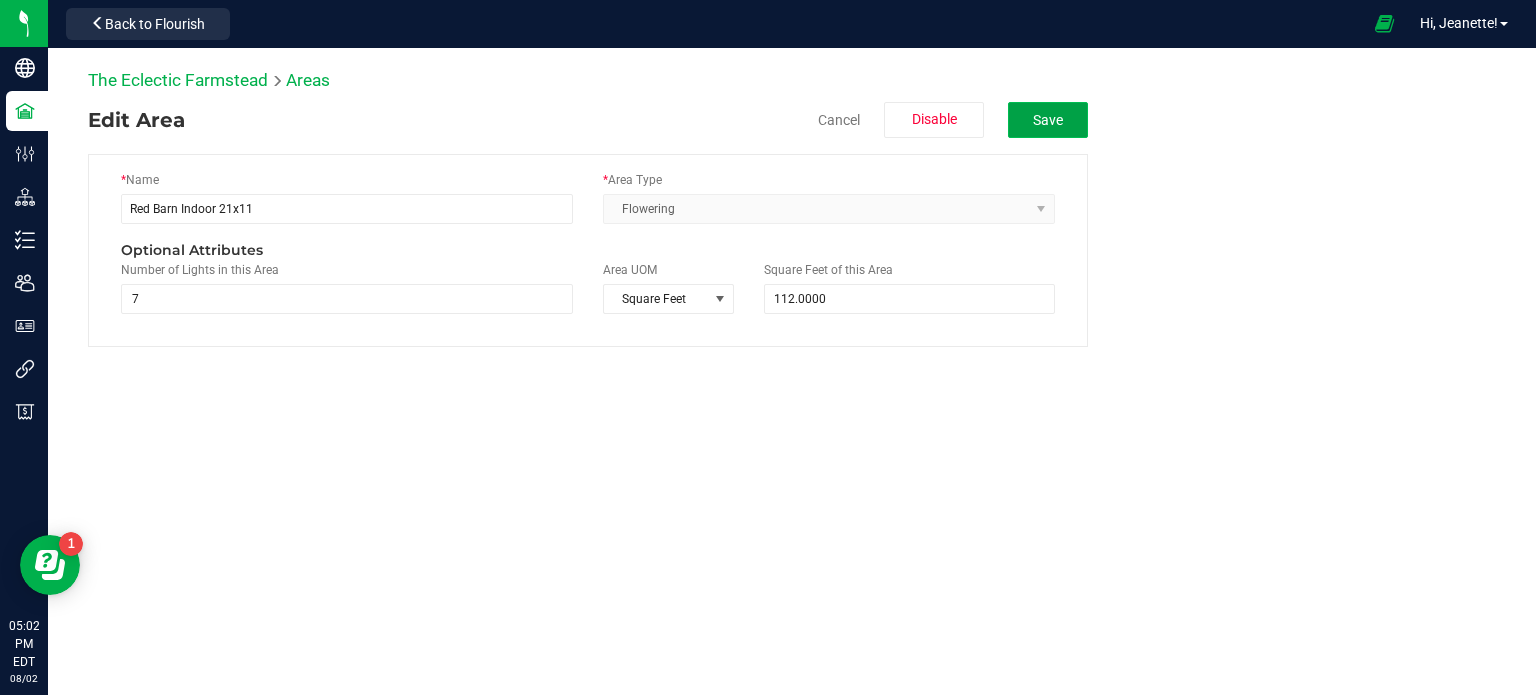 click on "Save" at bounding box center (1048, 120) 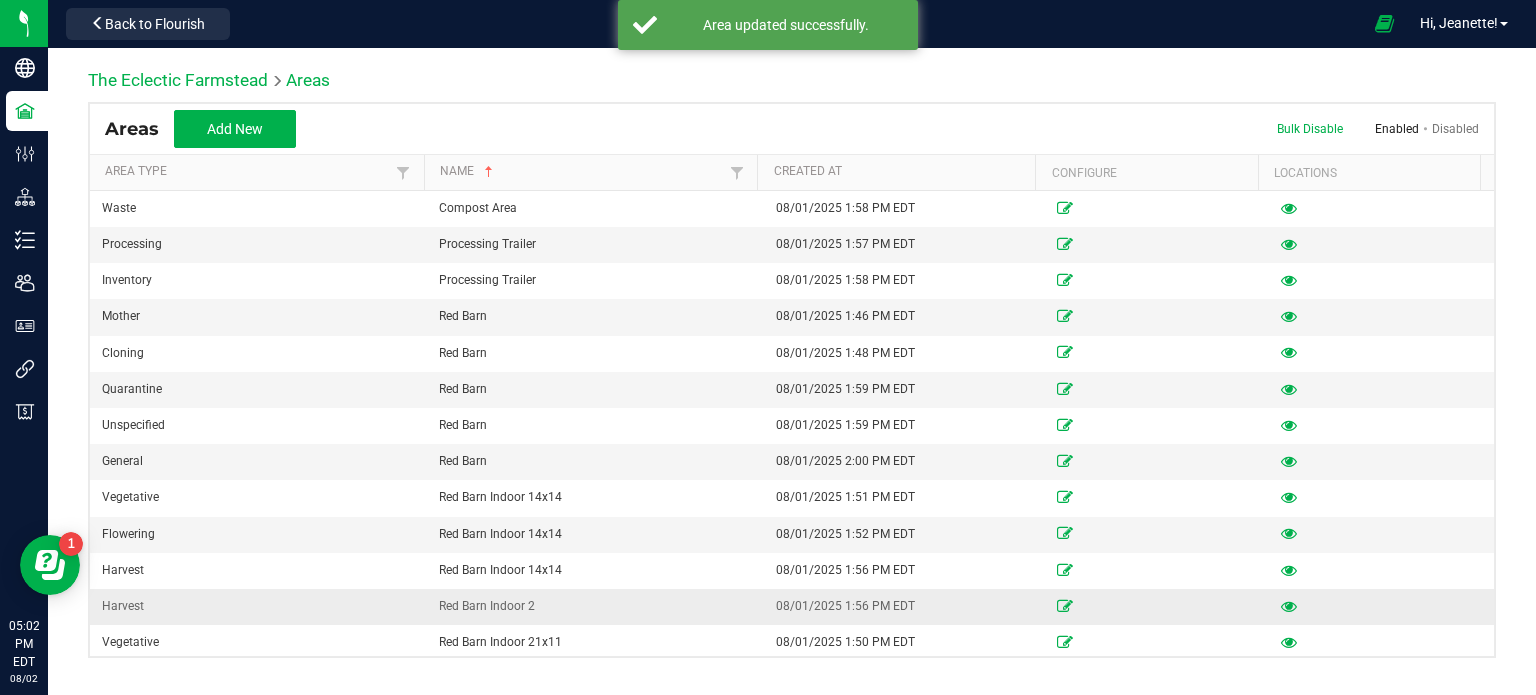 click on "Red Barn Indoor 2" at bounding box center [595, 606] 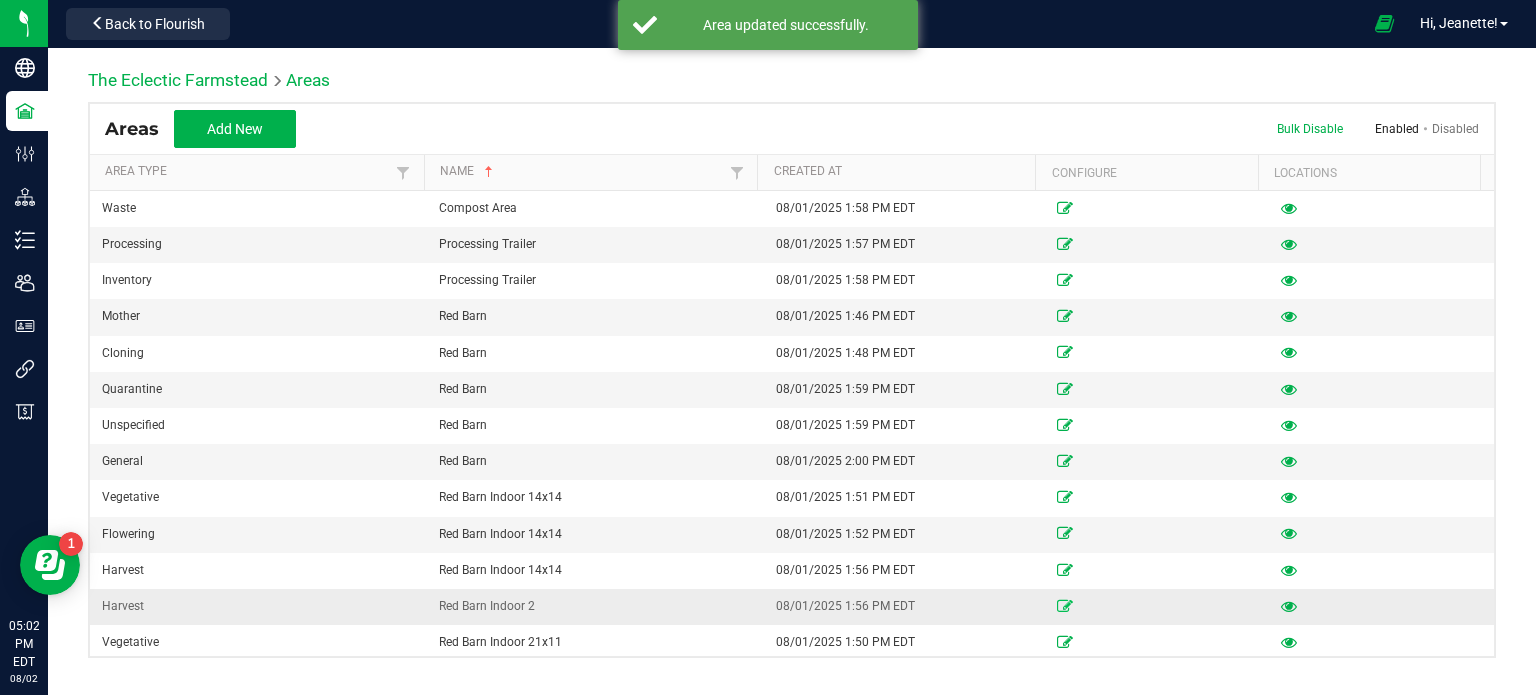 click at bounding box center (1065, 606) 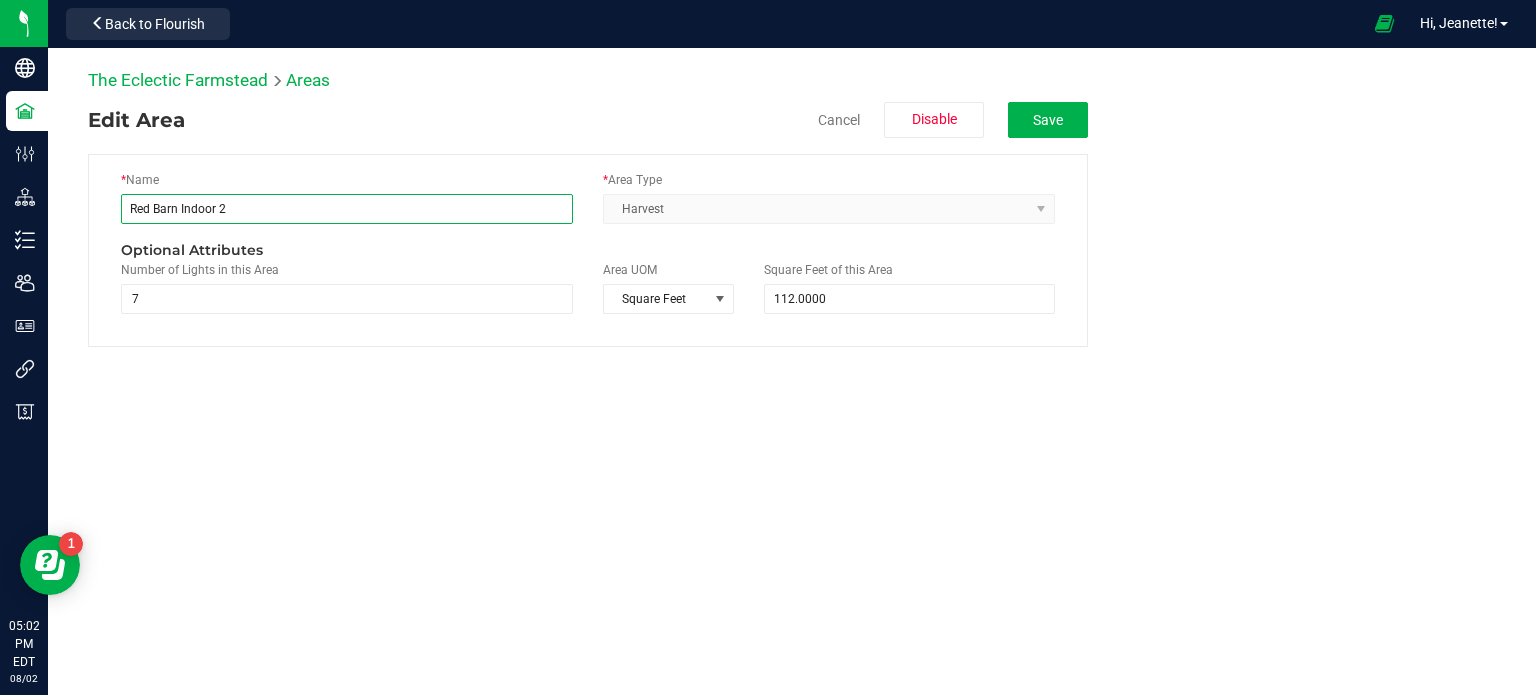 click on "Red Barn Indoor 2" at bounding box center (347, 209) 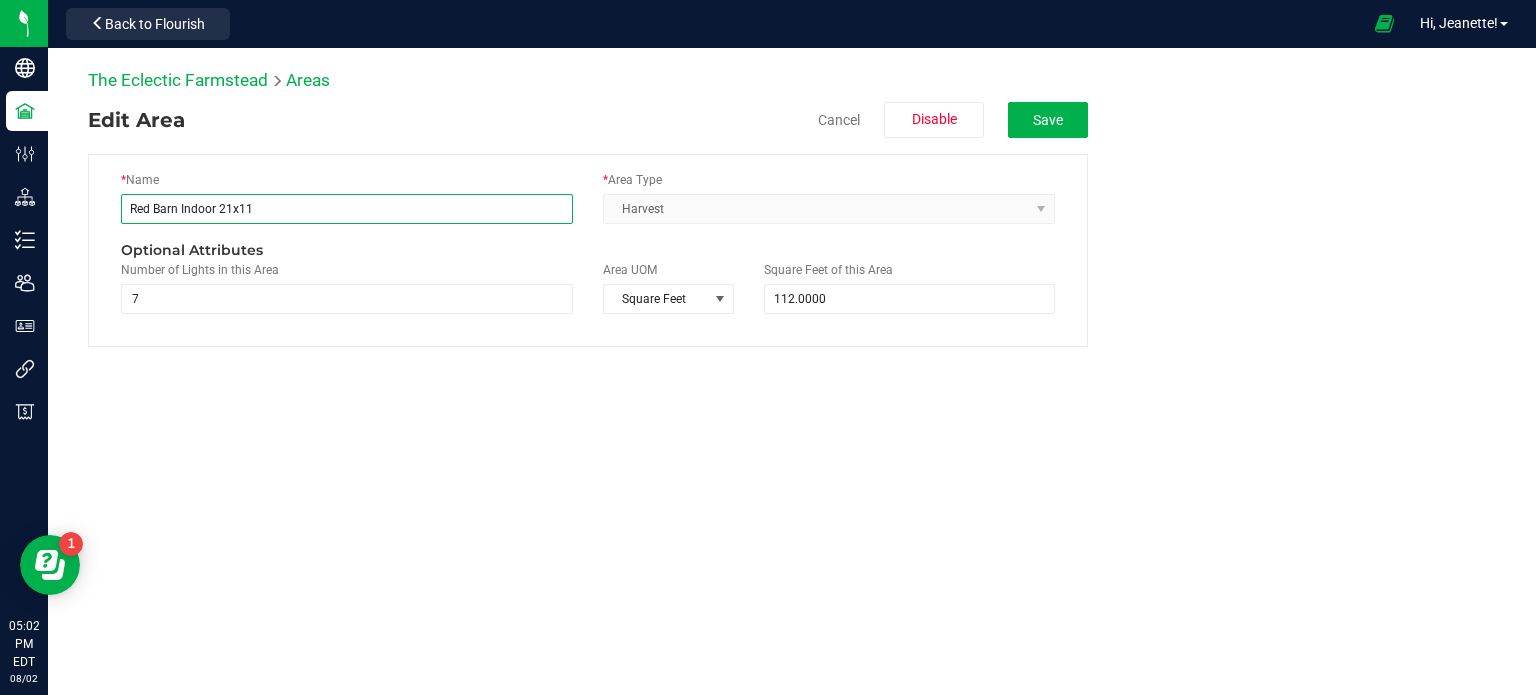 type on "Red Barn Indoor 21x11" 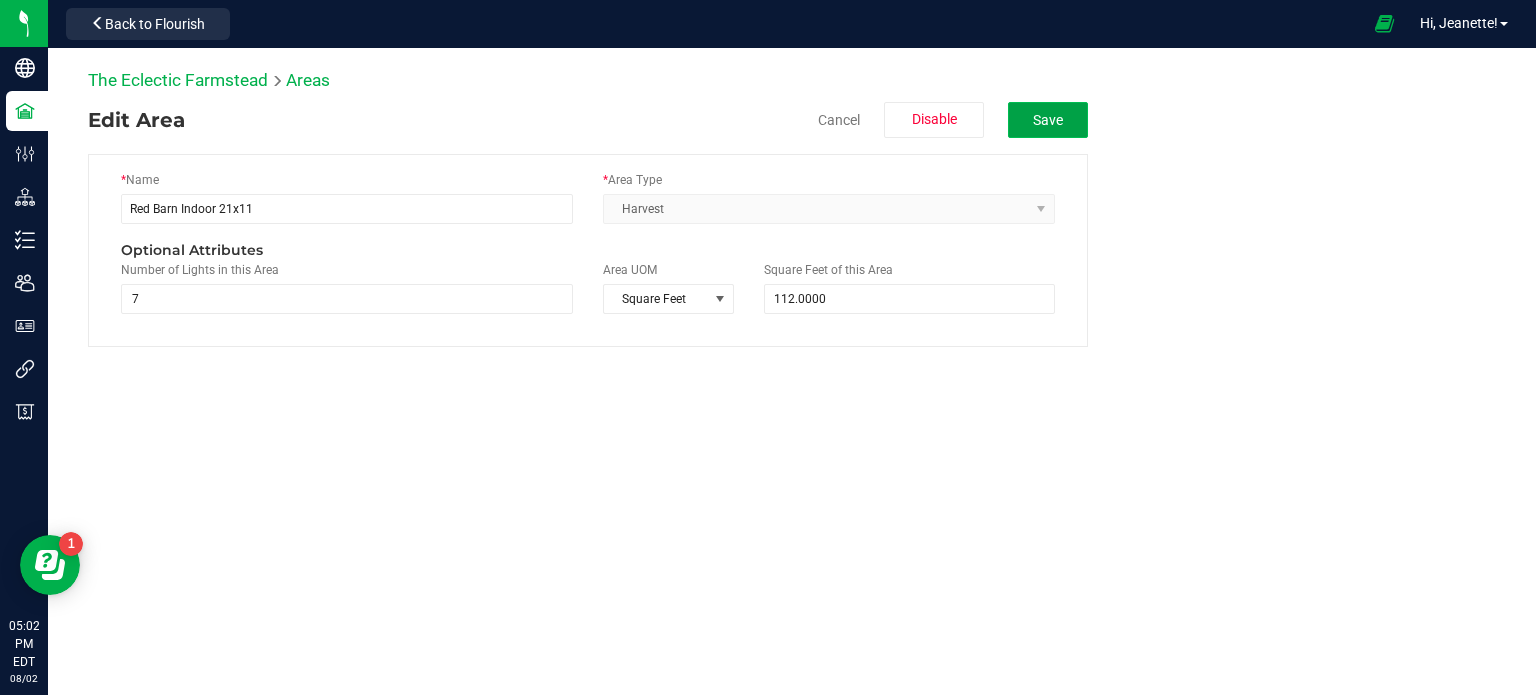 click on "Save" at bounding box center (1048, 120) 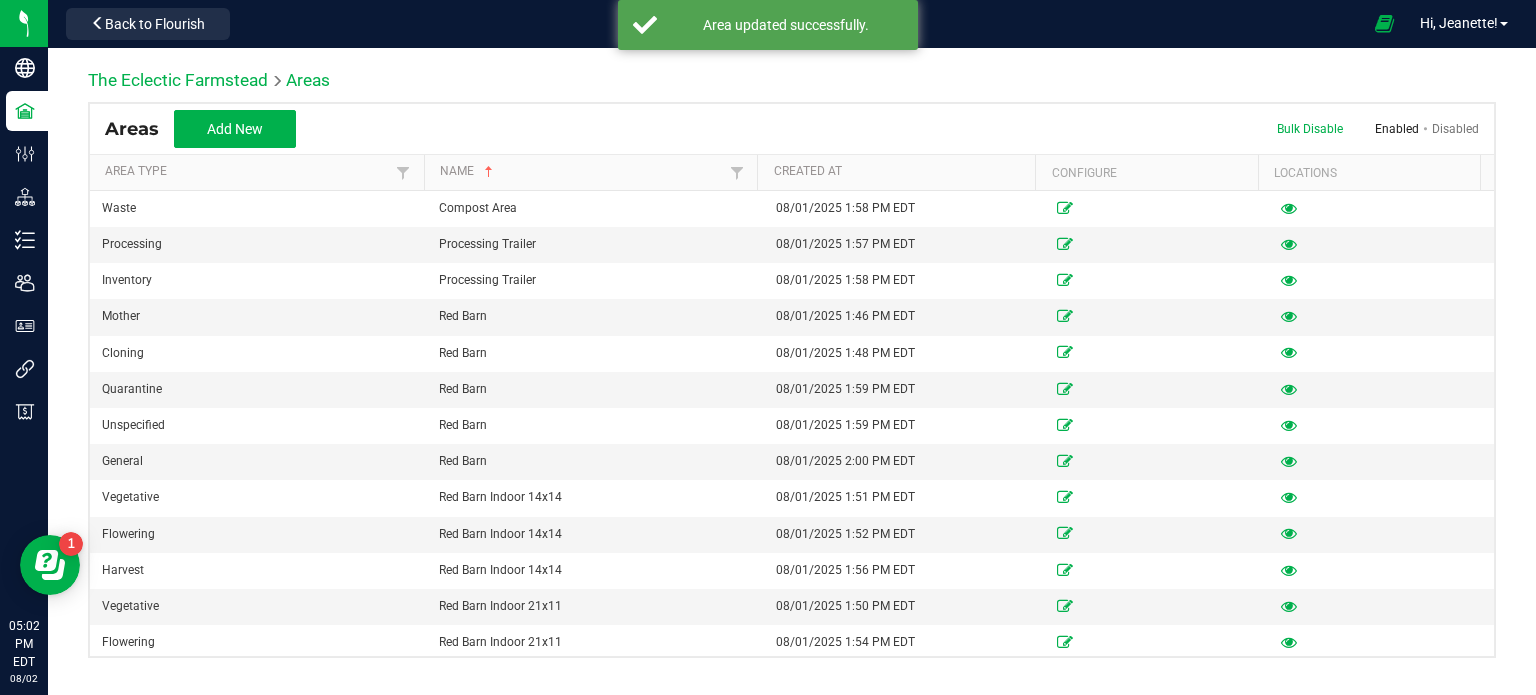 scroll, scrollTop: 37, scrollLeft: 0, axis: vertical 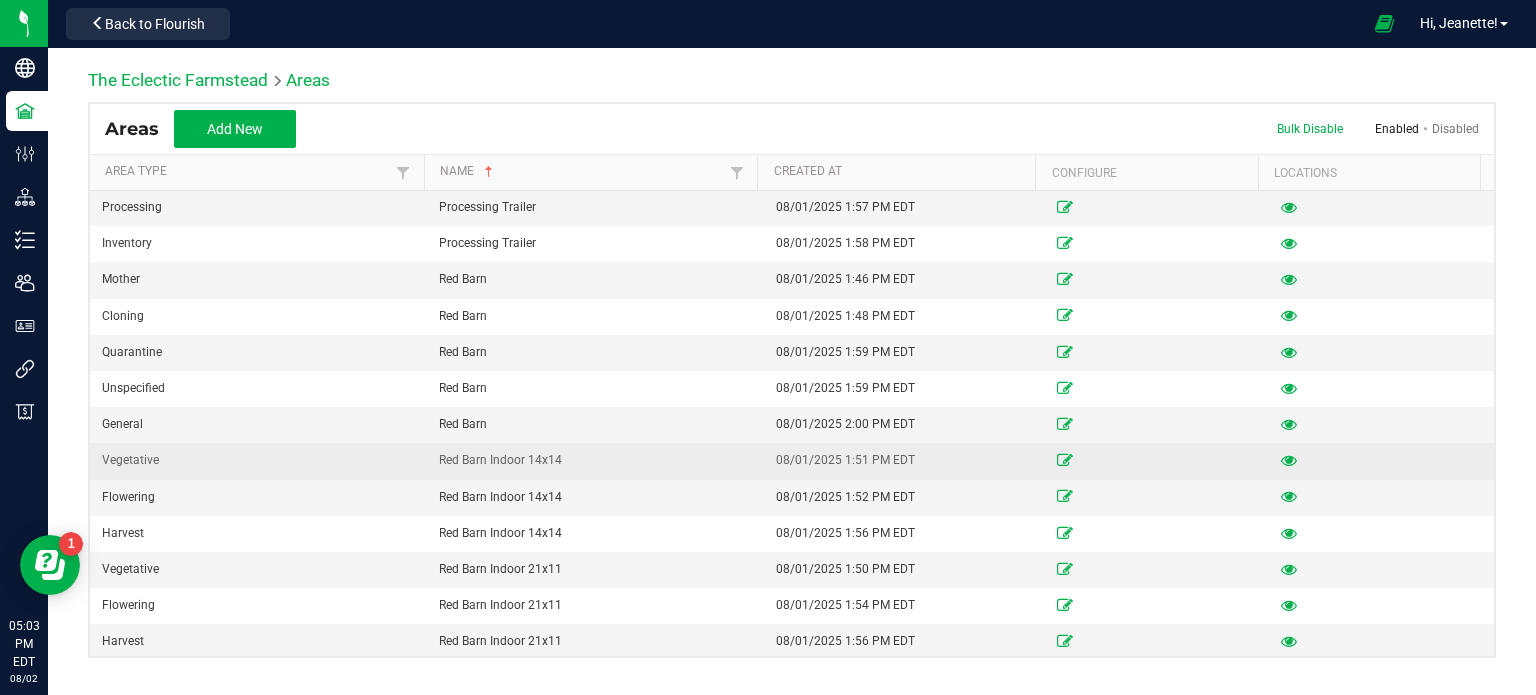 click at bounding box center [1289, 460] 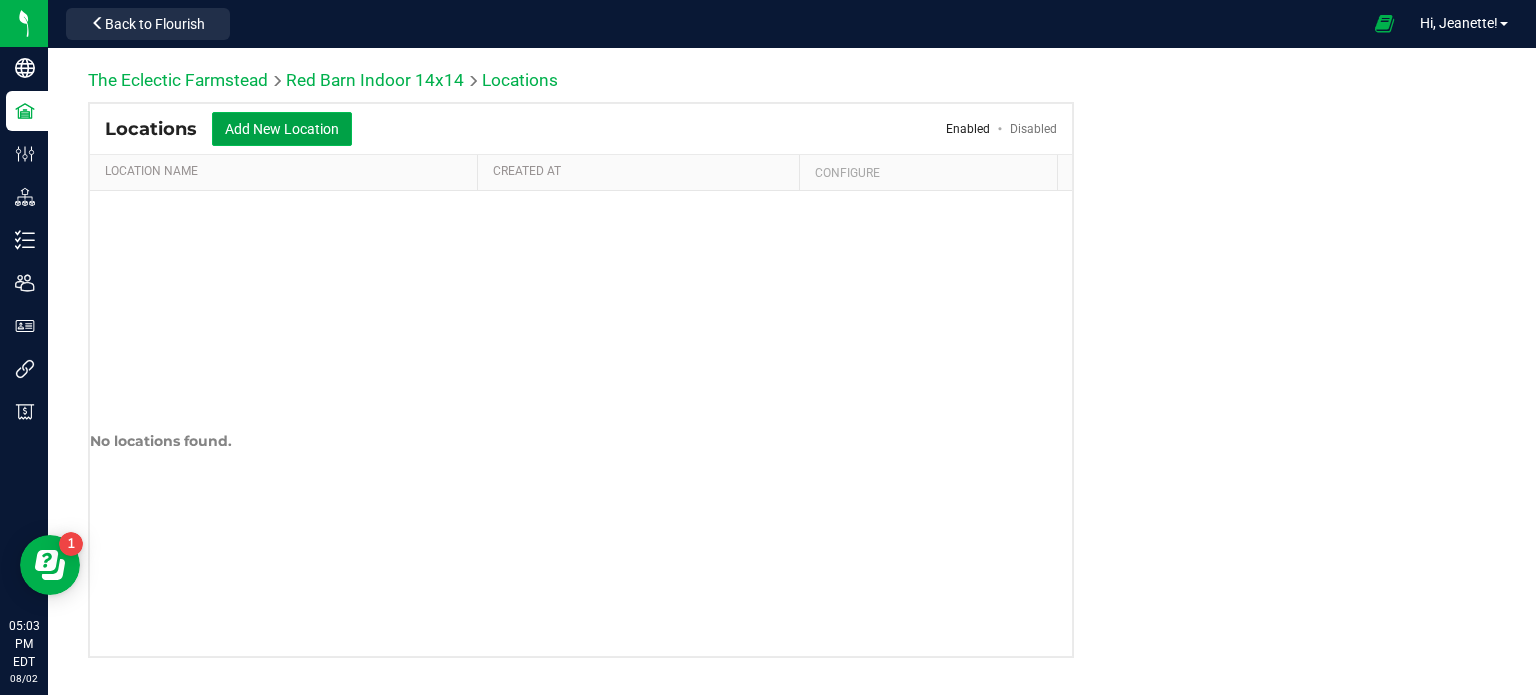 click on "Add New Location" at bounding box center (282, 129) 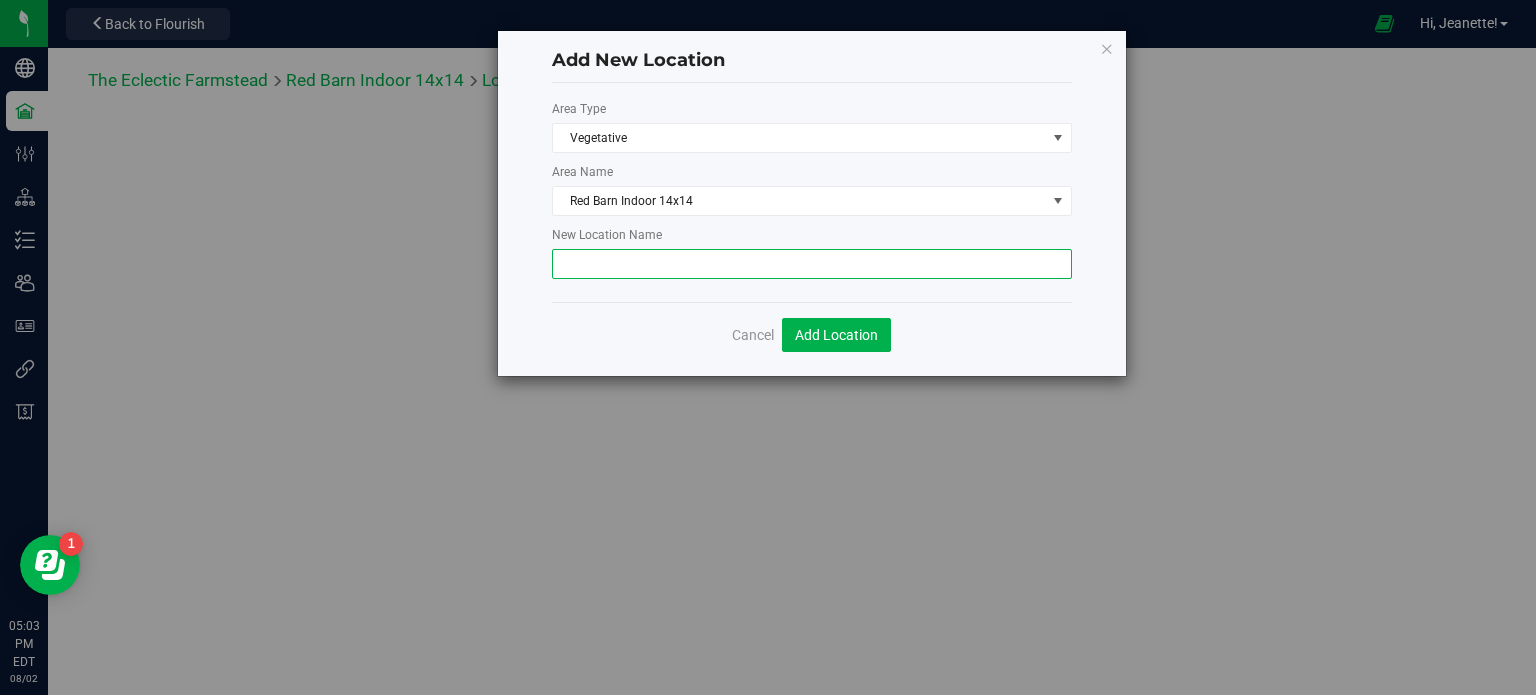 click at bounding box center (812, 264) 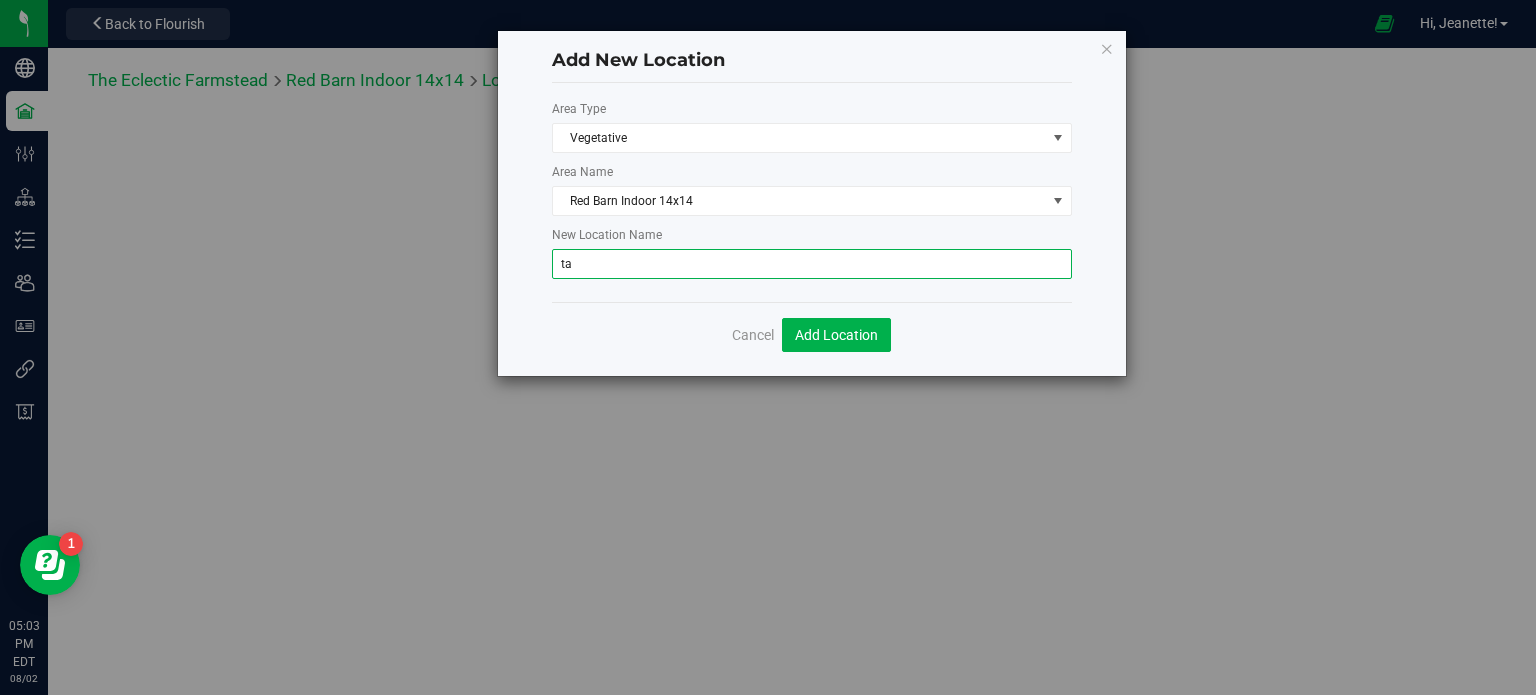 type on "t" 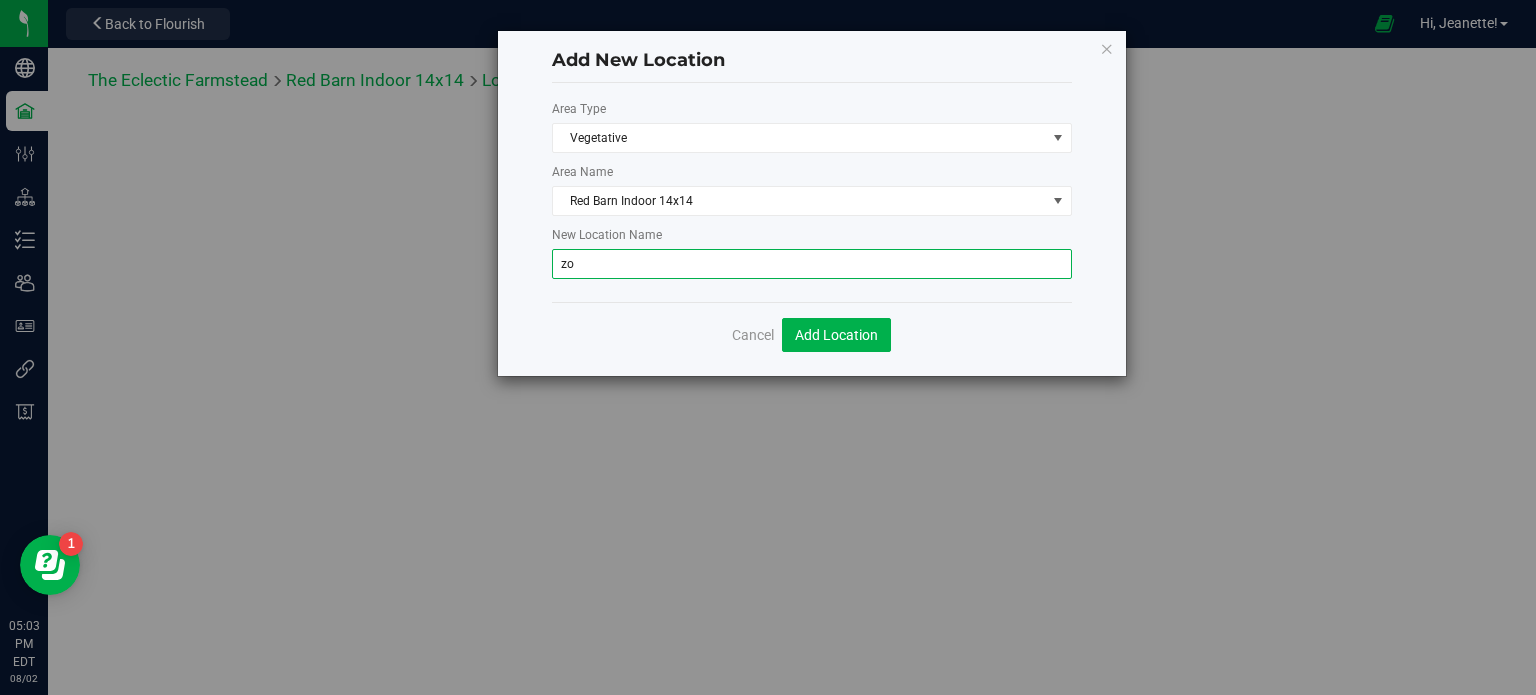 type on "z" 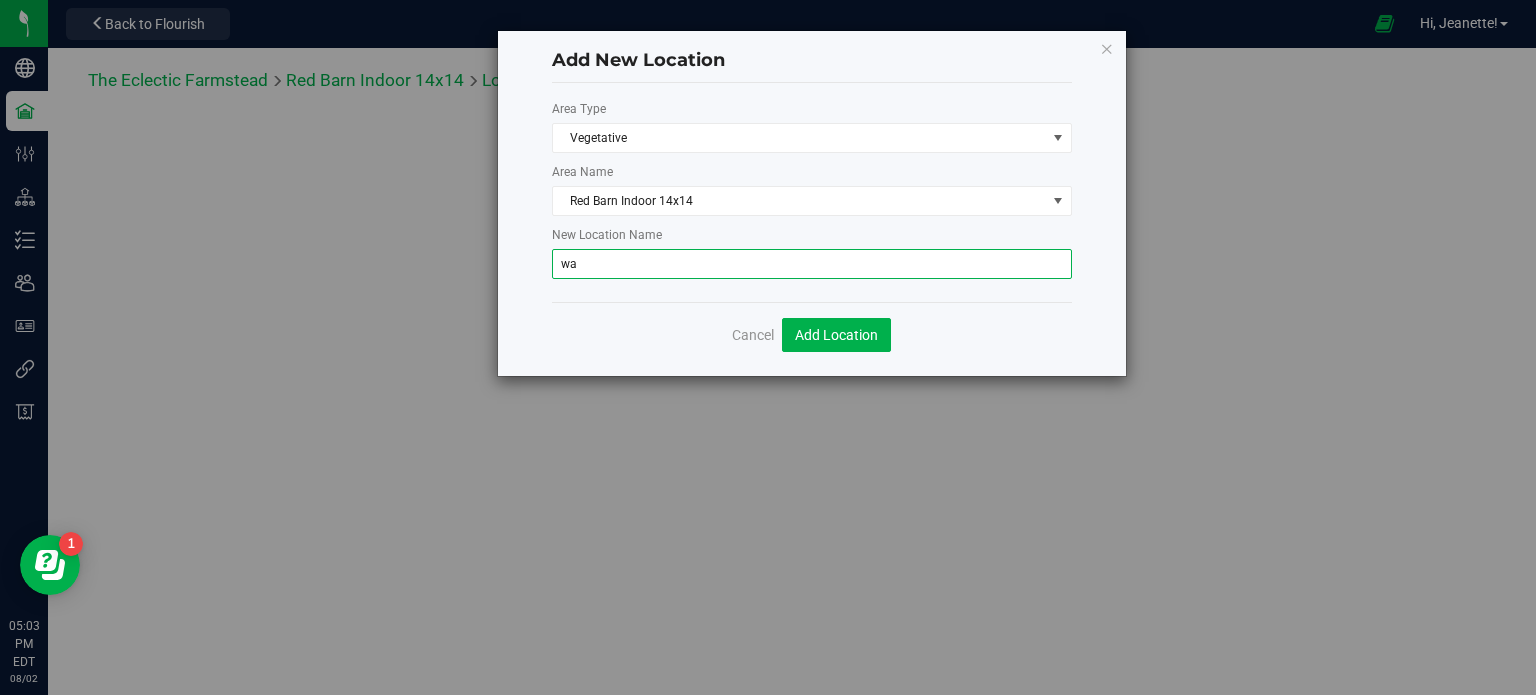 type on "w" 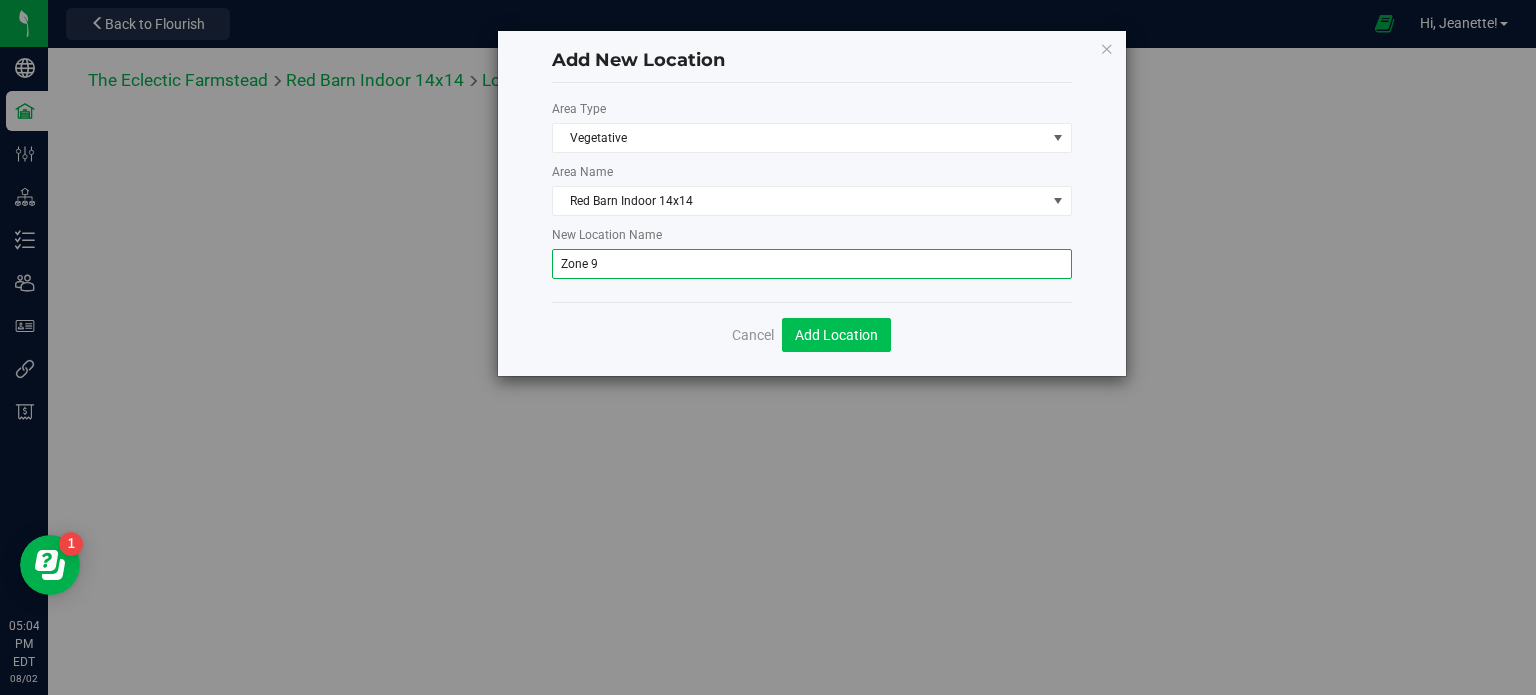 type on "Zone 9" 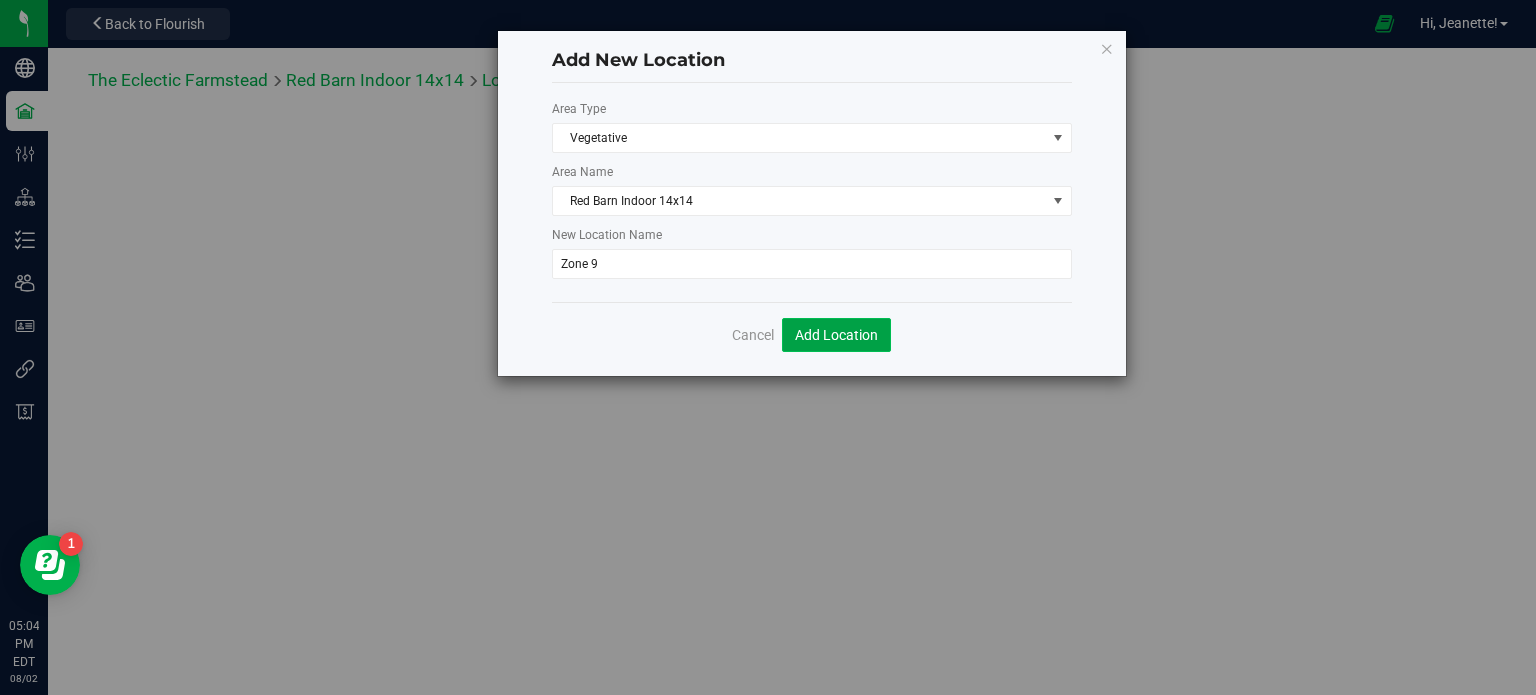 click on "Add Location" at bounding box center (836, 335) 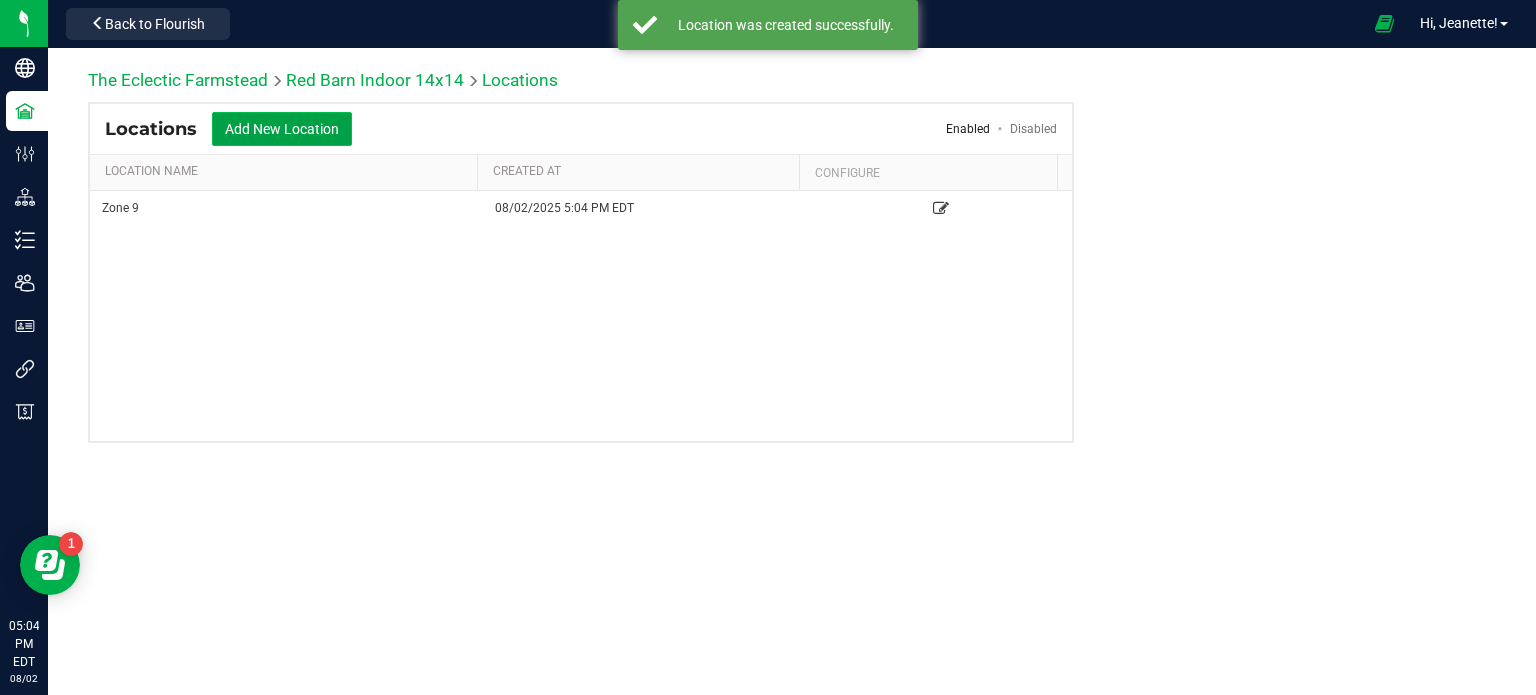 click on "Add New Location" at bounding box center [282, 129] 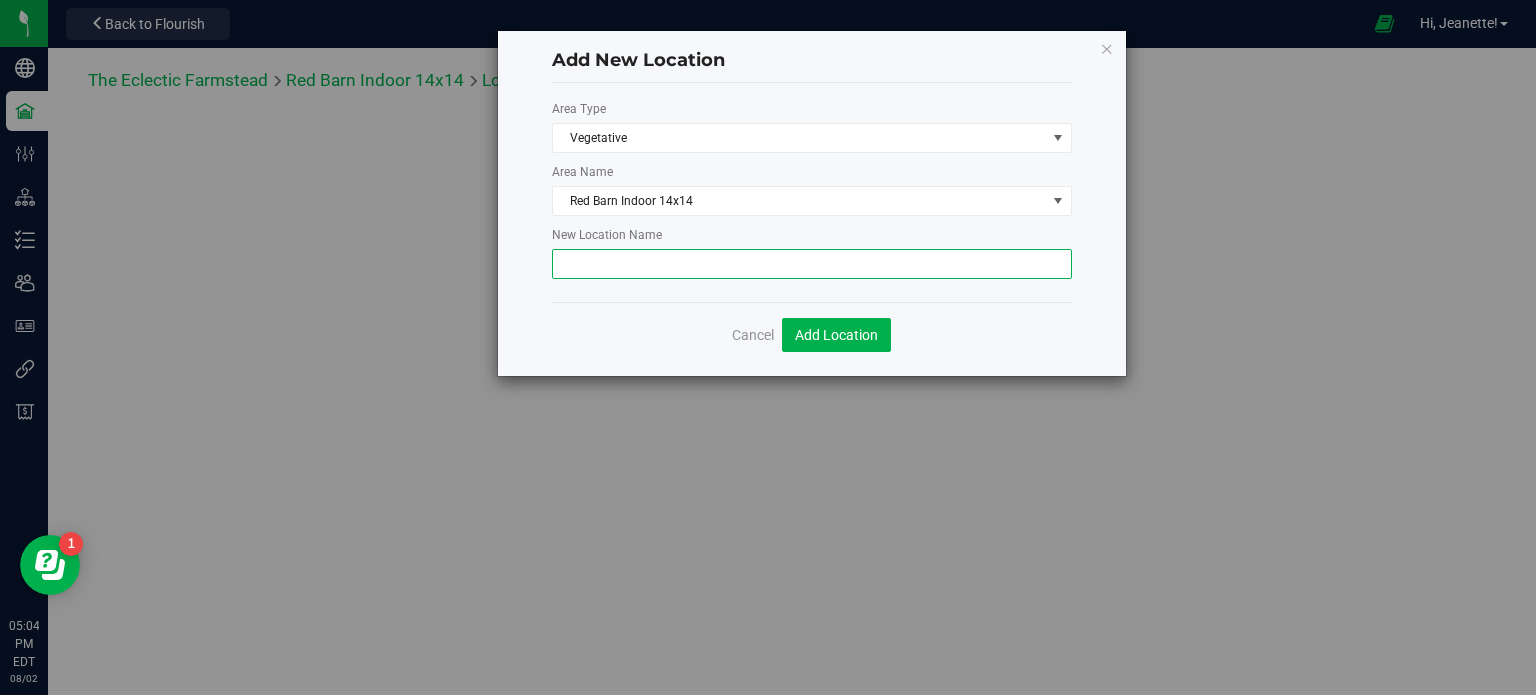 click at bounding box center (812, 264) 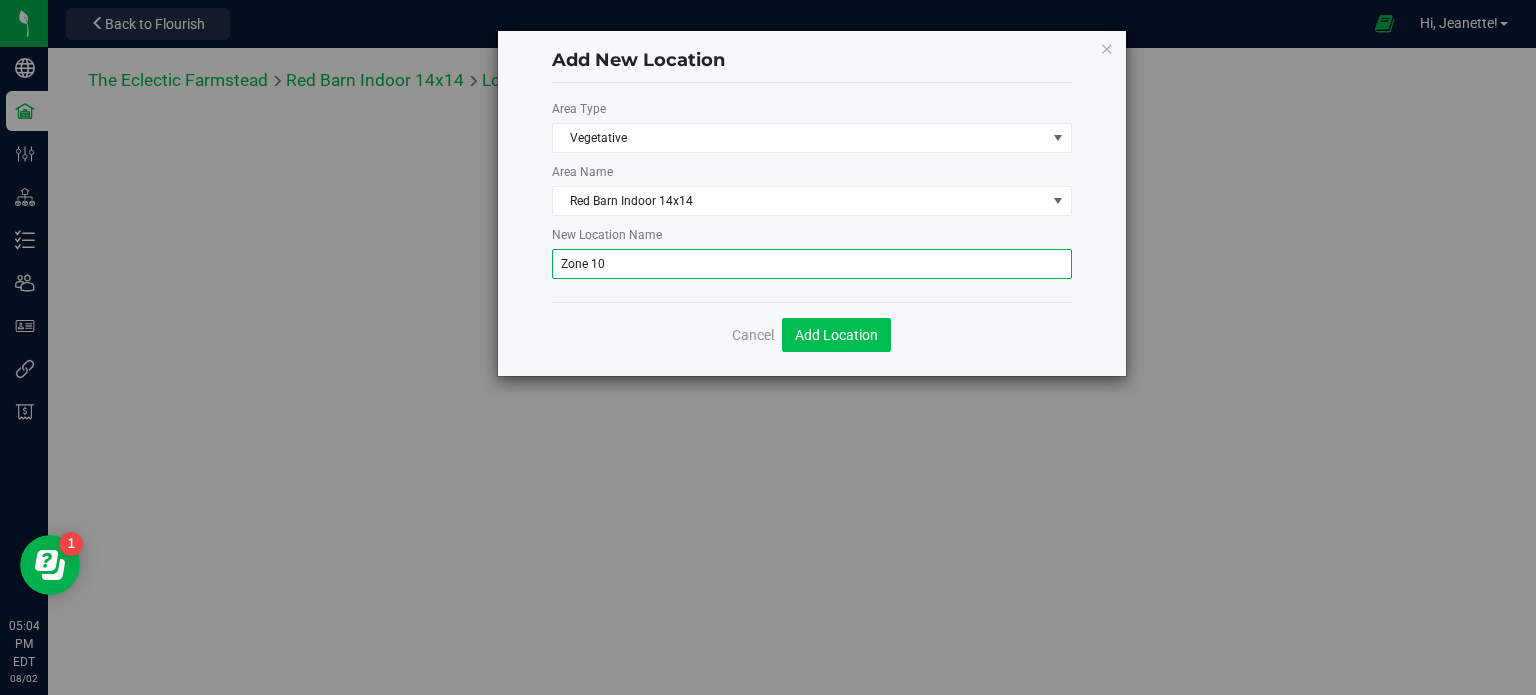 type on "Zone 10" 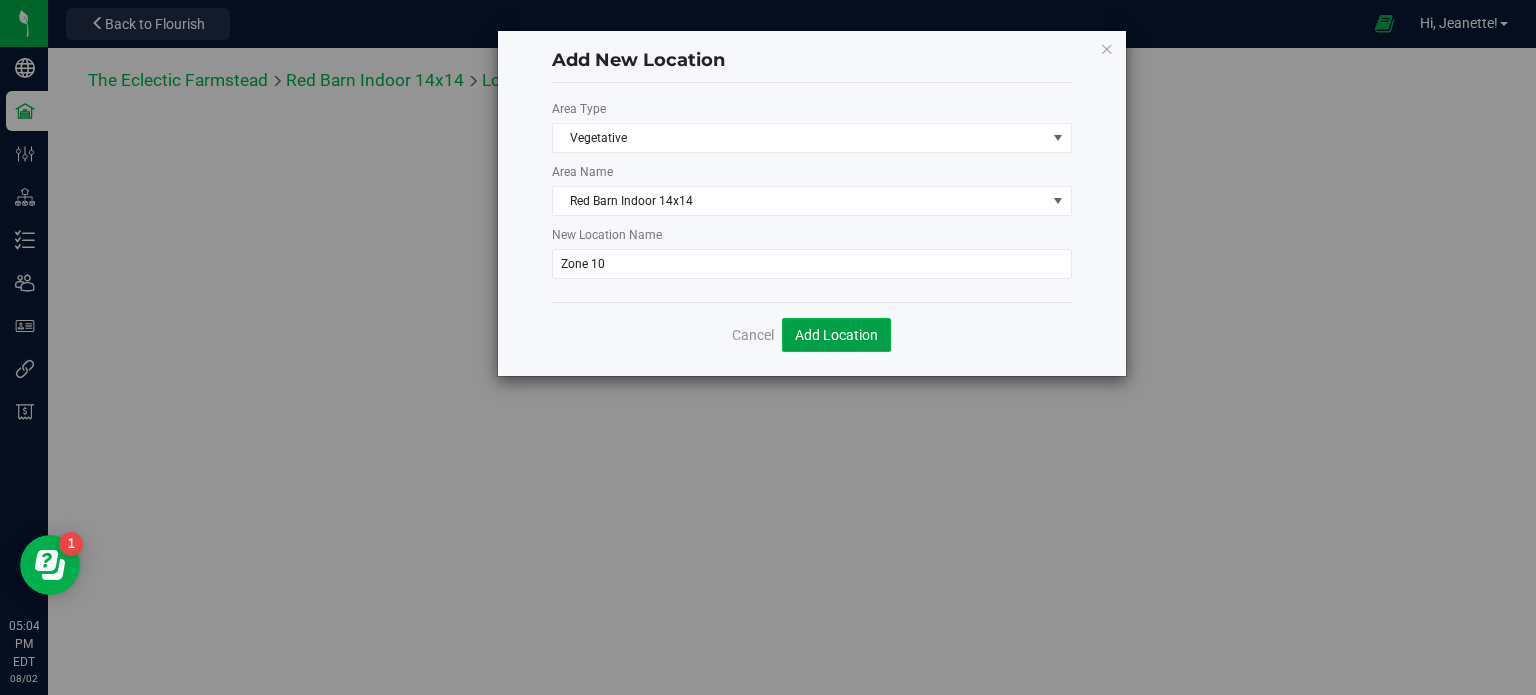click on "Add Location" at bounding box center [836, 335] 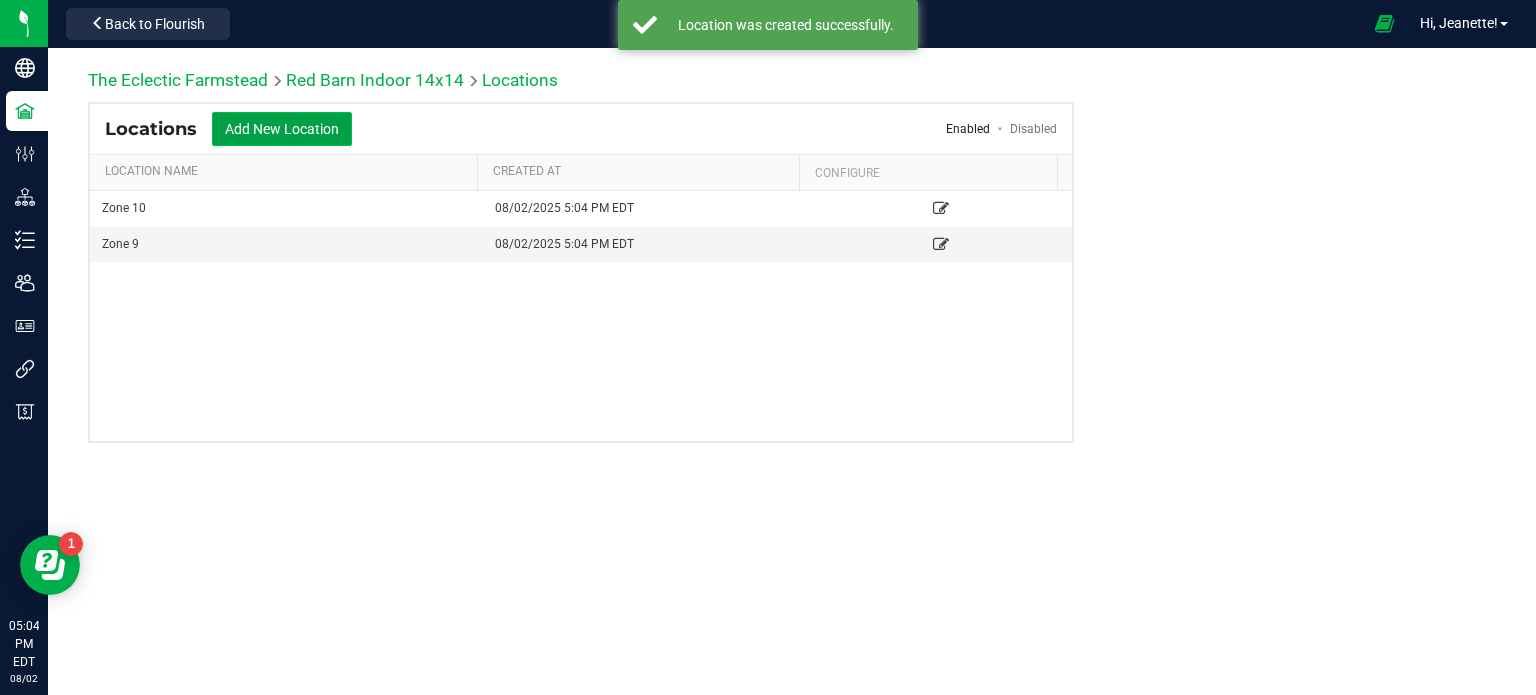 click on "Add New Location" at bounding box center [282, 129] 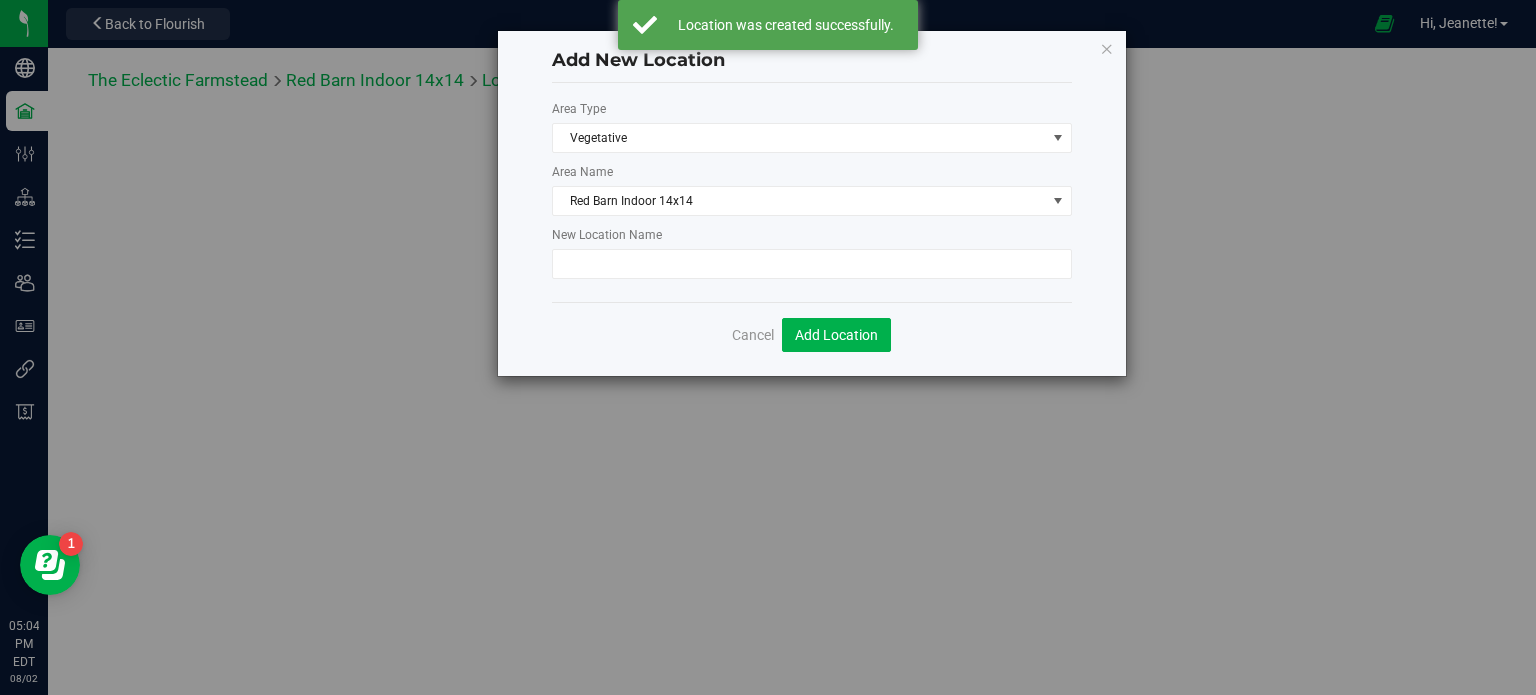 drag, startPoint x: 292, startPoint y: 143, endPoint x: 752, endPoint y: 246, distance: 471.3905 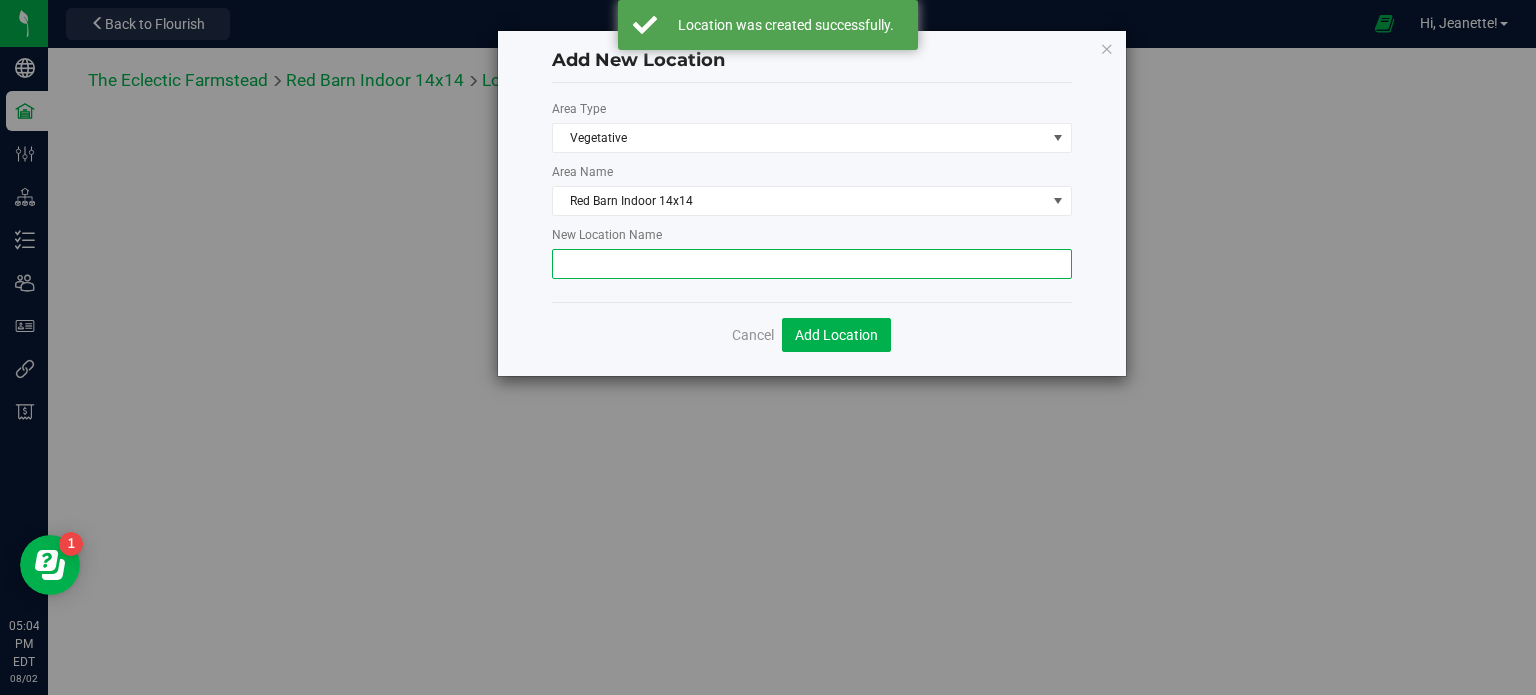 click at bounding box center (812, 264) 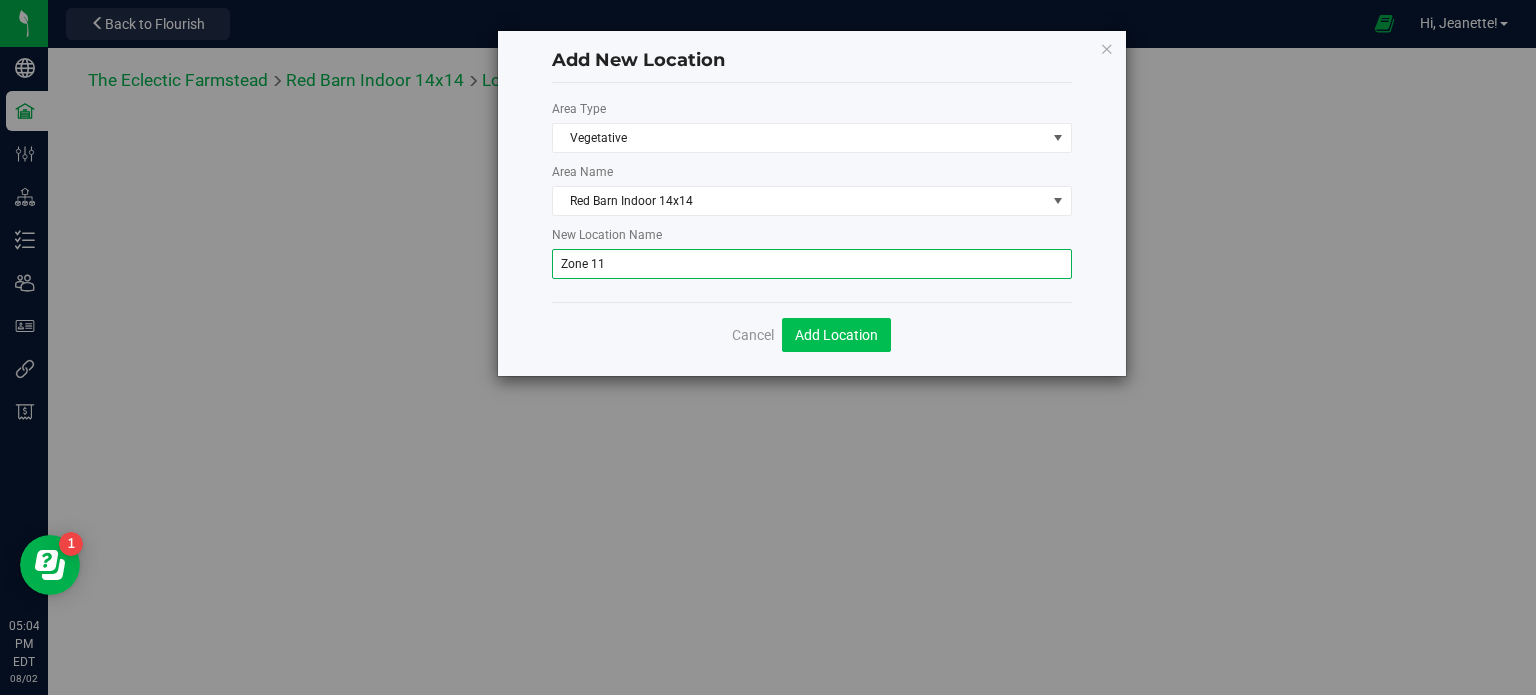 type on "Zone 11" 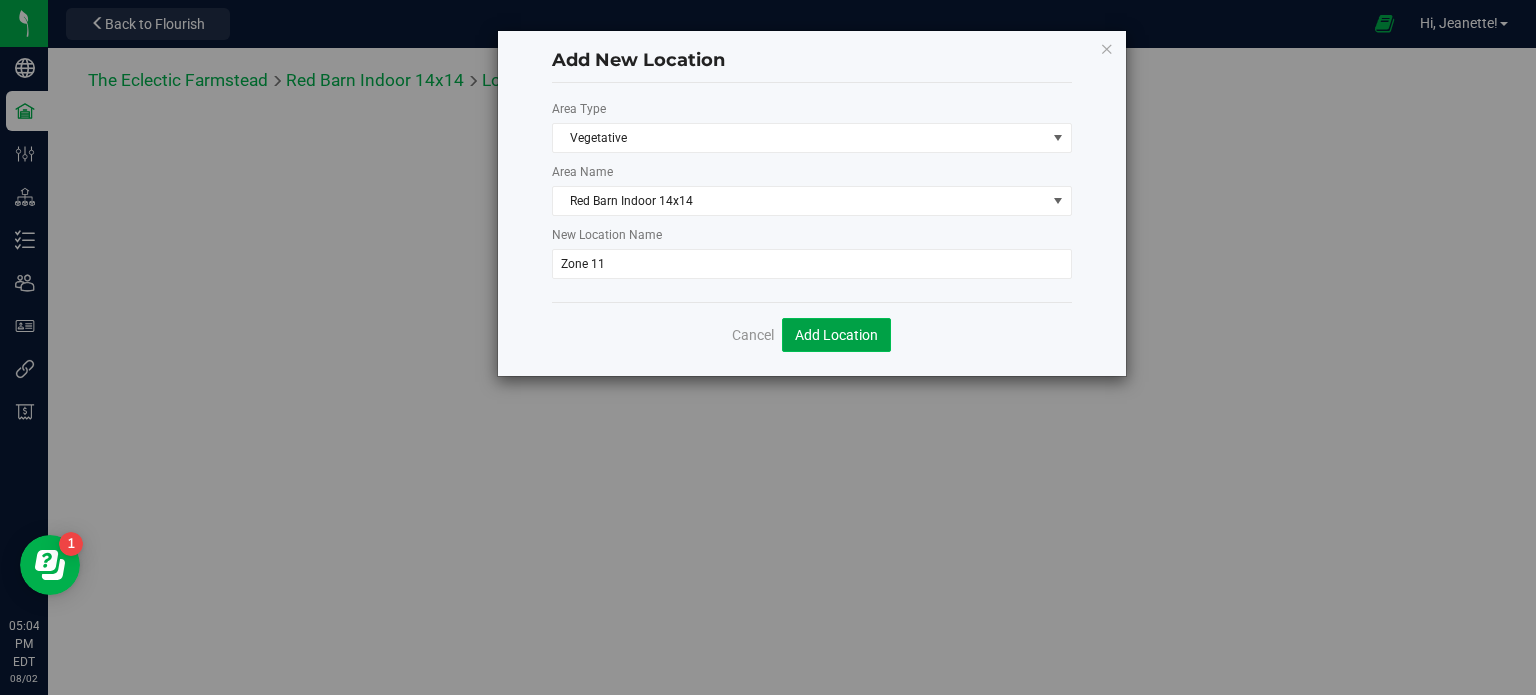 click on "Add Location" at bounding box center [836, 335] 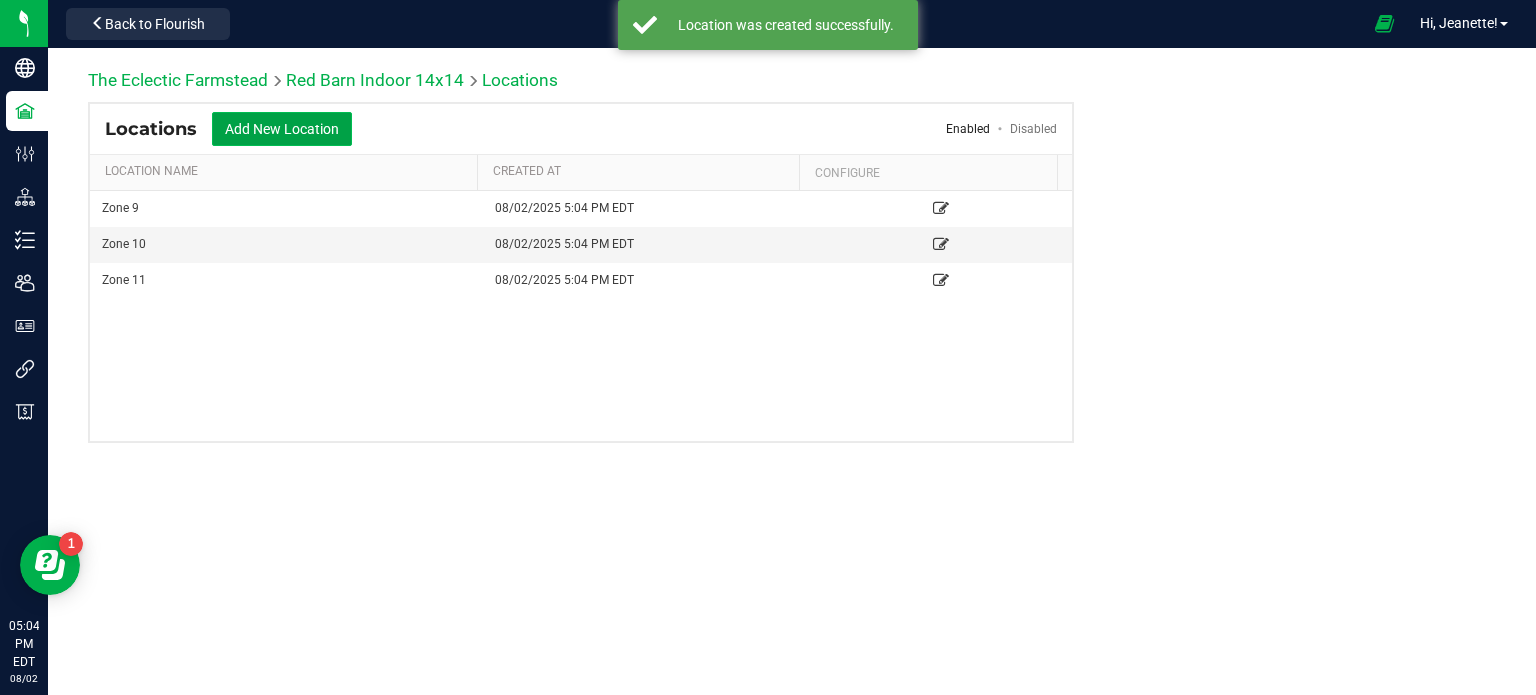 click on "Add New Location" at bounding box center [282, 129] 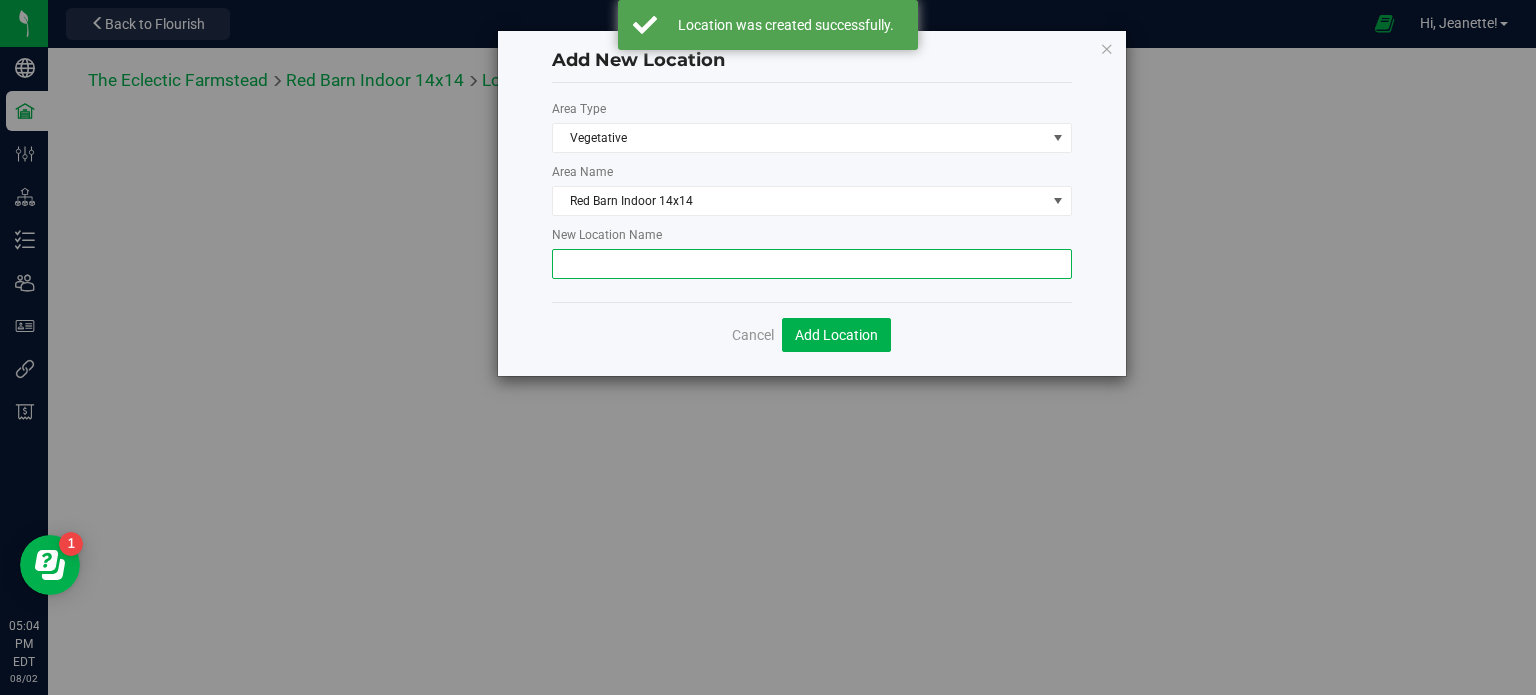 click at bounding box center [812, 264] 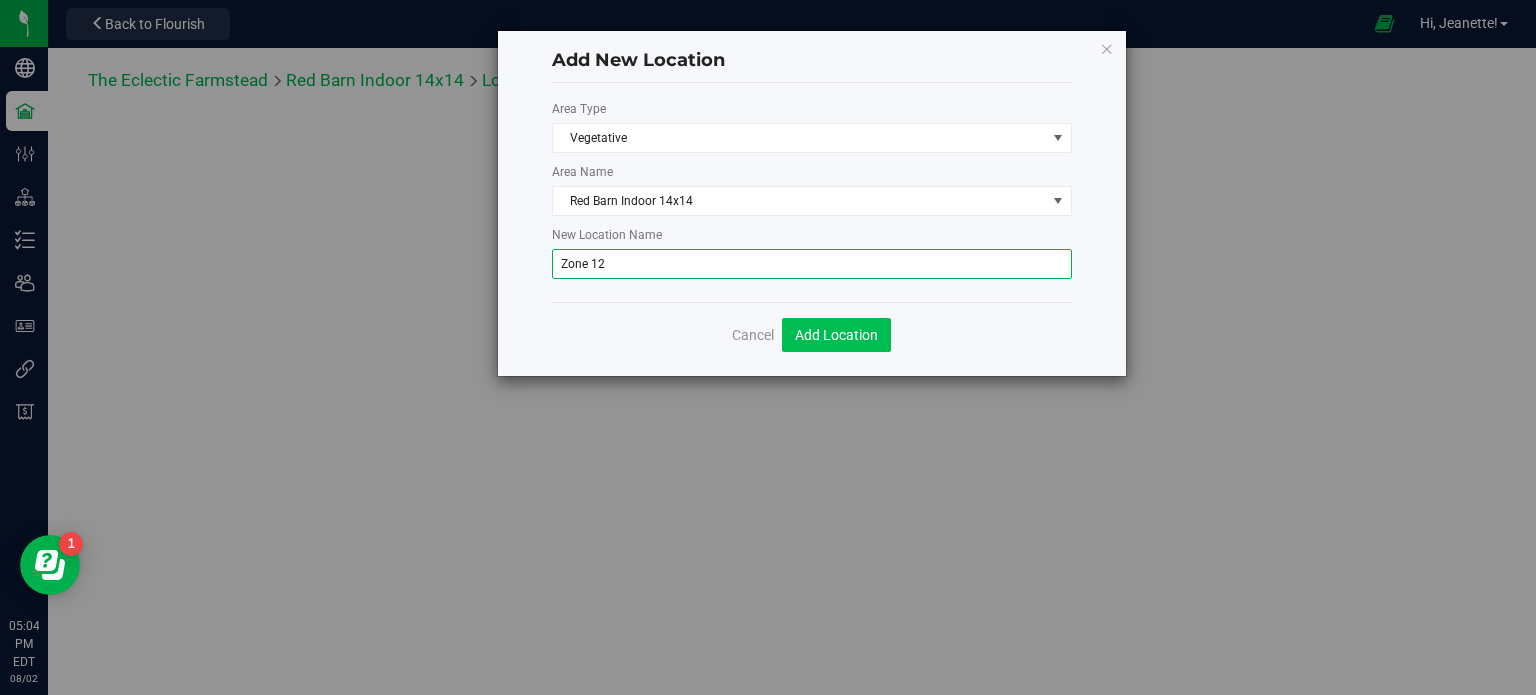 type on "Zone 12" 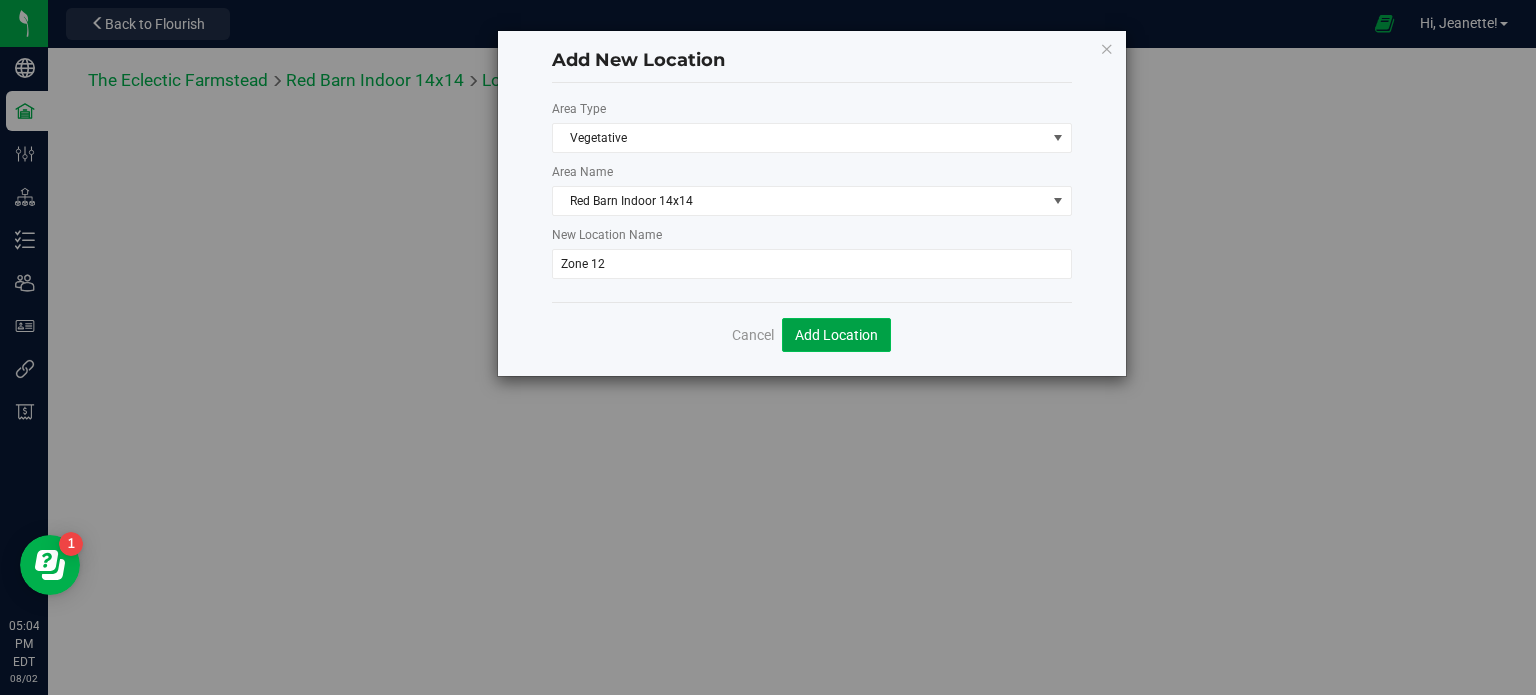 click on "Add Location" at bounding box center (836, 335) 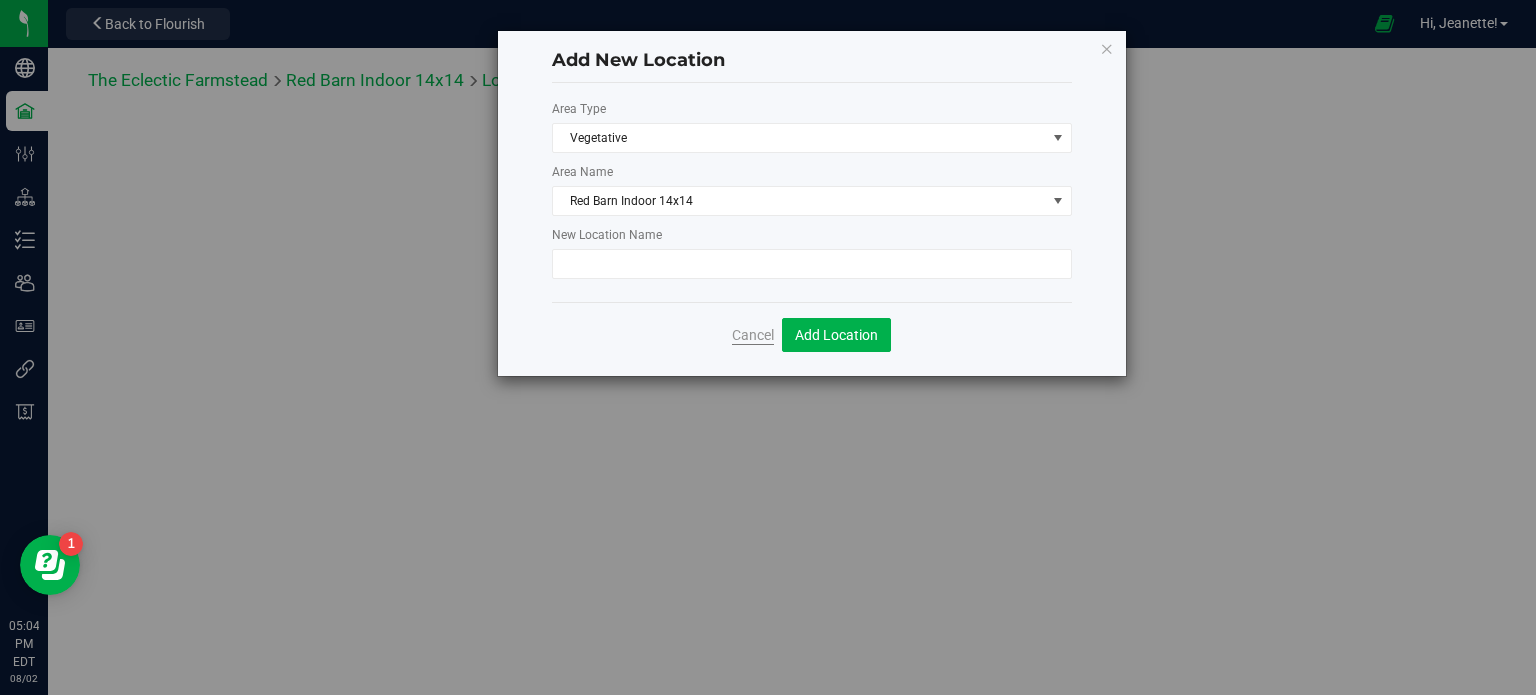 click on "Cancel" at bounding box center (753, 335) 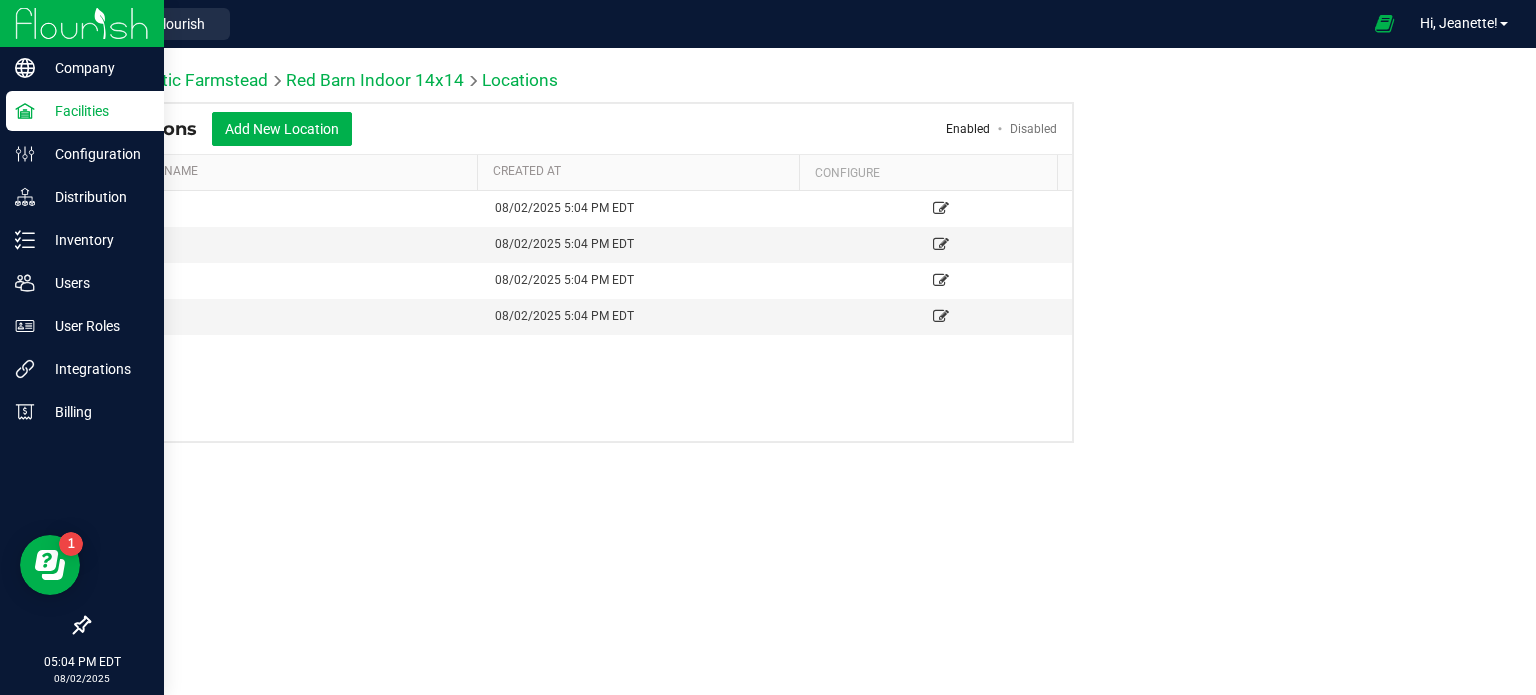 click on "Facilities" at bounding box center [95, 111] 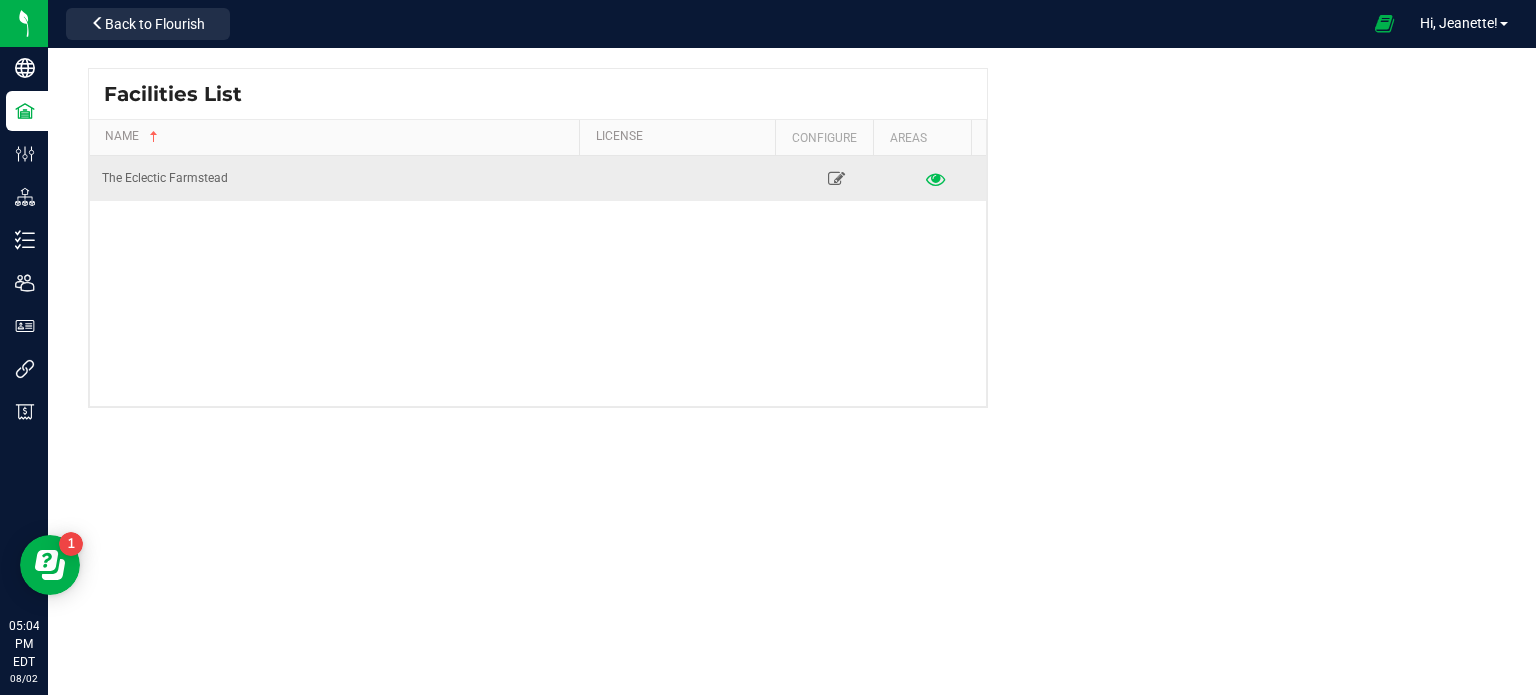 click at bounding box center (936, 178) 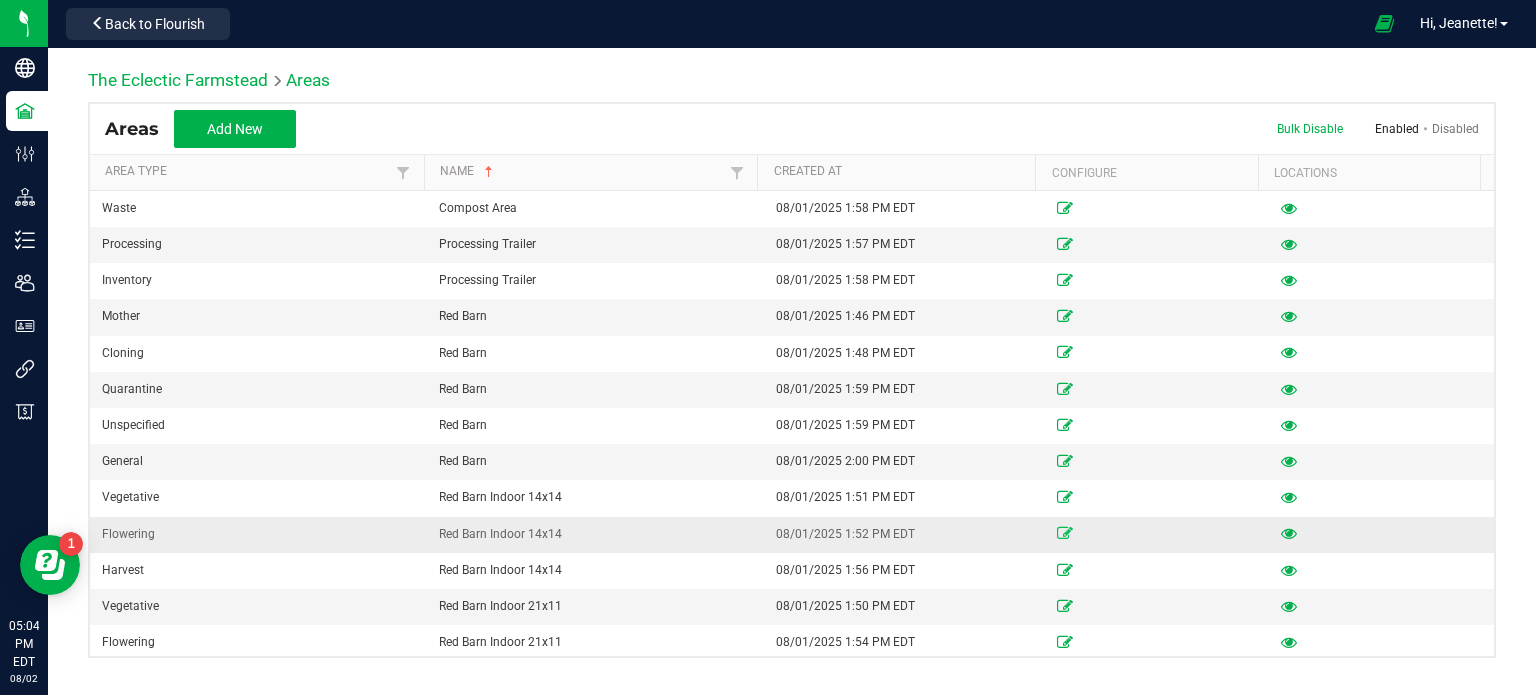click at bounding box center [1065, 533] 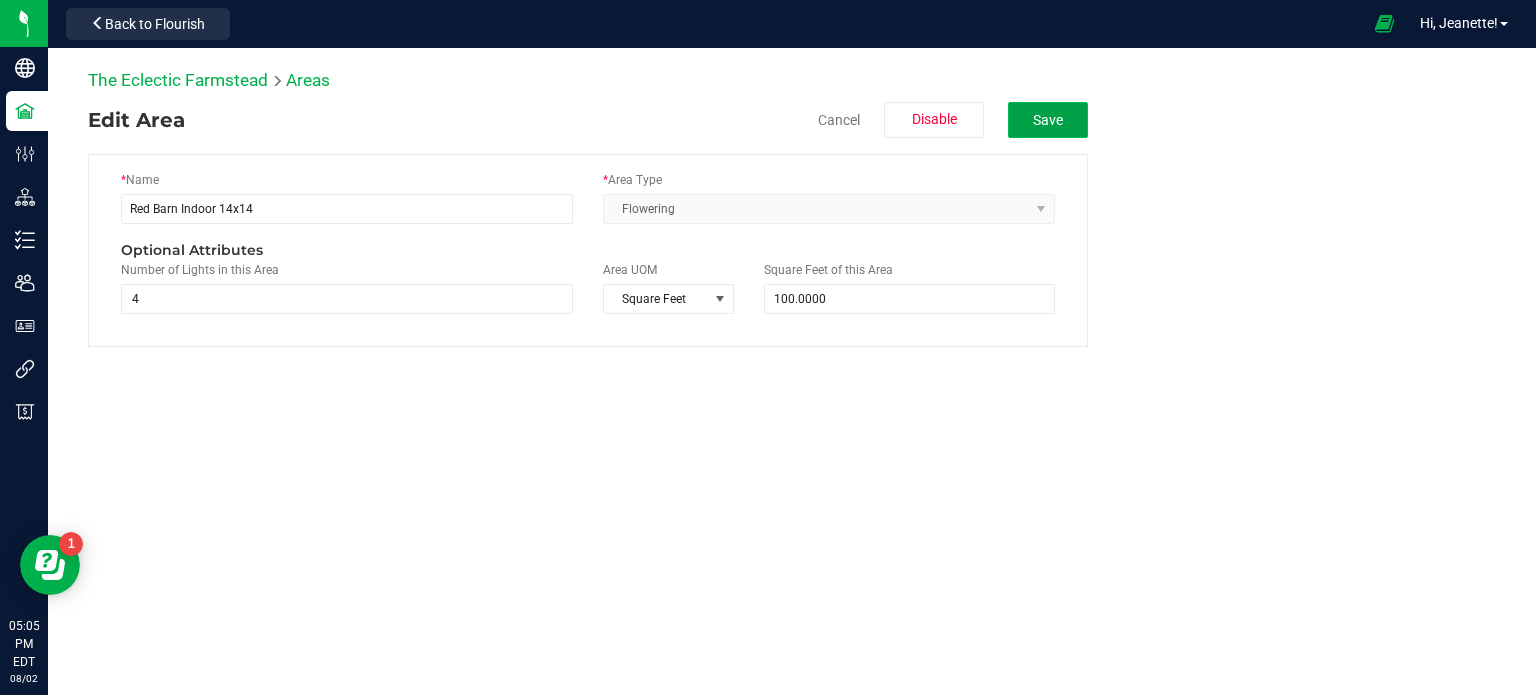 click on "Save" at bounding box center (1048, 120) 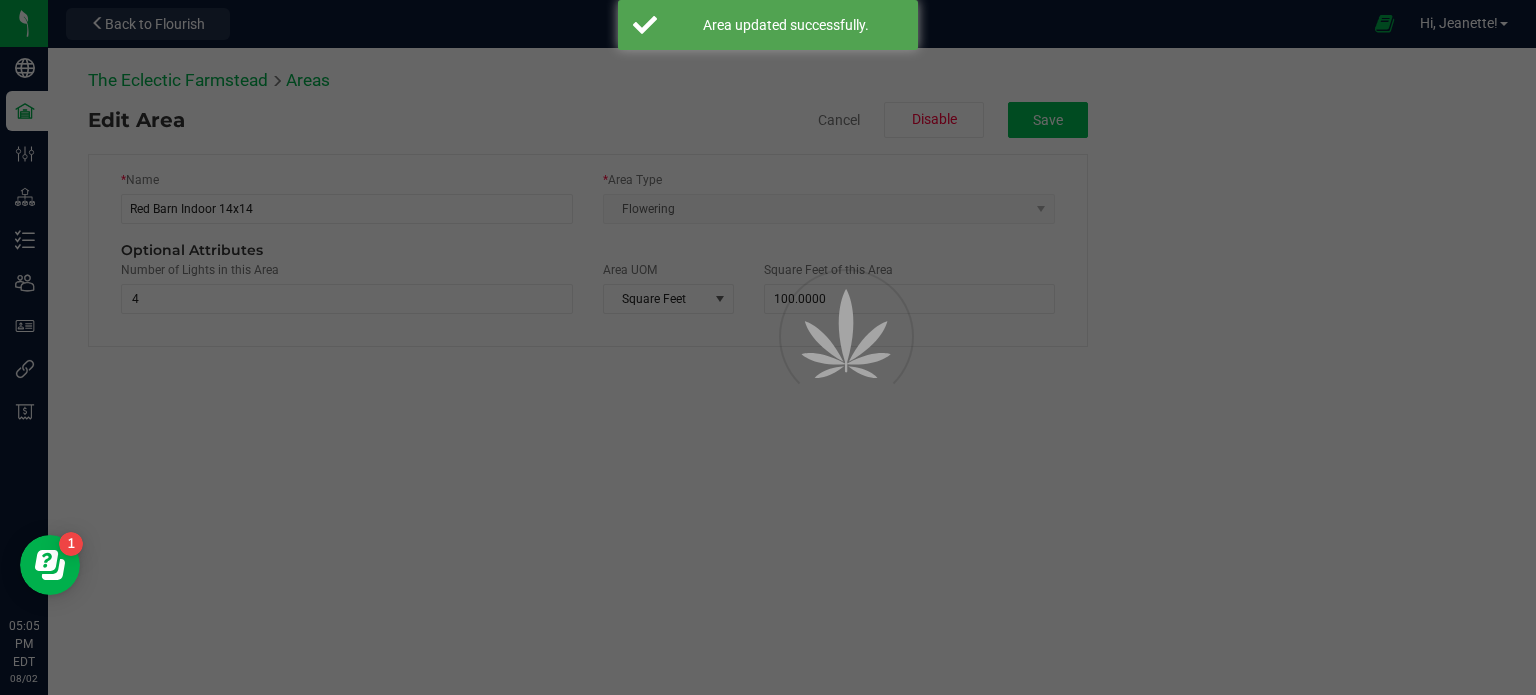 click on "The Eclectic Farmstead
Areas
Edit Area
Cancel
Disable
Save
*
Name
Red Barn Indoor 14x14
*
Area Type
Flowering
Optional Attributes
Number of Lights in this Area
4 4
Area UOM
Square Feet
100.0000 100" at bounding box center [792, 371] 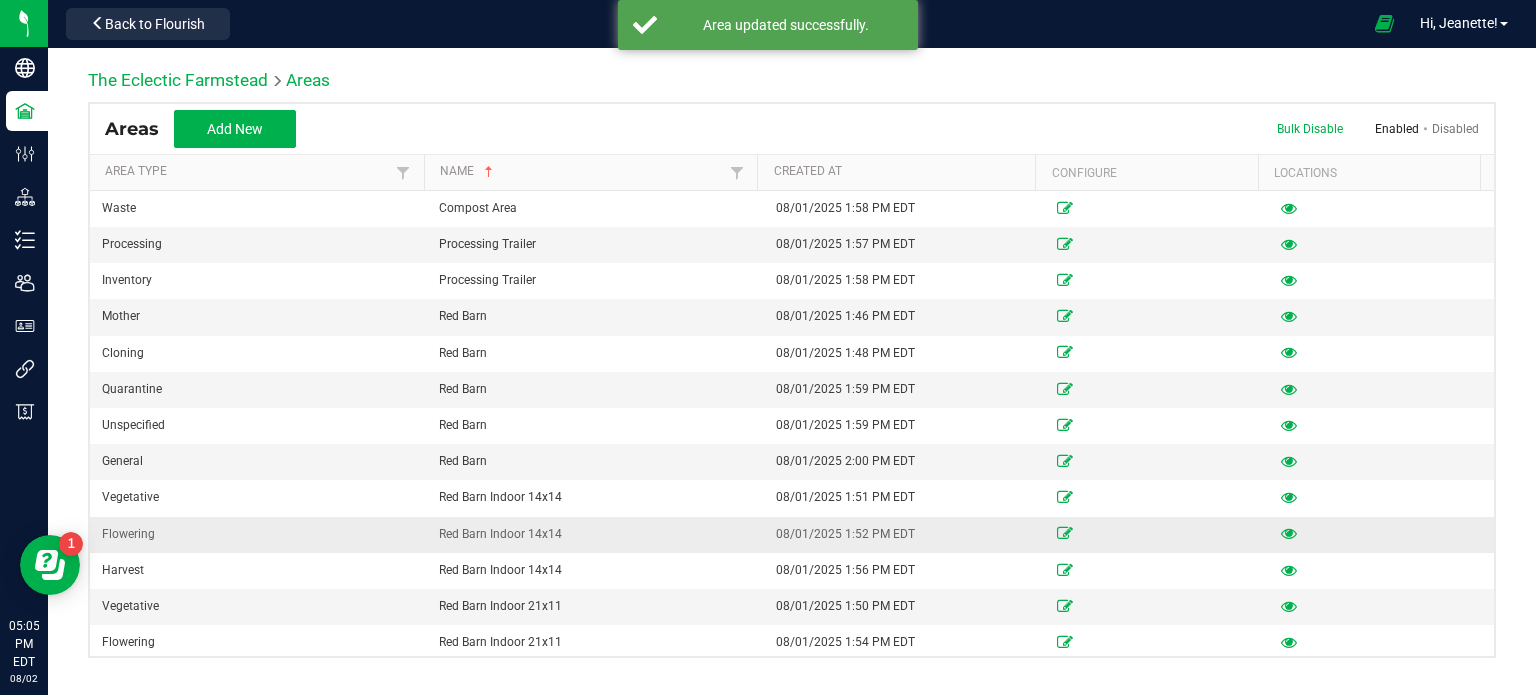 click at bounding box center [1289, 533] 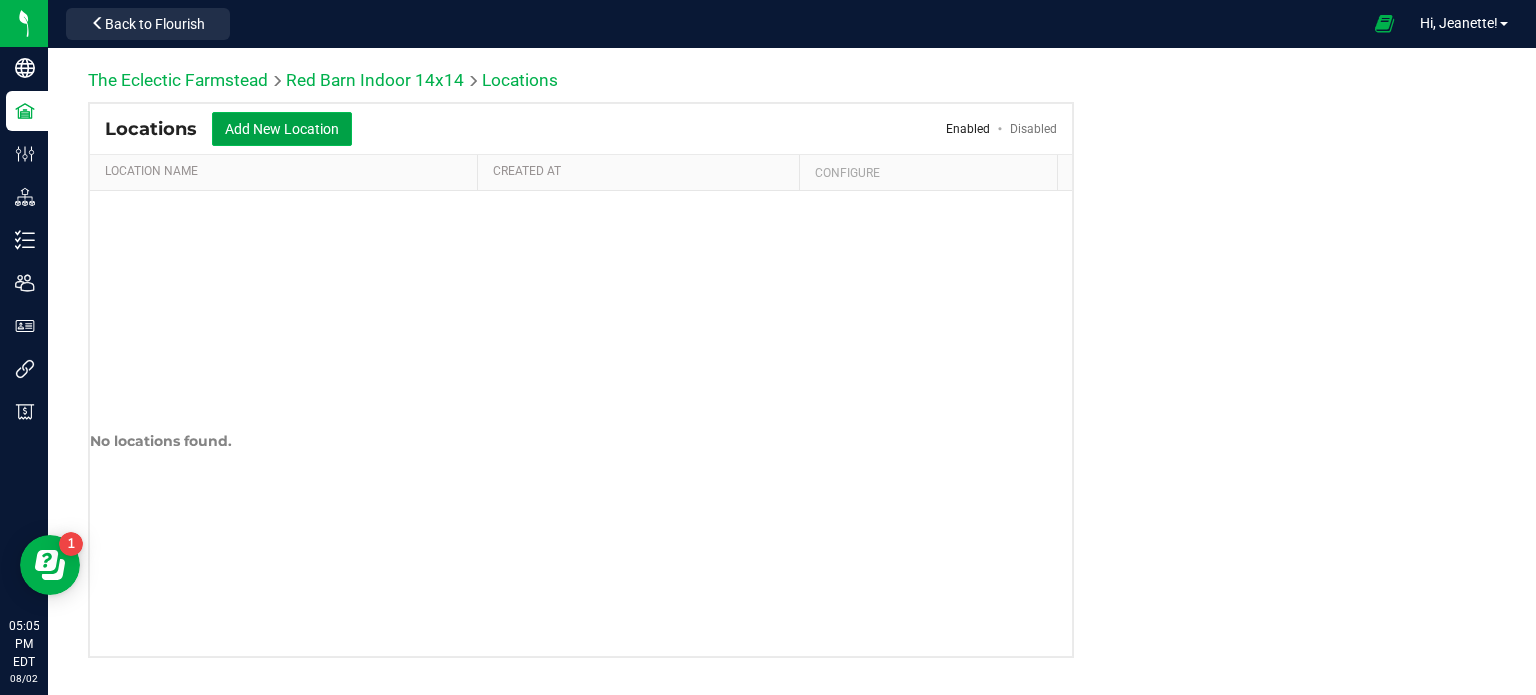 click on "Add New Location" at bounding box center [282, 129] 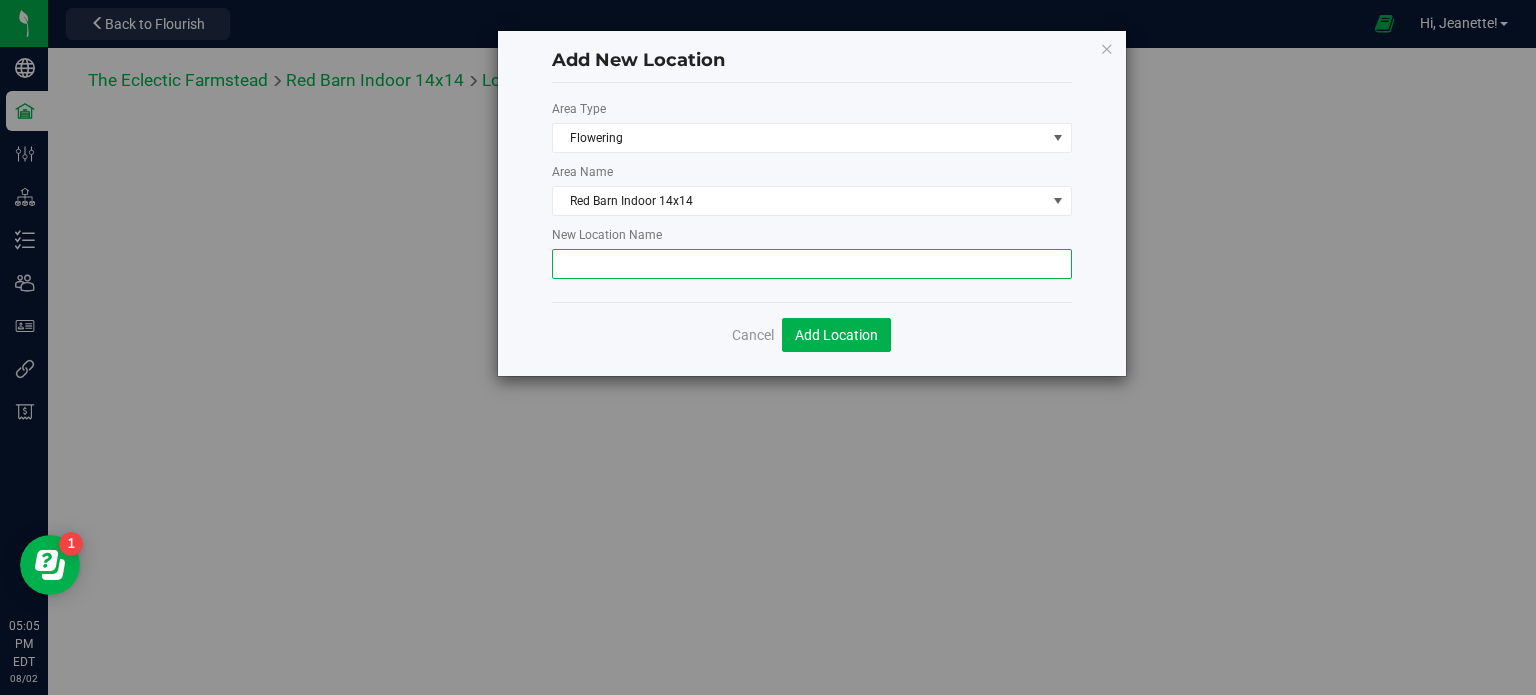 click at bounding box center [812, 264] 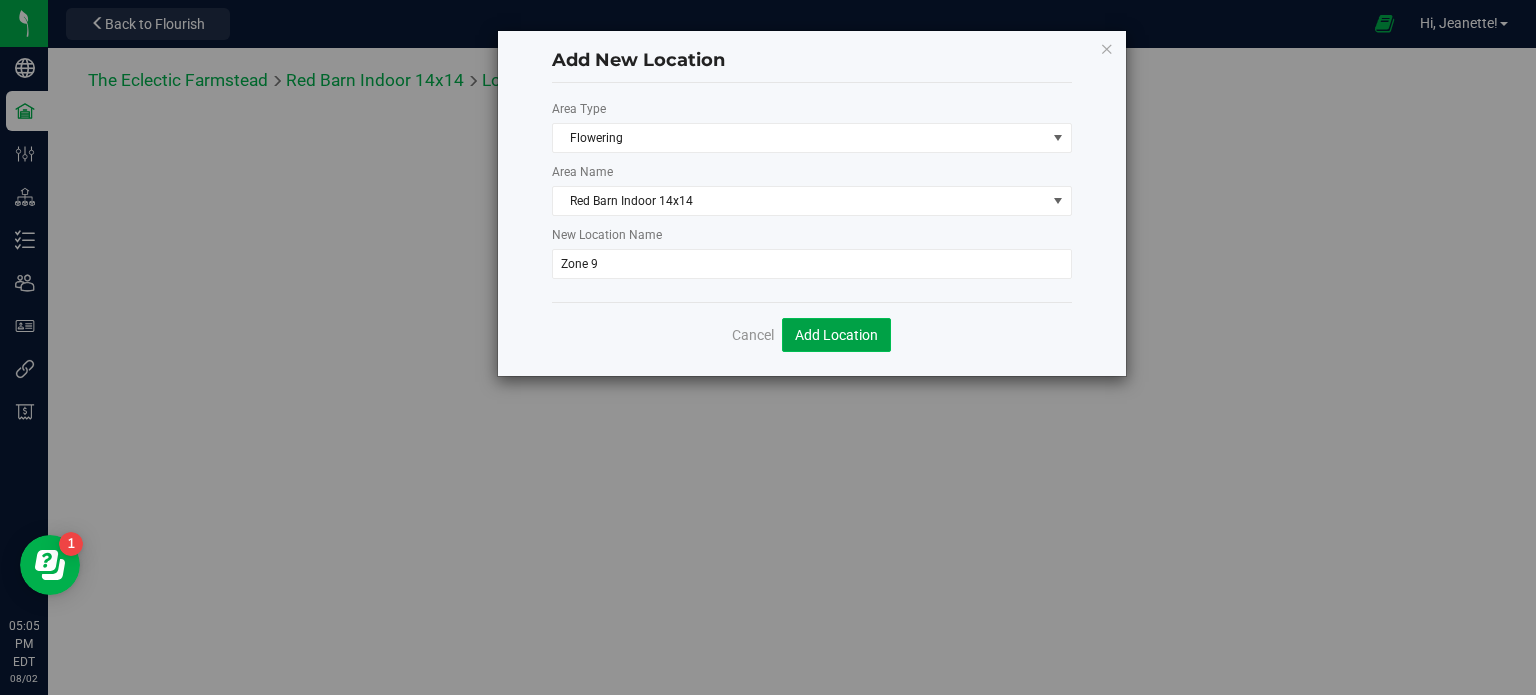 click on "Add Location" at bounding box center [836, 335] 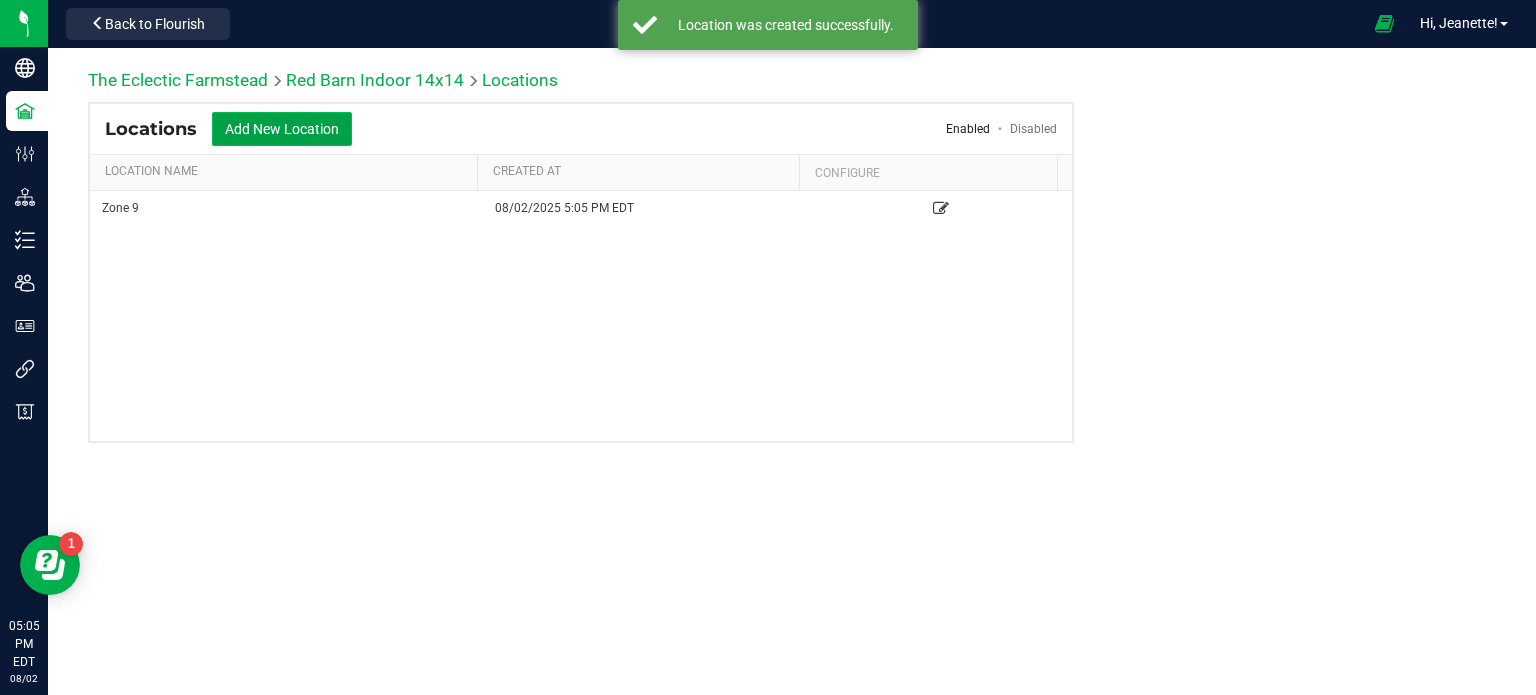 click on "Add New Location" at bounding box center [282, 129] 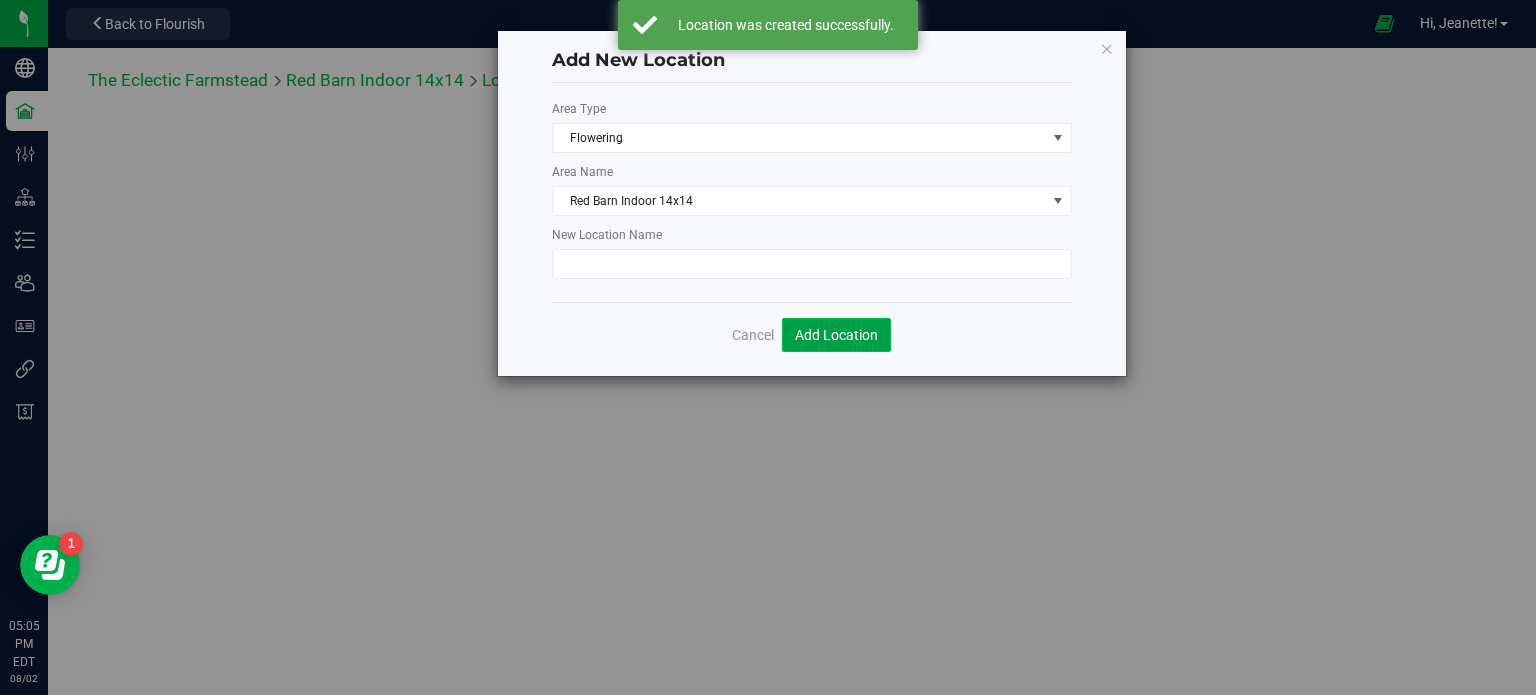 click on "Add Location" at bounding box center [836, 335] 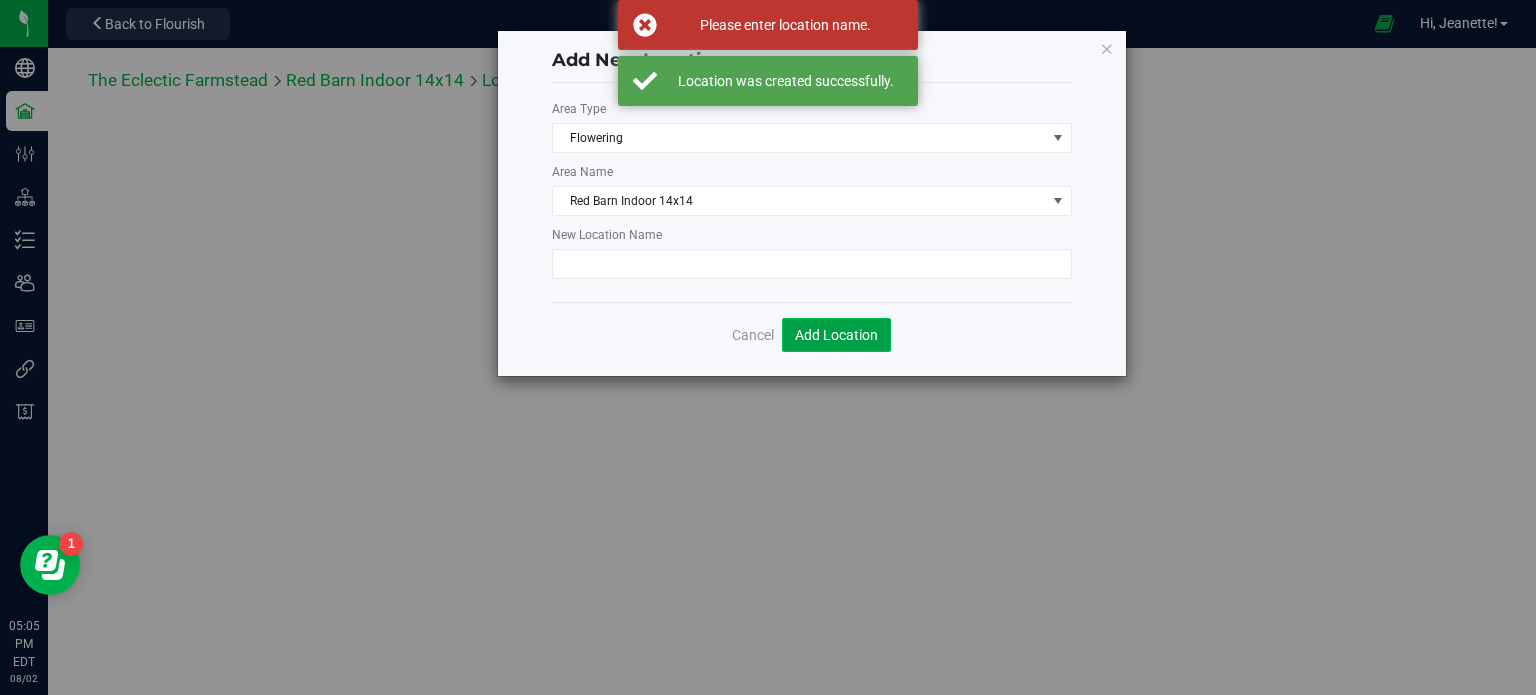 click on "Add Location" at bounding box center (836, 335) 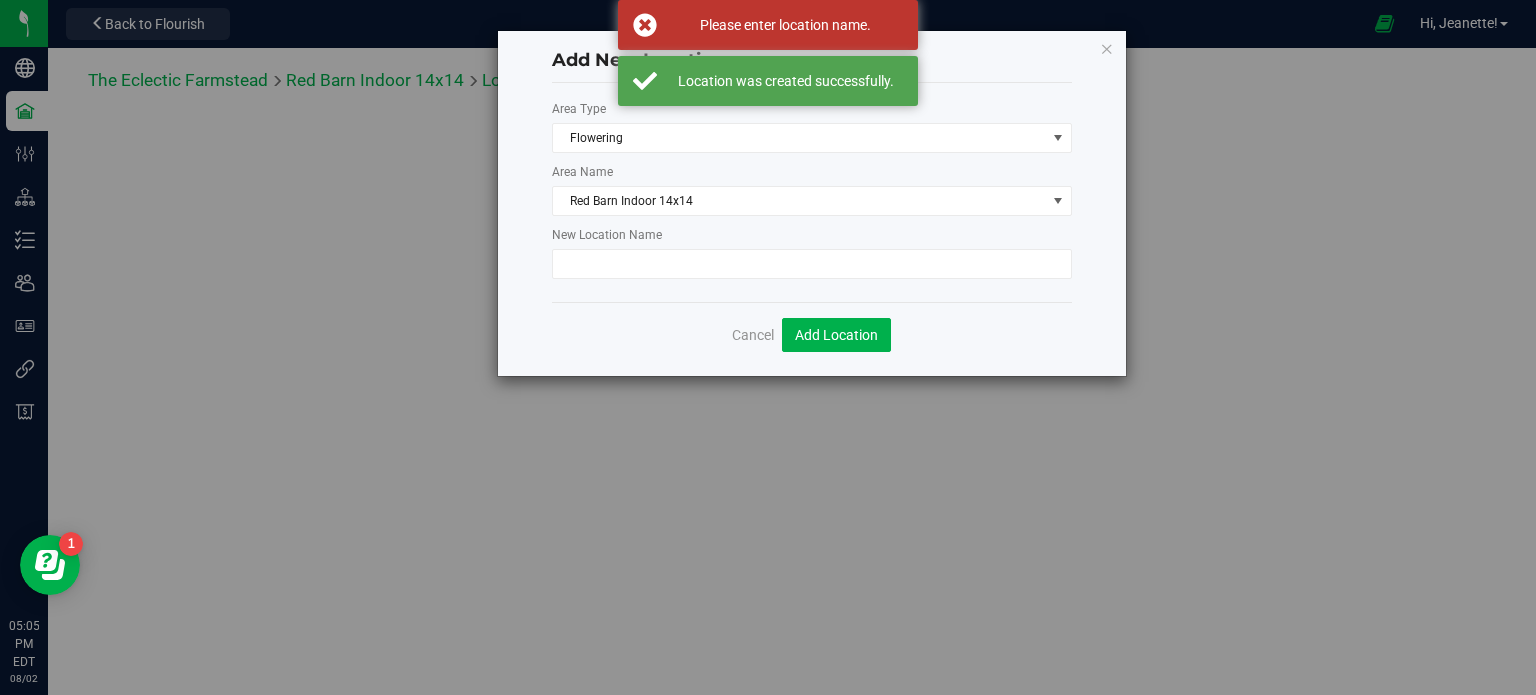 click on "New Location Name" at bounding box center (812, 255) 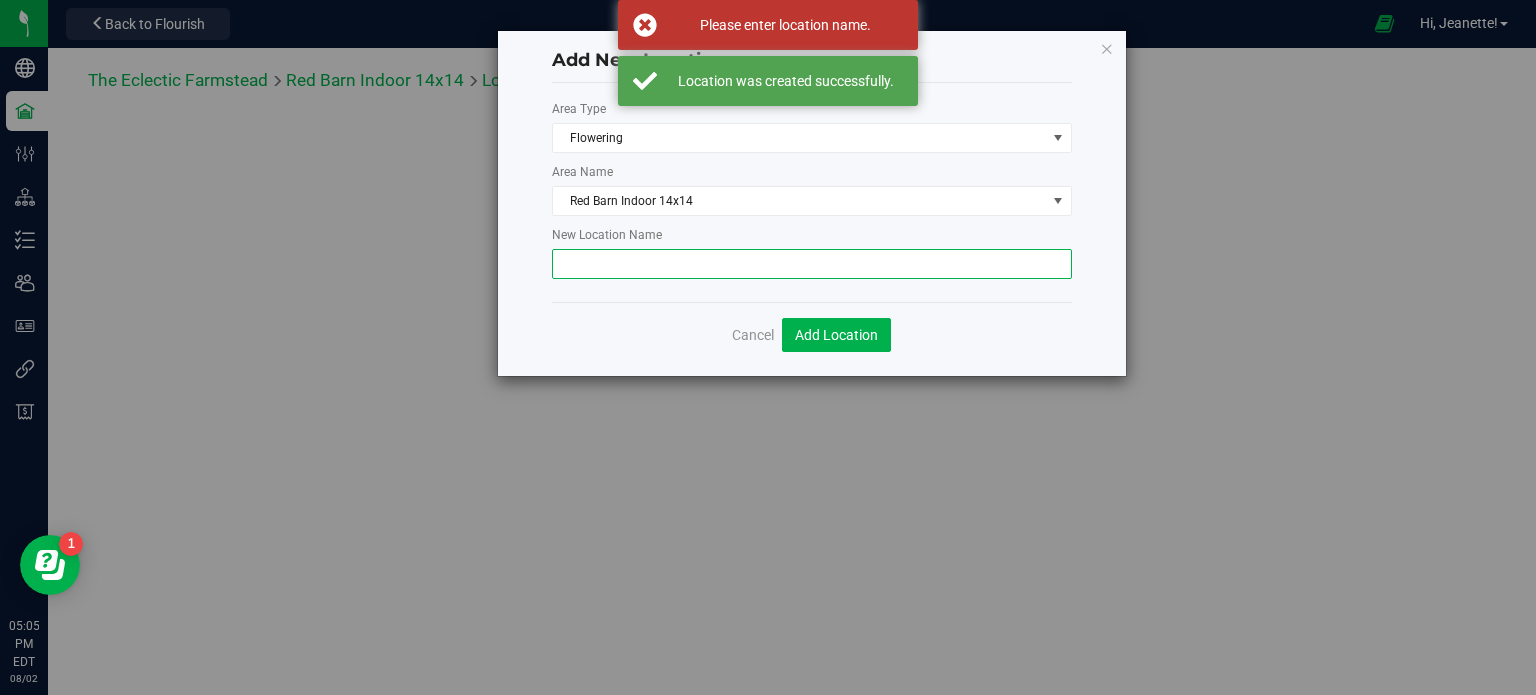 click at bounding box center [812, 264] 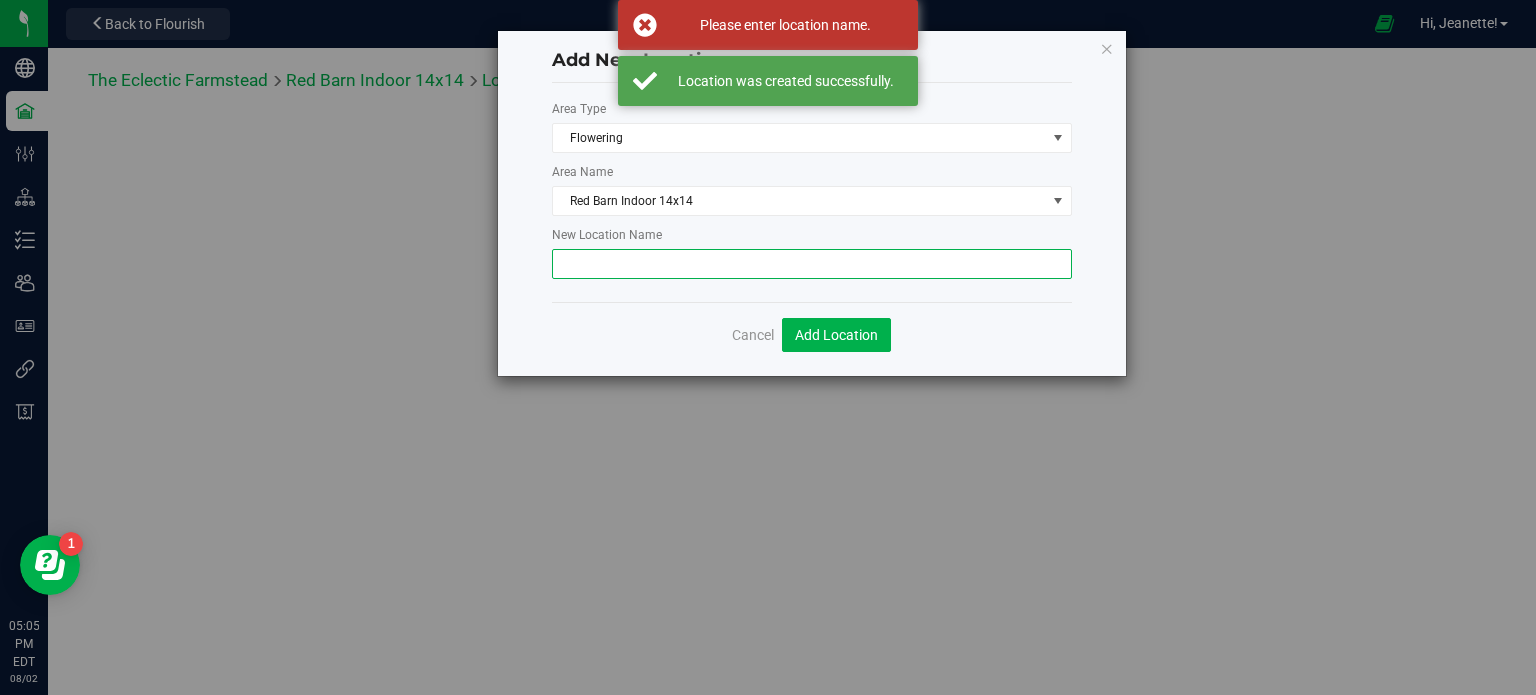 type on "Zone 10" 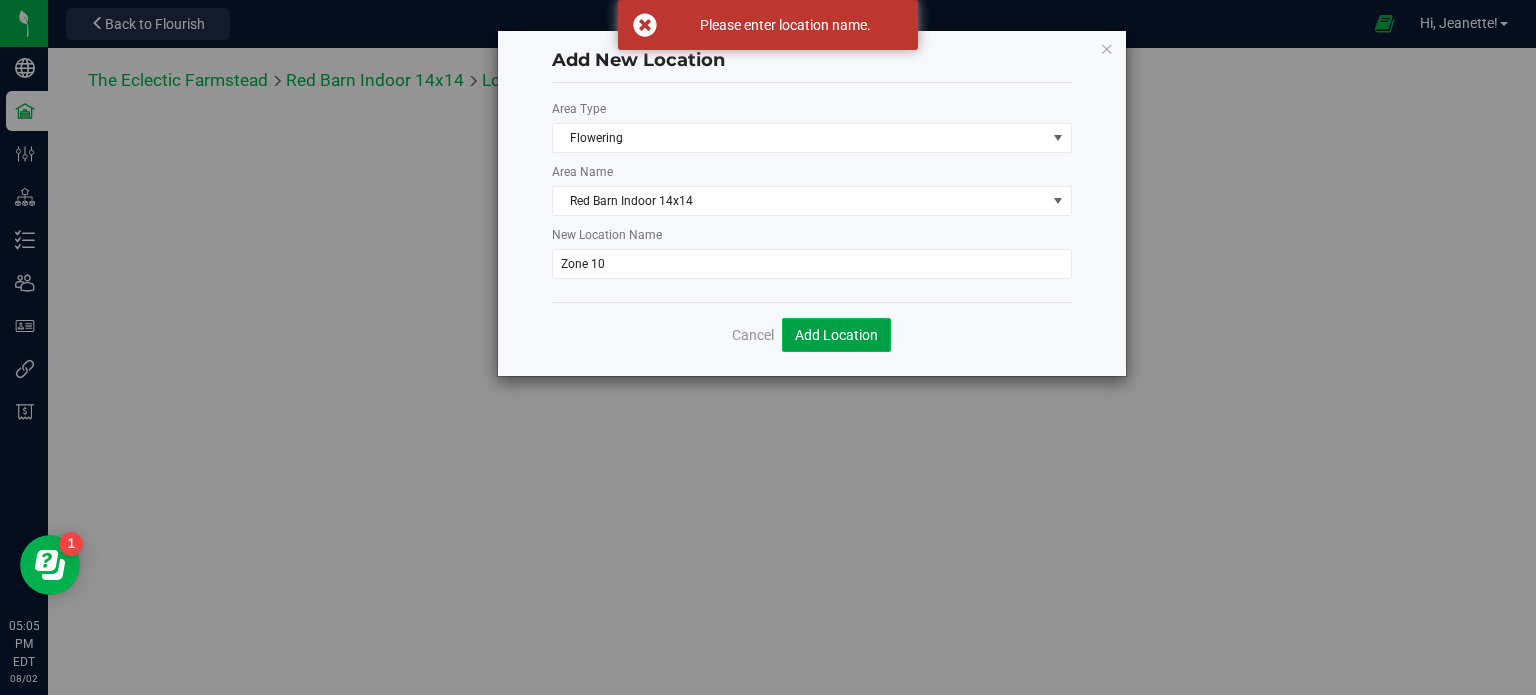 click on "Add Location" at bounding box center (836, 335) 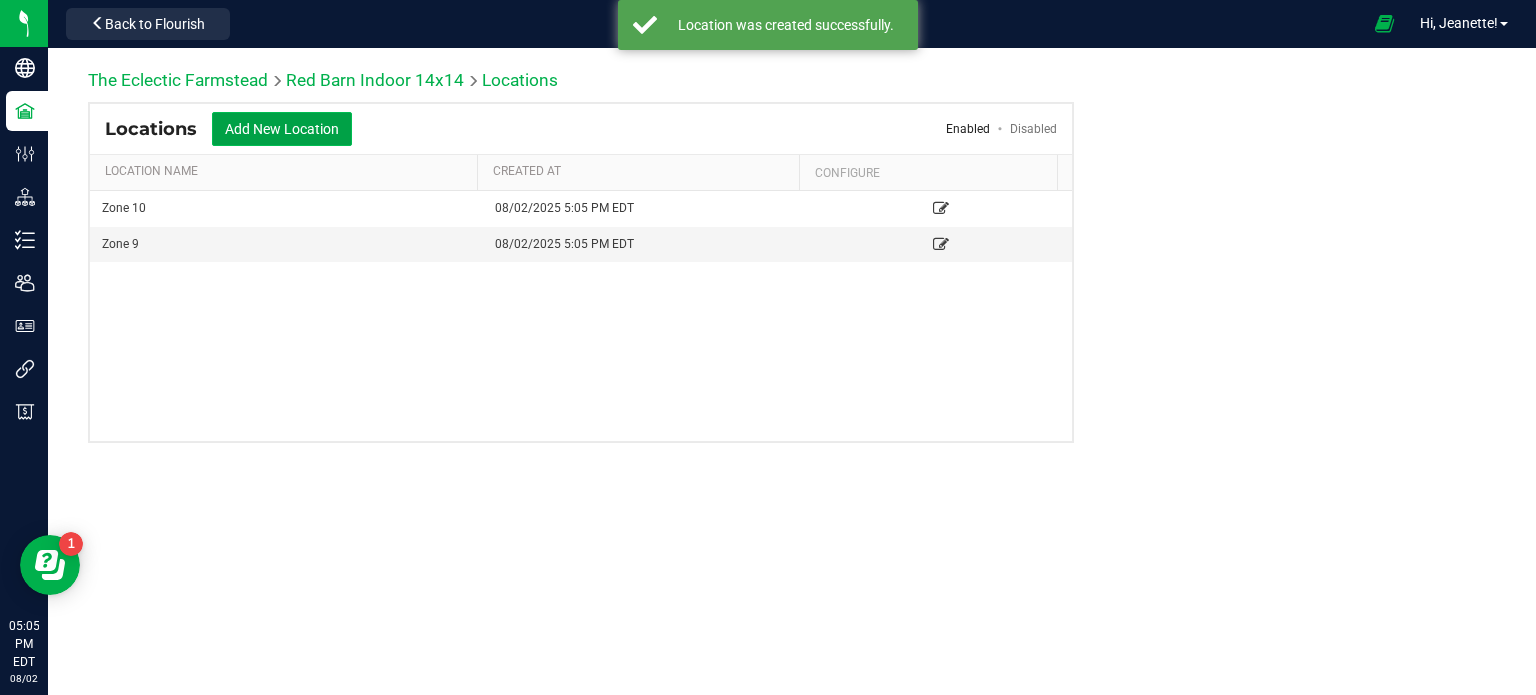 click on "Add New Location" at bounding box center [282, 129] 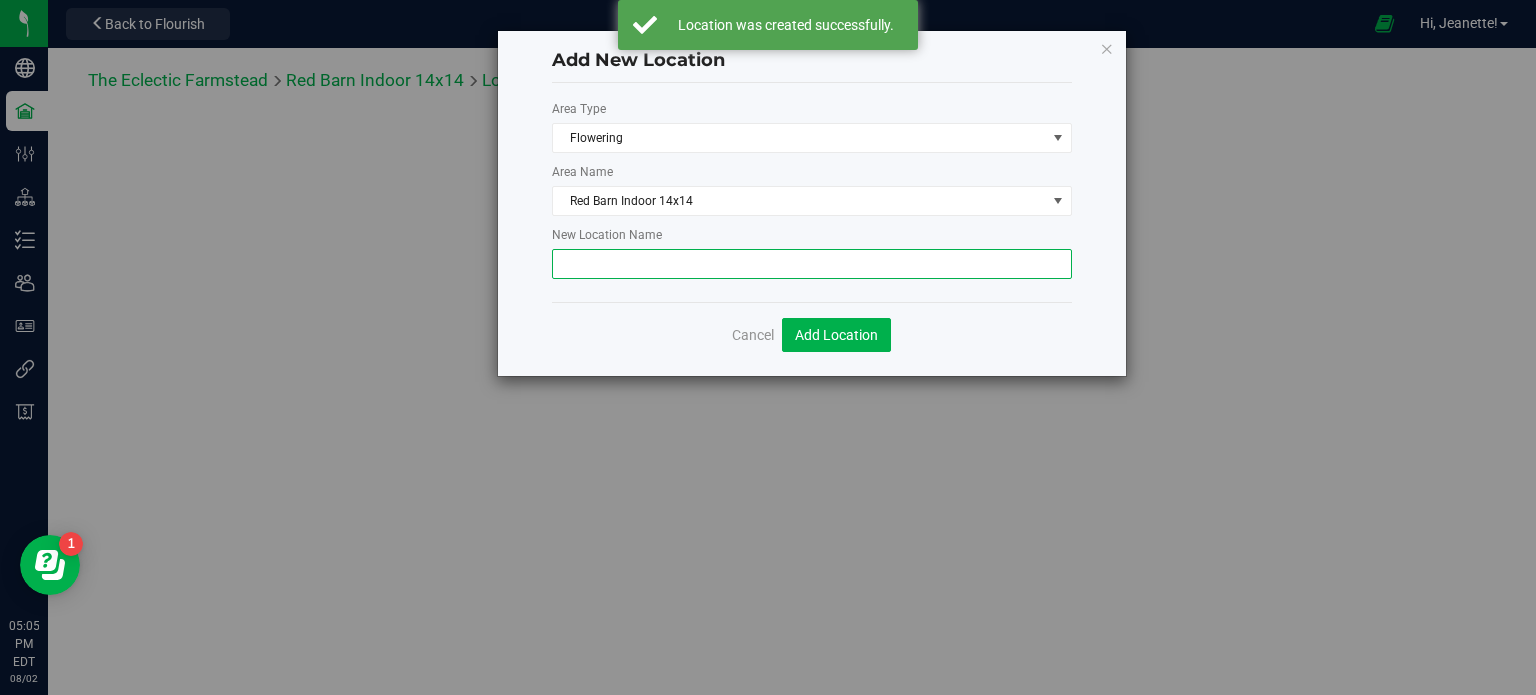 click at bounding box center [812, 264] 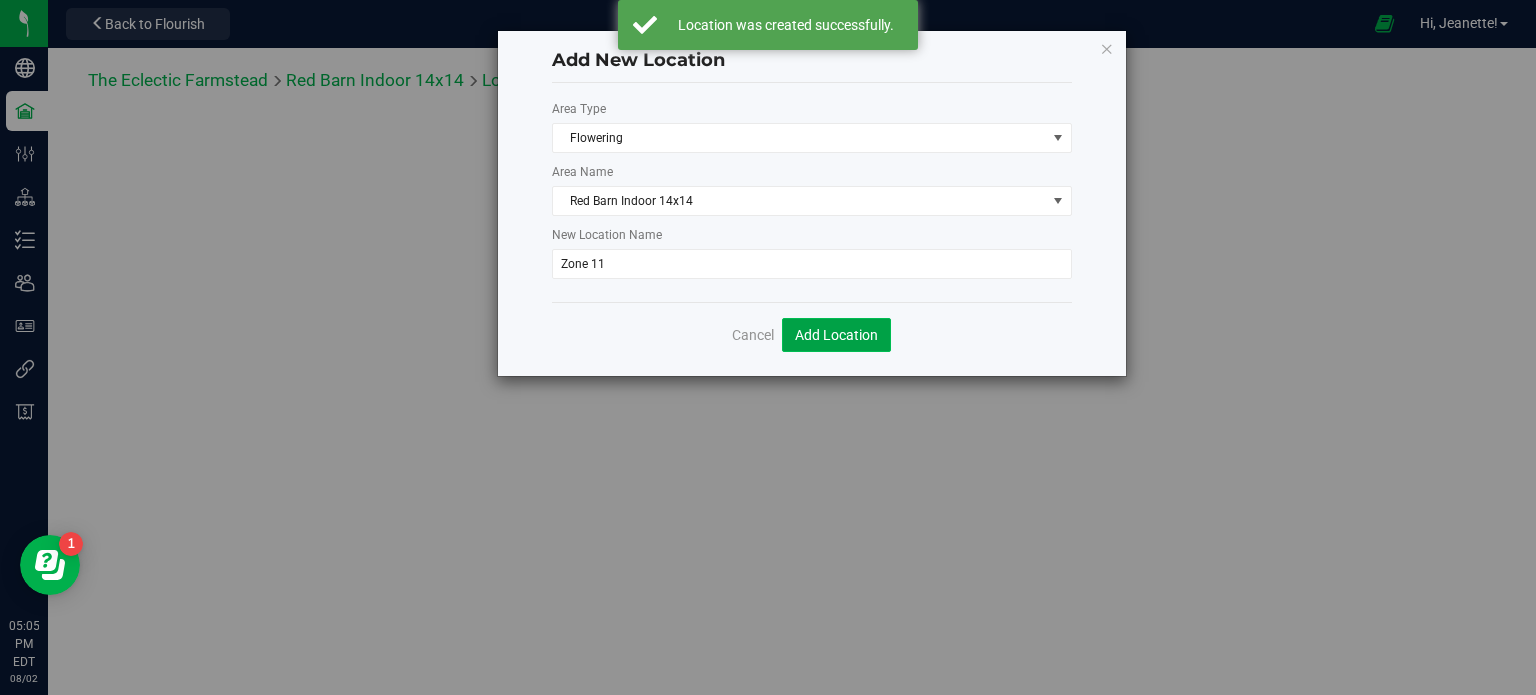 click on "Add Location" at bounding box center (836, 335) 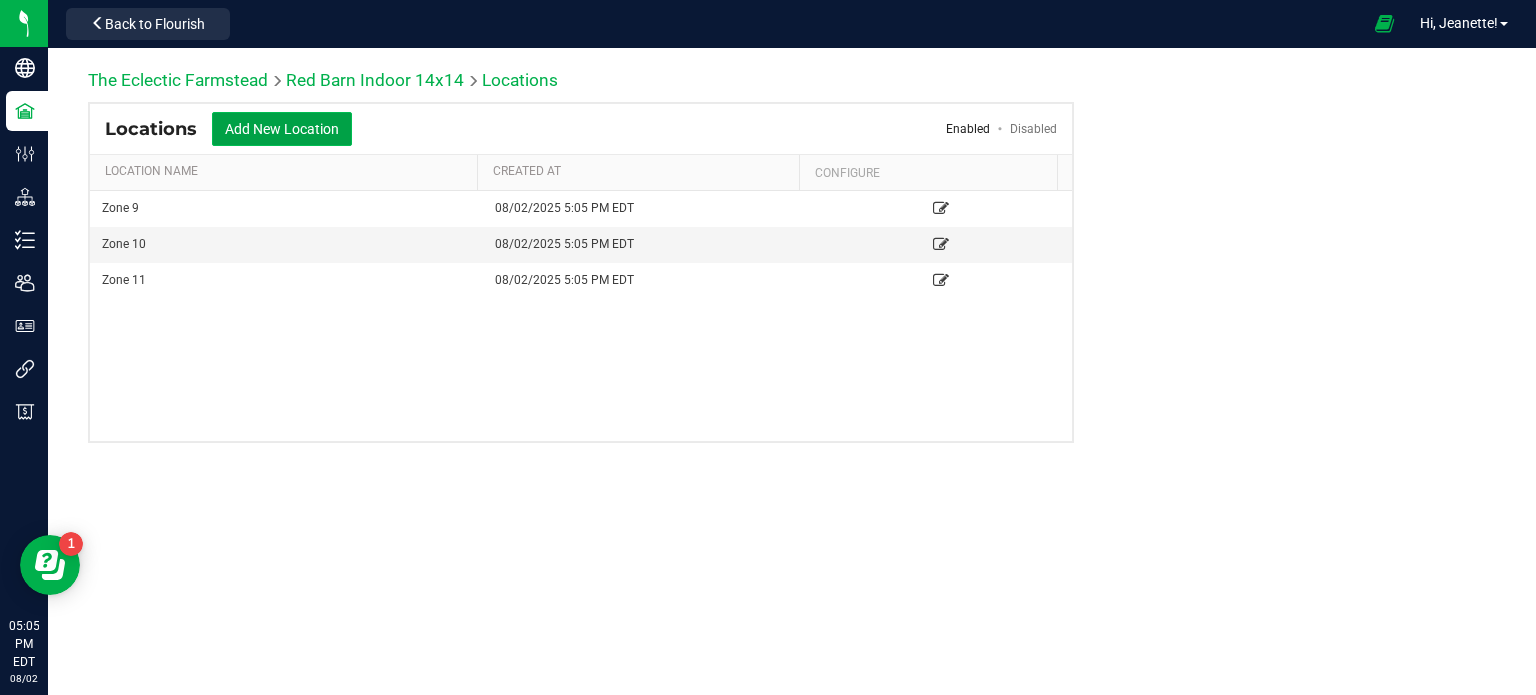 click on "Add New Location" at bounding box center (282, 129) 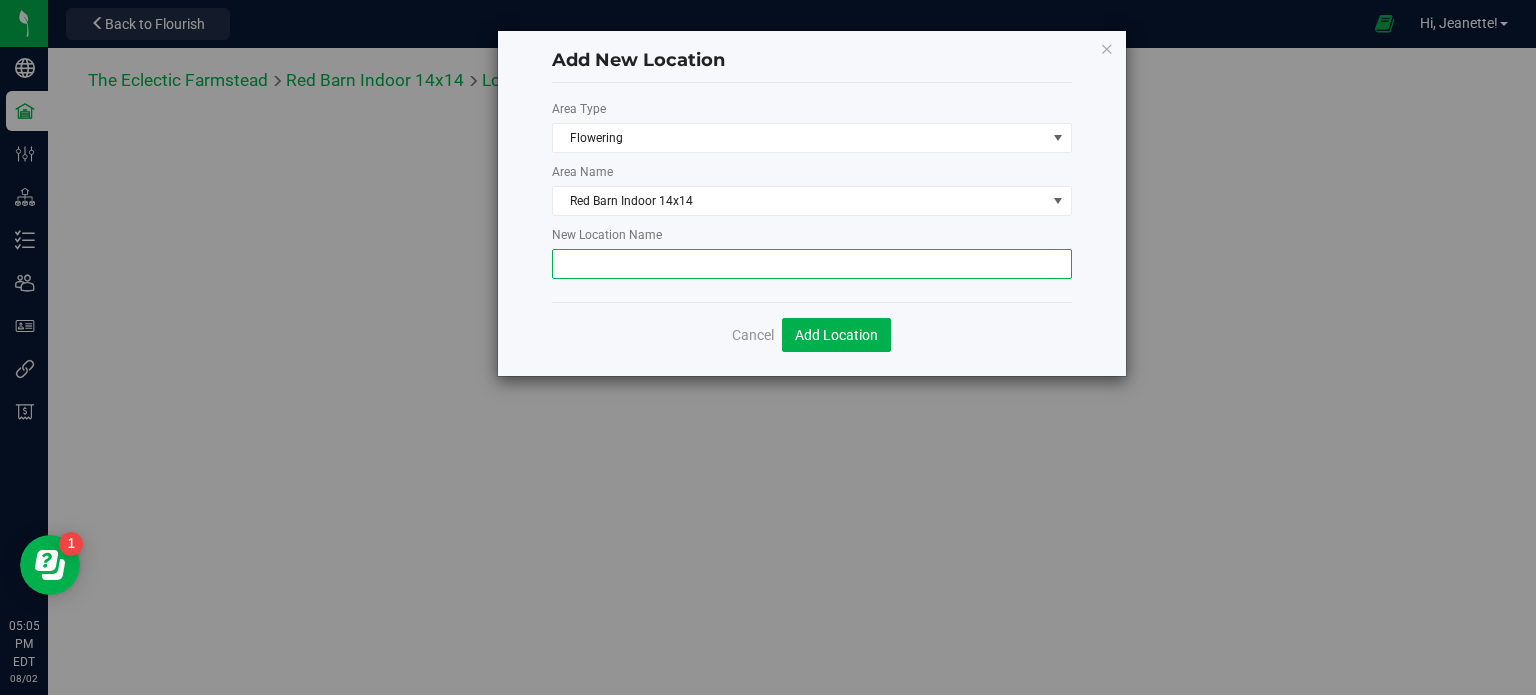 click at bounding box center (812, 264) 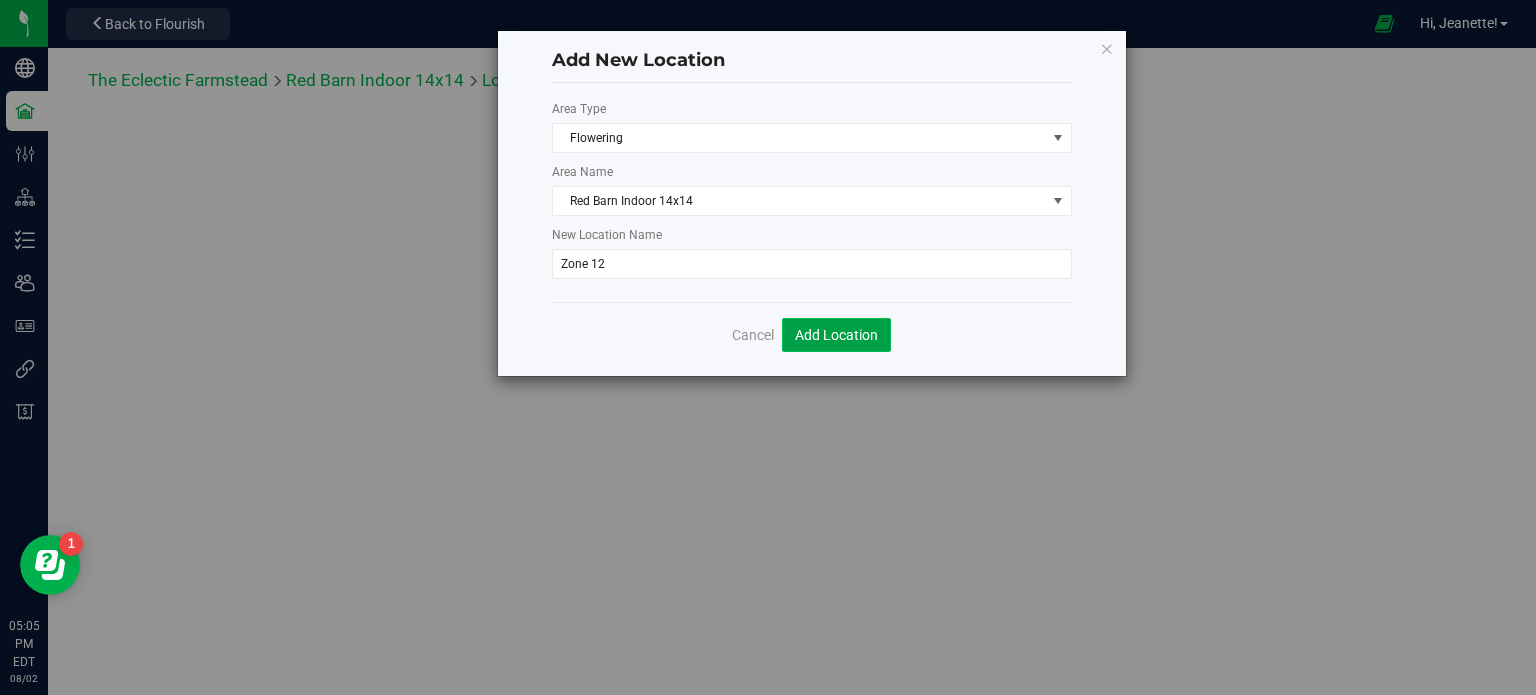 click on "Add Location" at bounding box center [836, 335] 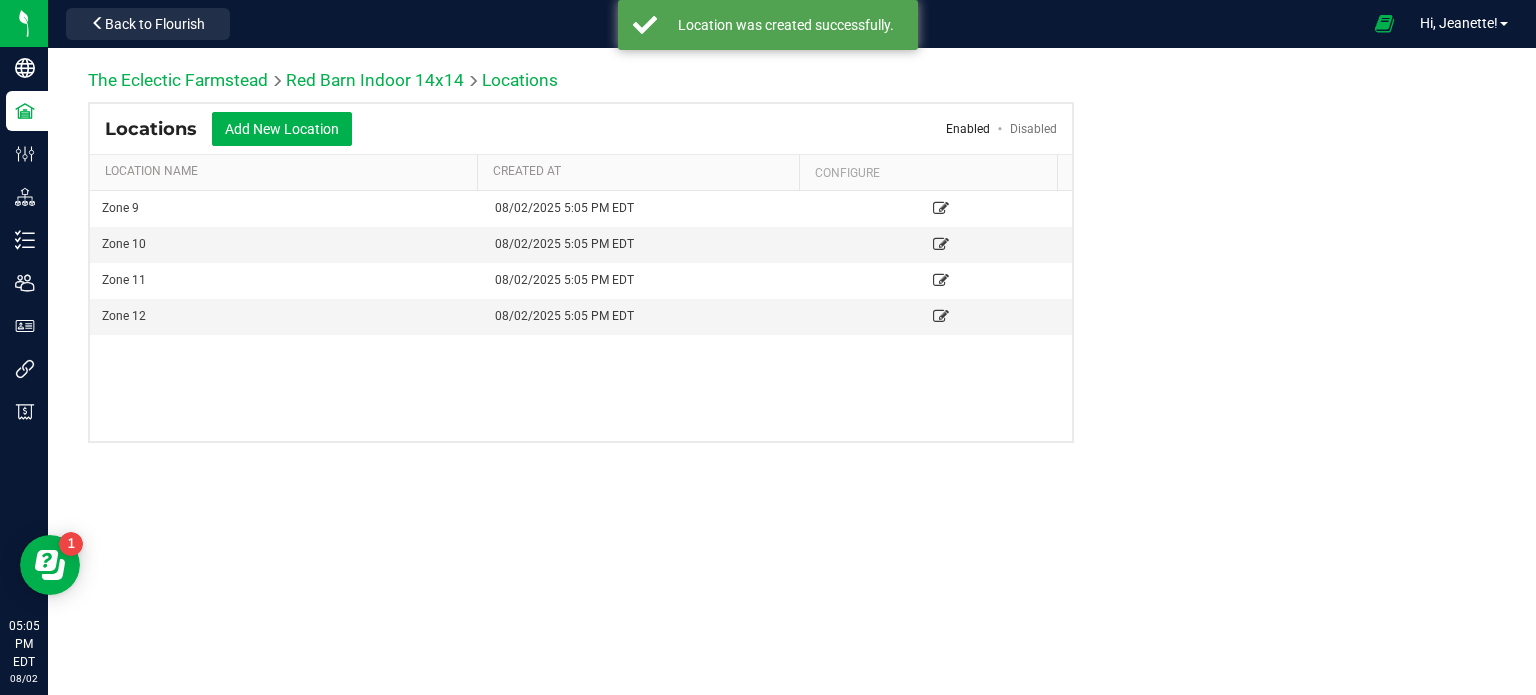 click on "Back to Flourish" at bounding box center (148, 23) 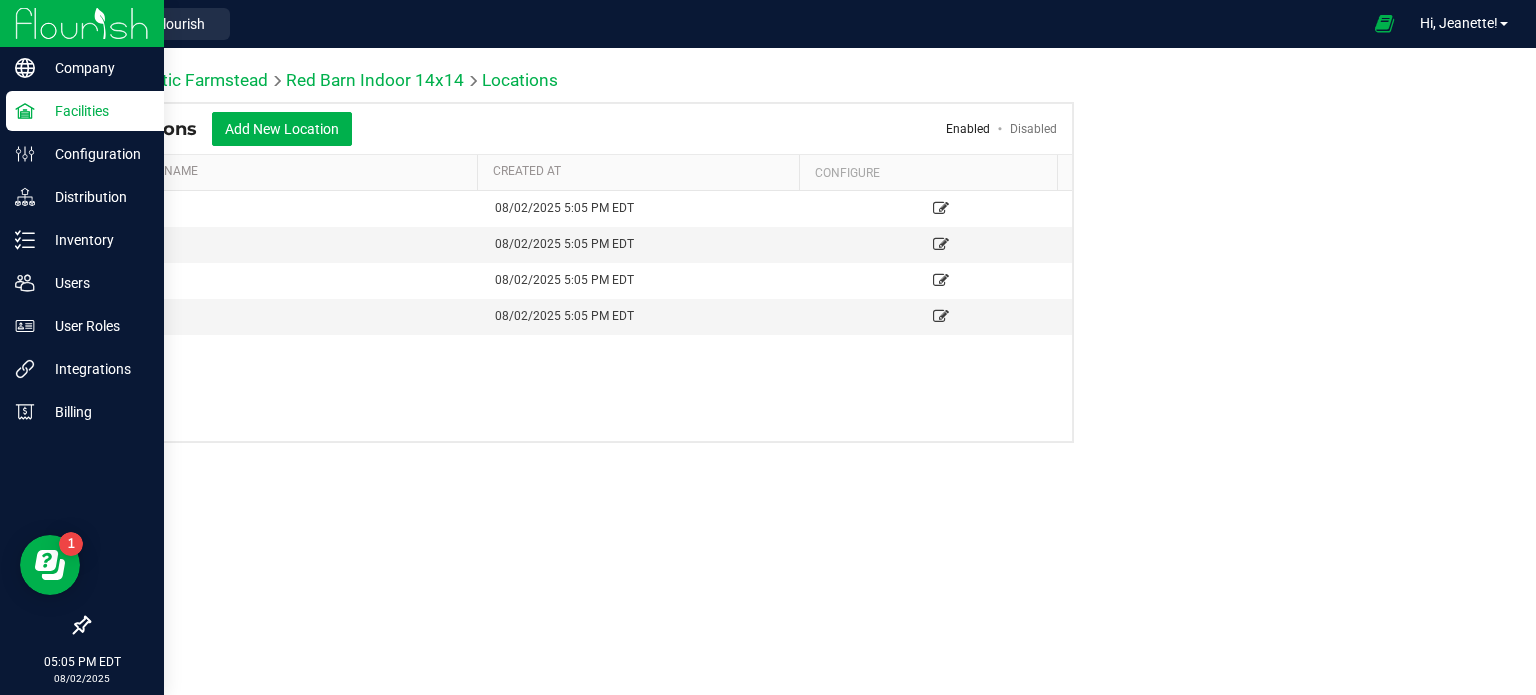click on "Facilities" at bounding box center (95, 111) 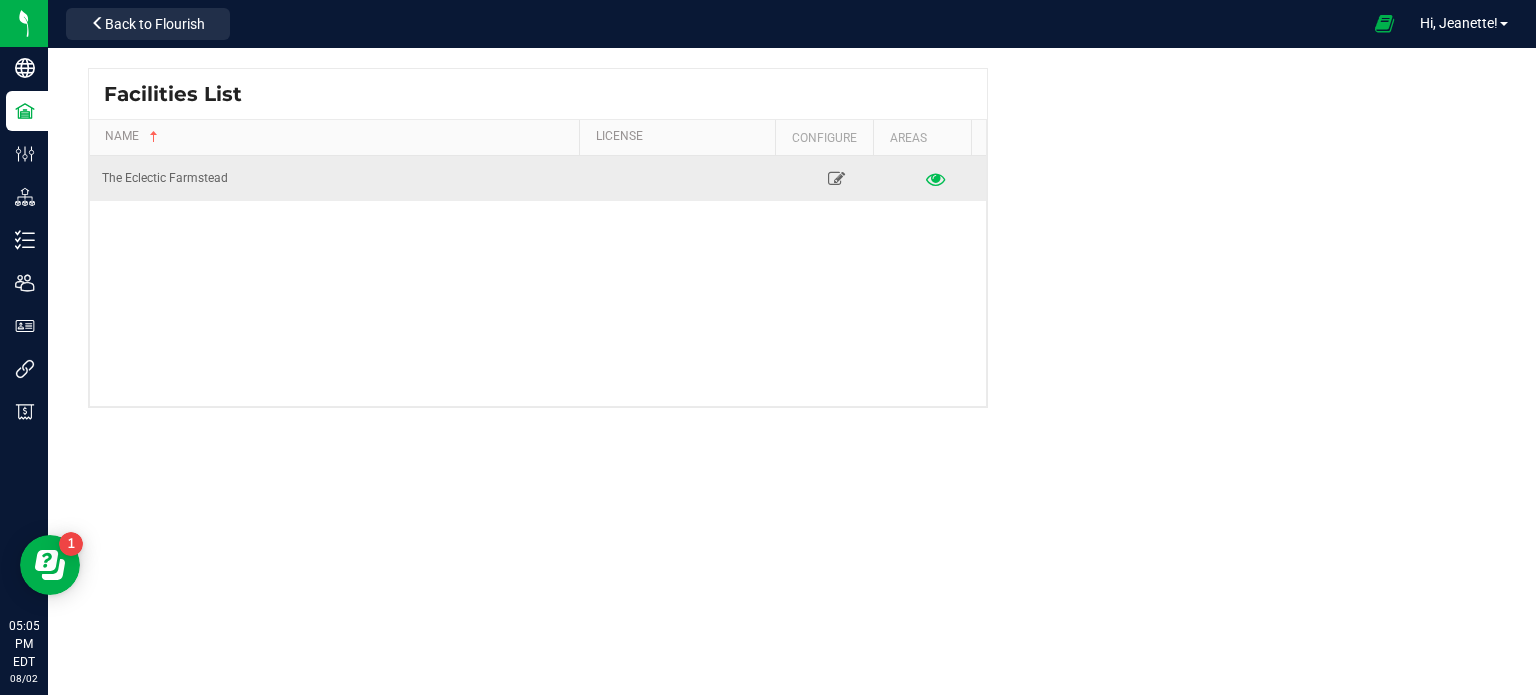 click at bounding box center [936, 178] 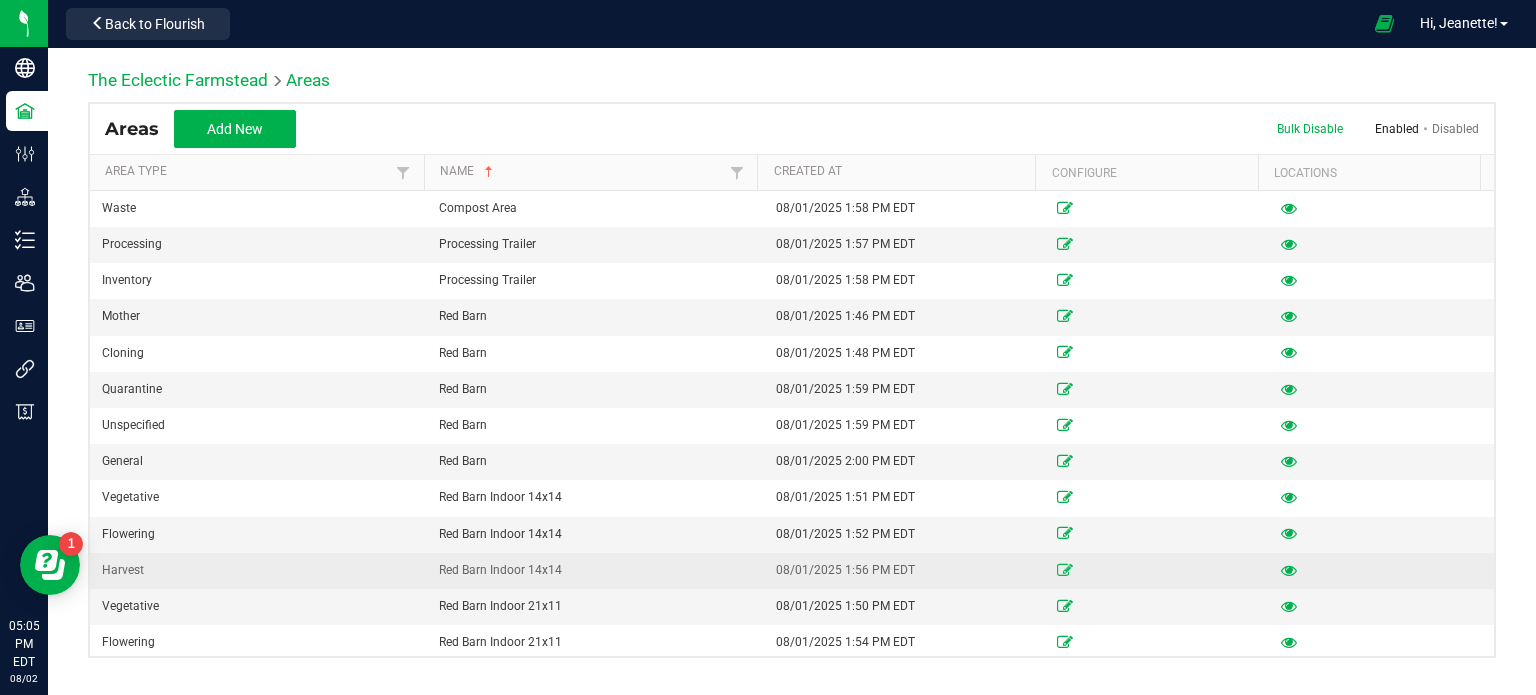 click at bounding box center (1065, 570) 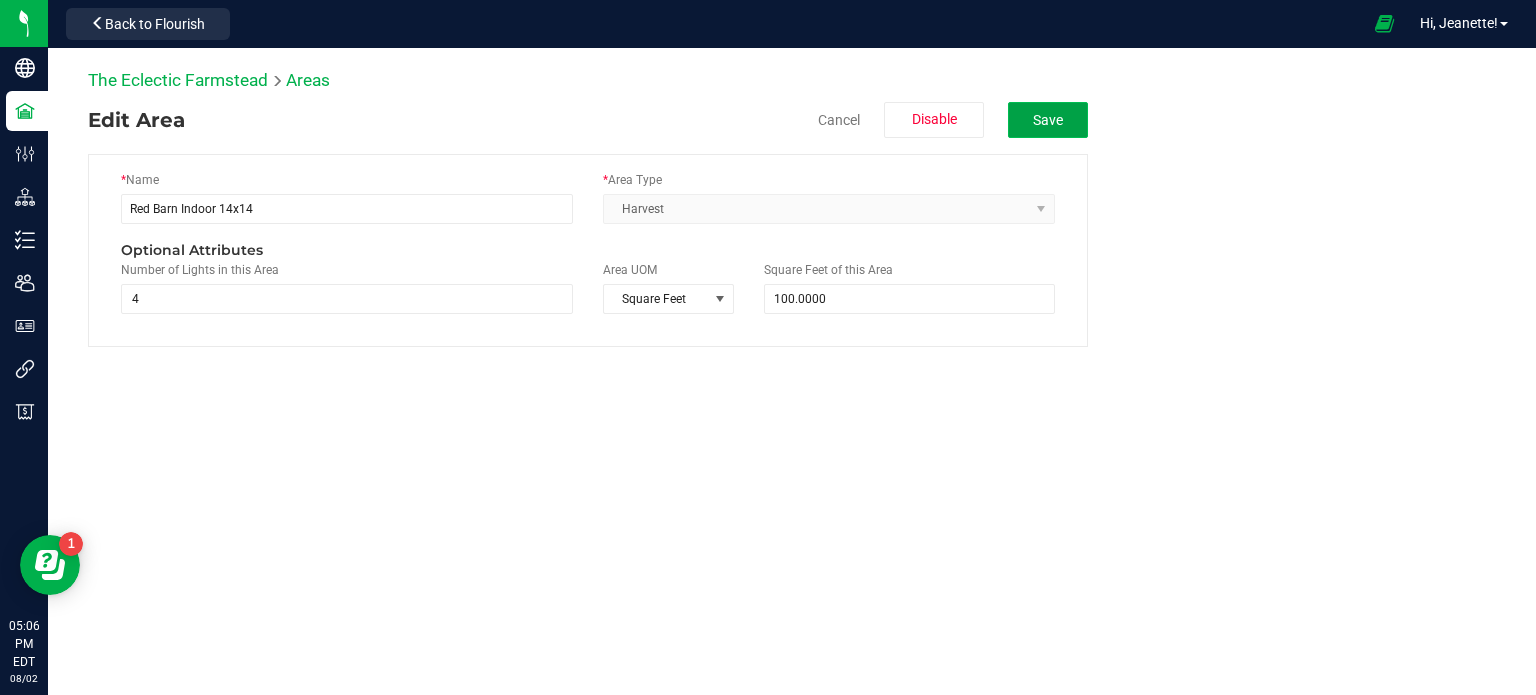 click on "Save" at bounding box center [1048, 120] 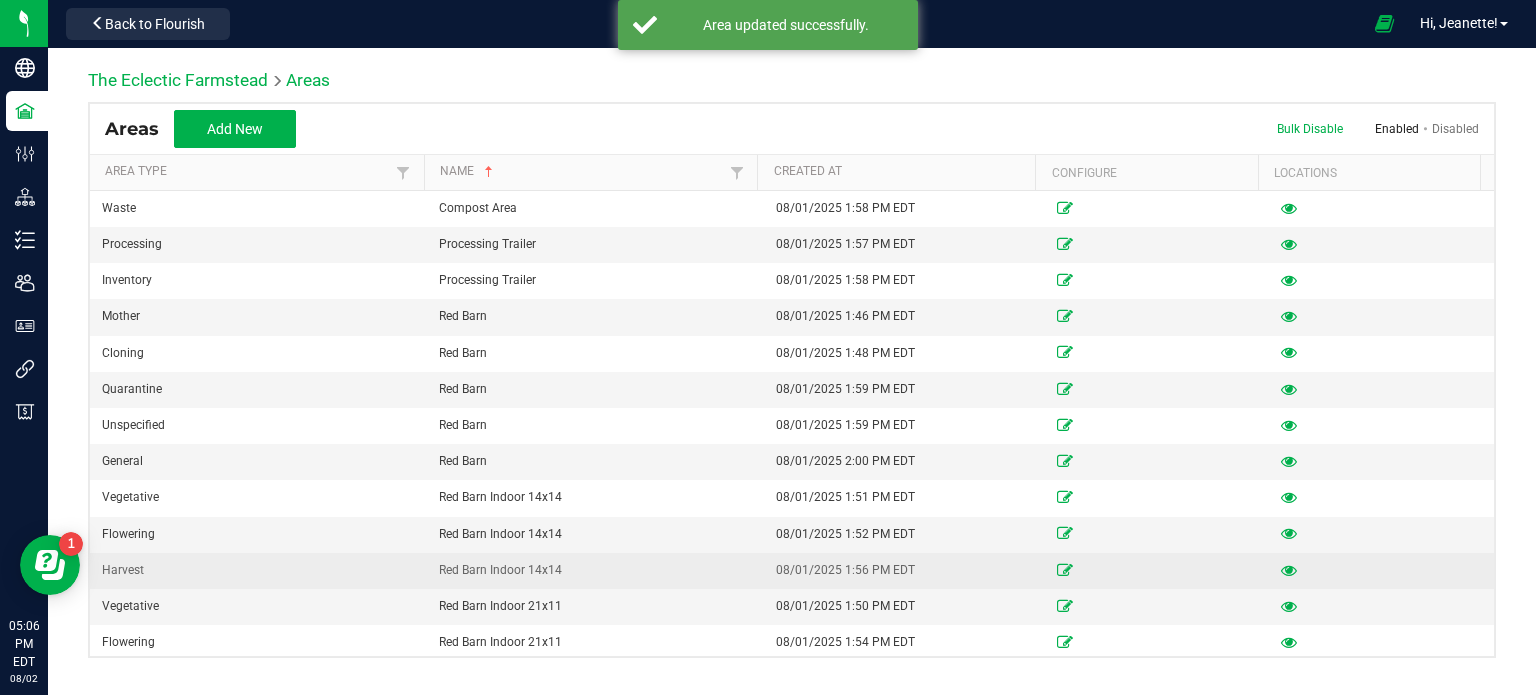click at bounding box center (1289, 570) 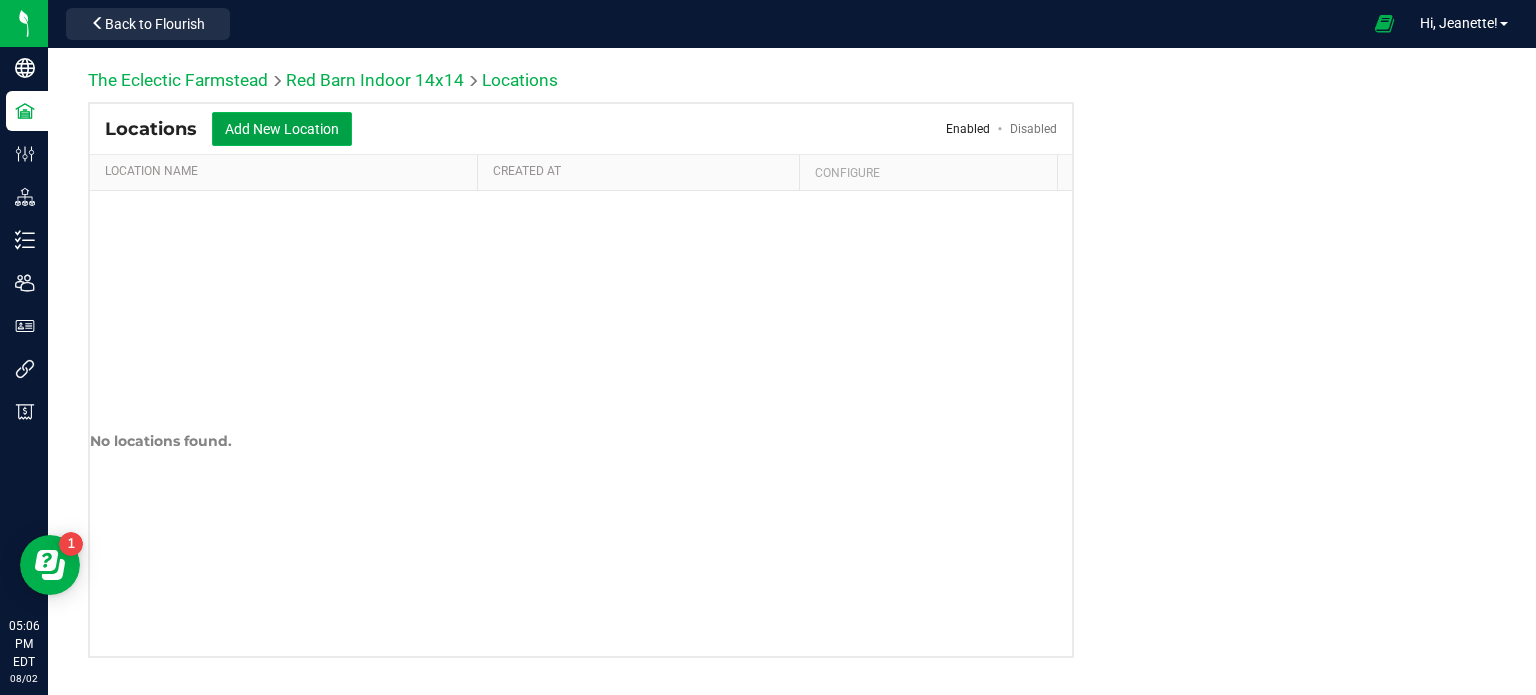 click on "Add New Location" at bounding box center [282, 129] 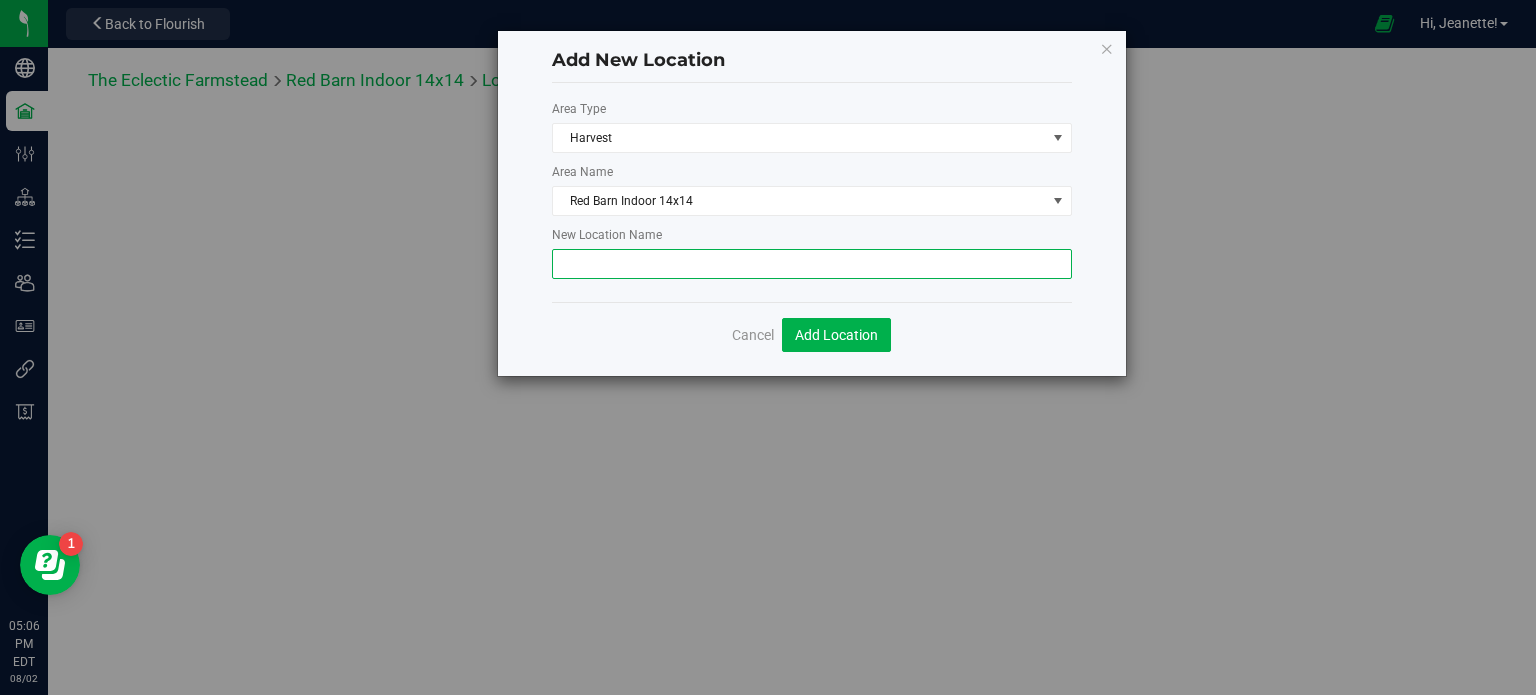 click at bounding box center (812, 264) 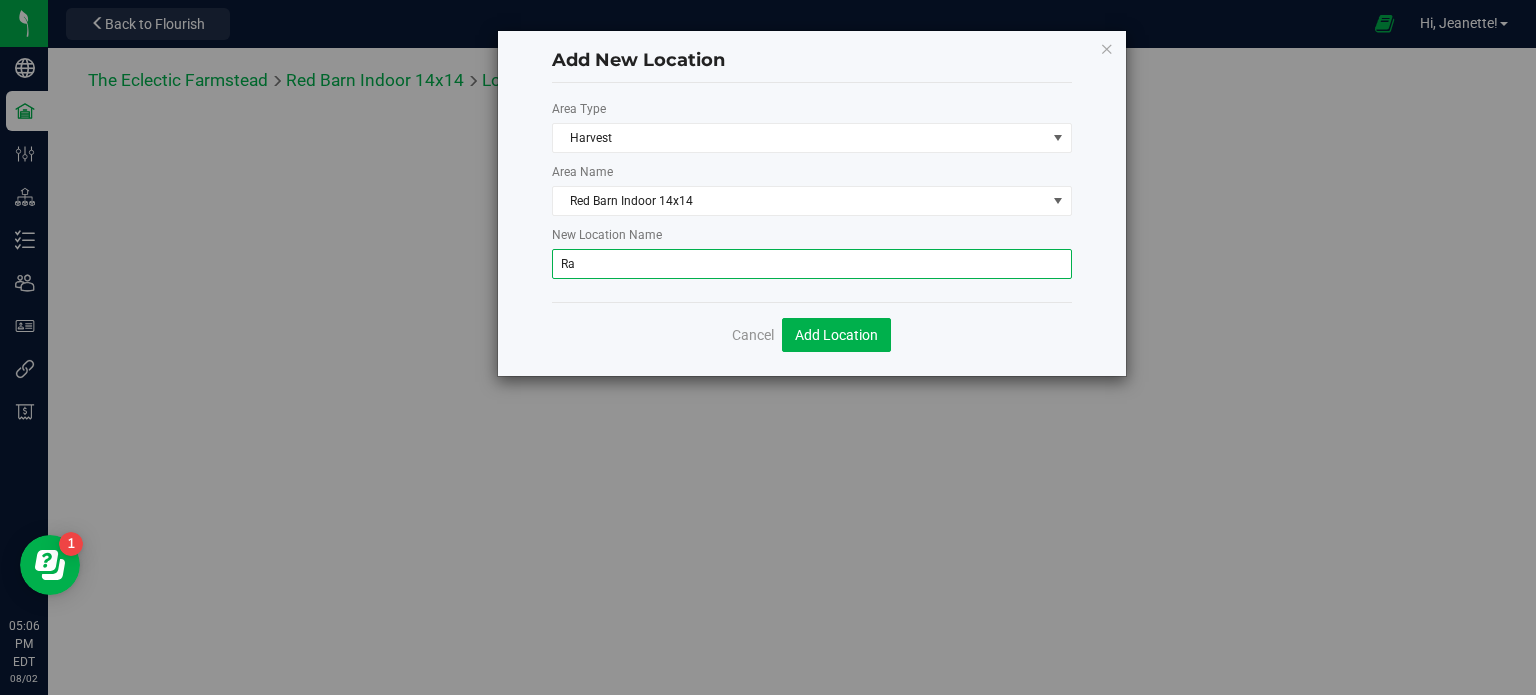 type on "R" 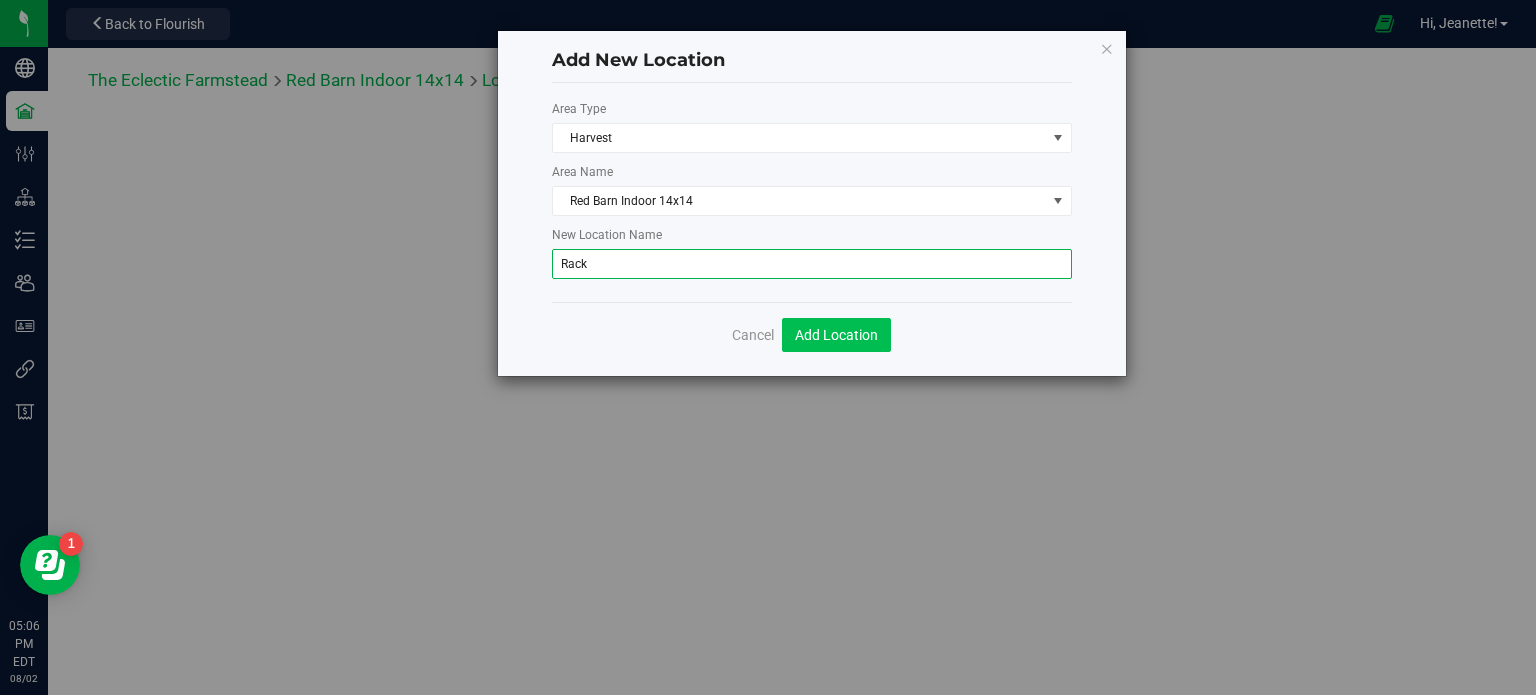 type on "Rack" 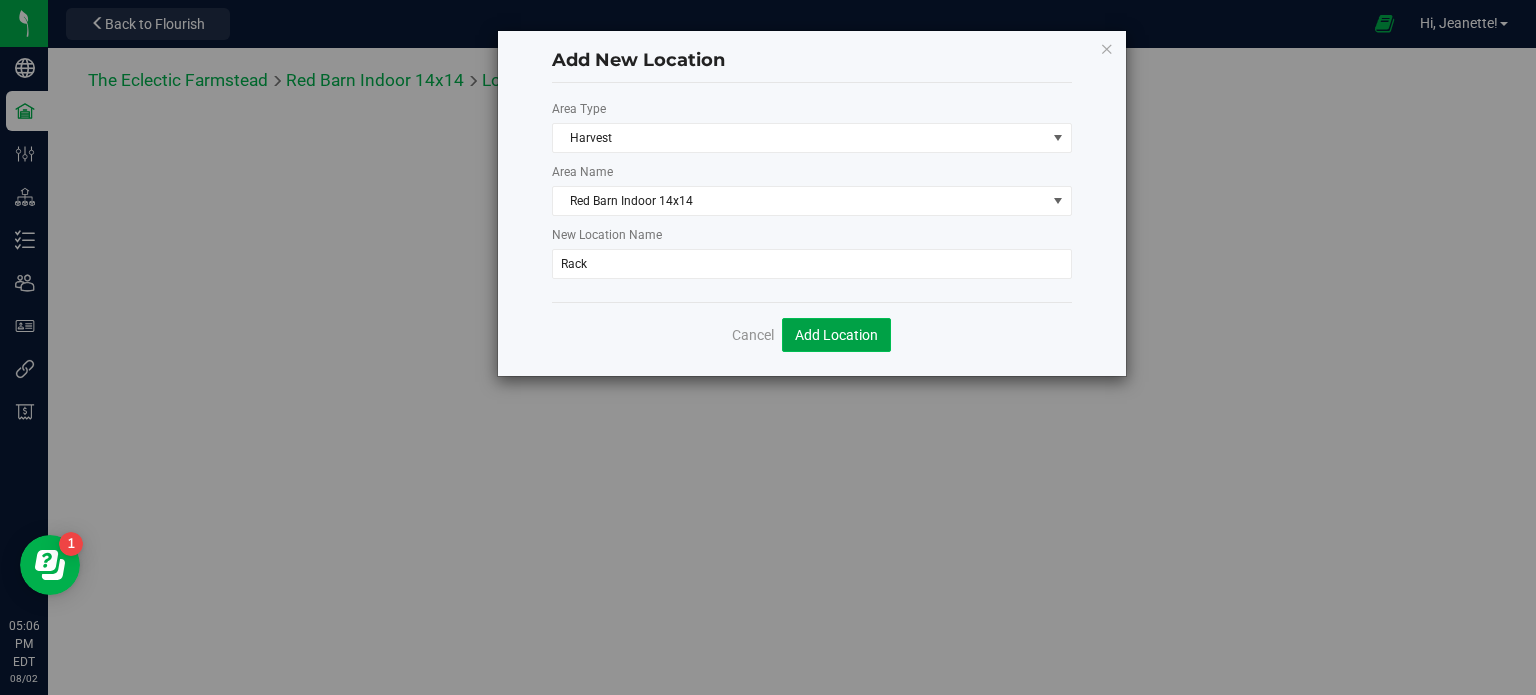 click on "Add Location" at bounding box center [836, 335] 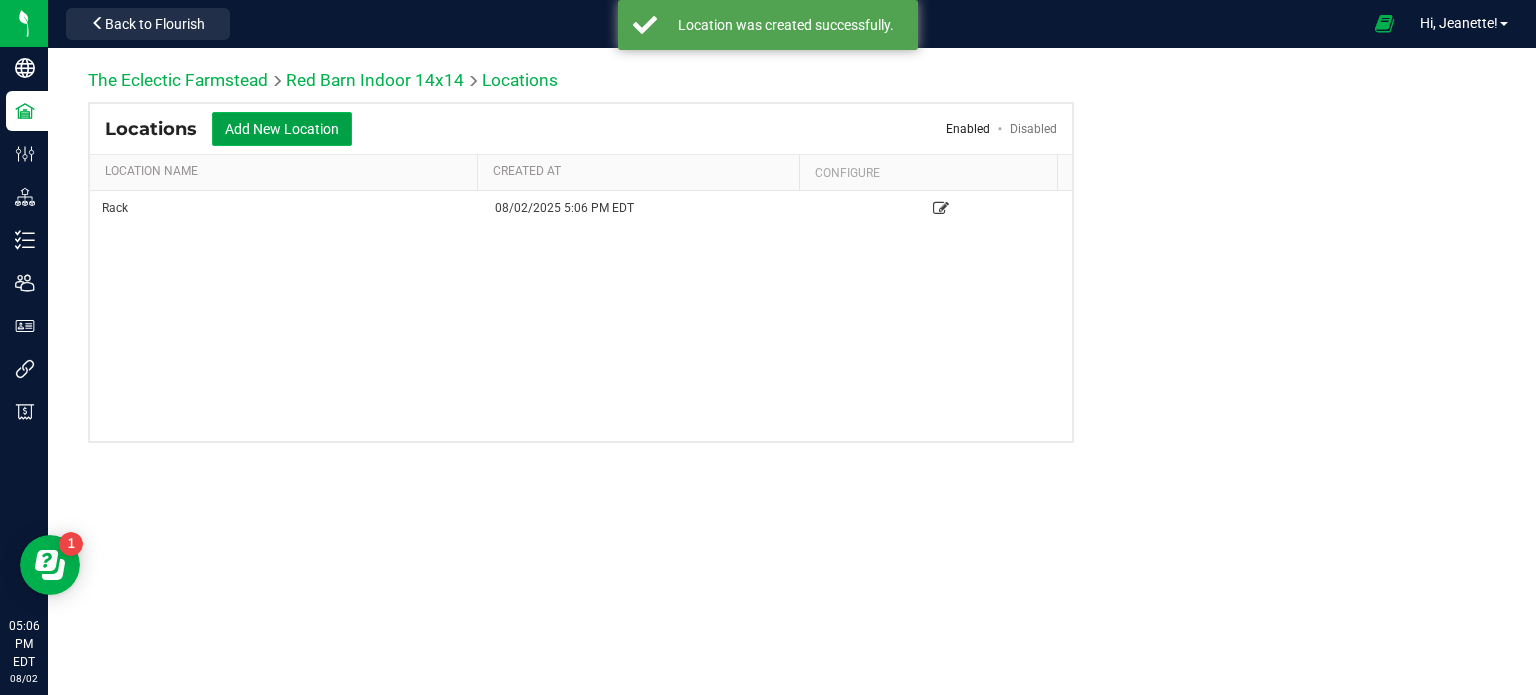 click on "Add New Location" at bounding box center (282, 129) 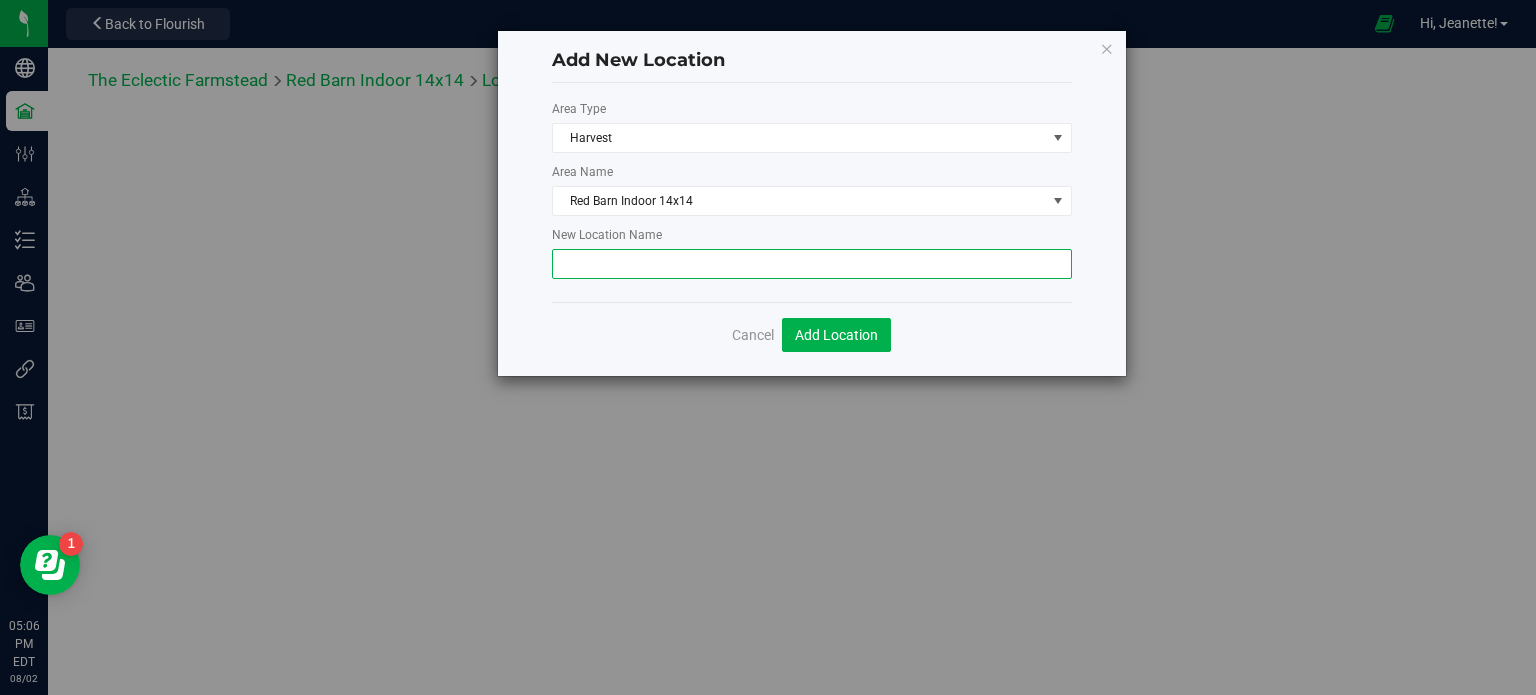 click at bounding box center (812, 264) 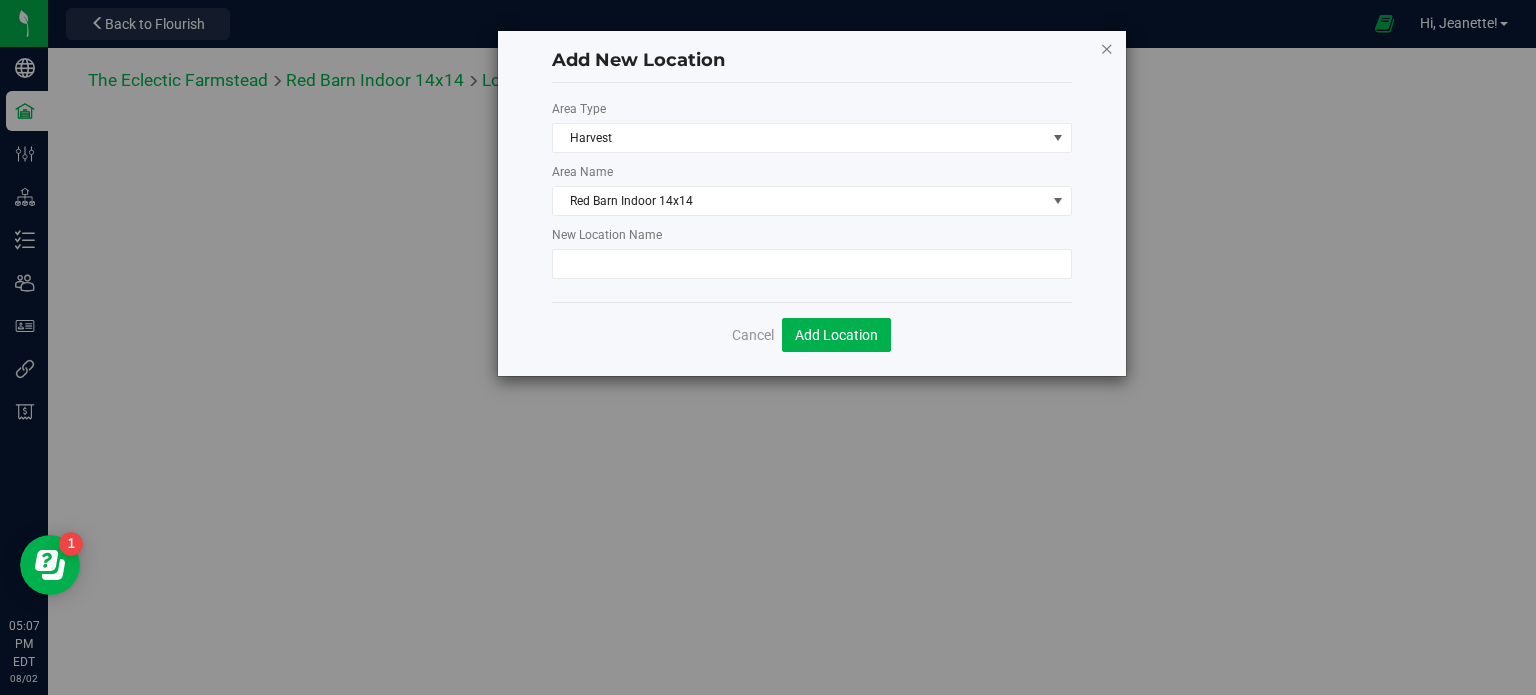 drag, startPoint x: 1114, startPoint y: 51, endPoint x: 1104, endPoint y: 50, distance: 10.049875 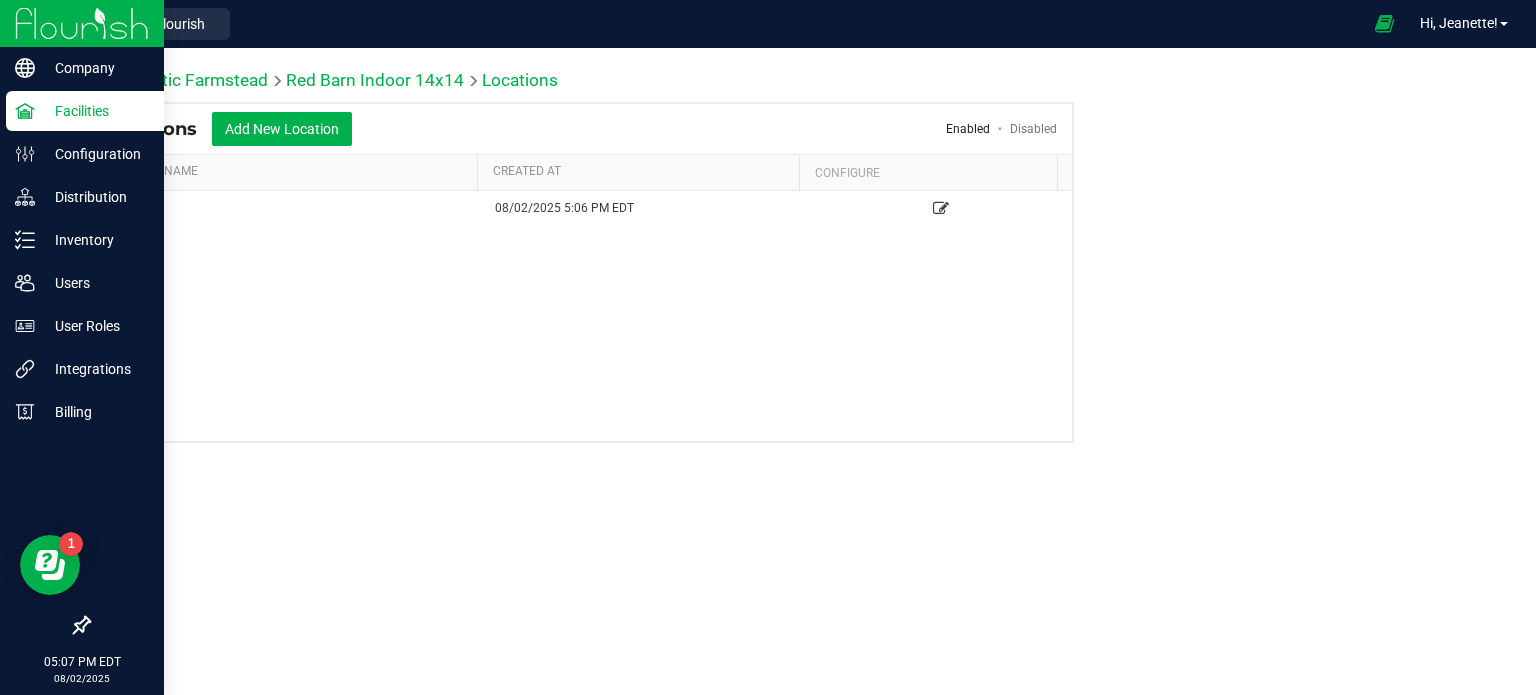 click on "Facilities" at bounding box center (95, 111) 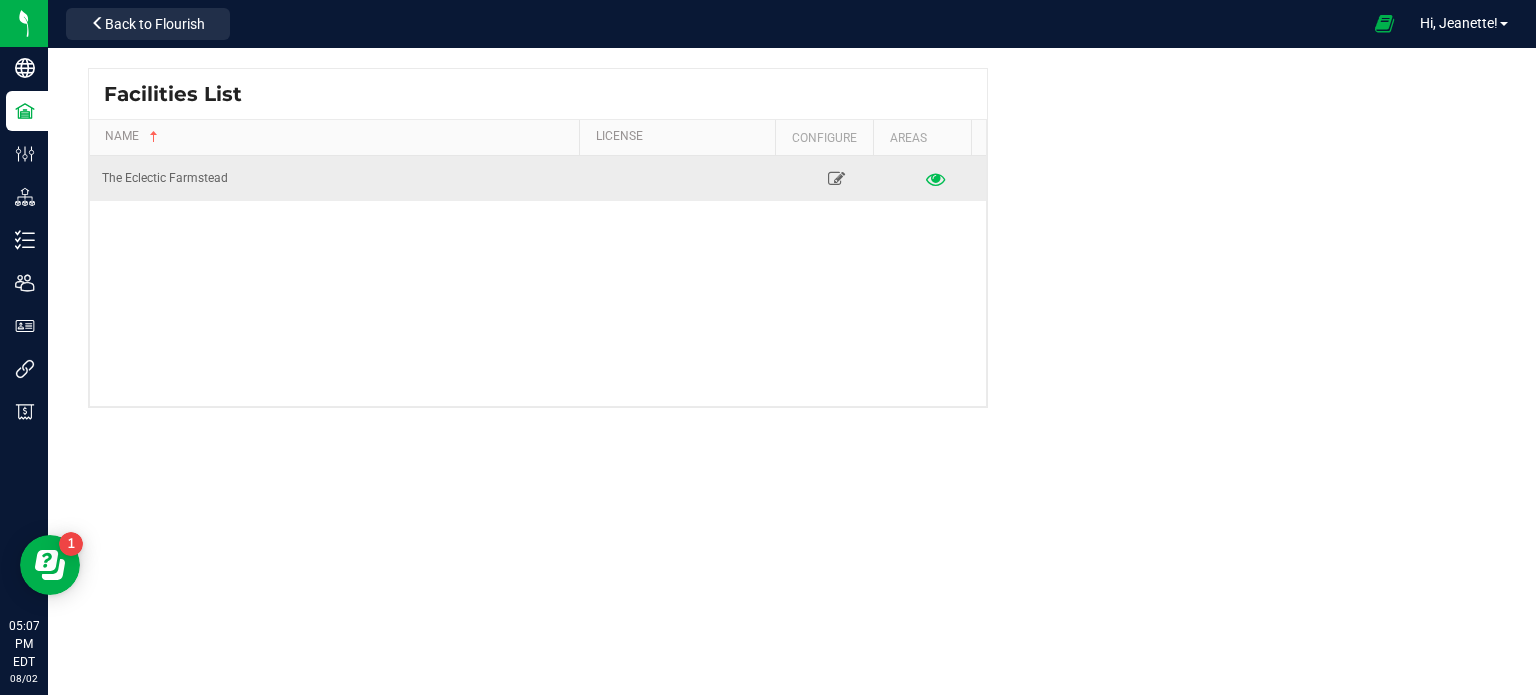 click at bounding box center [936, 178] 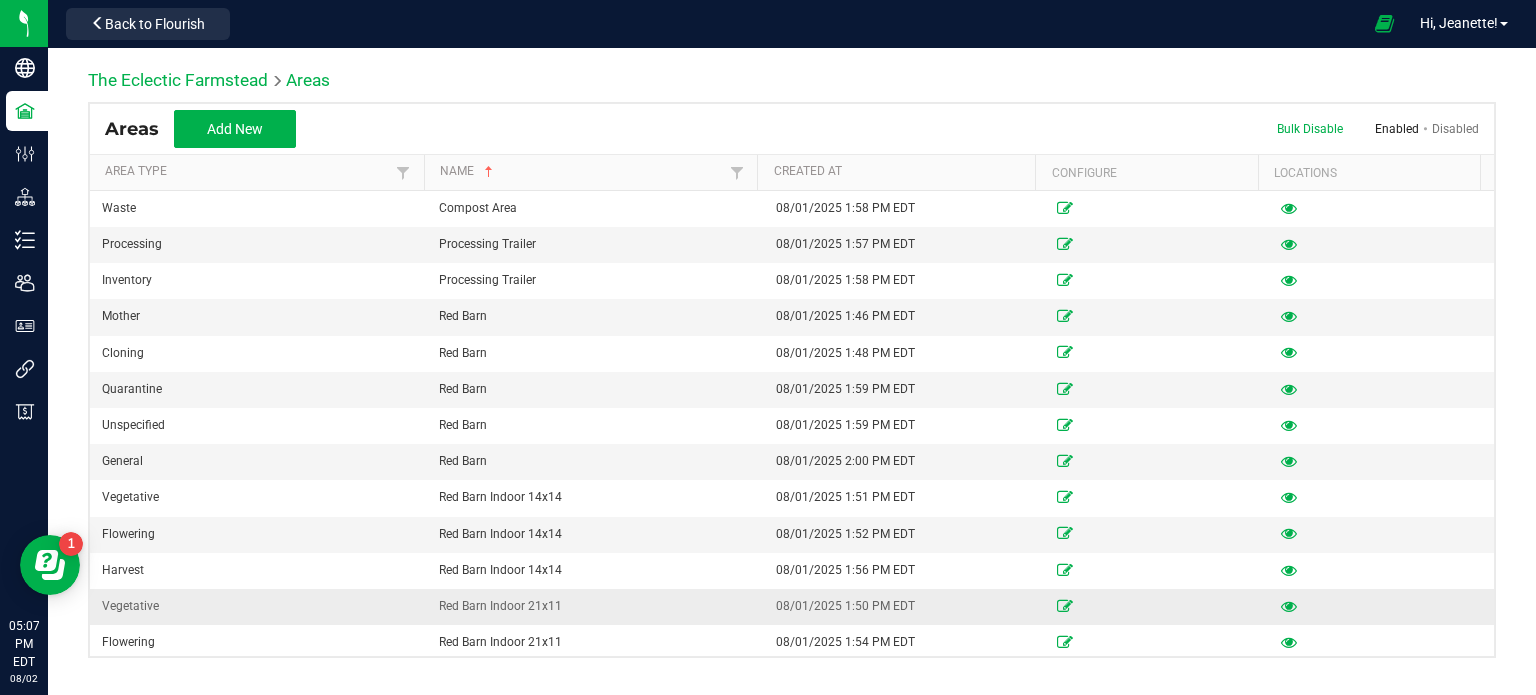click at bounding box center (1289, 606) 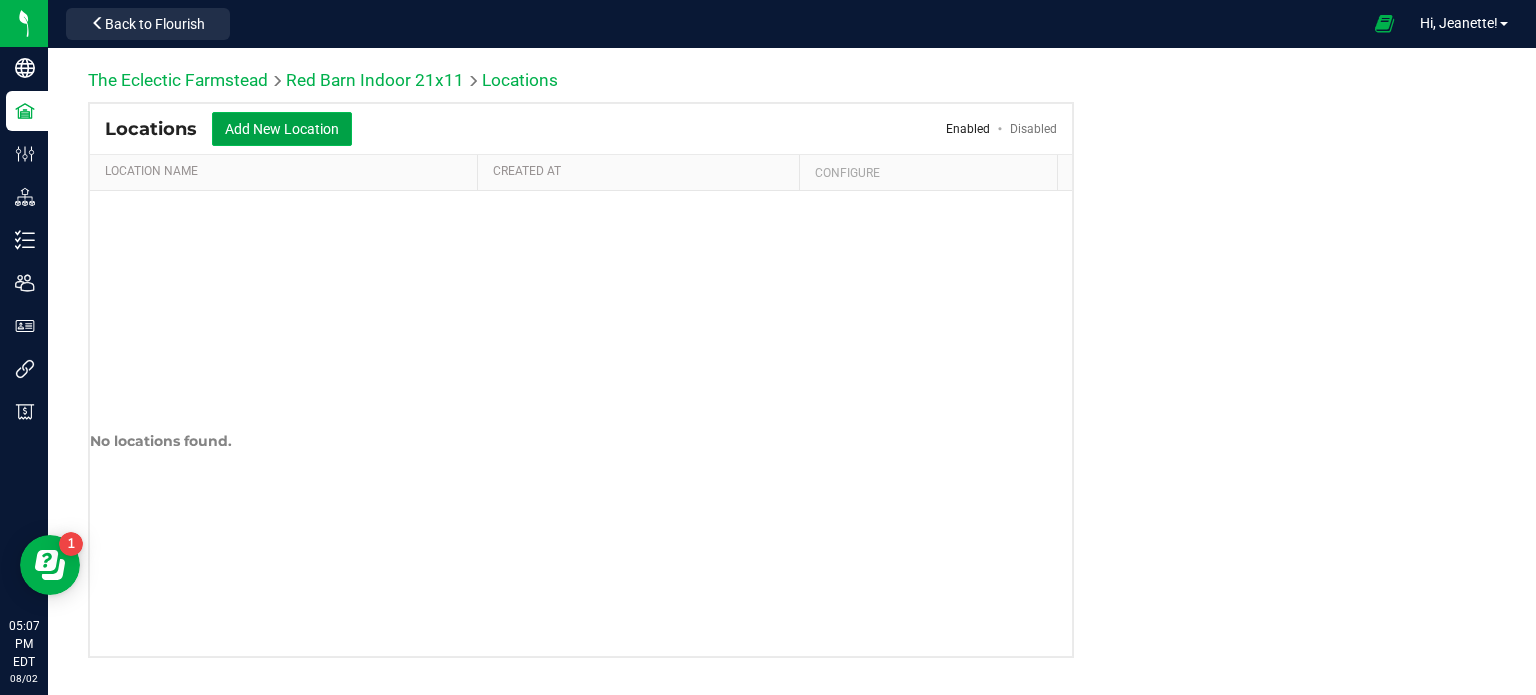 click on "Add New Location" at bounding box center [282, 129] 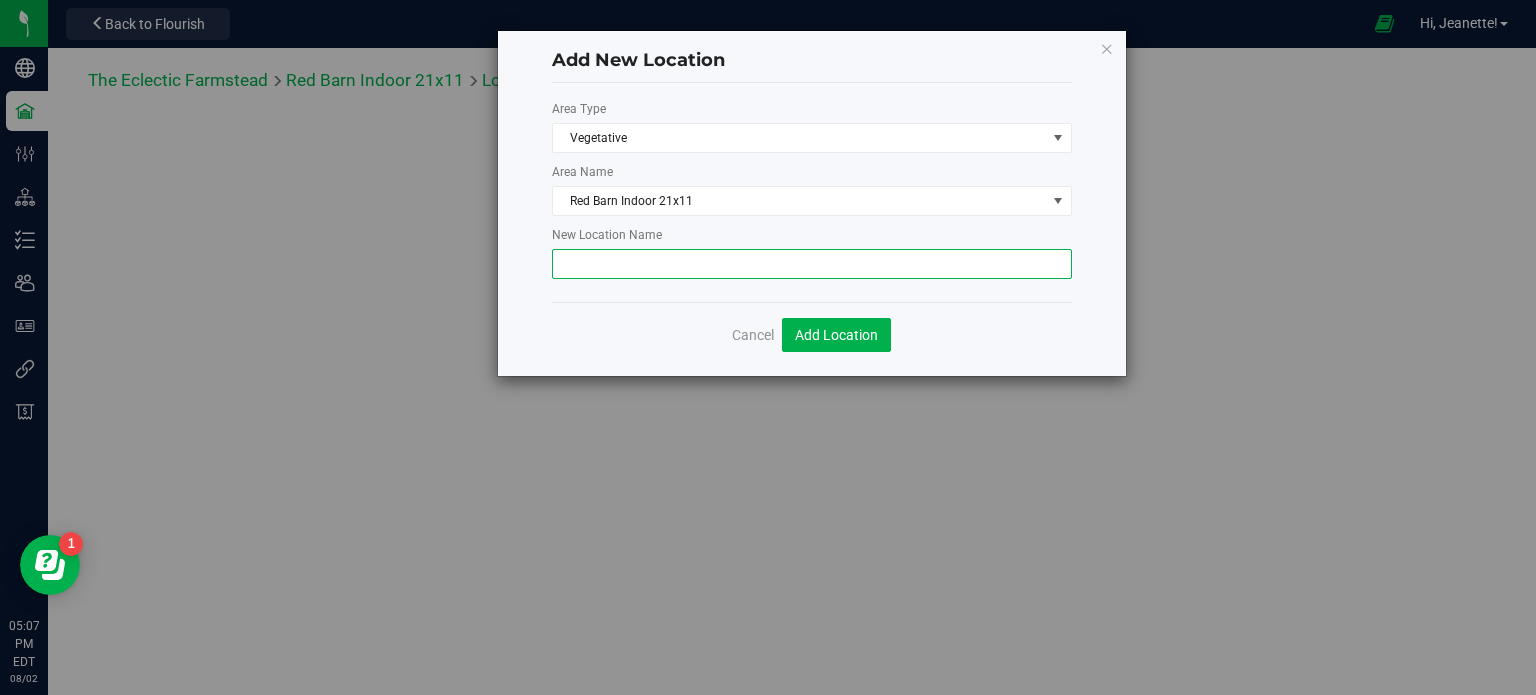 click at bounding box center [812, 264] 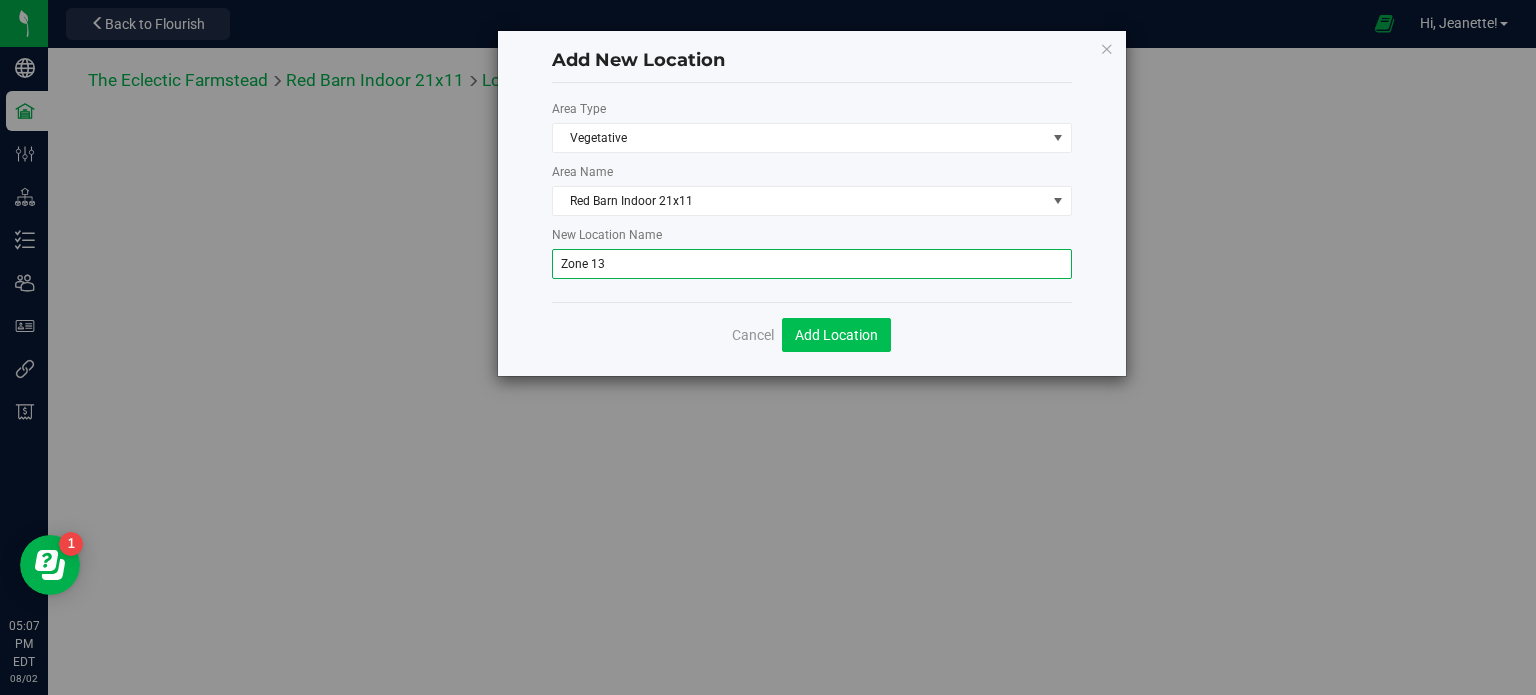 type on "Zone 13" 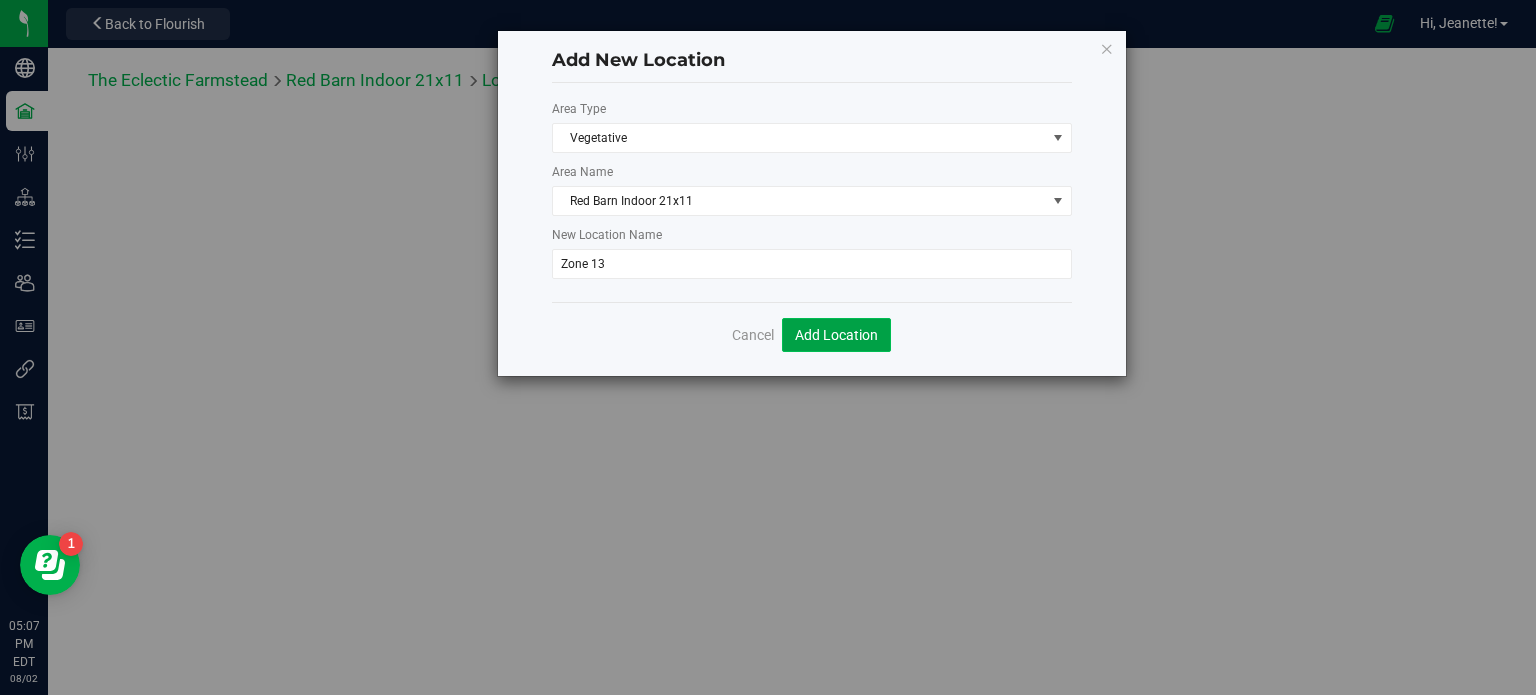 click on "Add Location" at bounding box center [836, 335] 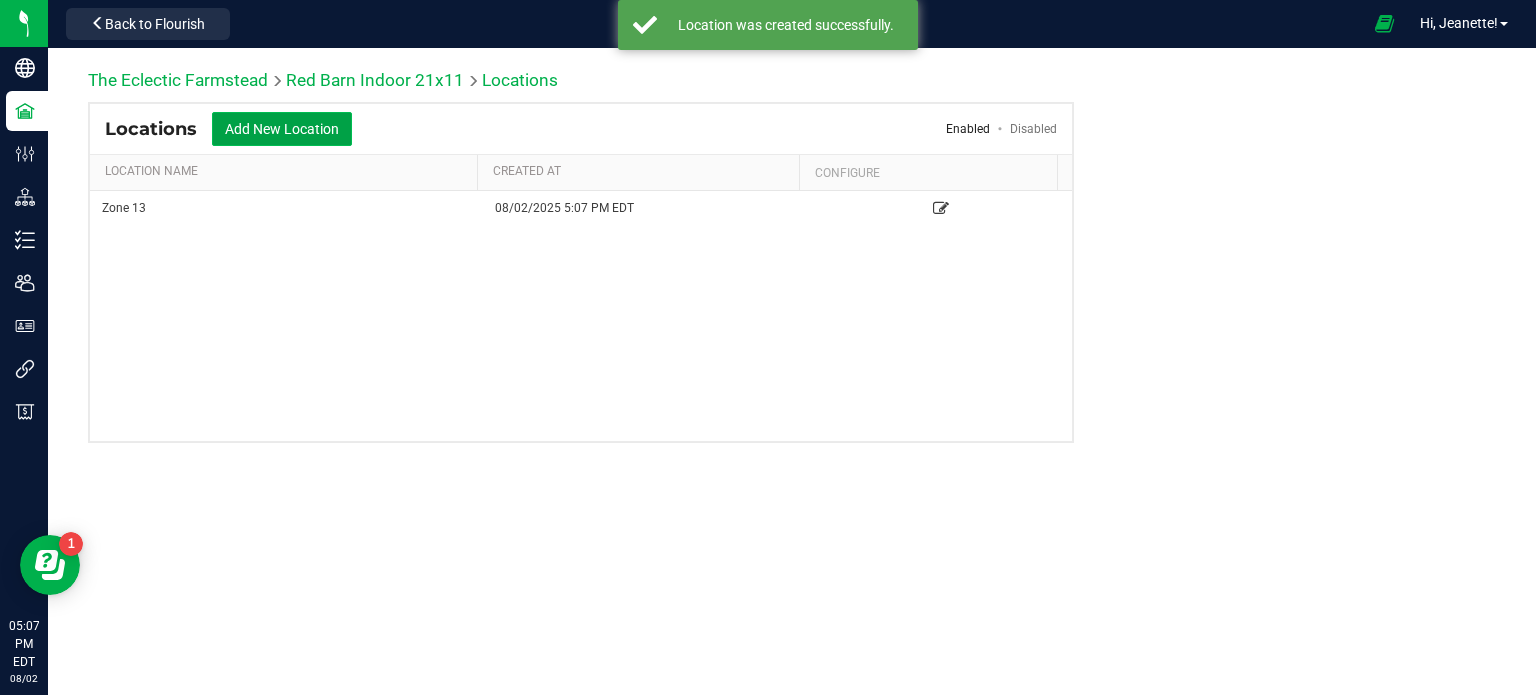 click on "Add New Location" at bounding box center [282, 129] 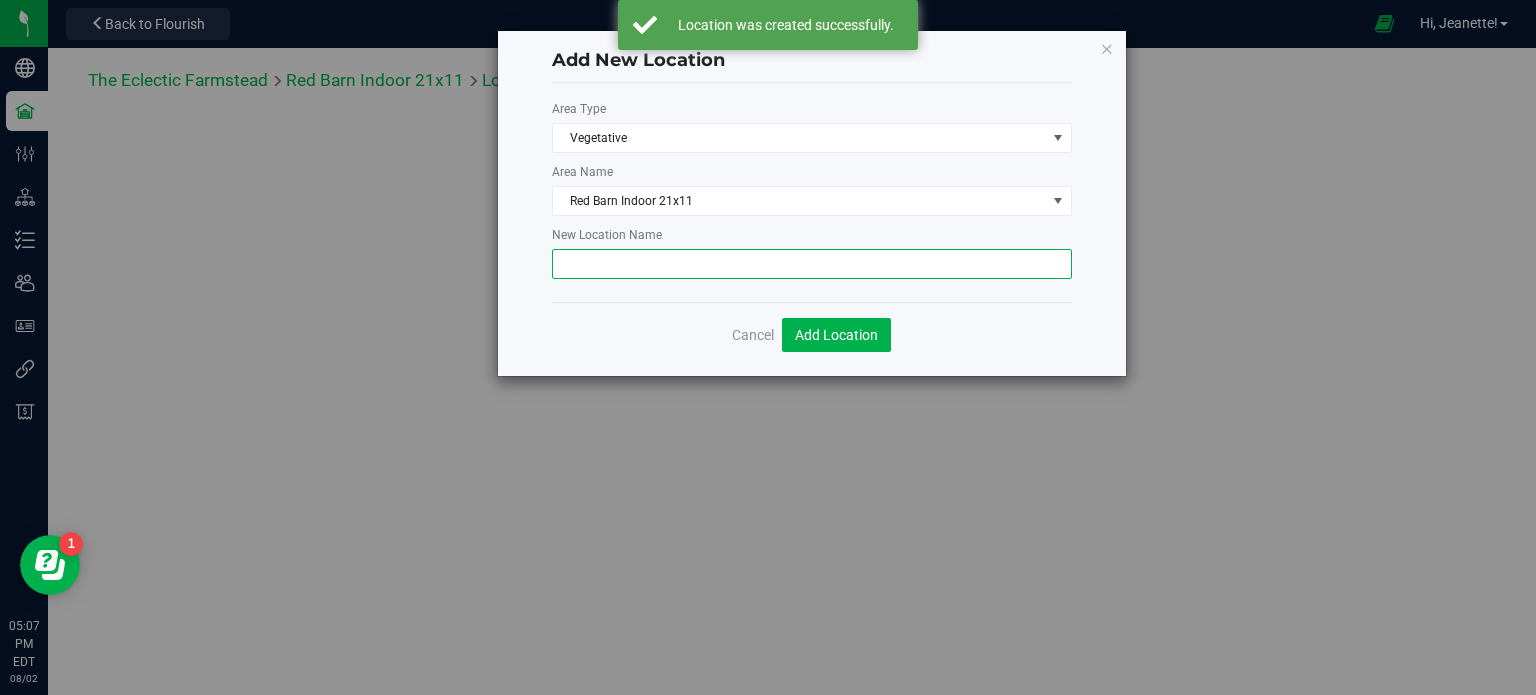 click at bounding box center (812, 264) 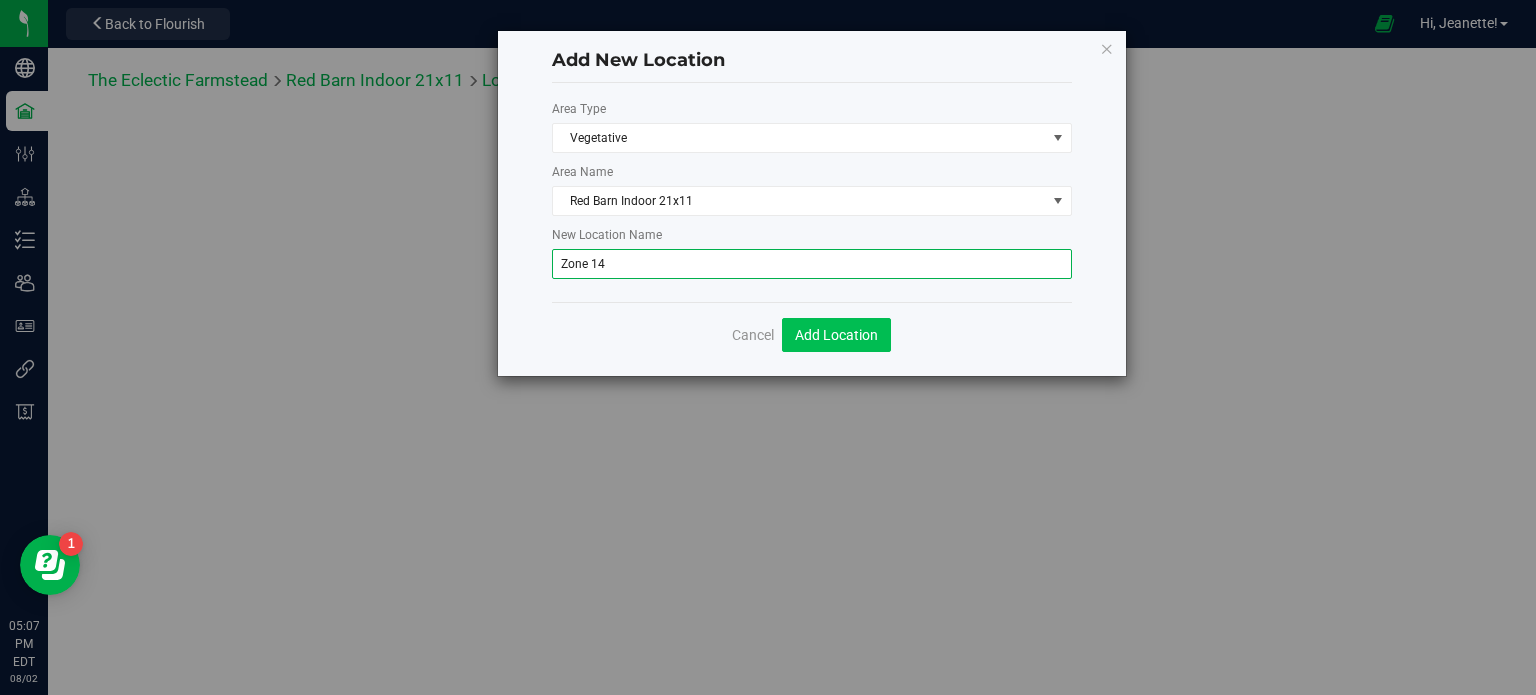type on "Zone 14" 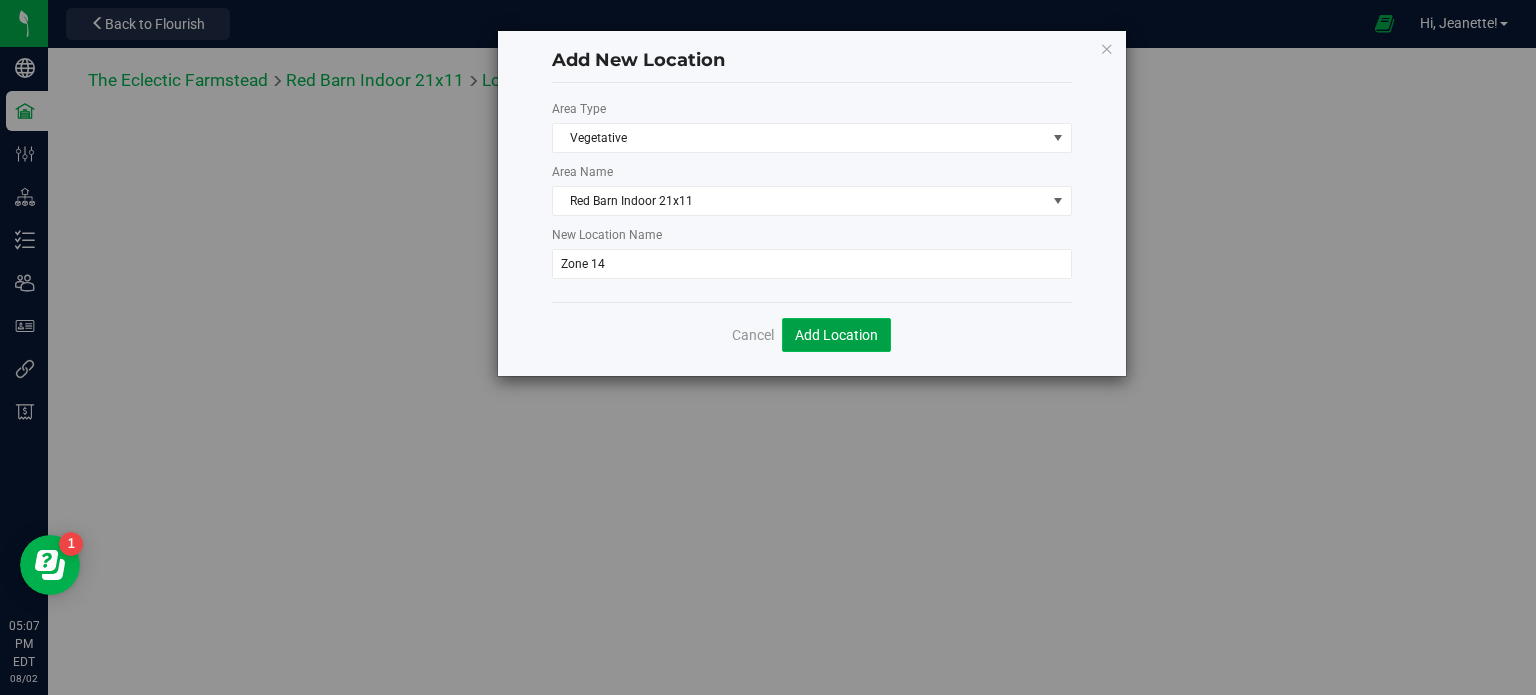 click on "Add Location" at bounding box center (836, 335) 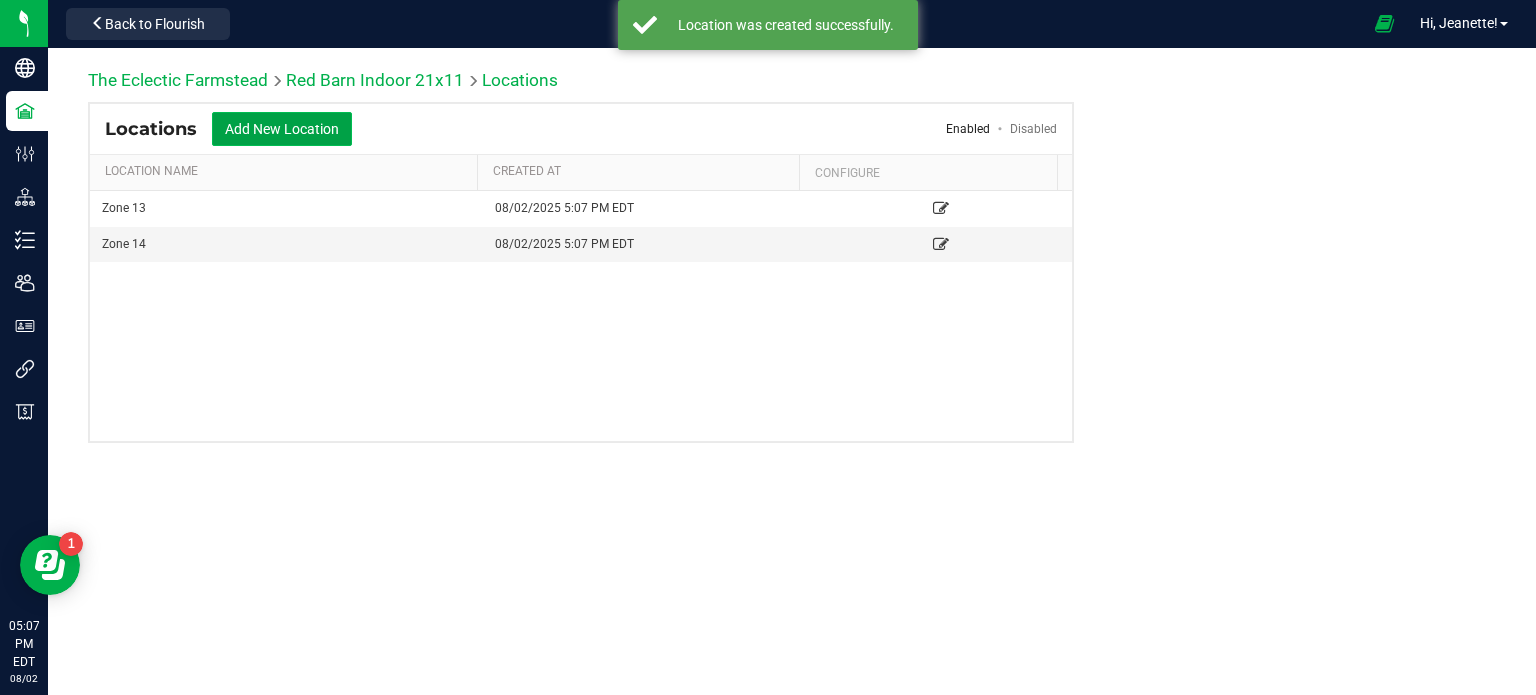 click on "Add New Location" at bounding box center [282, 129] 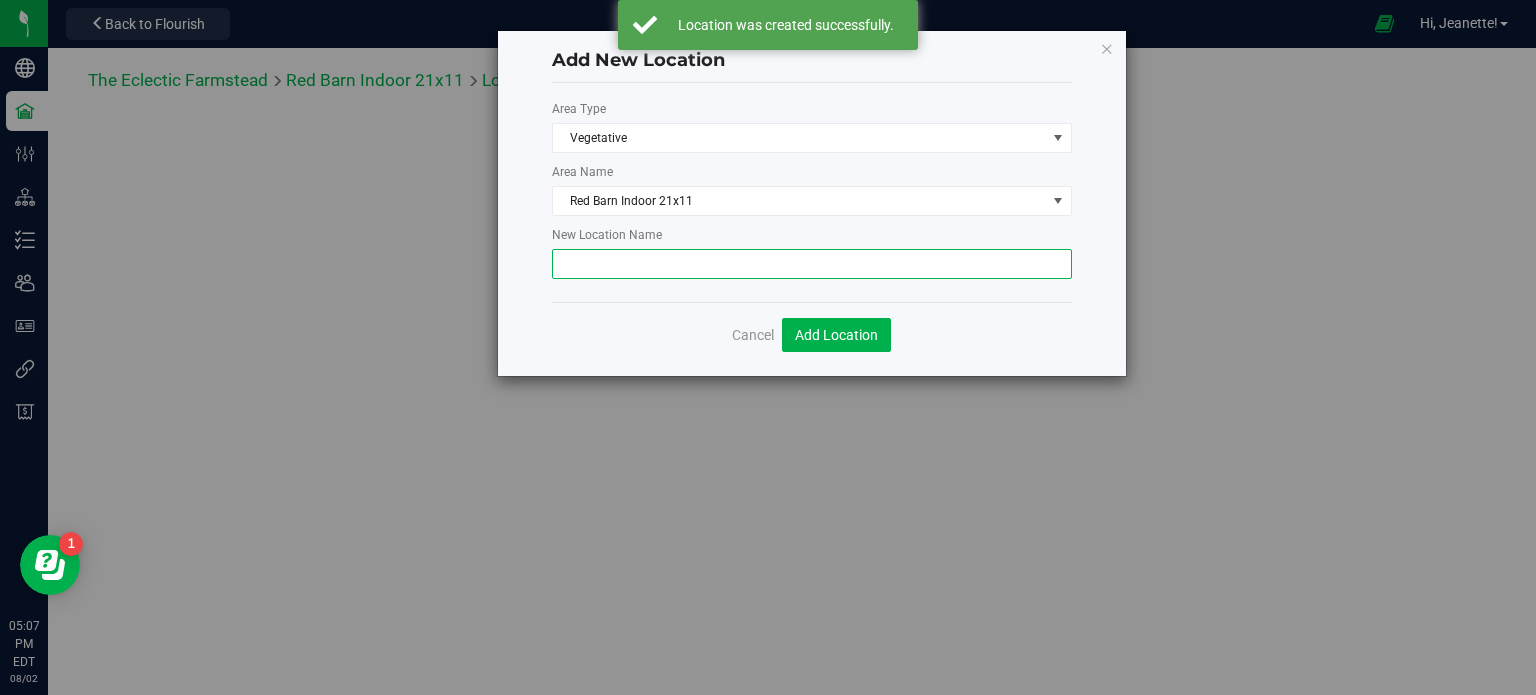 click at bounding box center (812, 264) 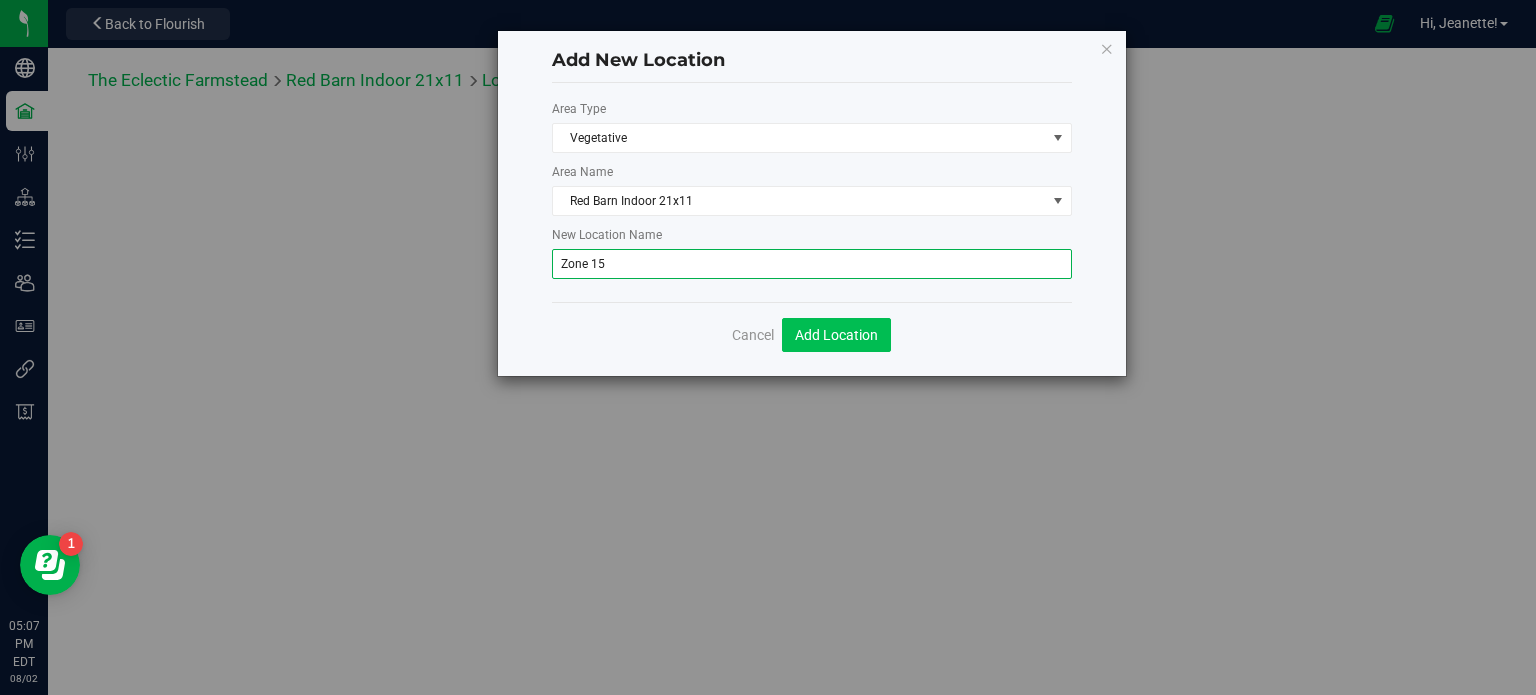 type on "Zone 15" 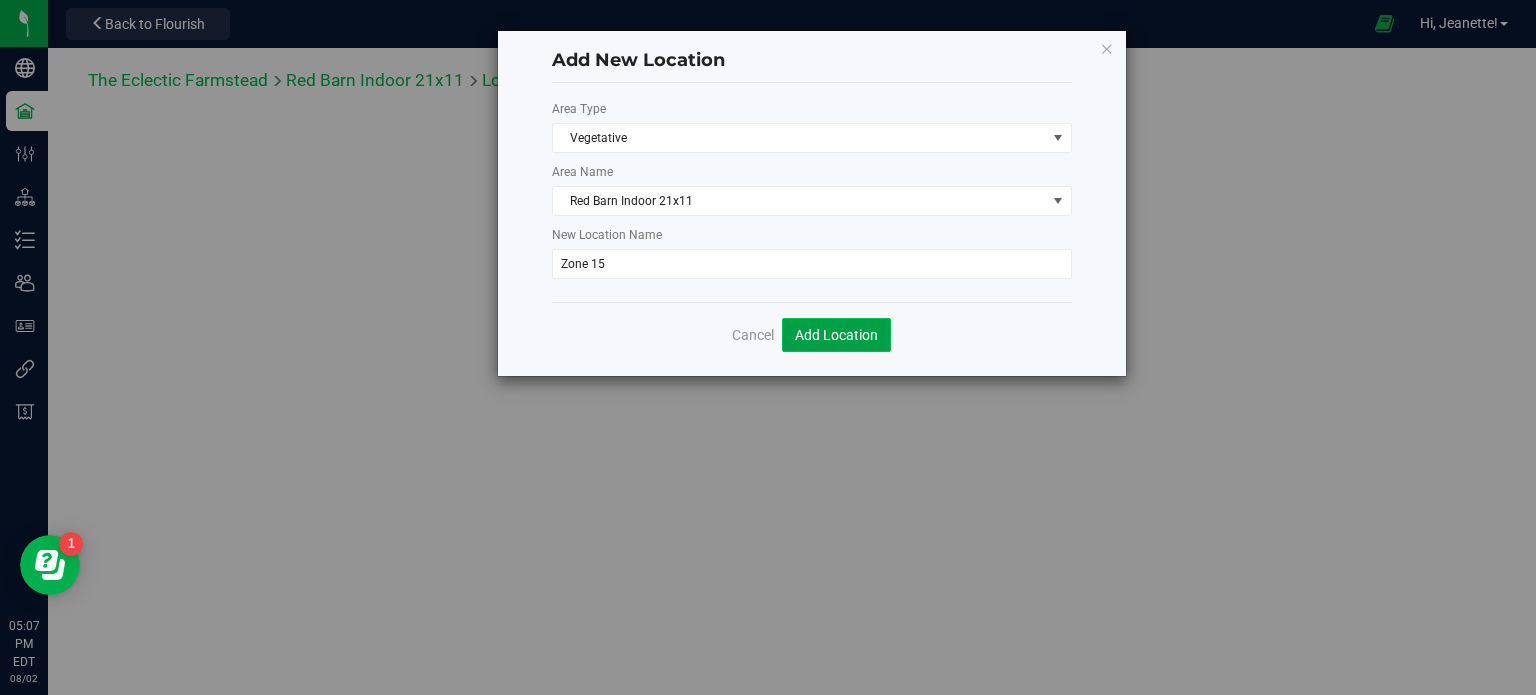 click on "Add Location" at bounding box center (836, 335) 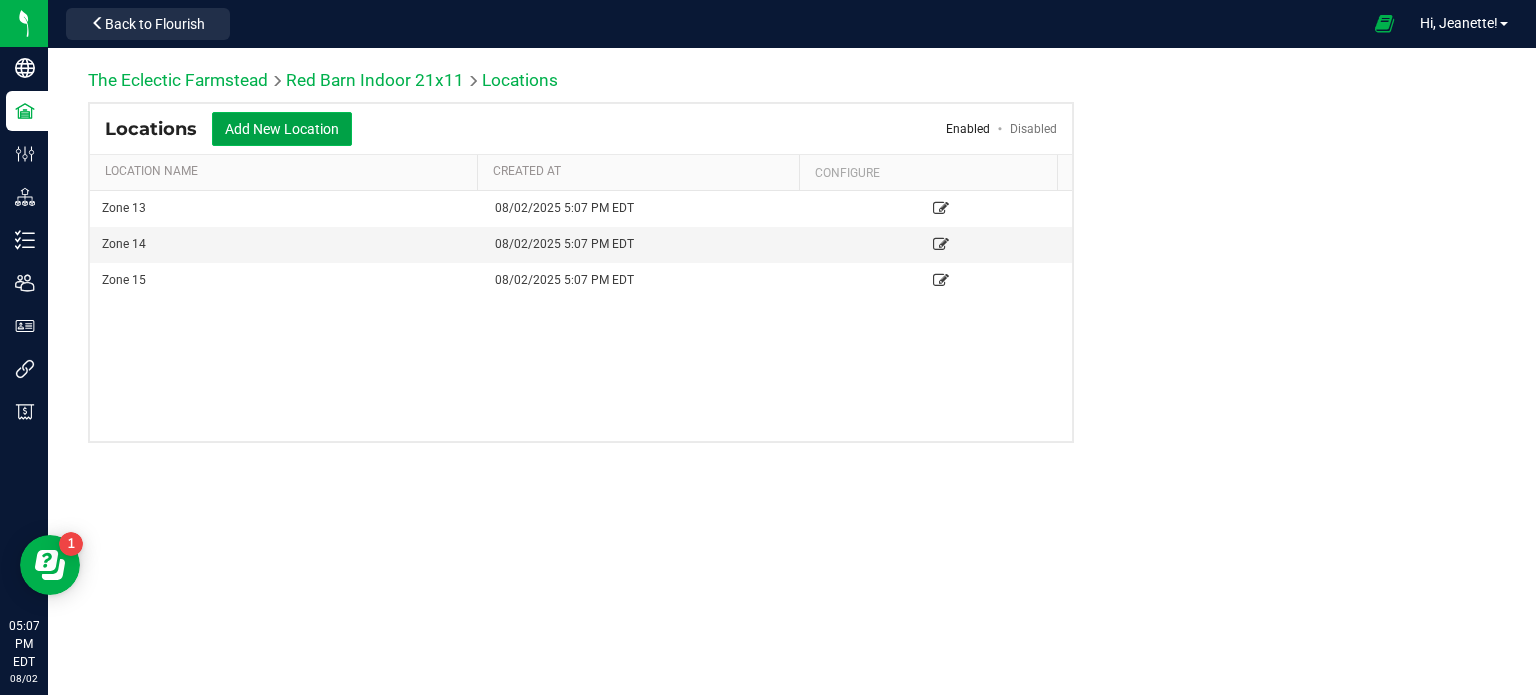 drag, startPoint x: 235, startPoint y: 116, endPoint x: 221, endPoint y: 127, distance: 17.804493 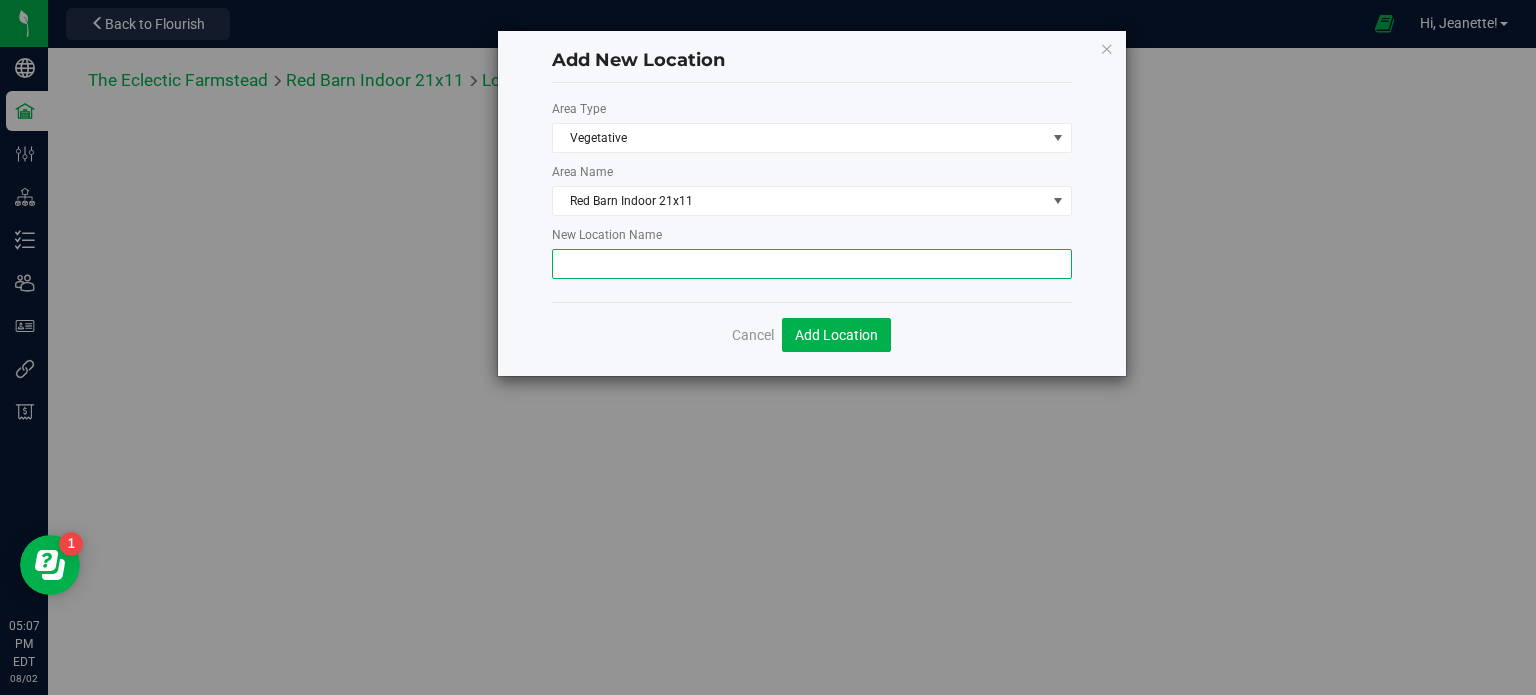 drag, startPoint x: 820, startPoint y: 263, endPoint x: 751, endPoint y: 273, distance: 69.72087 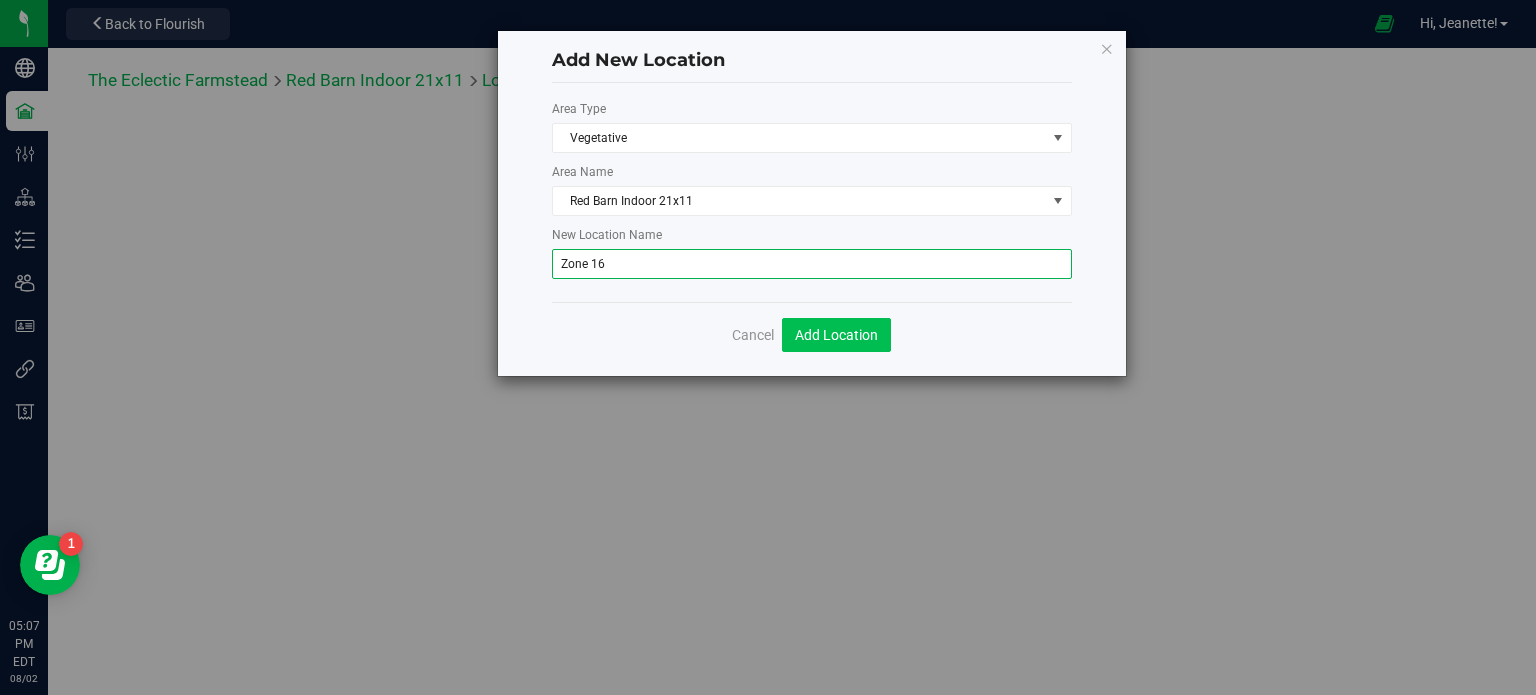 type on "Zone 16" 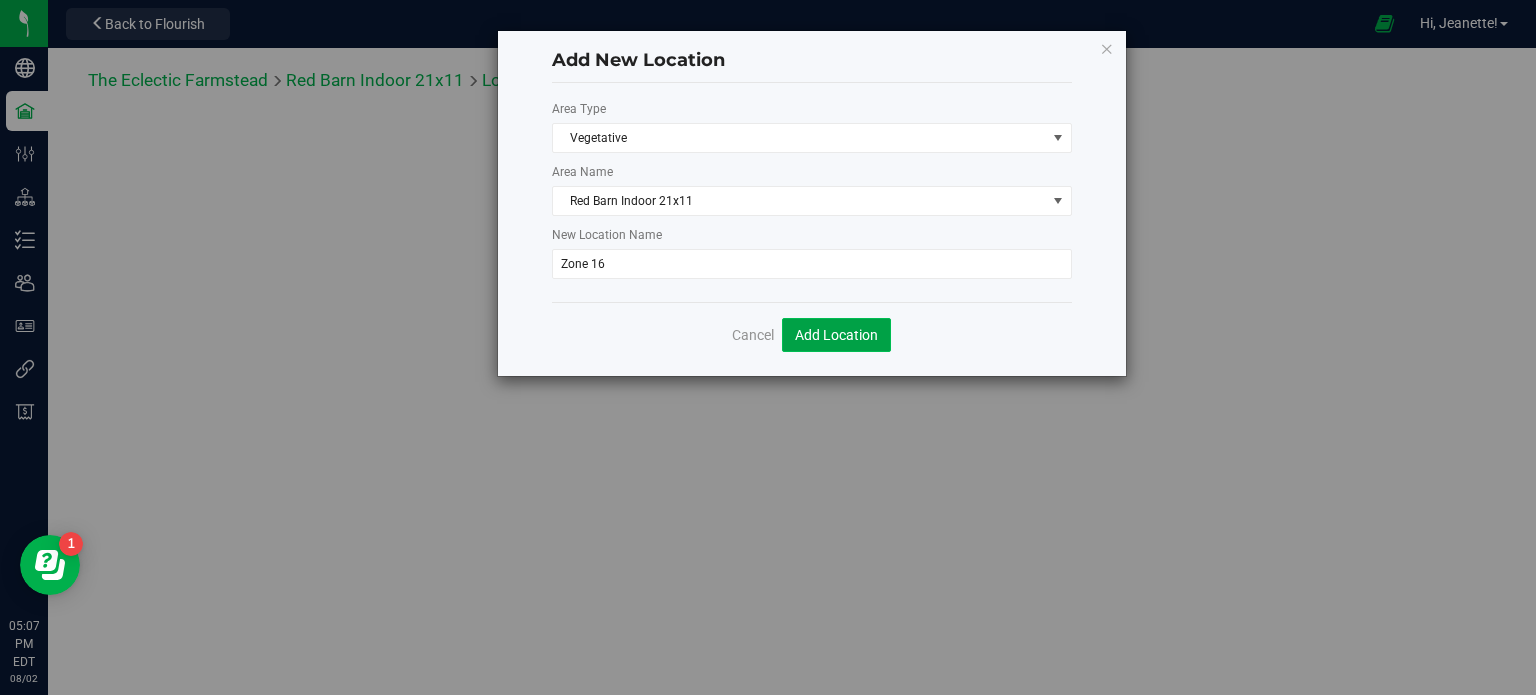 click on "Add Location" at bounding box center [836, 335] 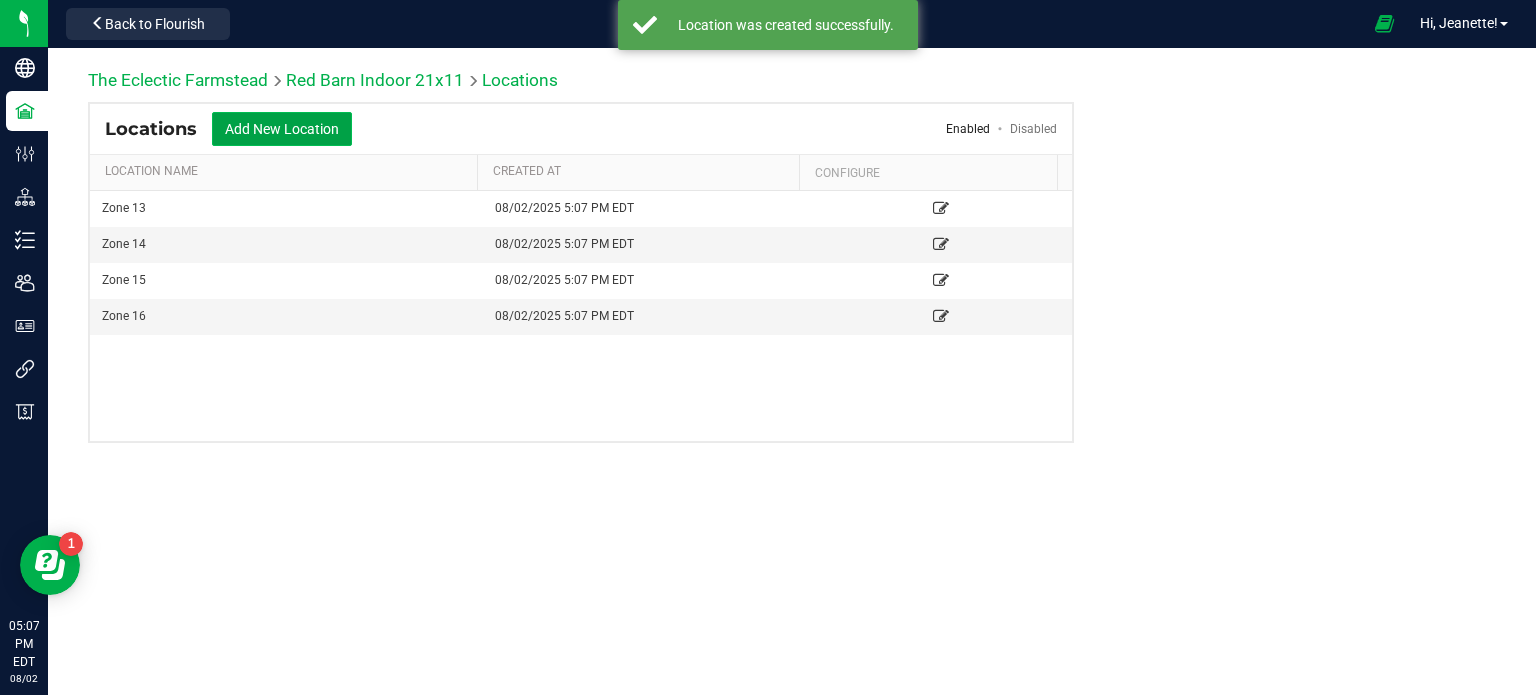 click on "Add New Location" at bounding box center [282, 129] 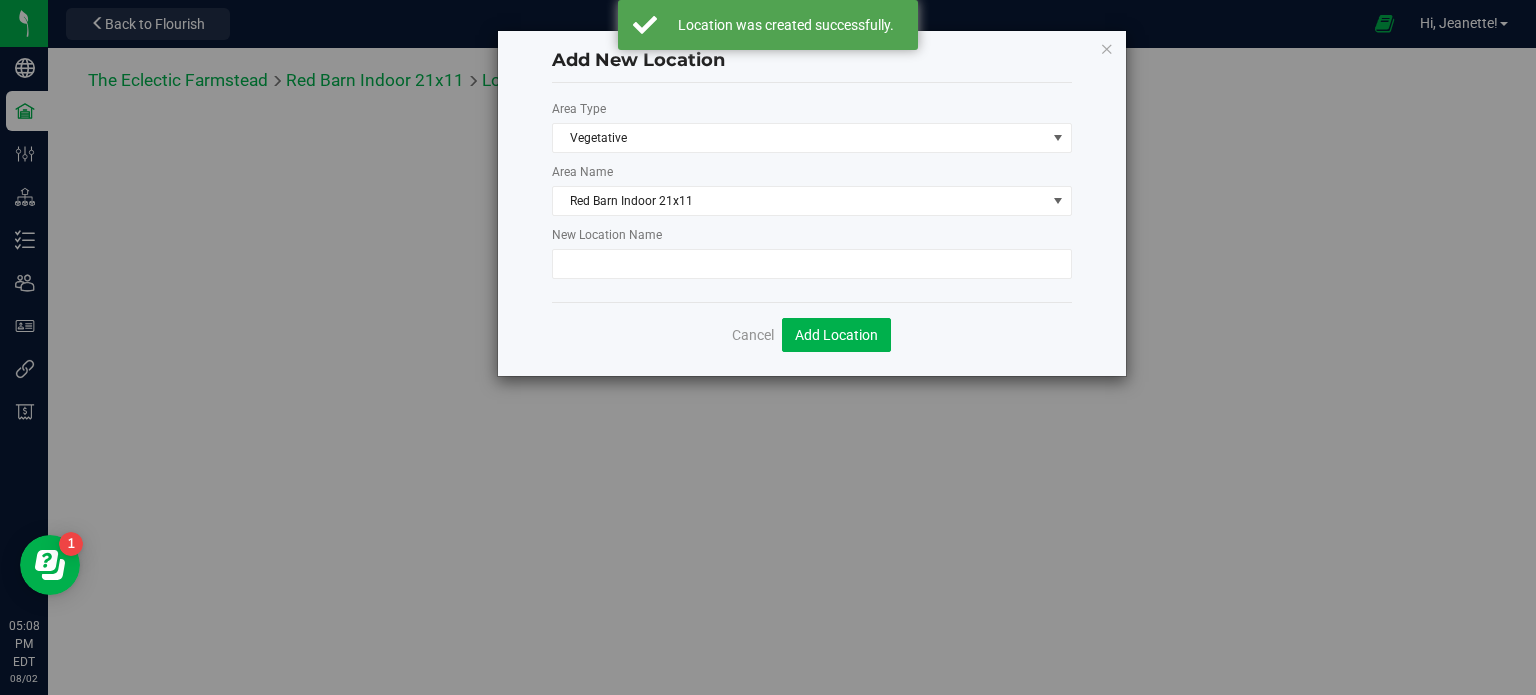 click on "New Location Name" at bounding box center (812, 255) 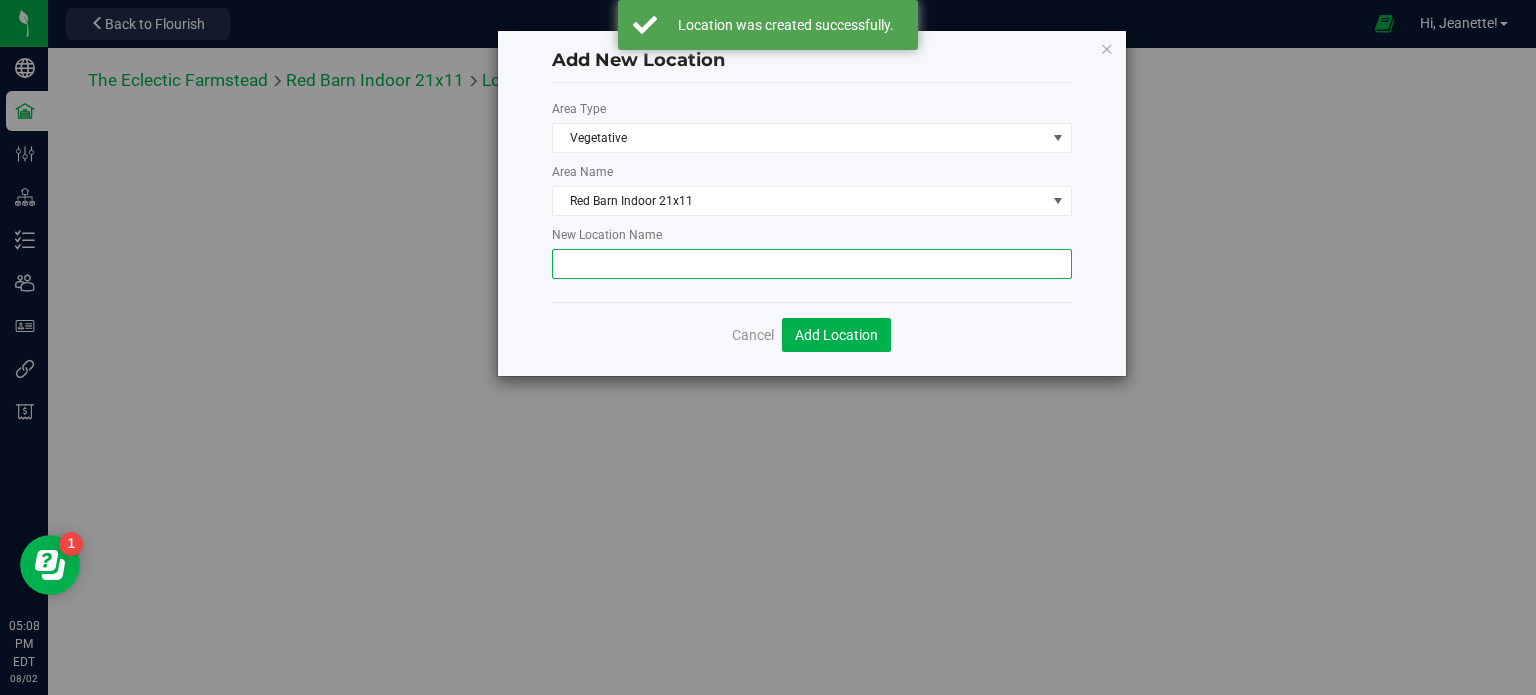 click at bounding box center (812, 264) 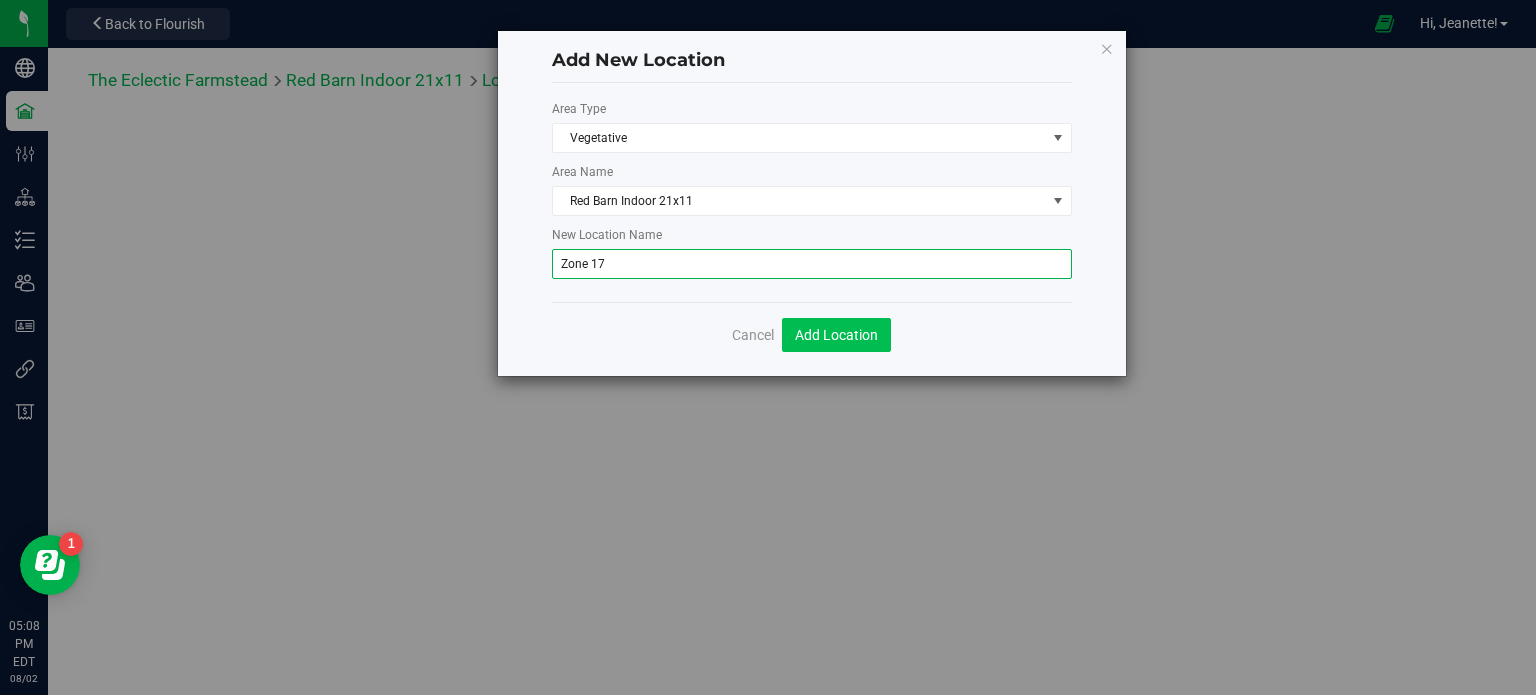 type on "Zone 17" 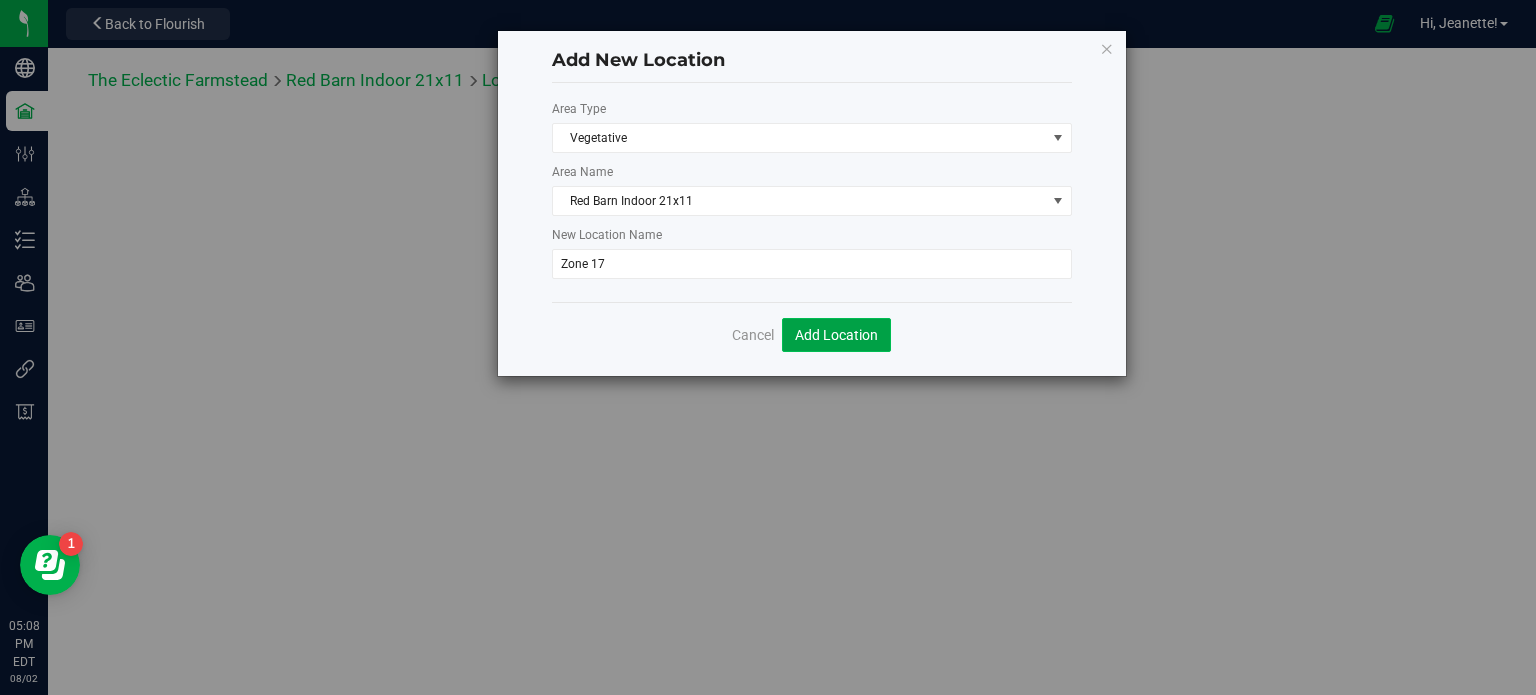 drag, startPoint x: 863, startPoint y: 327, endPoint x: 811, endPoint y: 330, distance: 52.086468 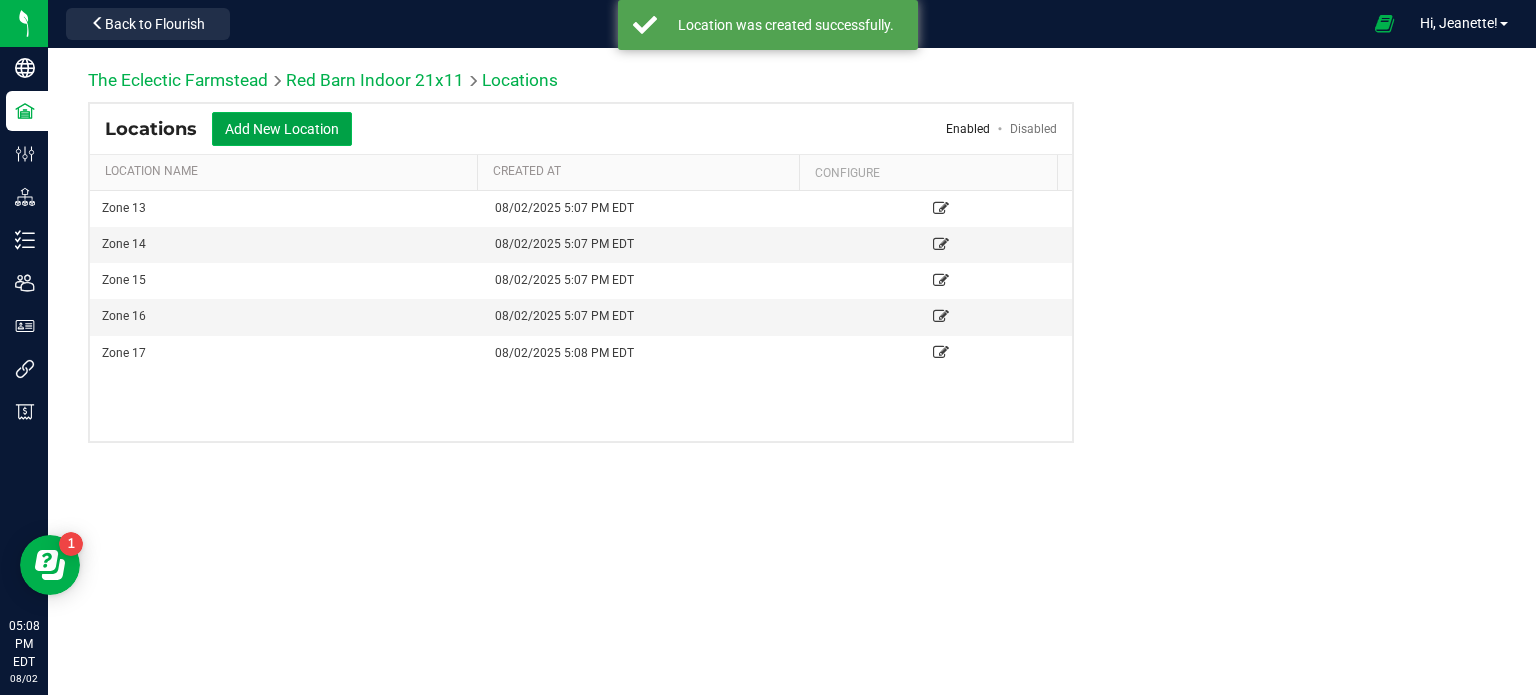 click on "Add New Location" at bounding box center [282, 129] 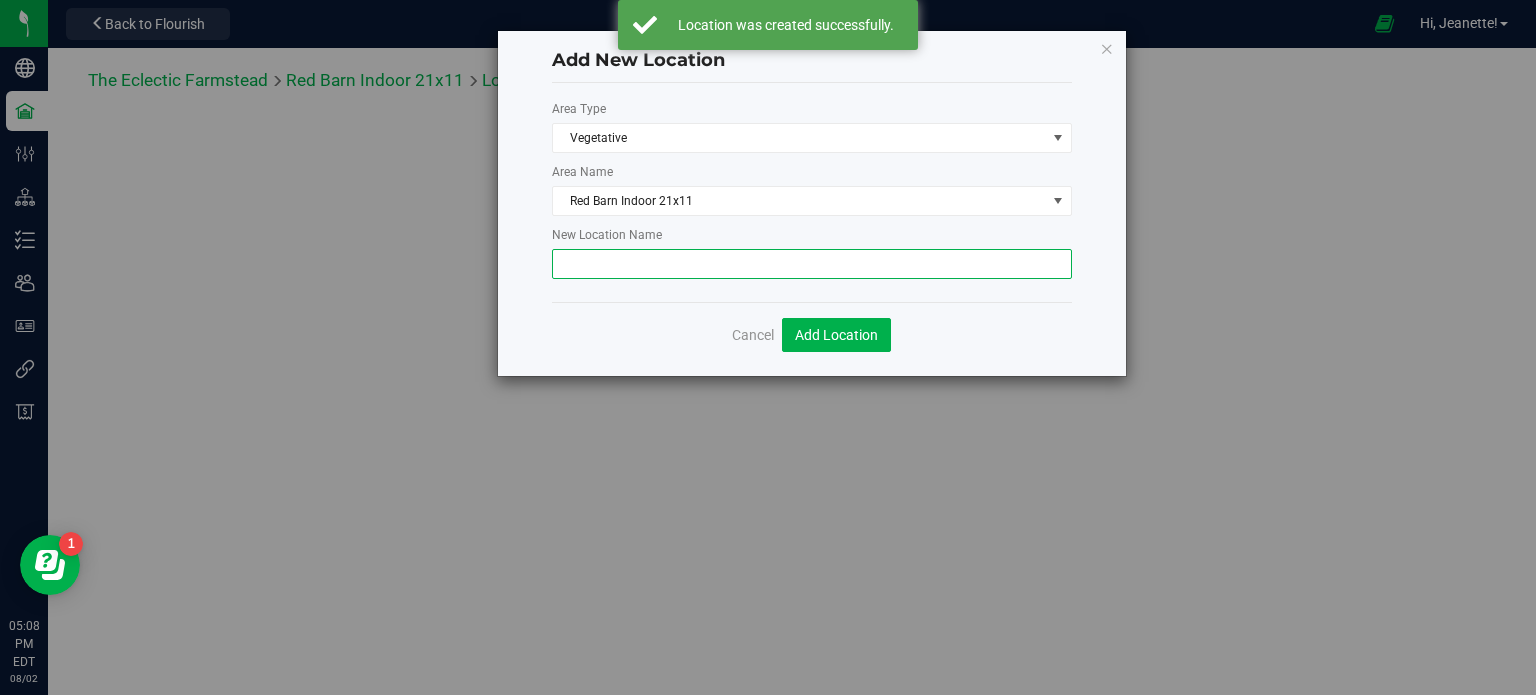 click at bounding box center (812, 264) 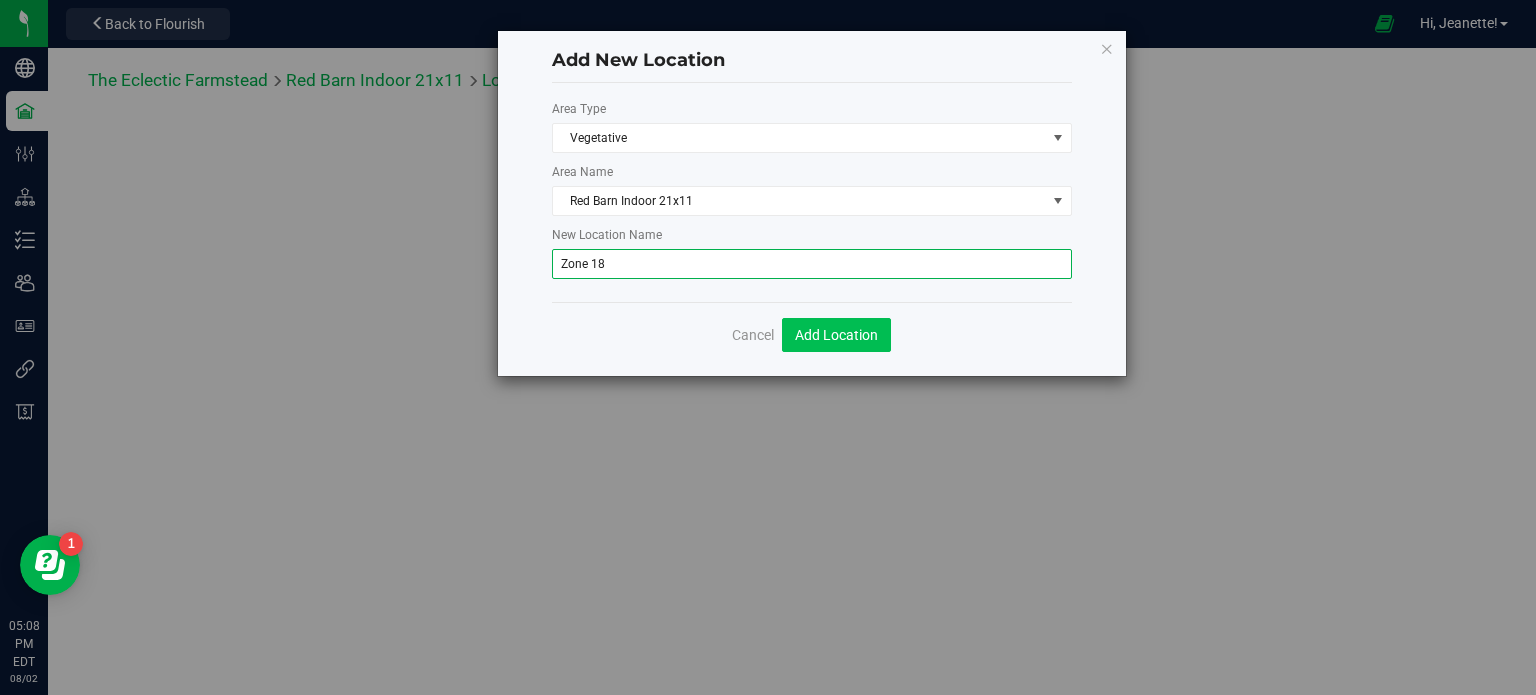 type on "Zone 18" 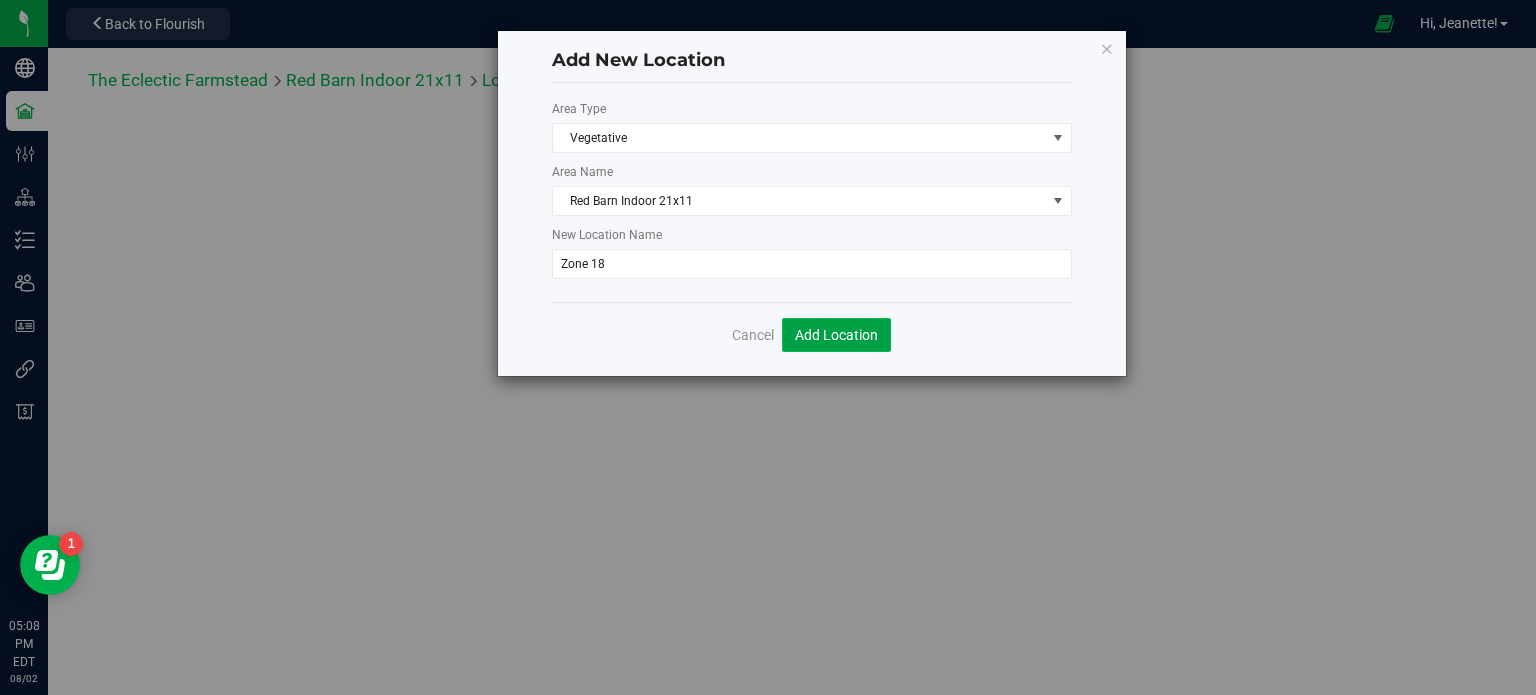 click on "Add Location" at bounding box center (836, 335) 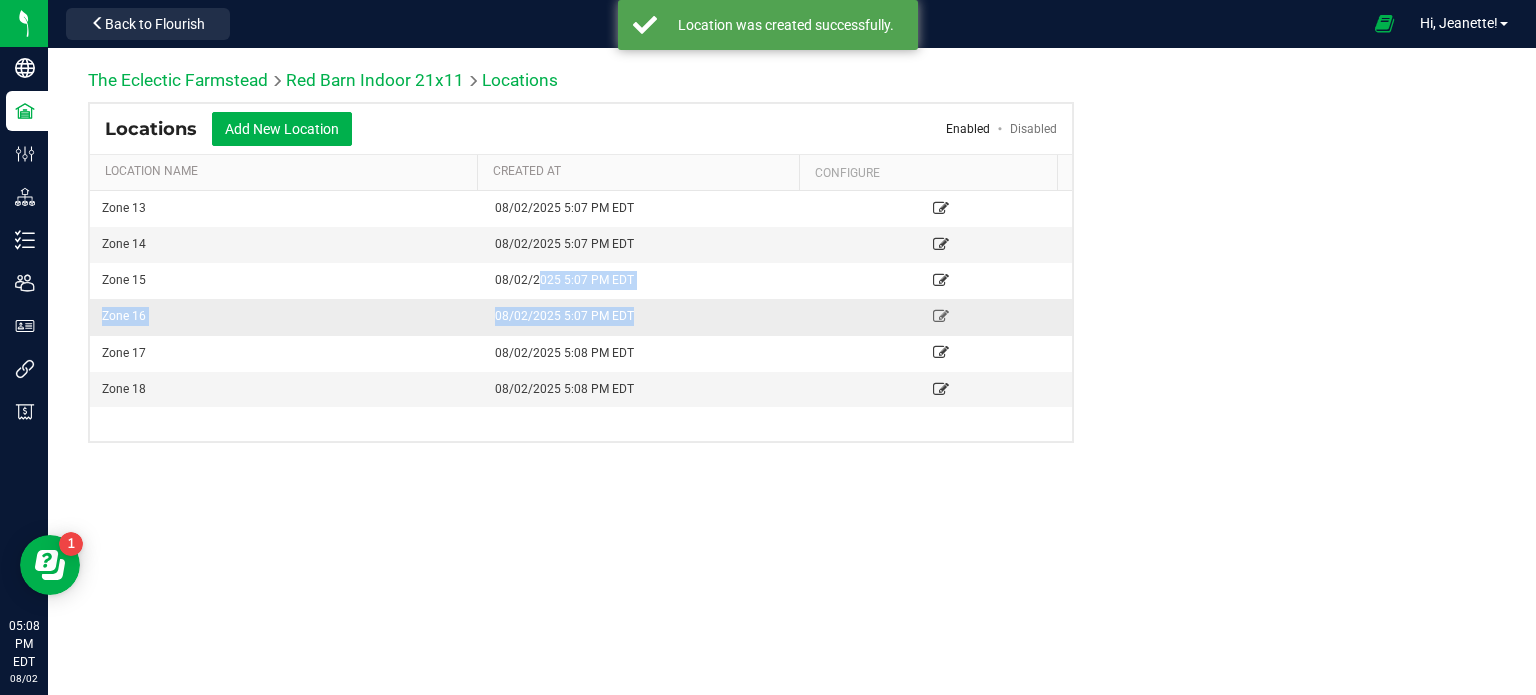 drag, startPoint x: 874, startPoint y: 327, endPoint x: 489, endPoint y: 311, distance: 385.33234 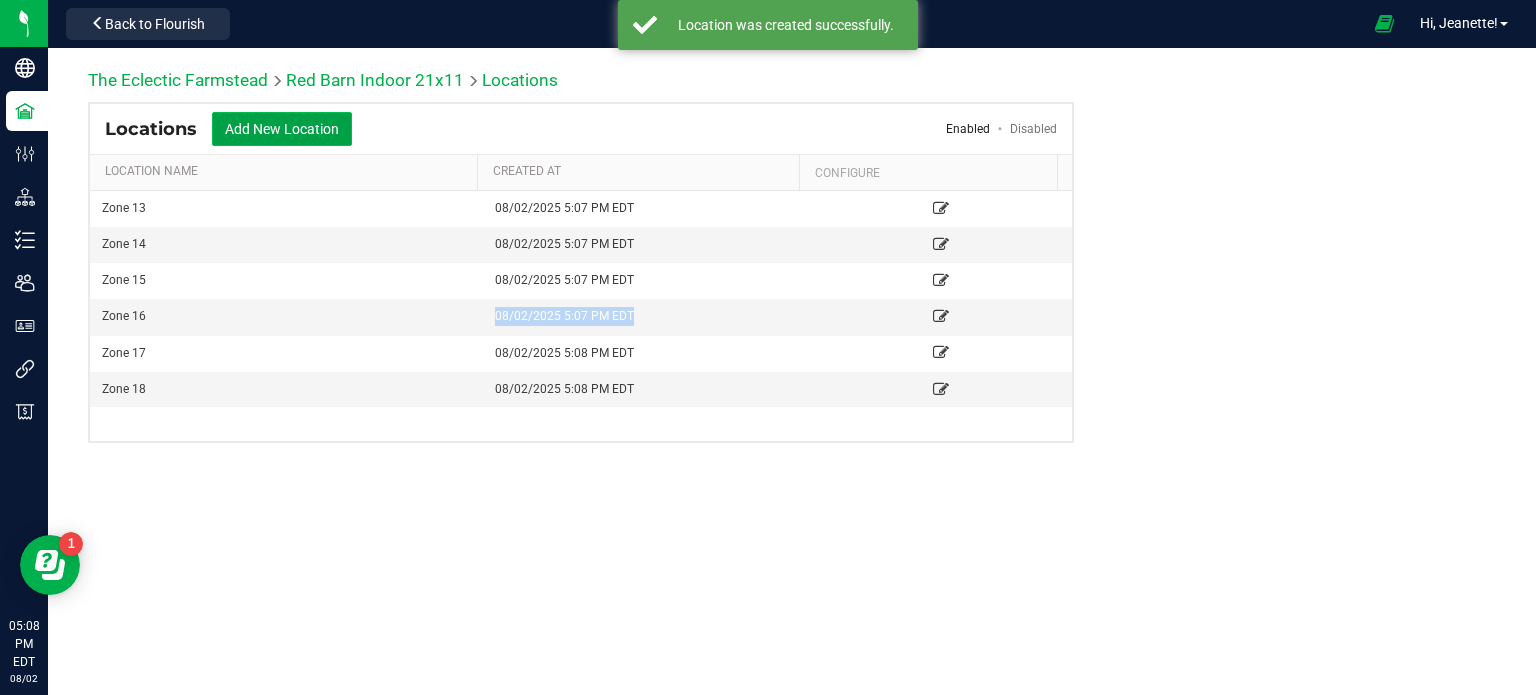 click on "Add New Location" at bounding box center (282, 129) 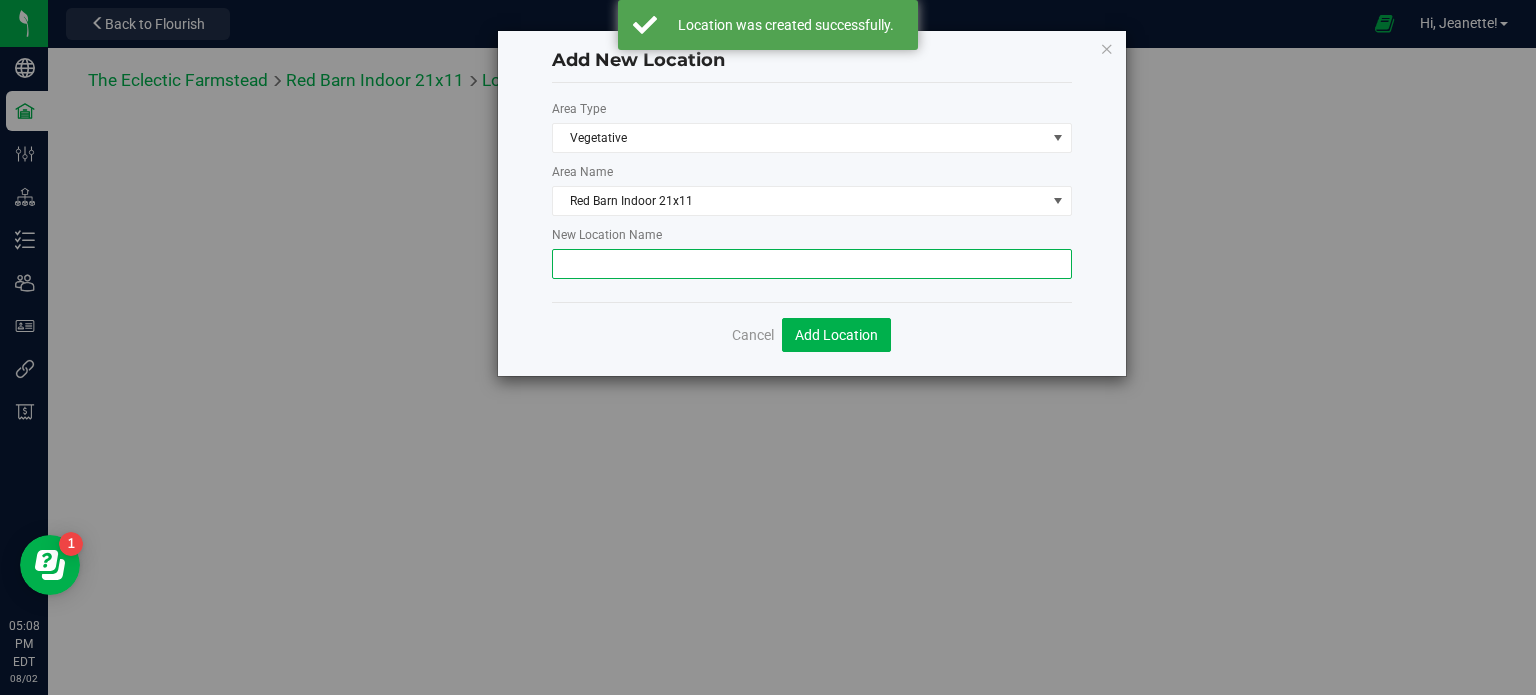 click at bounding box center [812, 264] 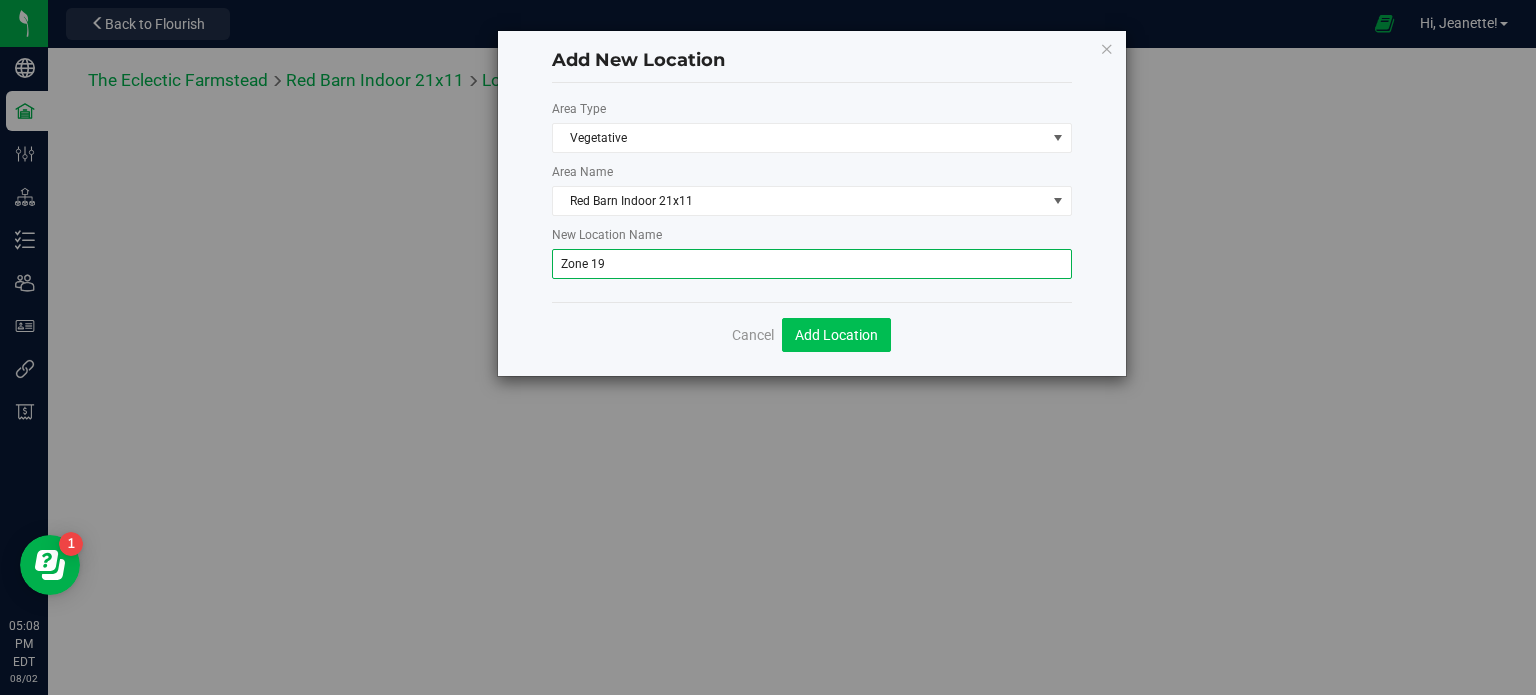 type on "Zone 19" 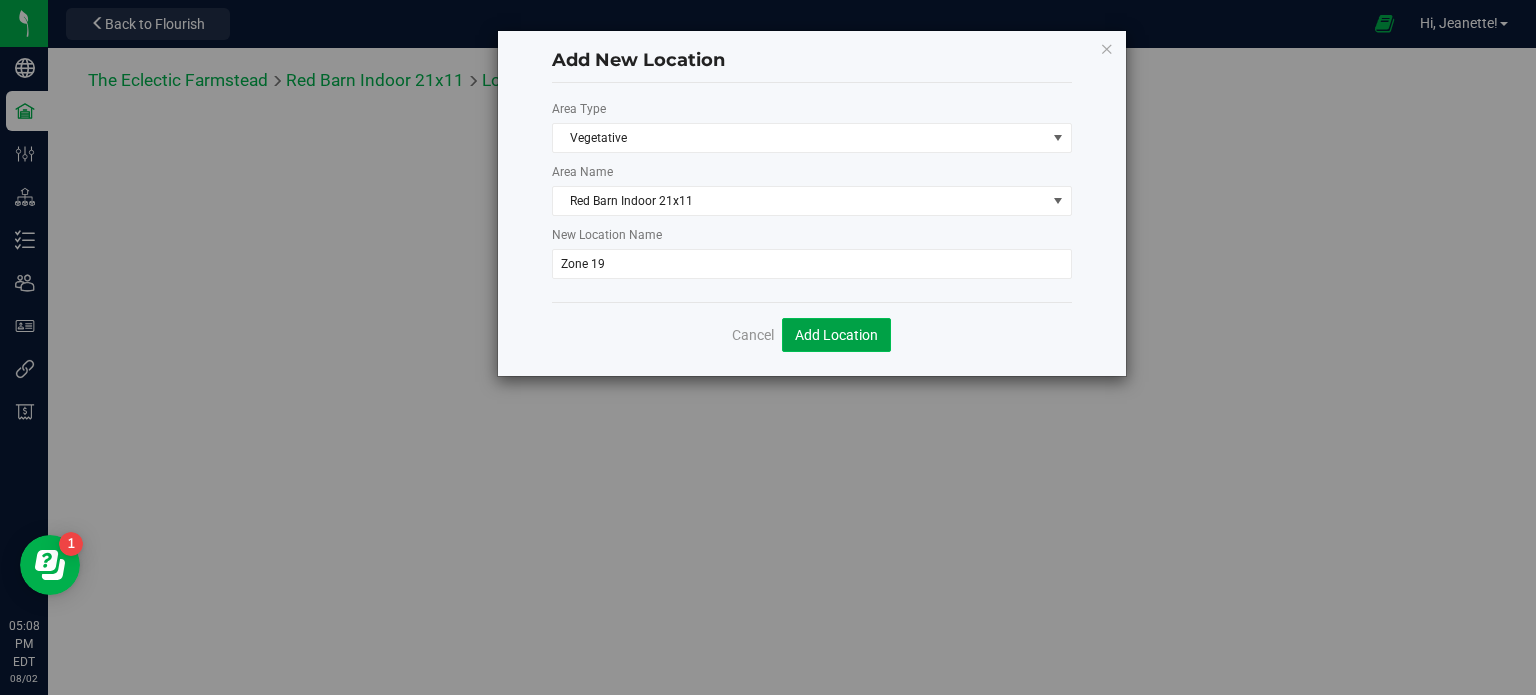 click on "Add Location" at bounding box center [836, 335] 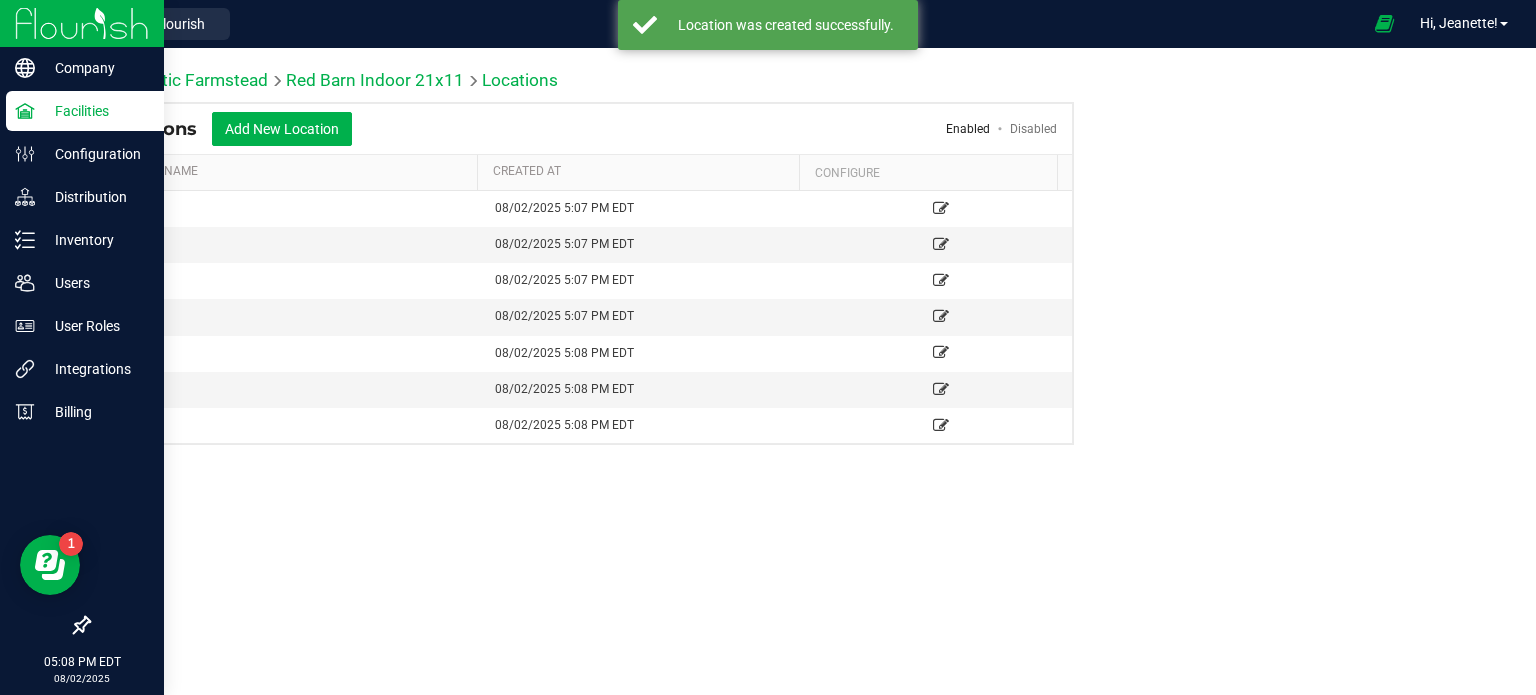click on "Facilities" at bounding box center (95, 111) 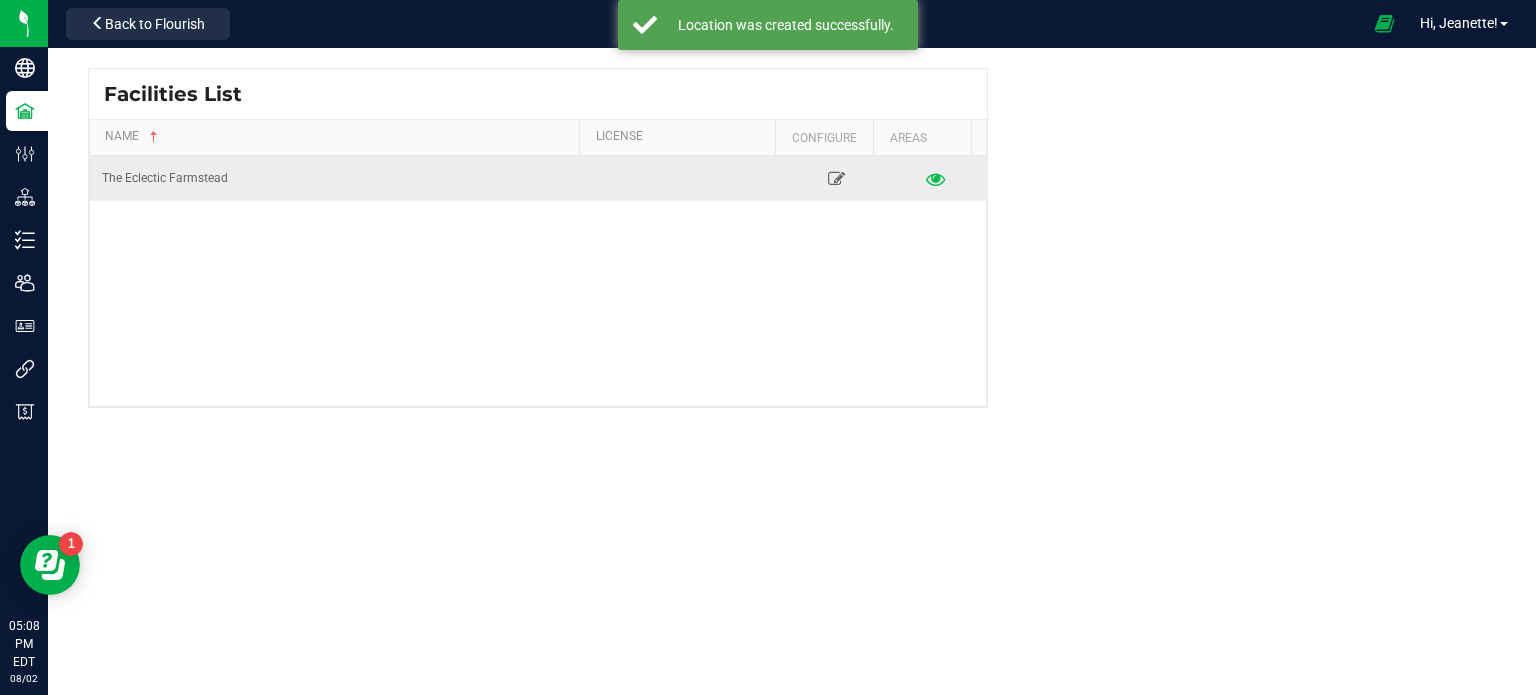 click at bounding box center [936, 178] 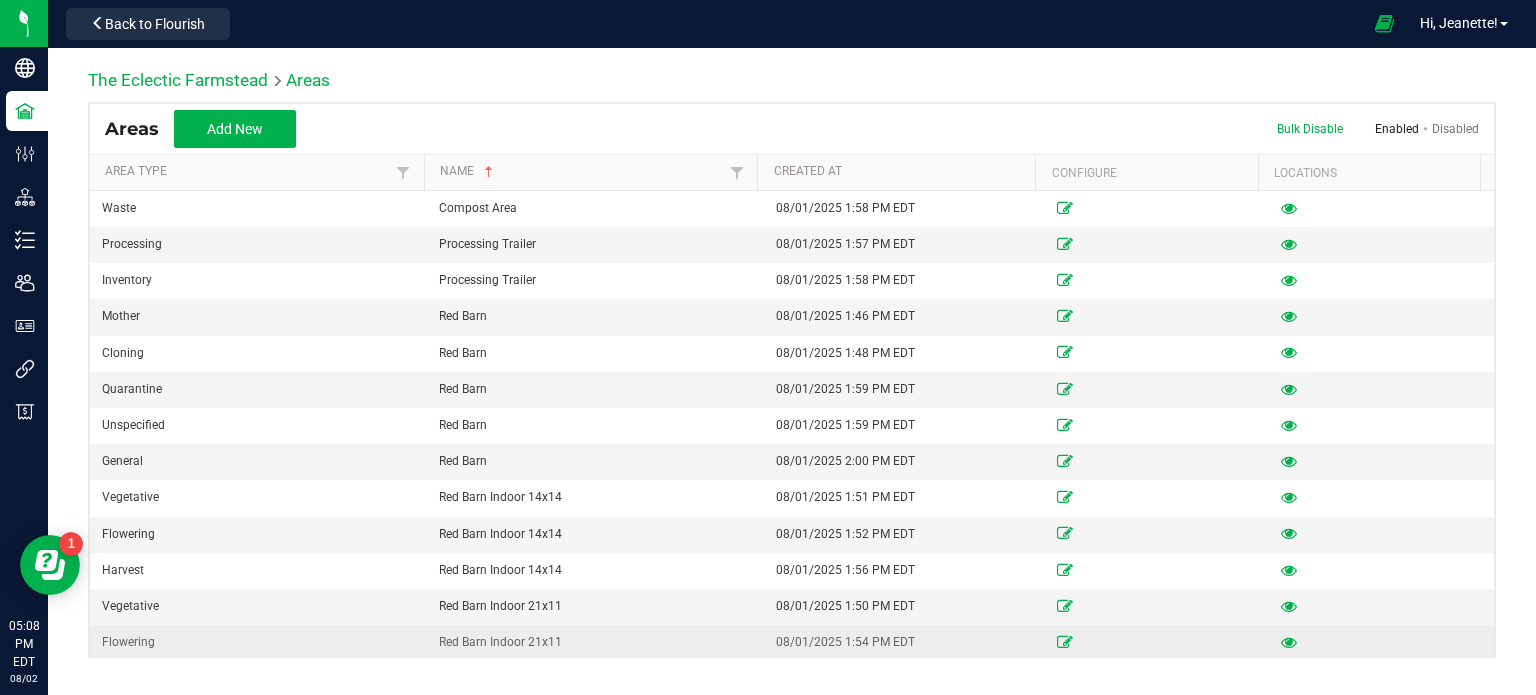 click at bounding box center (1289, 642) 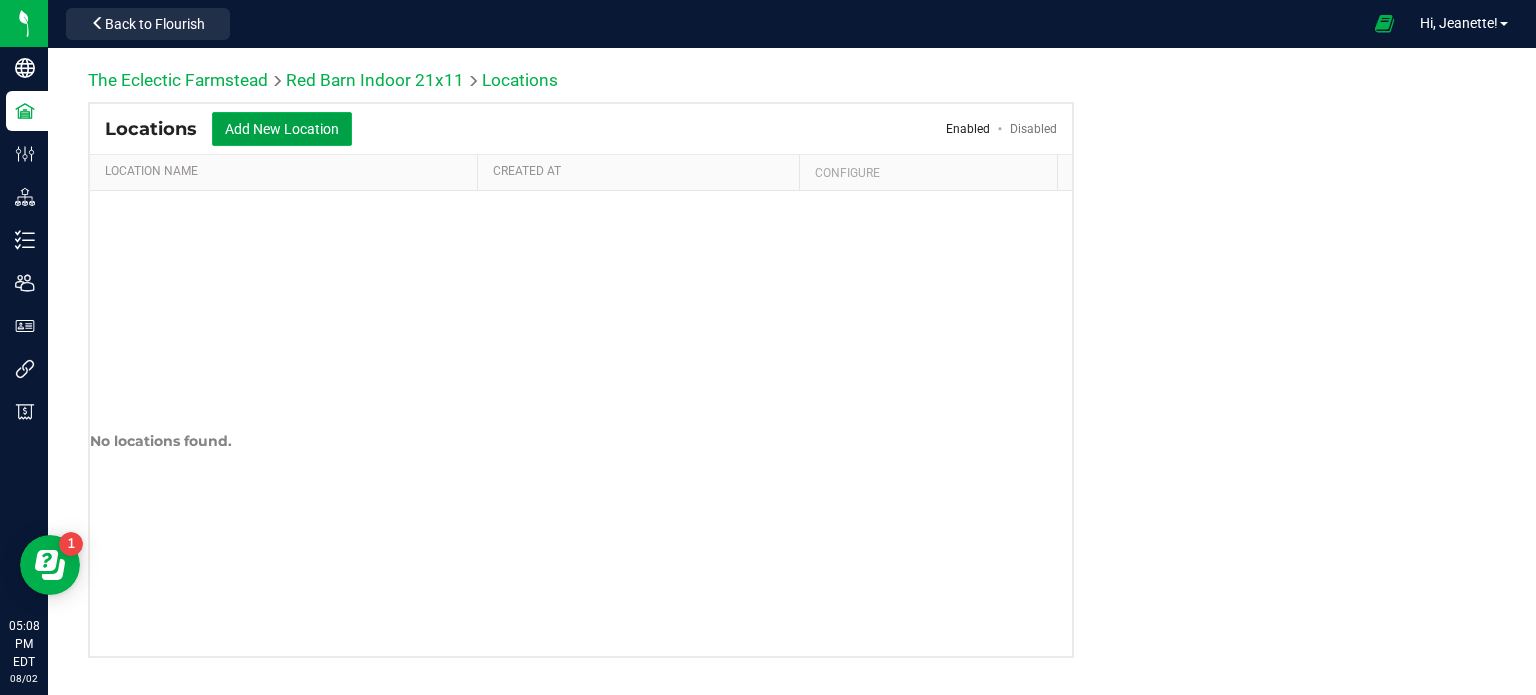 click on "Add New Location" at bounding box center [282, 129] 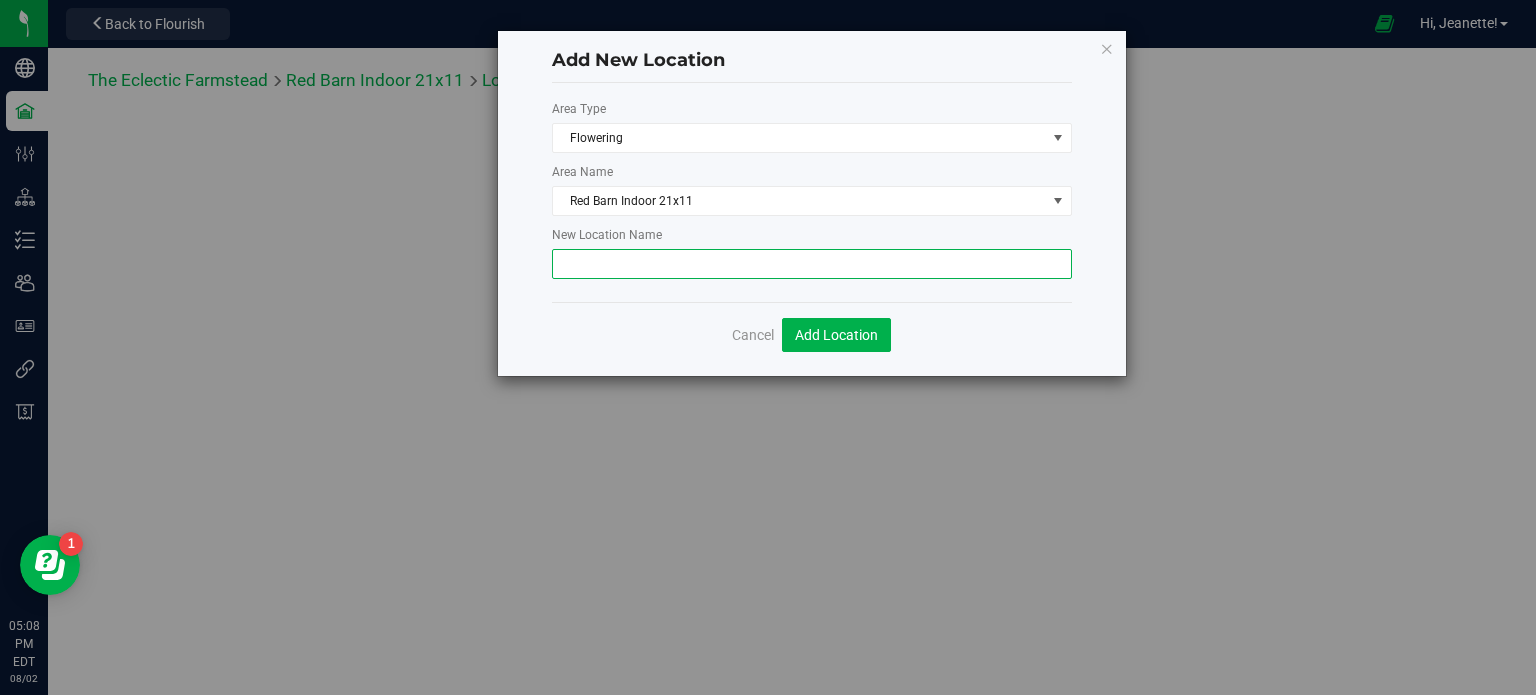 click at bounding box center (812, 264) 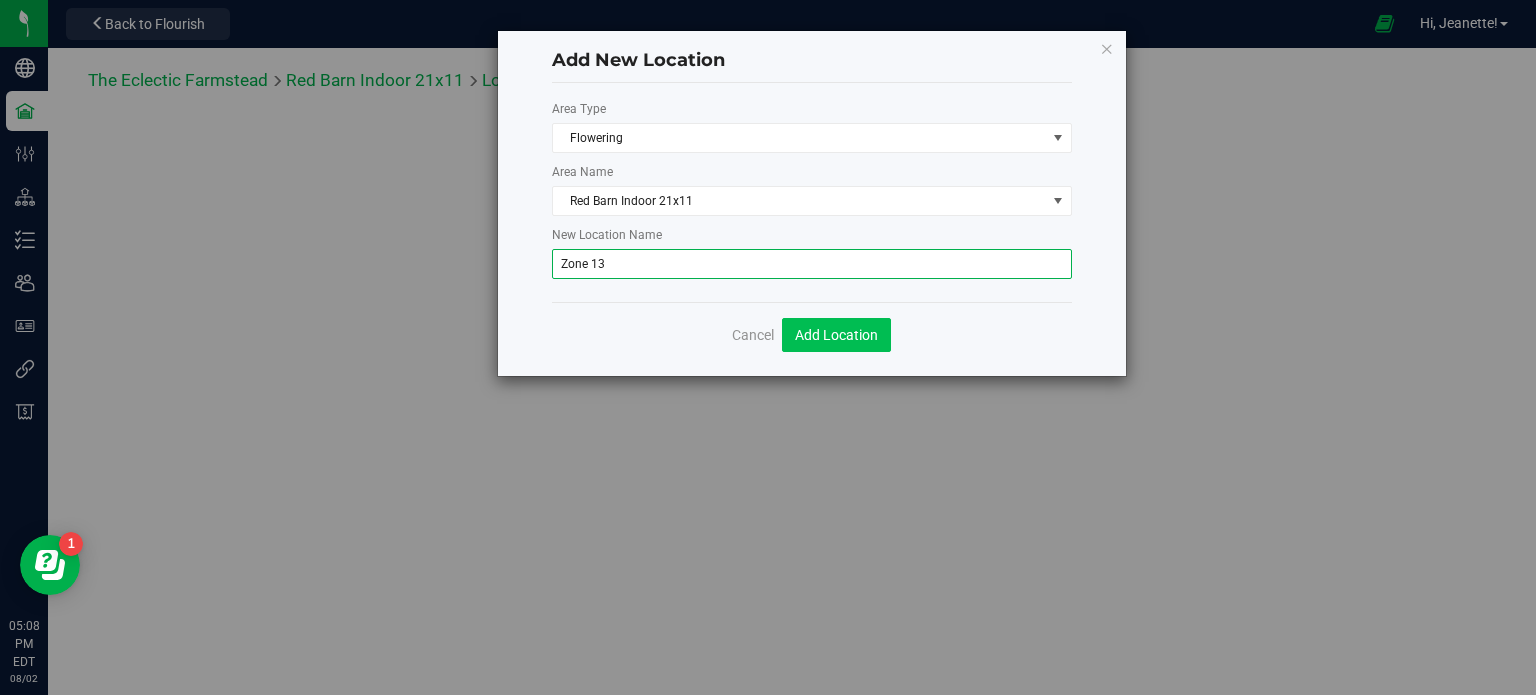 type on "Zone 13" 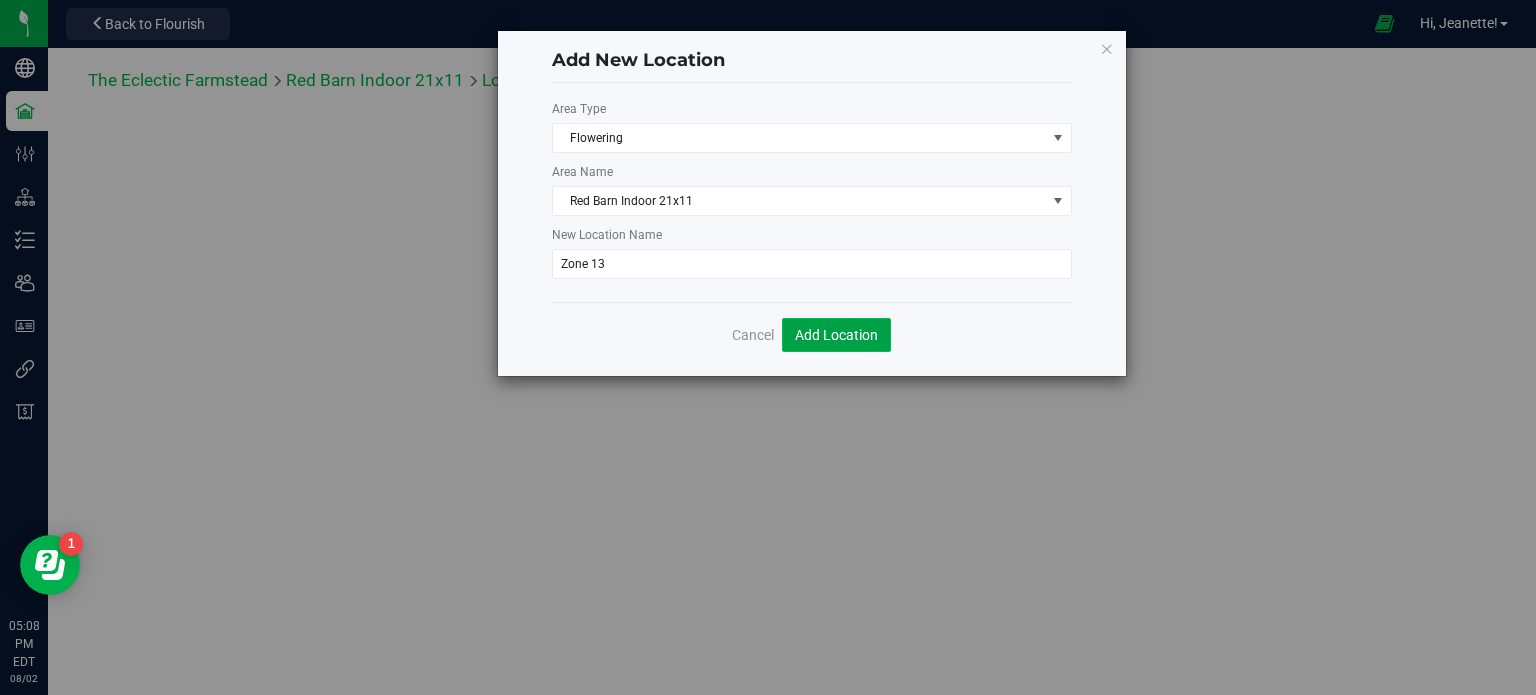 click on "Add Location" at bounding box center (836, 335) 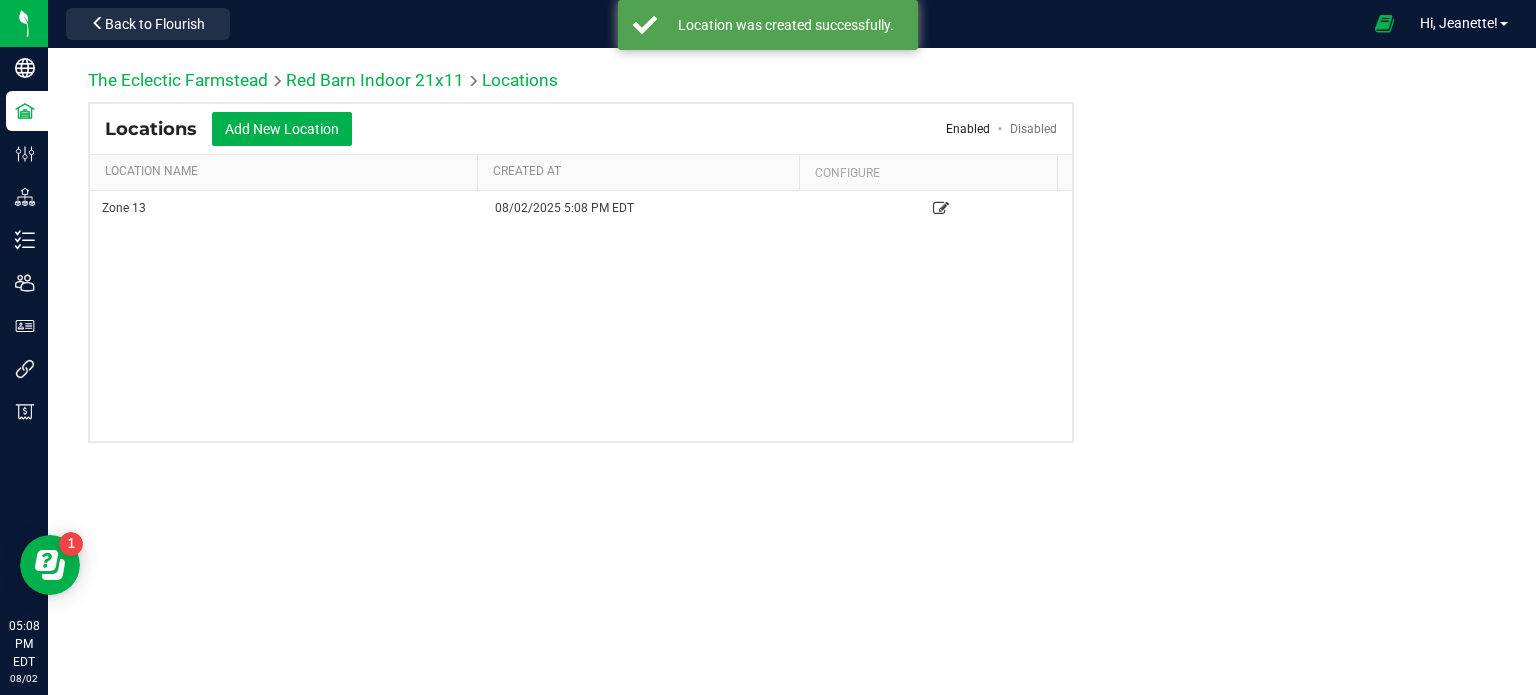 click on "Locations
Add New Location
Enabled
Disabled" at bounding box center [581, 129] 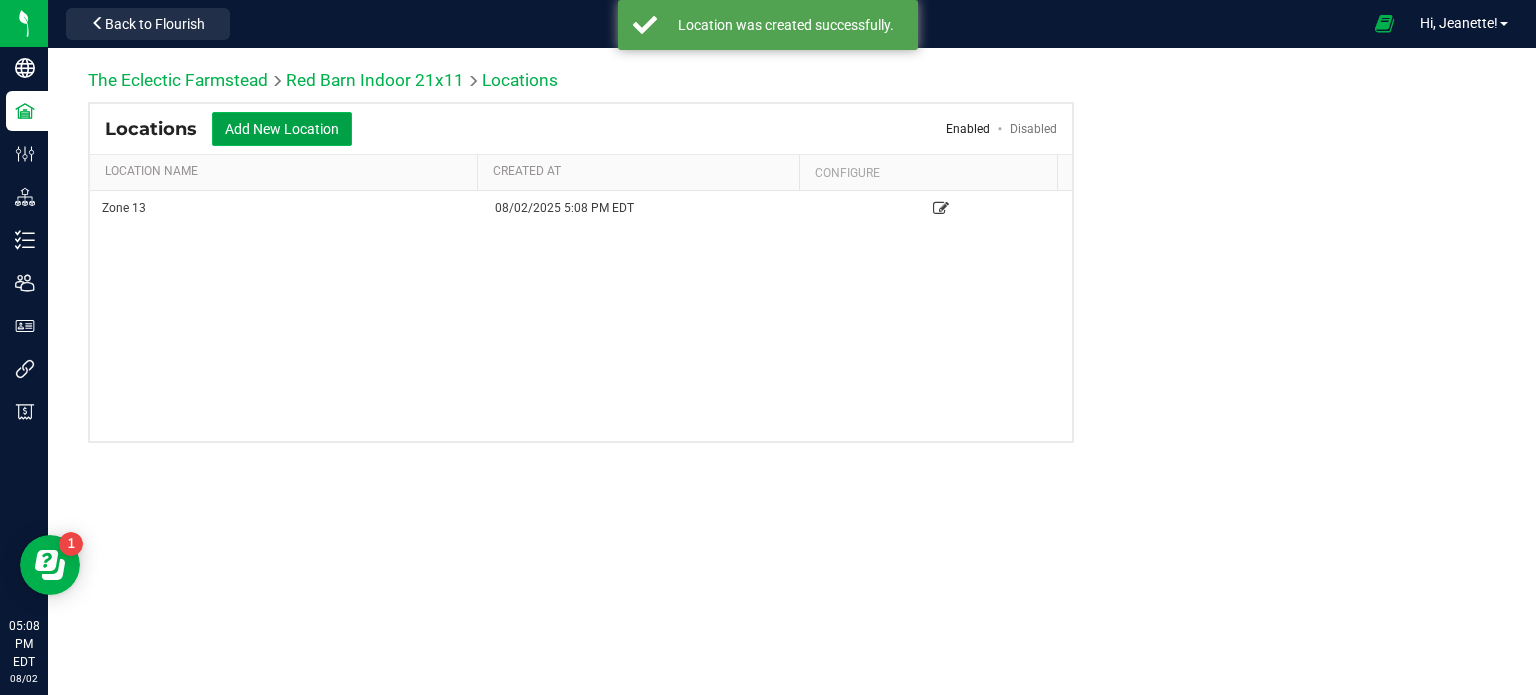click on "Add New Location" at bounding box center [282, 129] 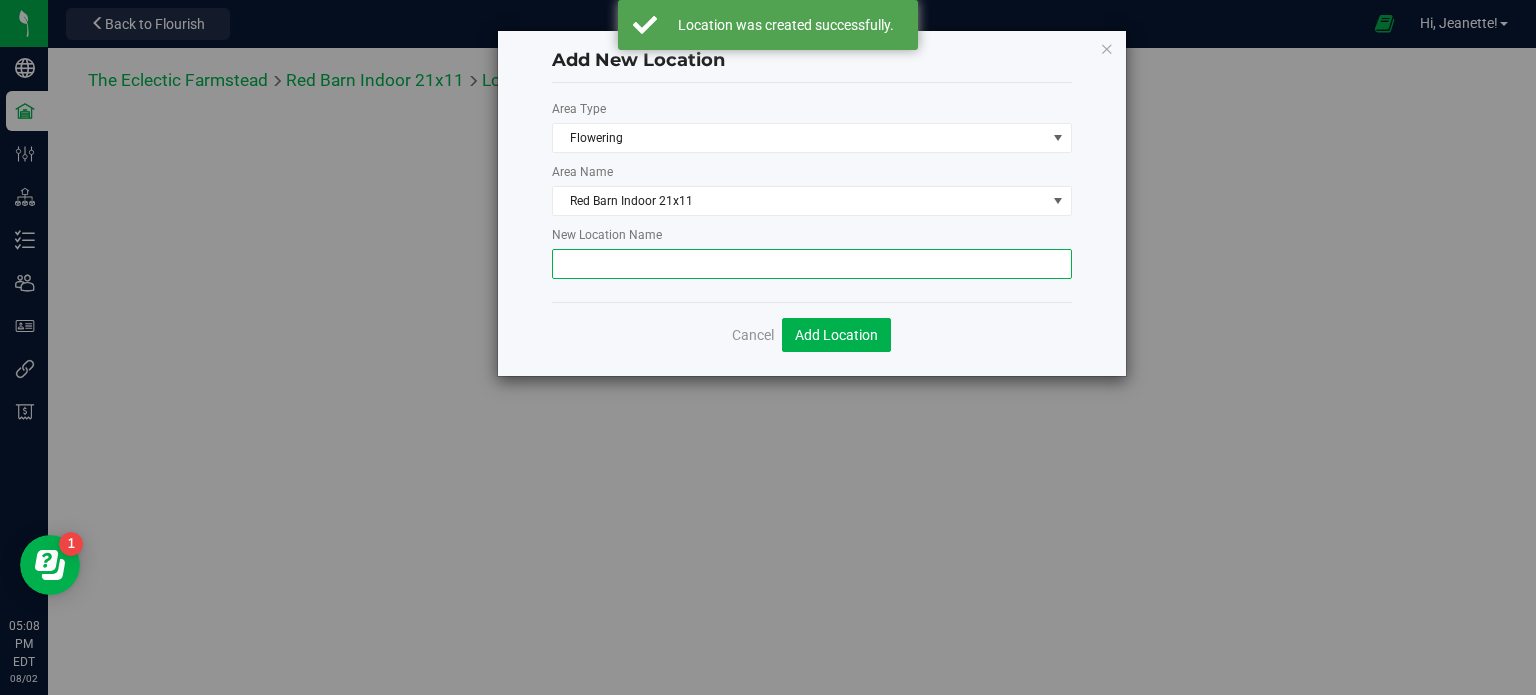 click at bounding box center [812, 264] 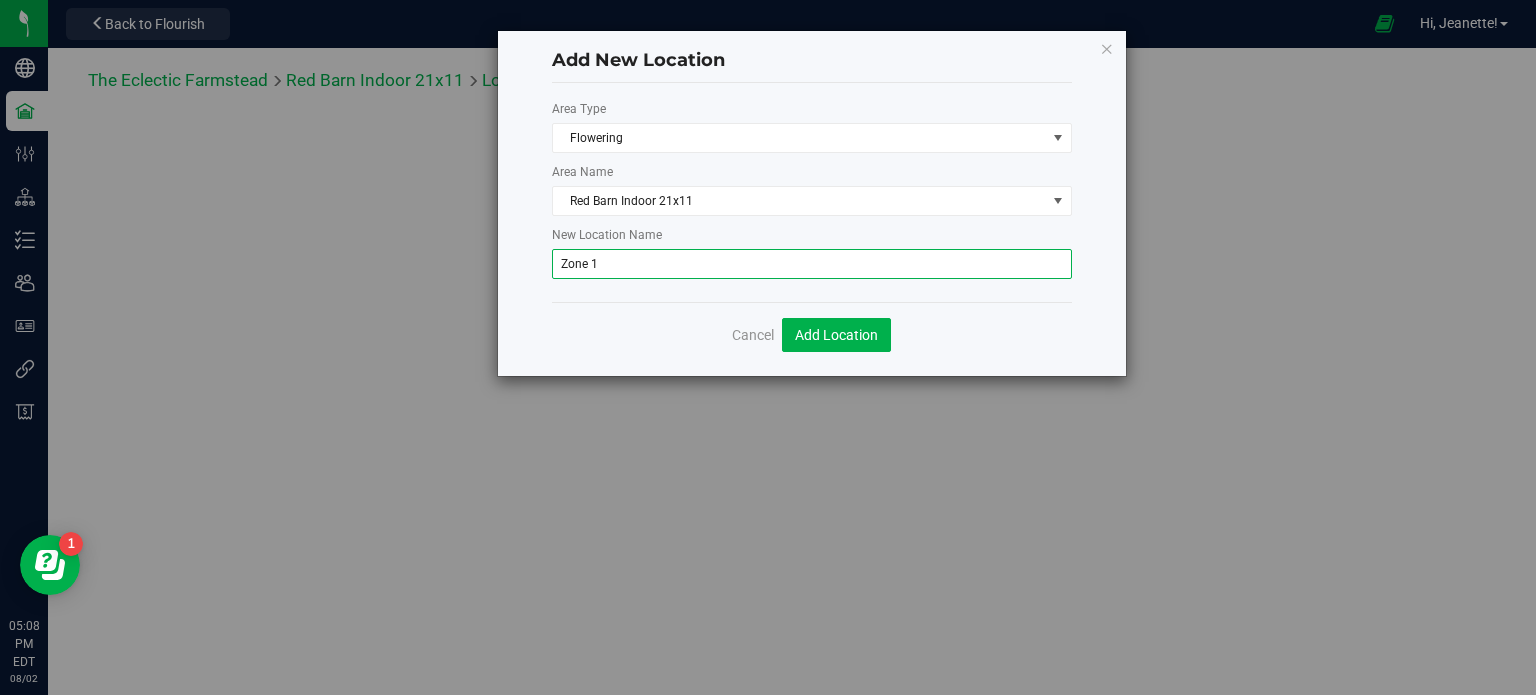 type on "Zone 14" 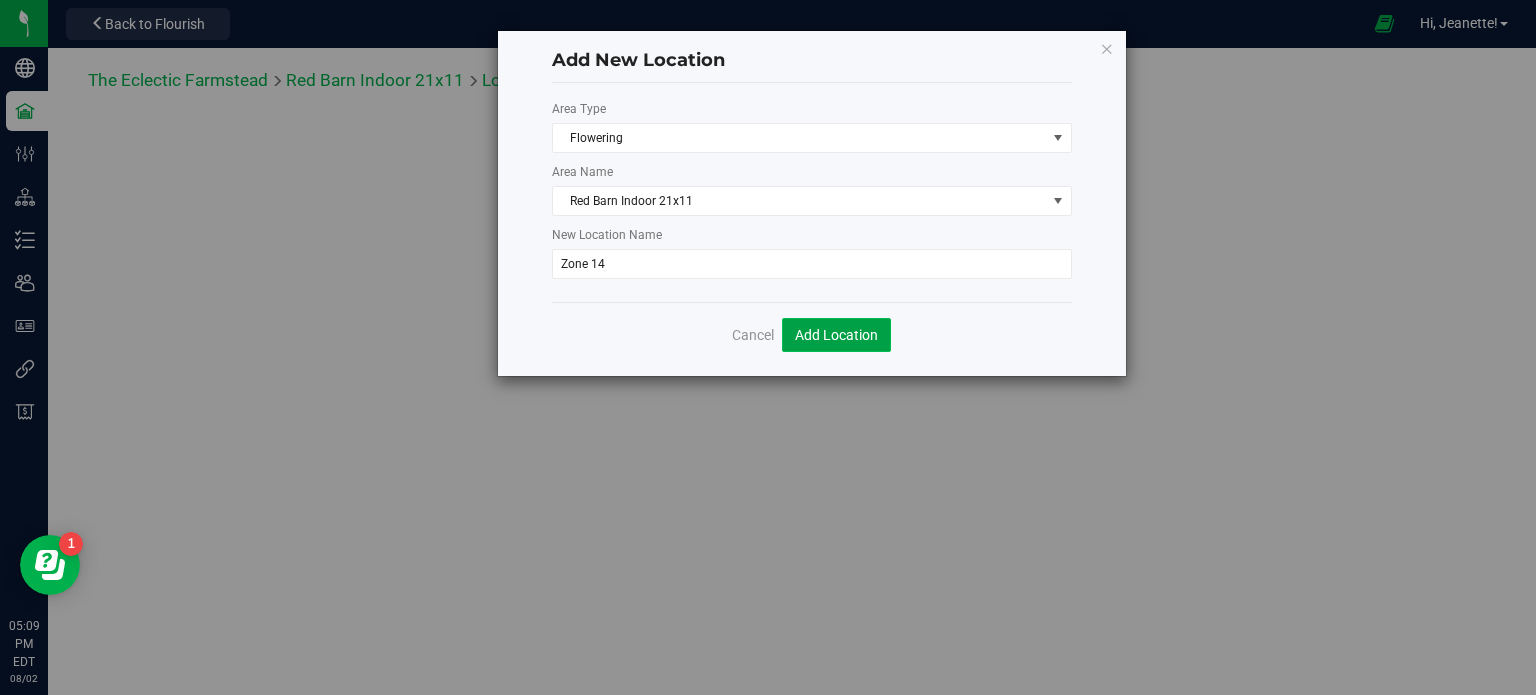 click on "Add Location" at bounding box center [836, 335] 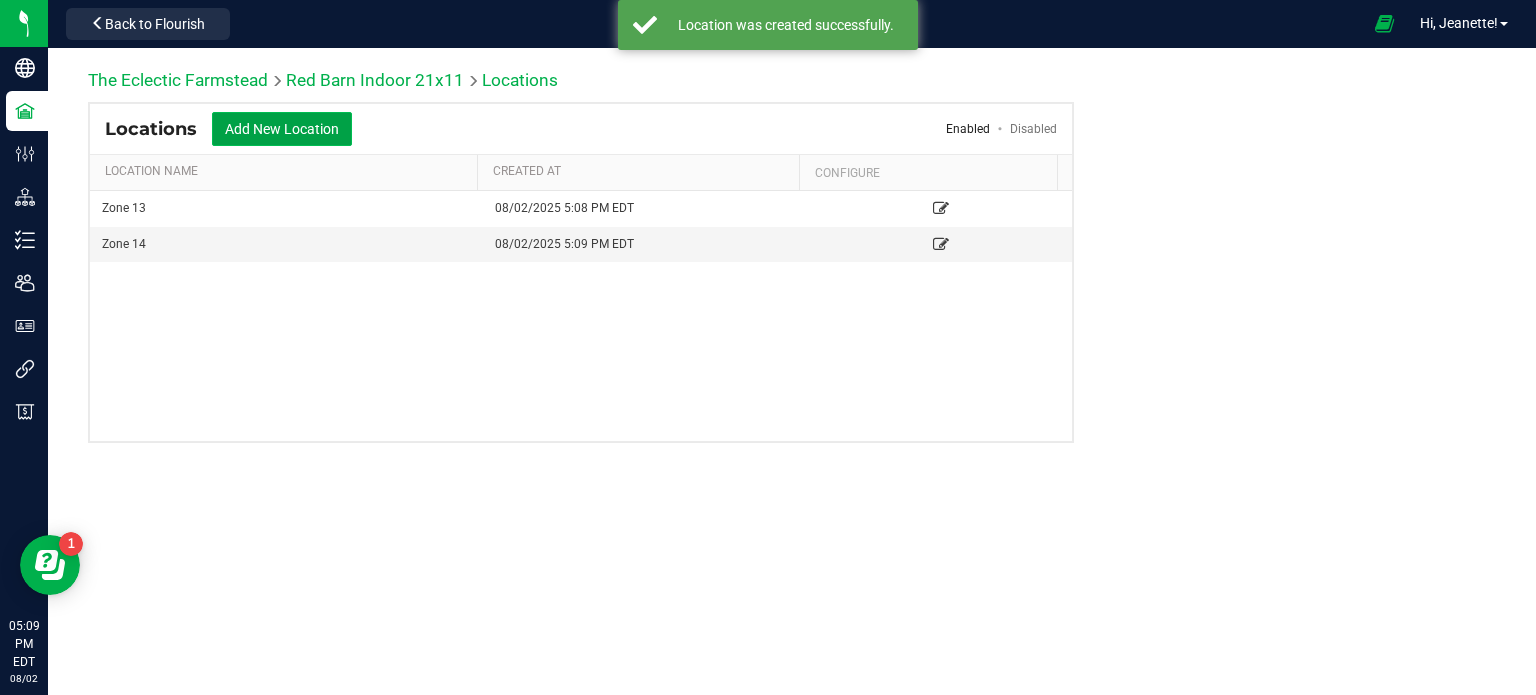 click on "Add New Location" at bounding box center [282, 129] 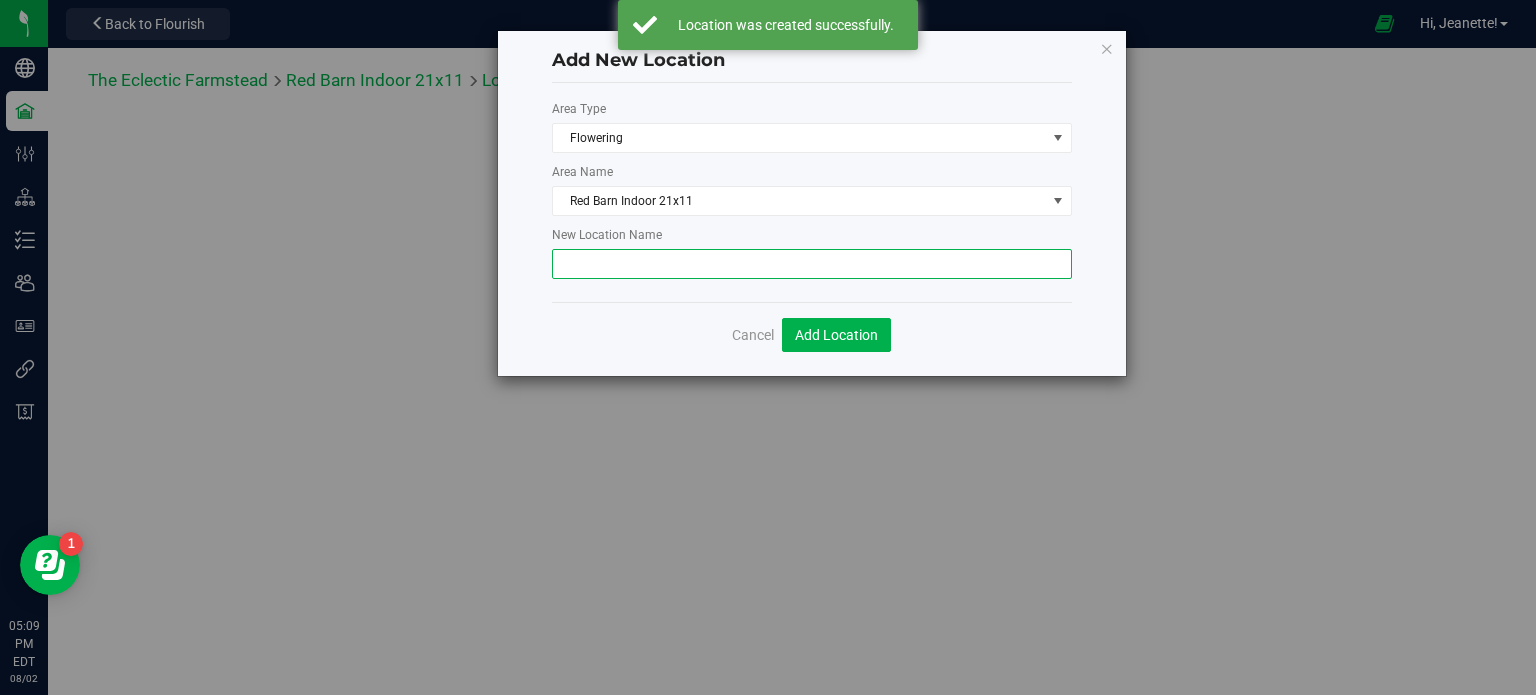 click at bounding box center [812, 264] 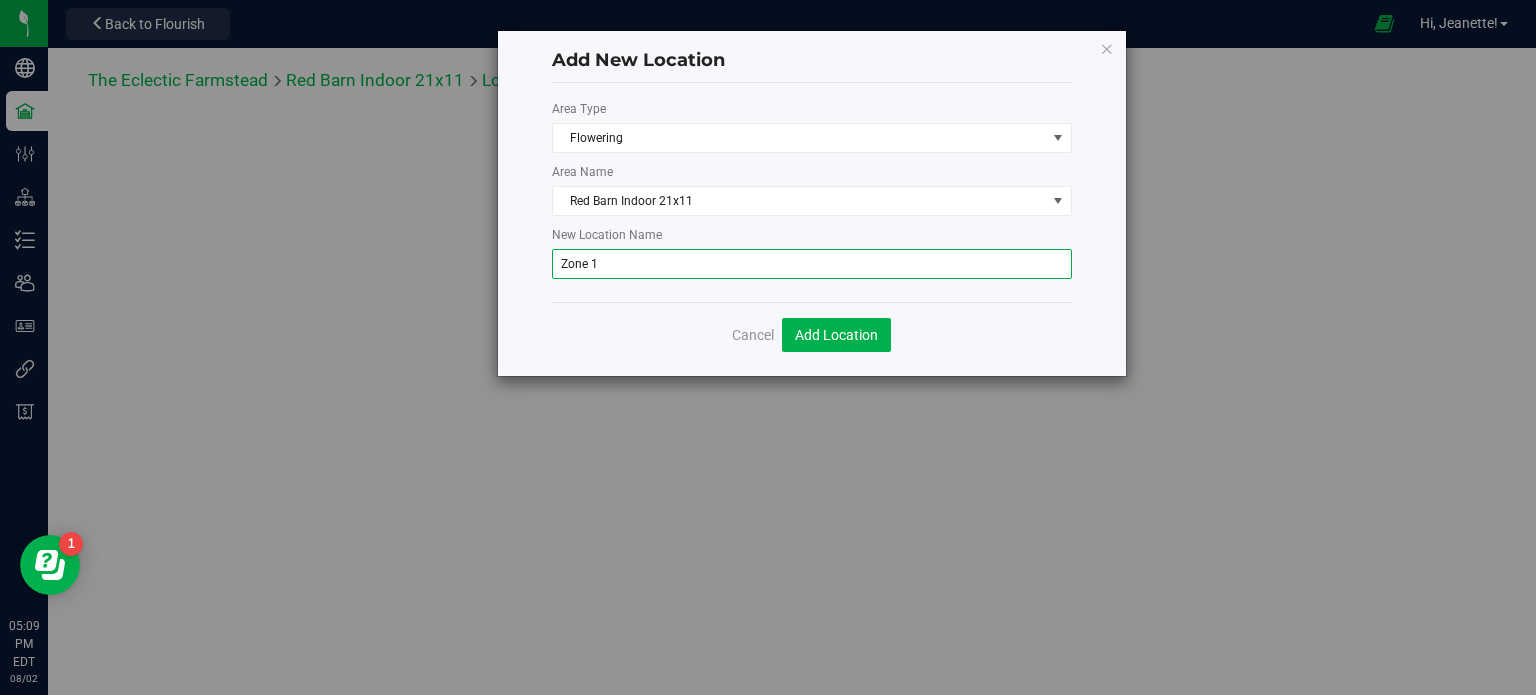 type on "Zone 15" 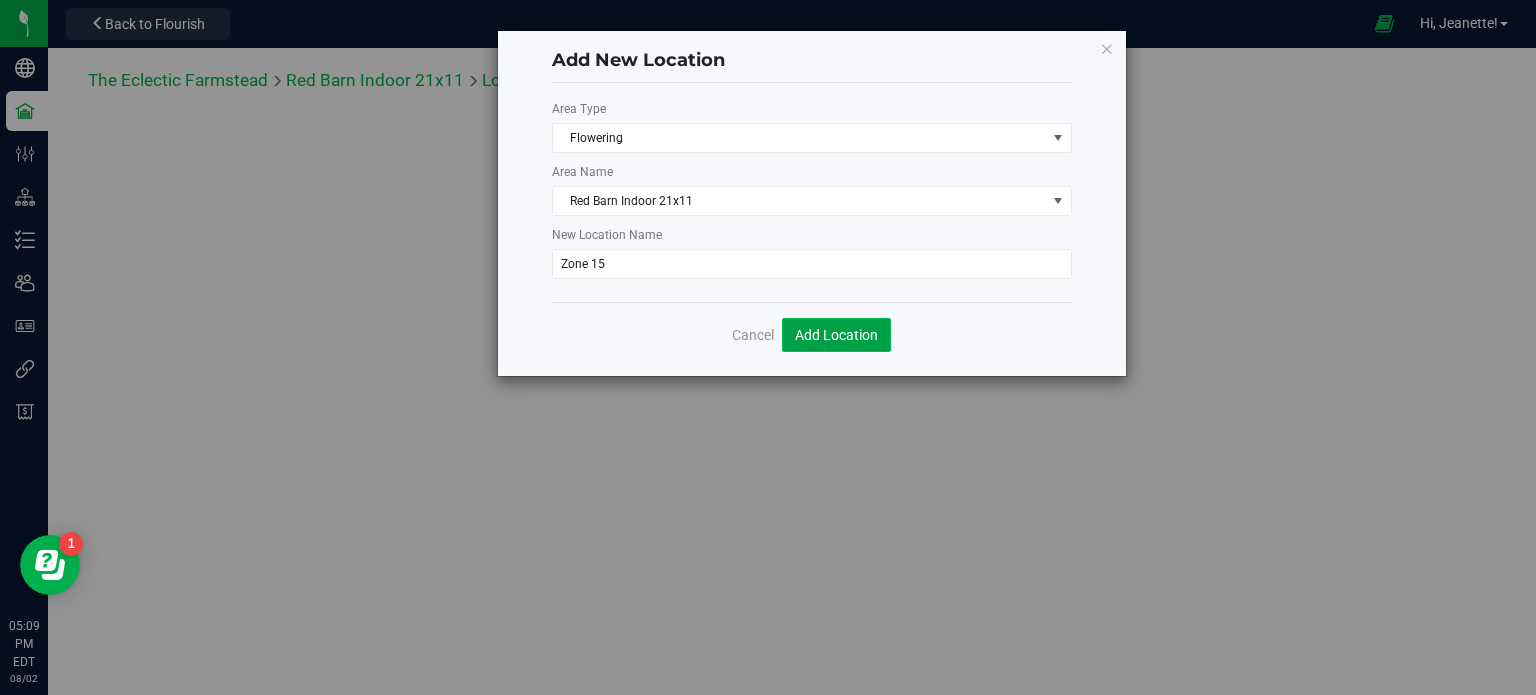 click on "Add Location" at bounding box center [836, 335] 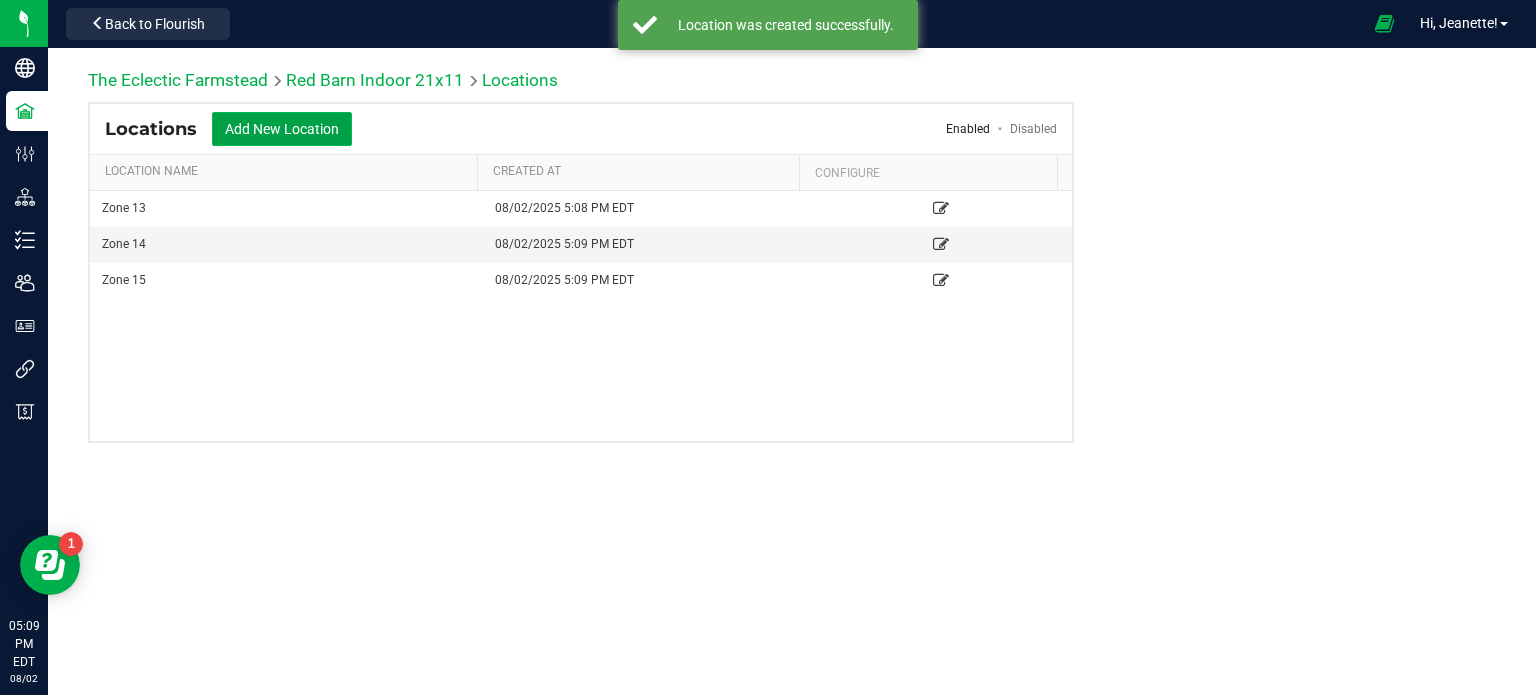 click on "Add New Location" at bounding box center [282, 129] 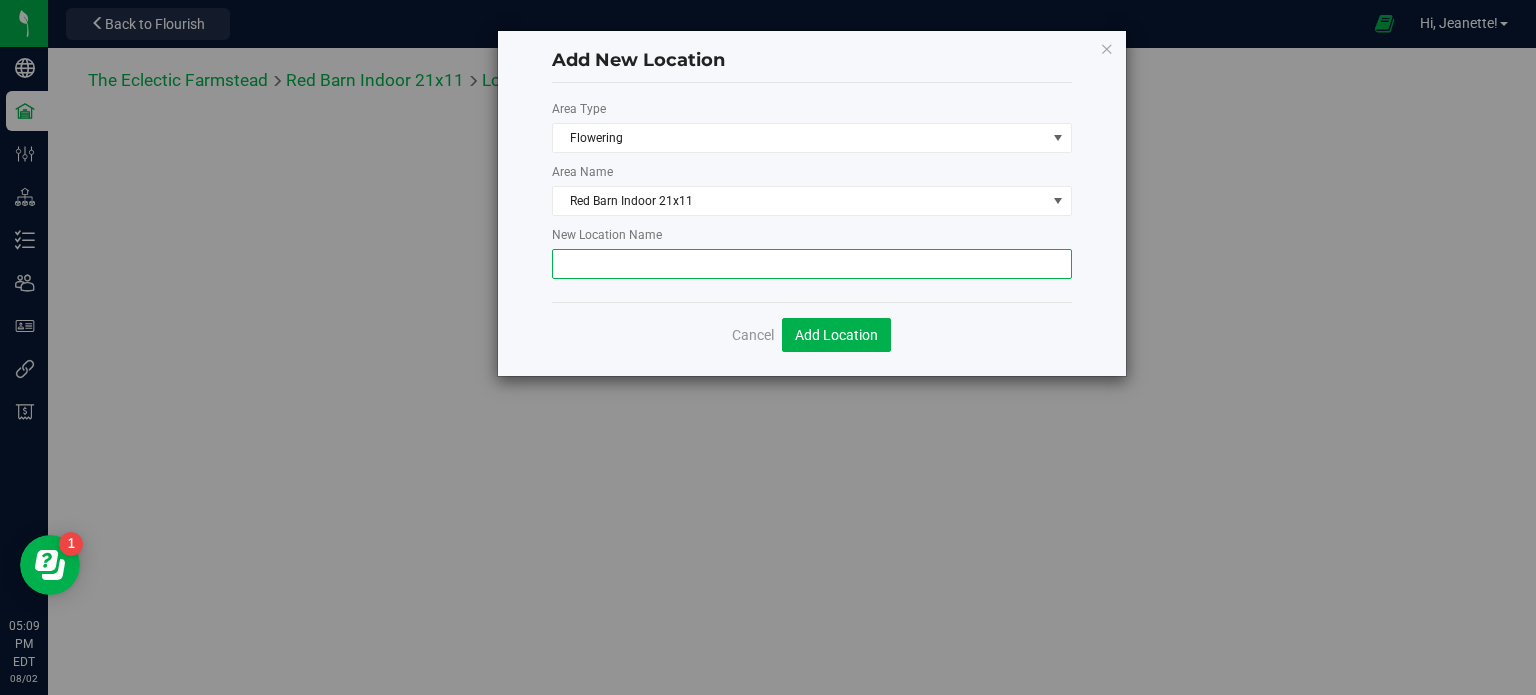 click at bounding box center [812, 264] 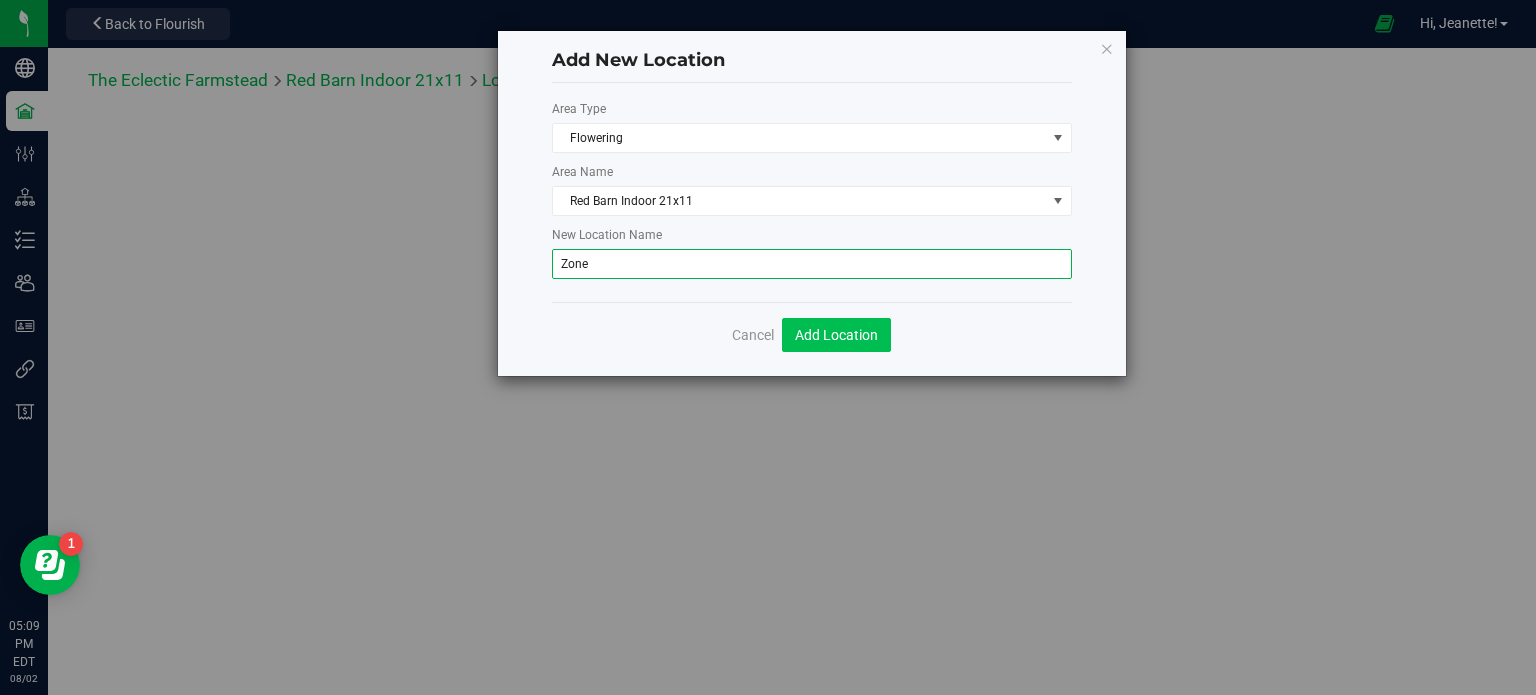 type on "Zone" 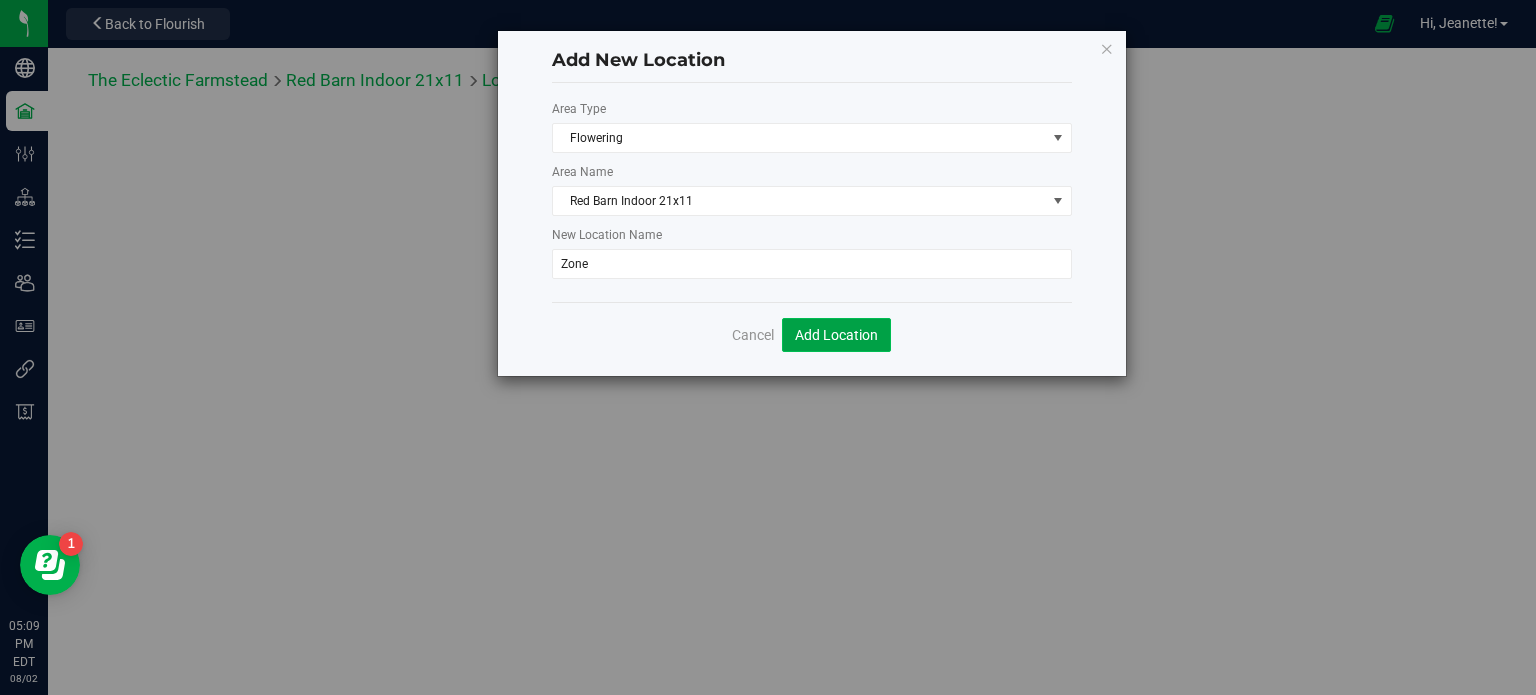 click on "Add Location" at bounding box center (836, 335) 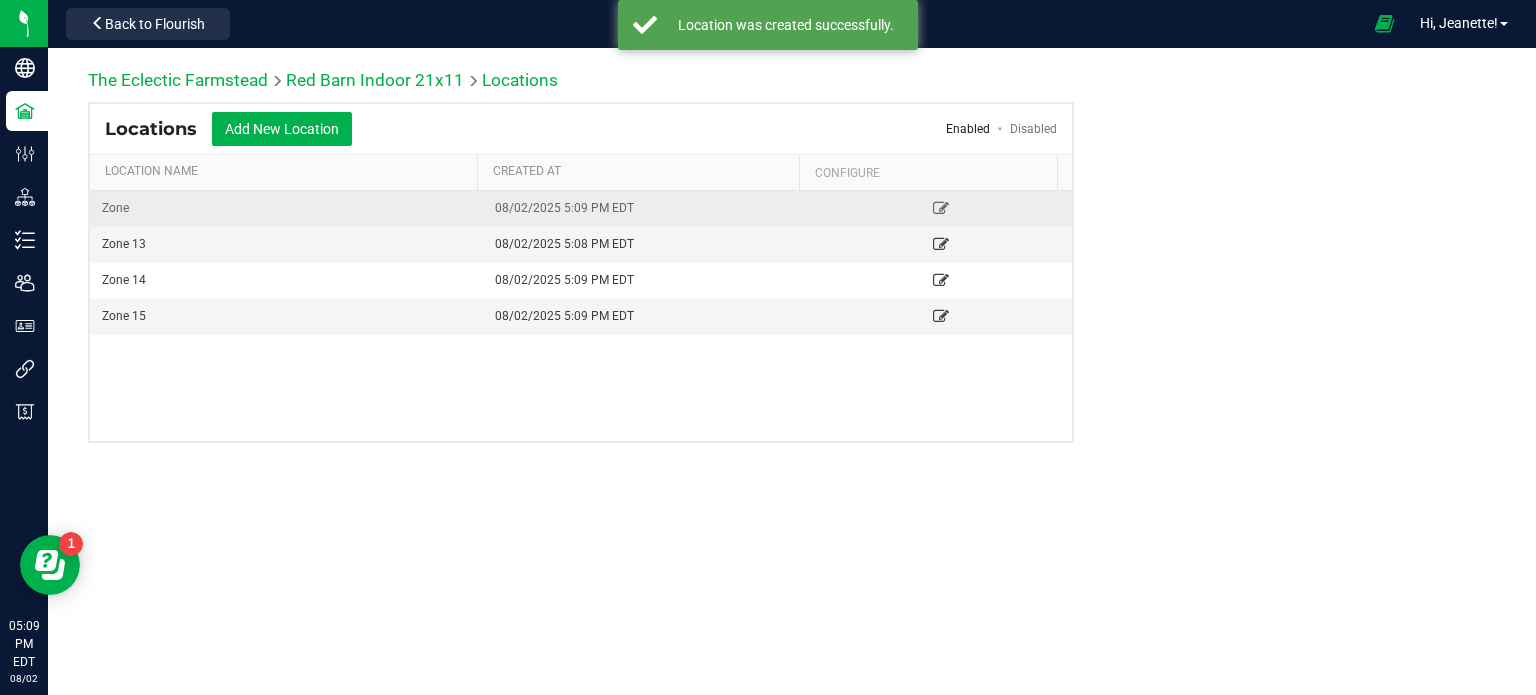 click at bounding box center (941, 209) 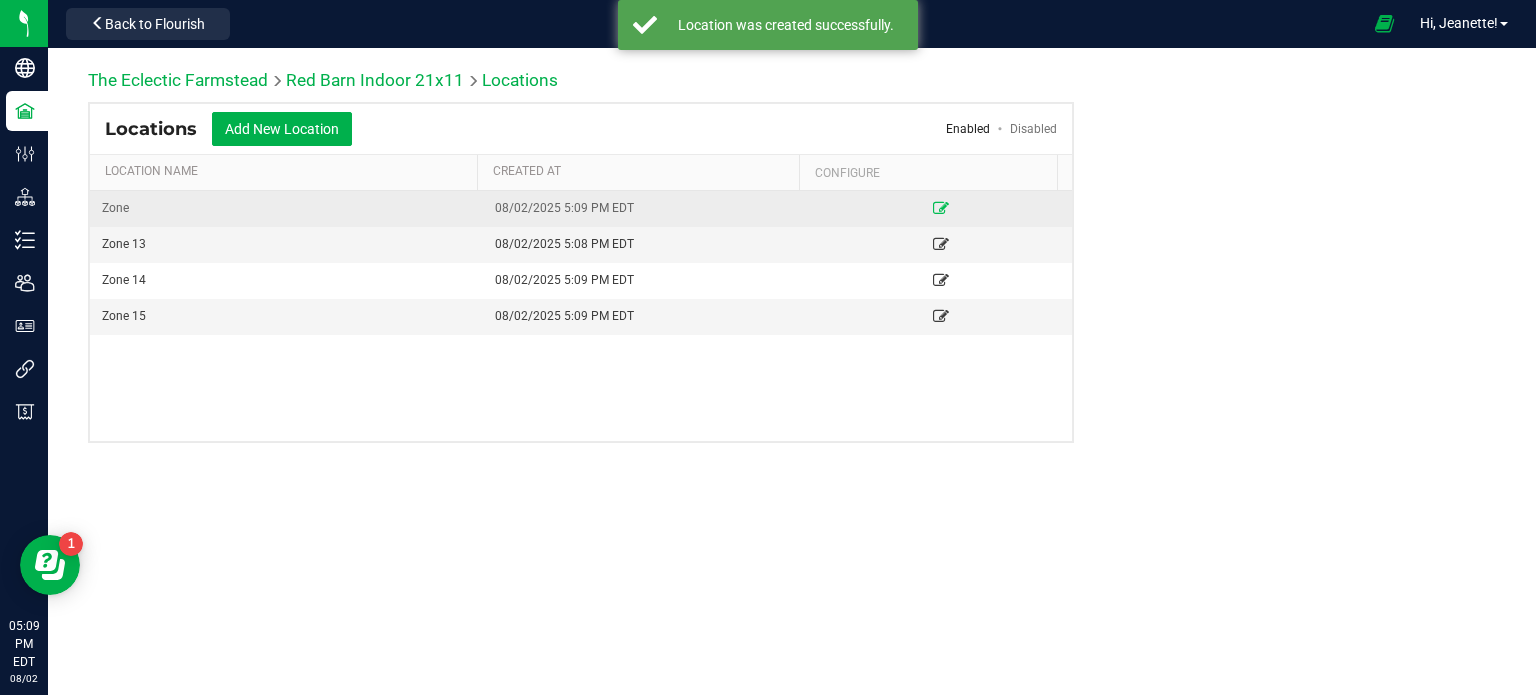 click at bounding box center [941, 208] 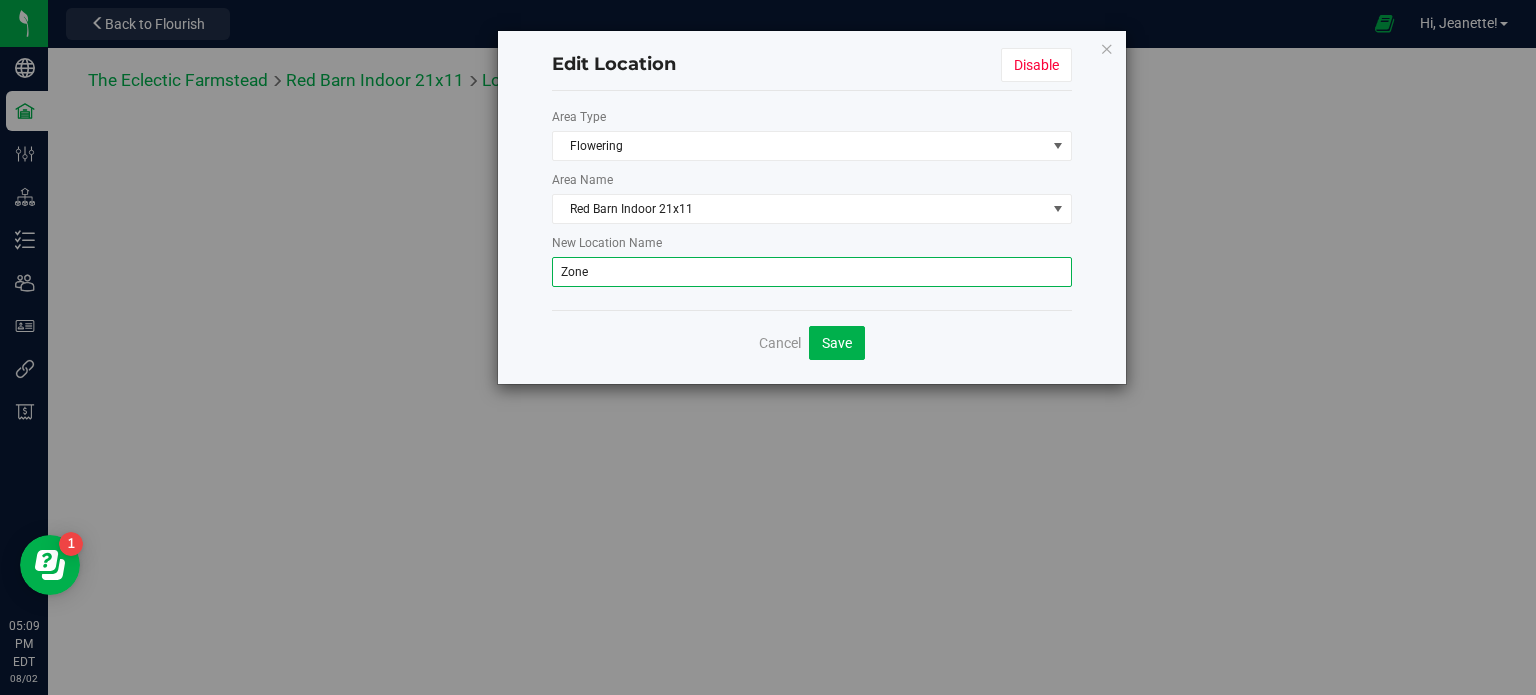 click on "Zone" at bounding box center (812, 272) 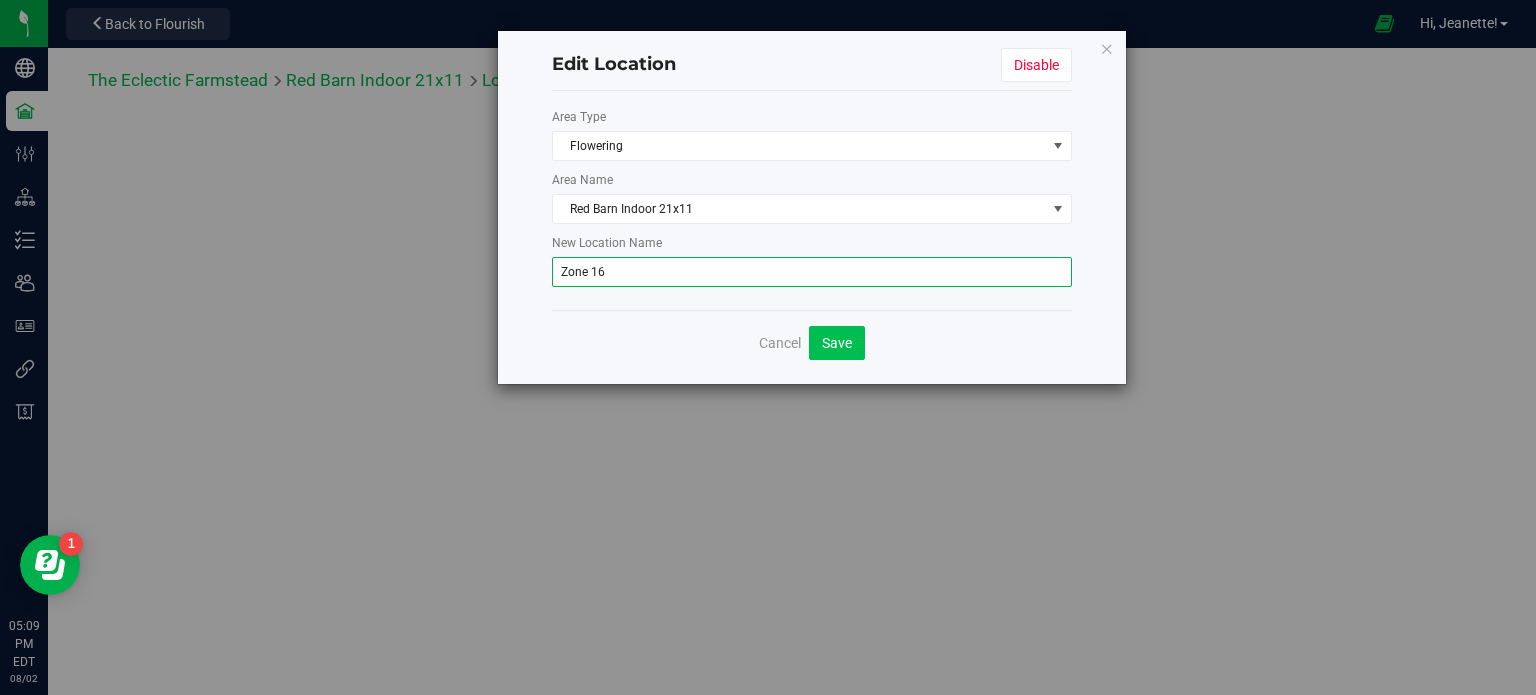 type on "Zone 16" 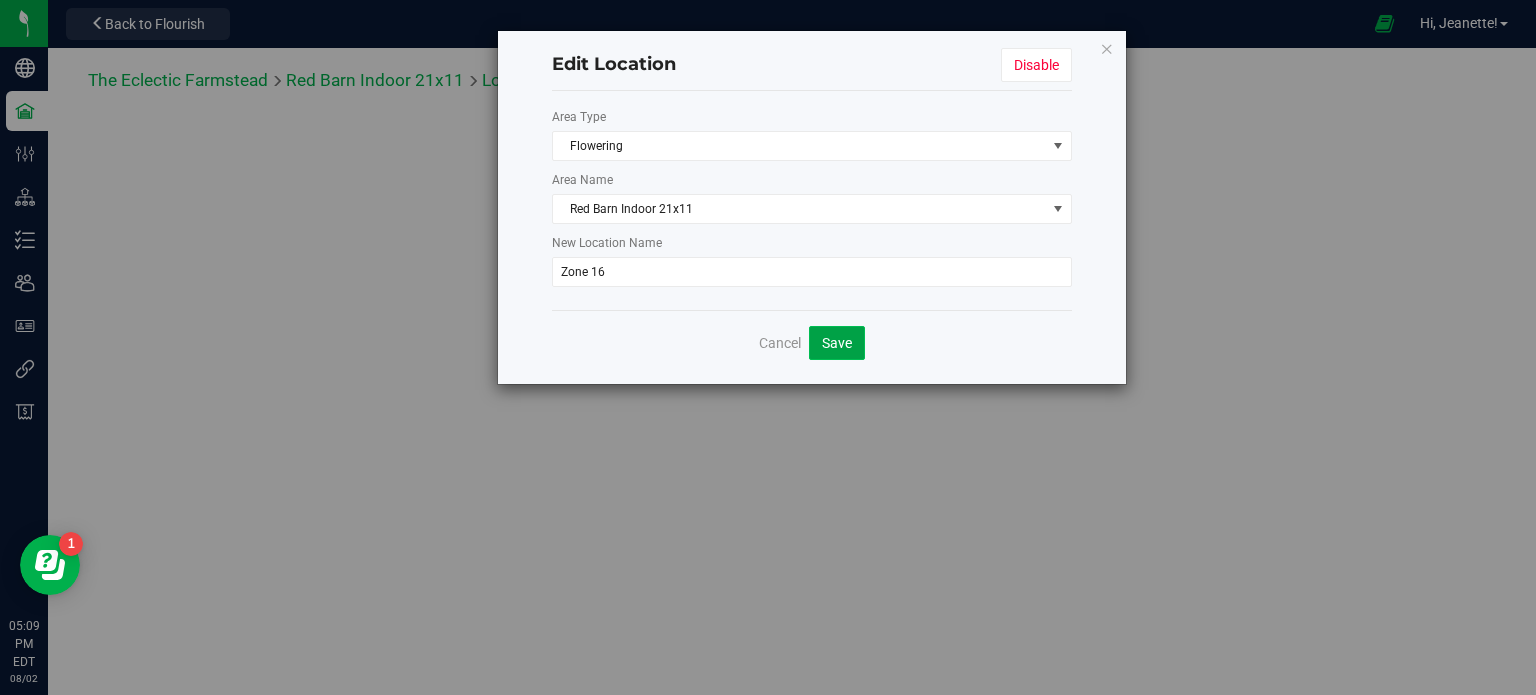 click on "Save" at bounding box center [837, 343] 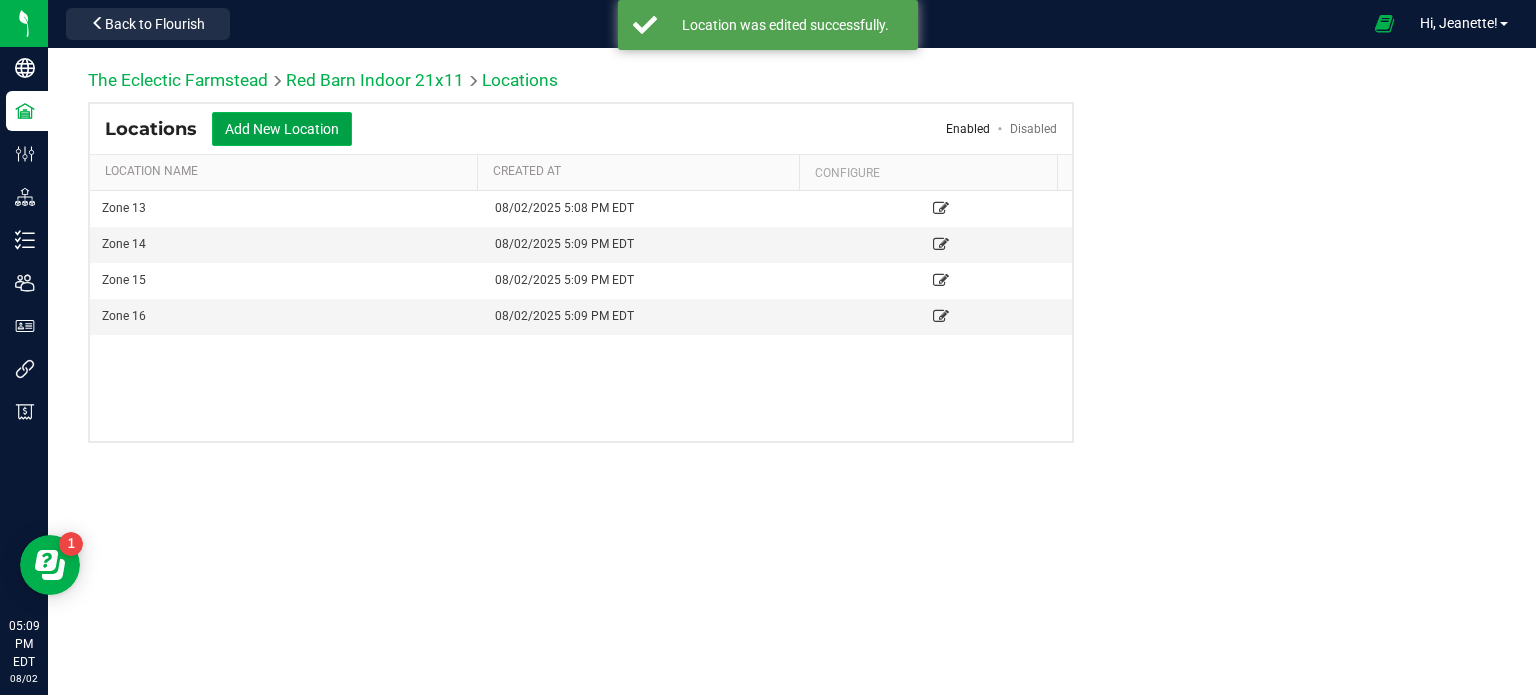 click on "Add New Location" at bounding box center (282, 129) 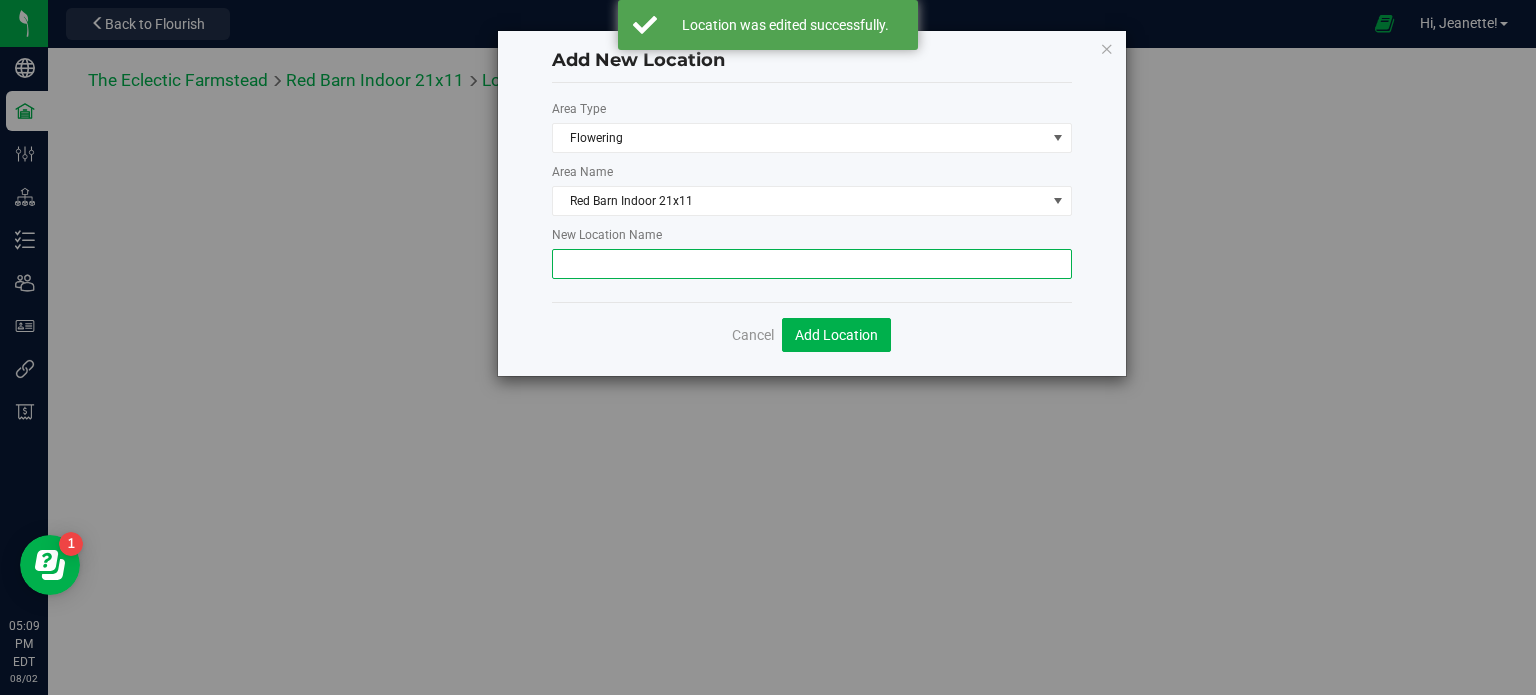click at bounding box center (812, 264) 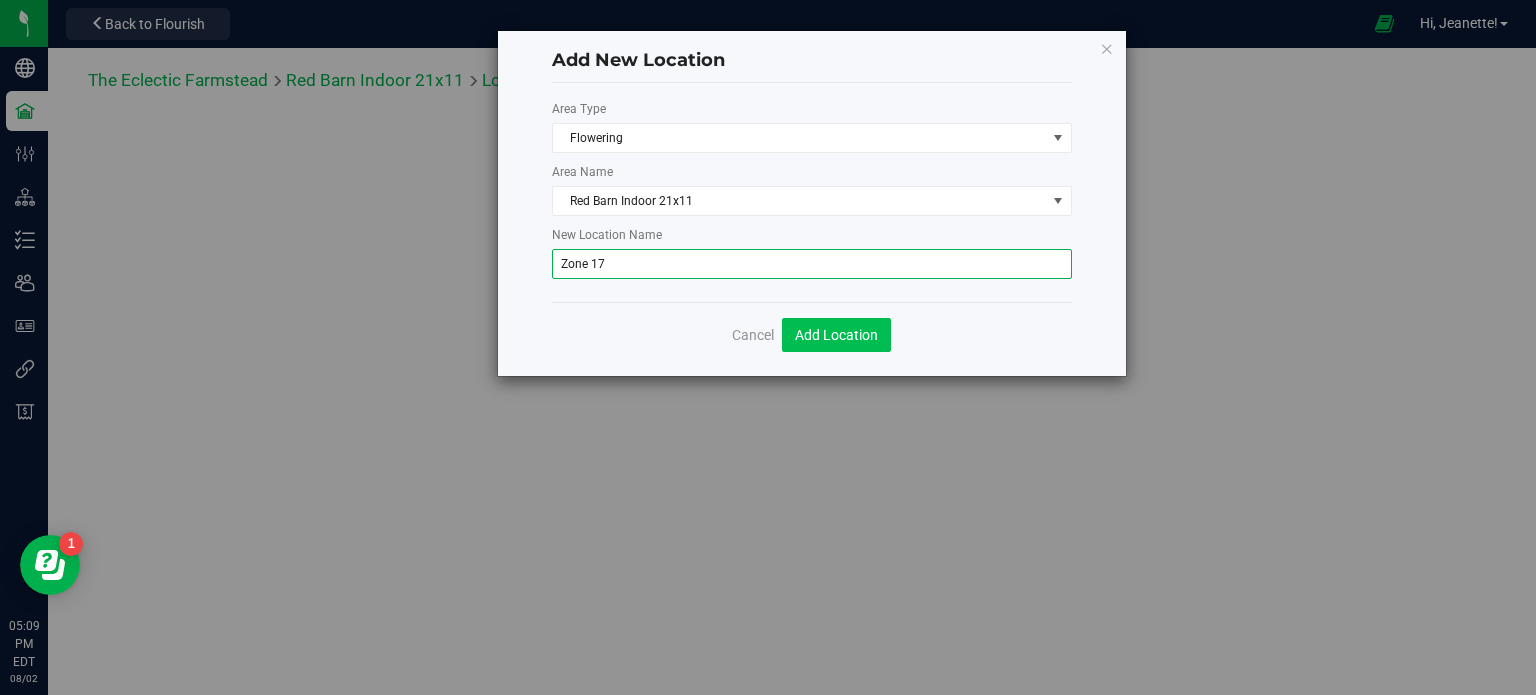 type on "Zone 17" 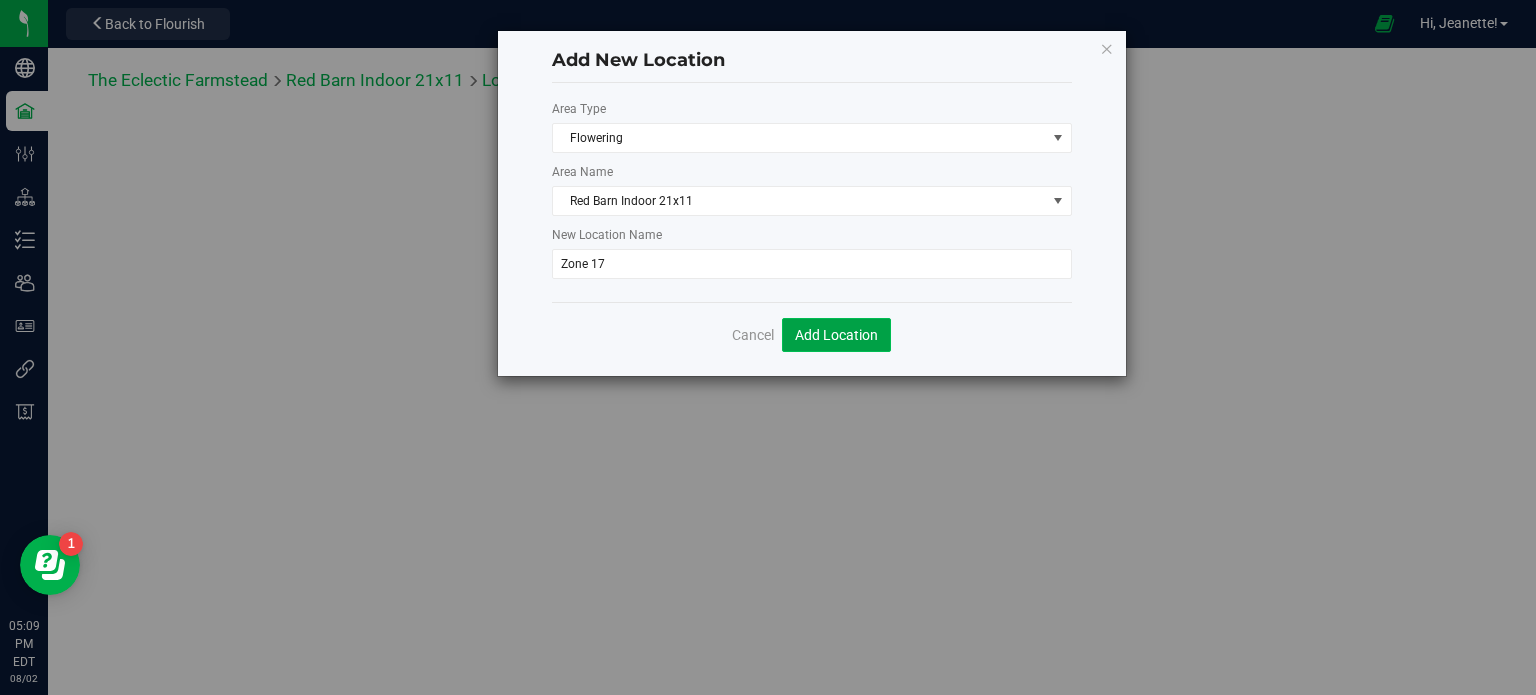 click on "Add Location" at bounding box center (836, 335) 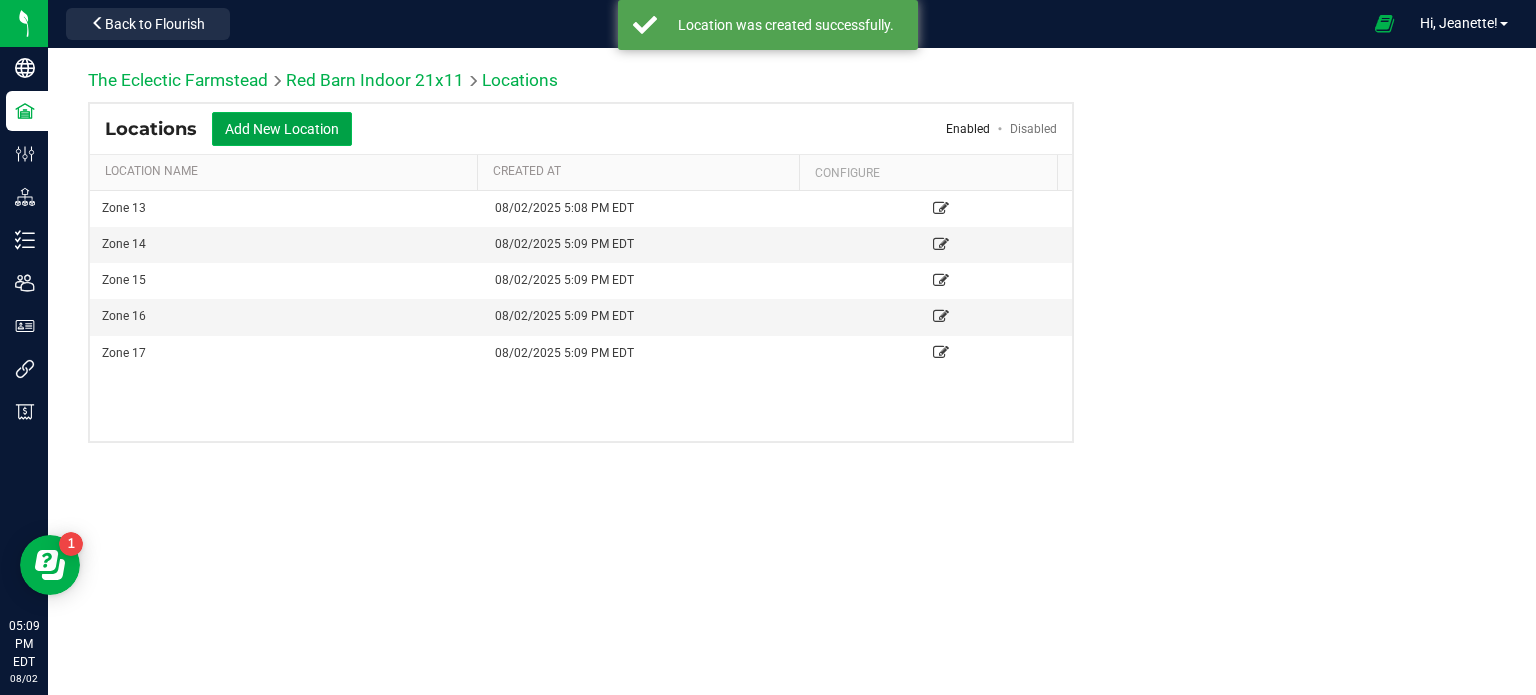 click on "Add New Location" at bounding box center [282, 129] 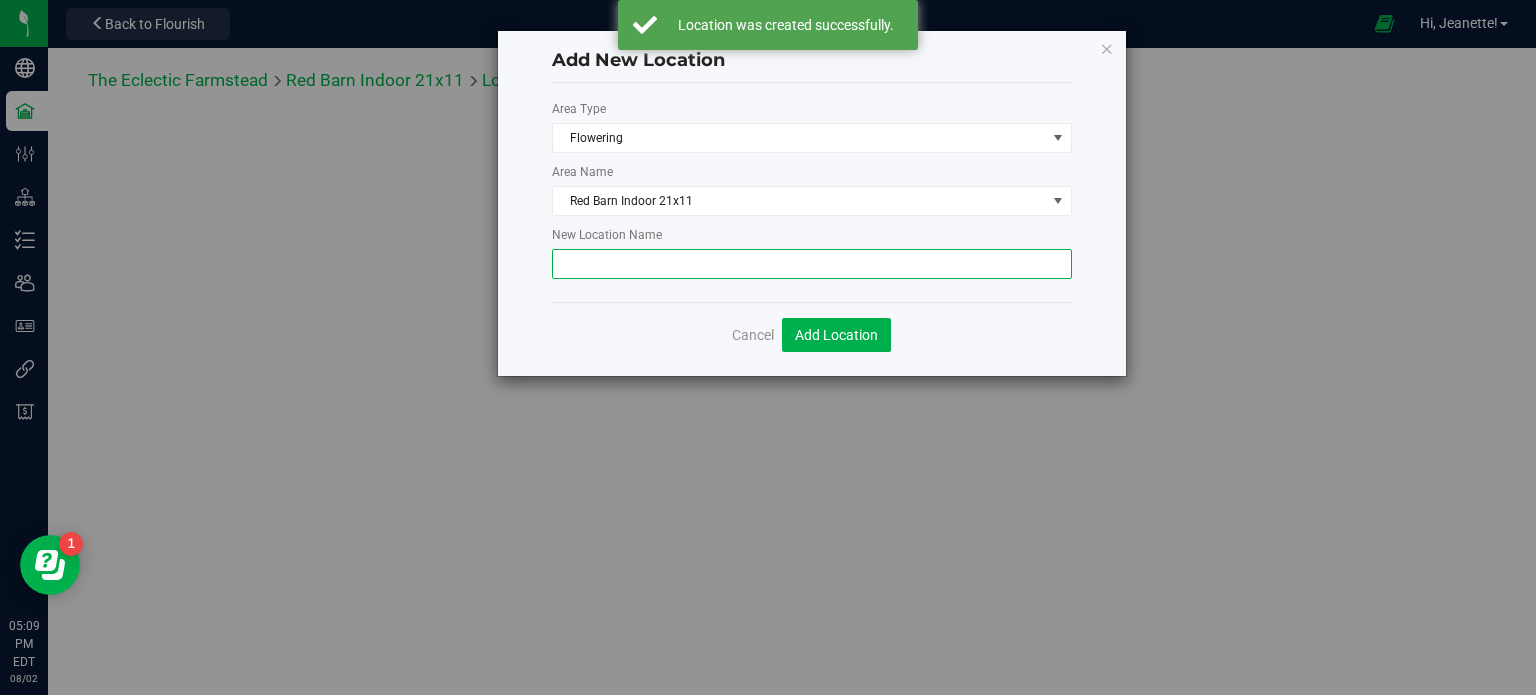 click at bounding box center [812, 264] 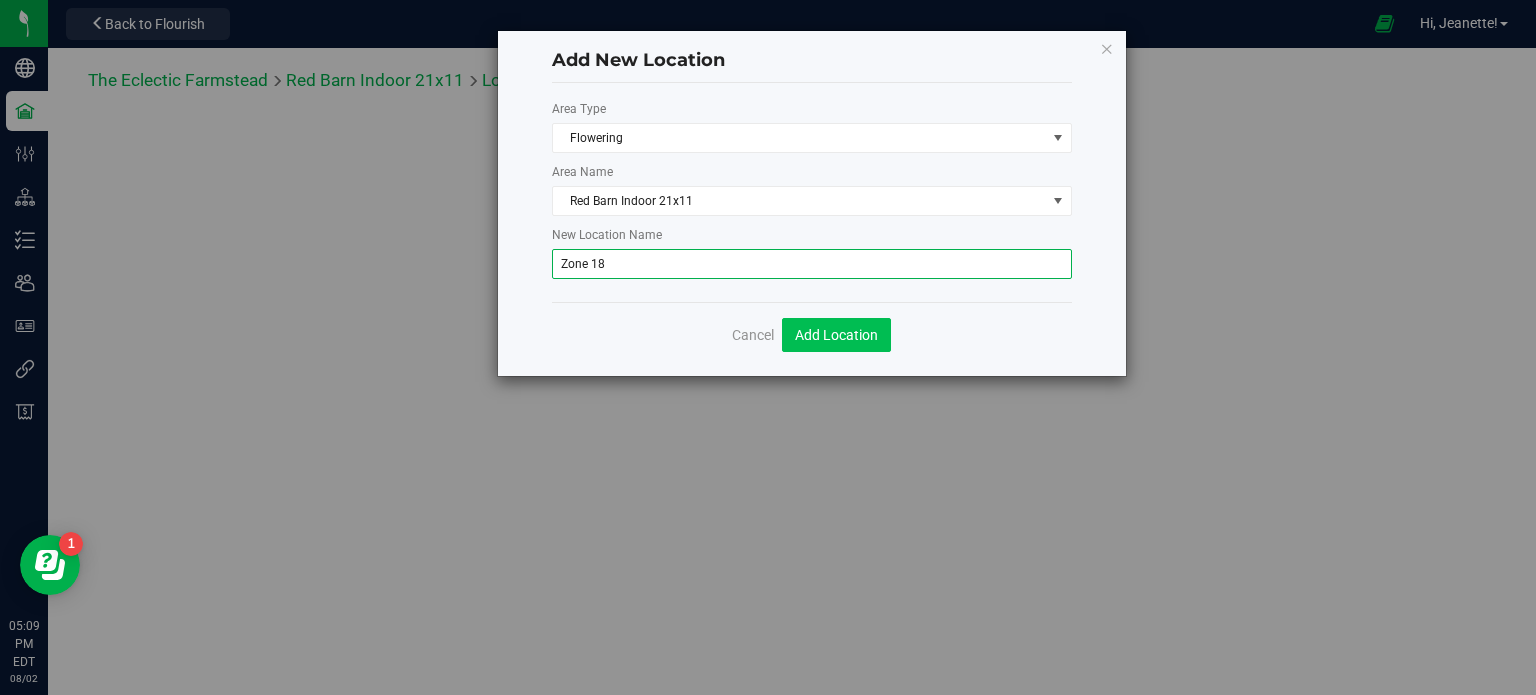 type on "Zone 18" 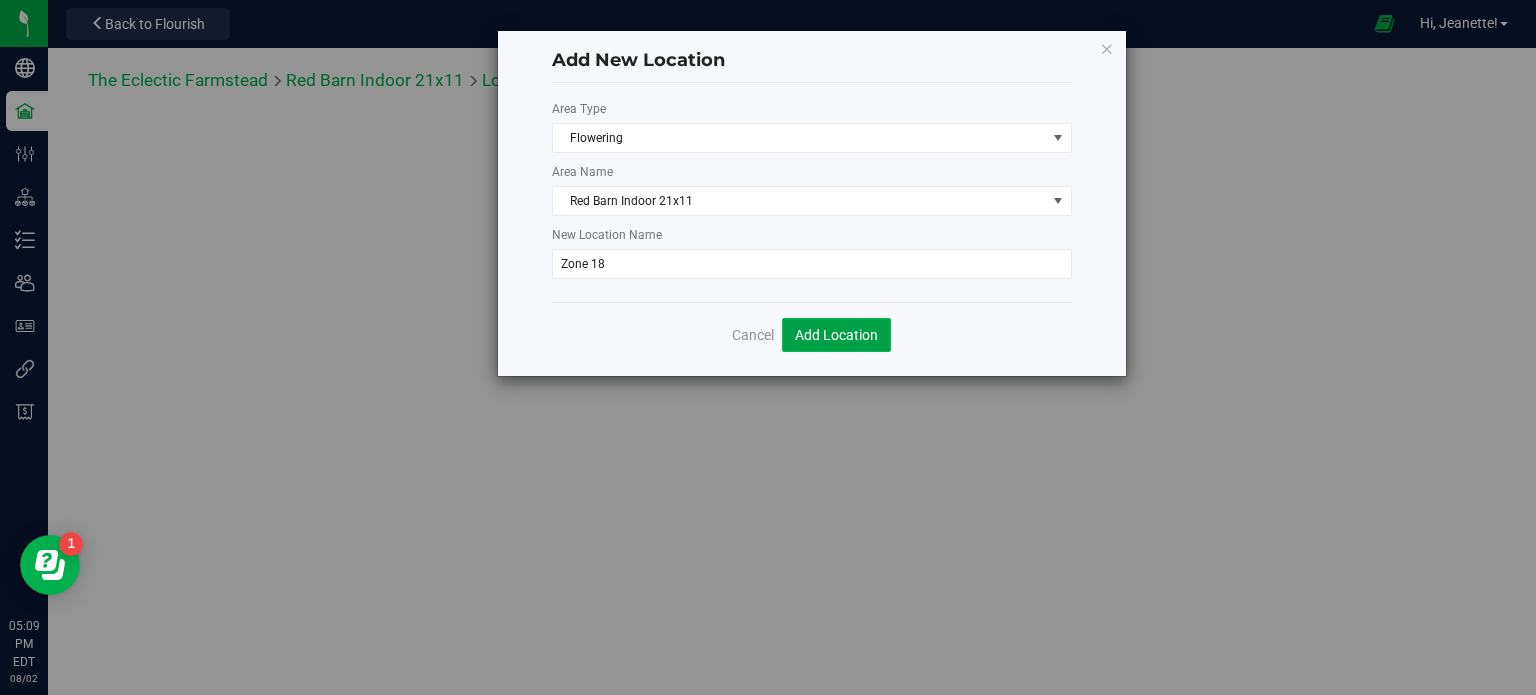 click on "Add Location" at bounding box center [836, 335] 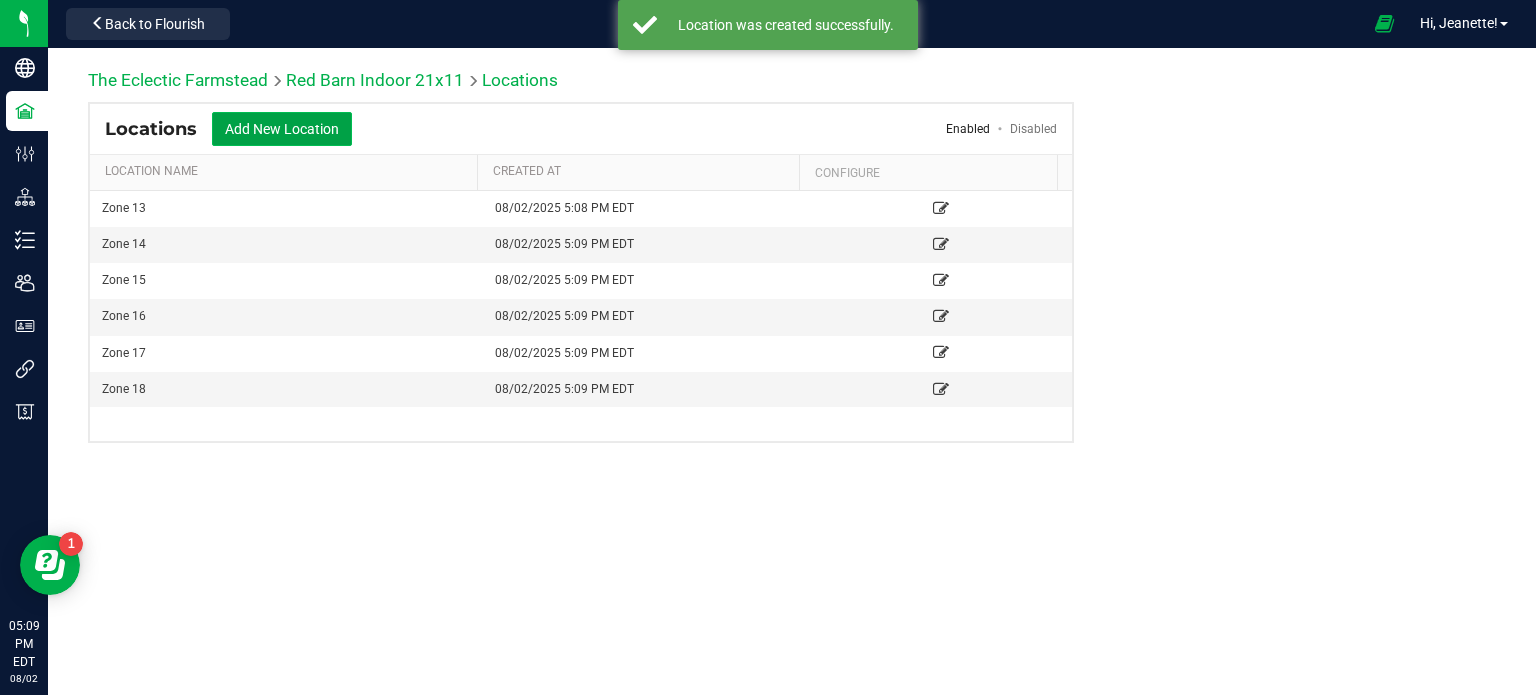click on "Add New Location" at bounding box center [282, 129] 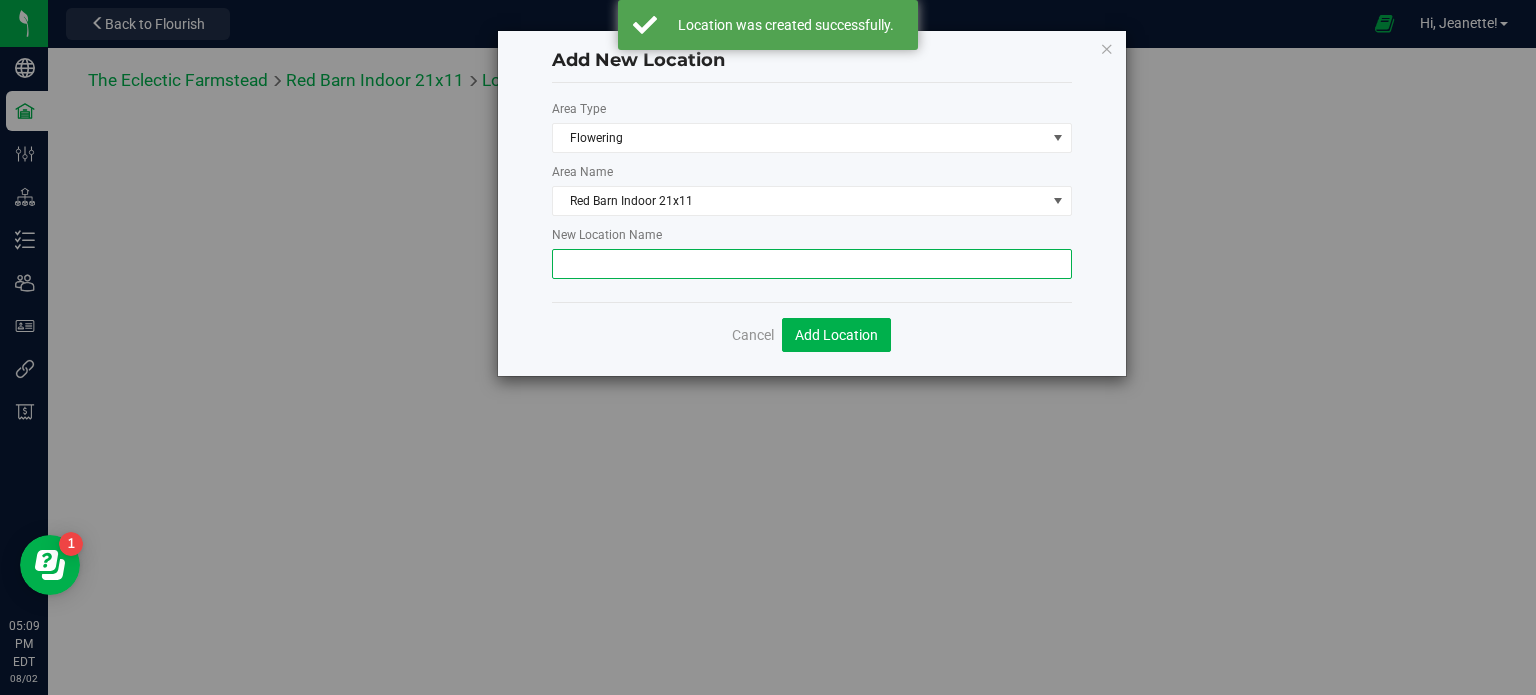 click at bounding box center (812, 264) 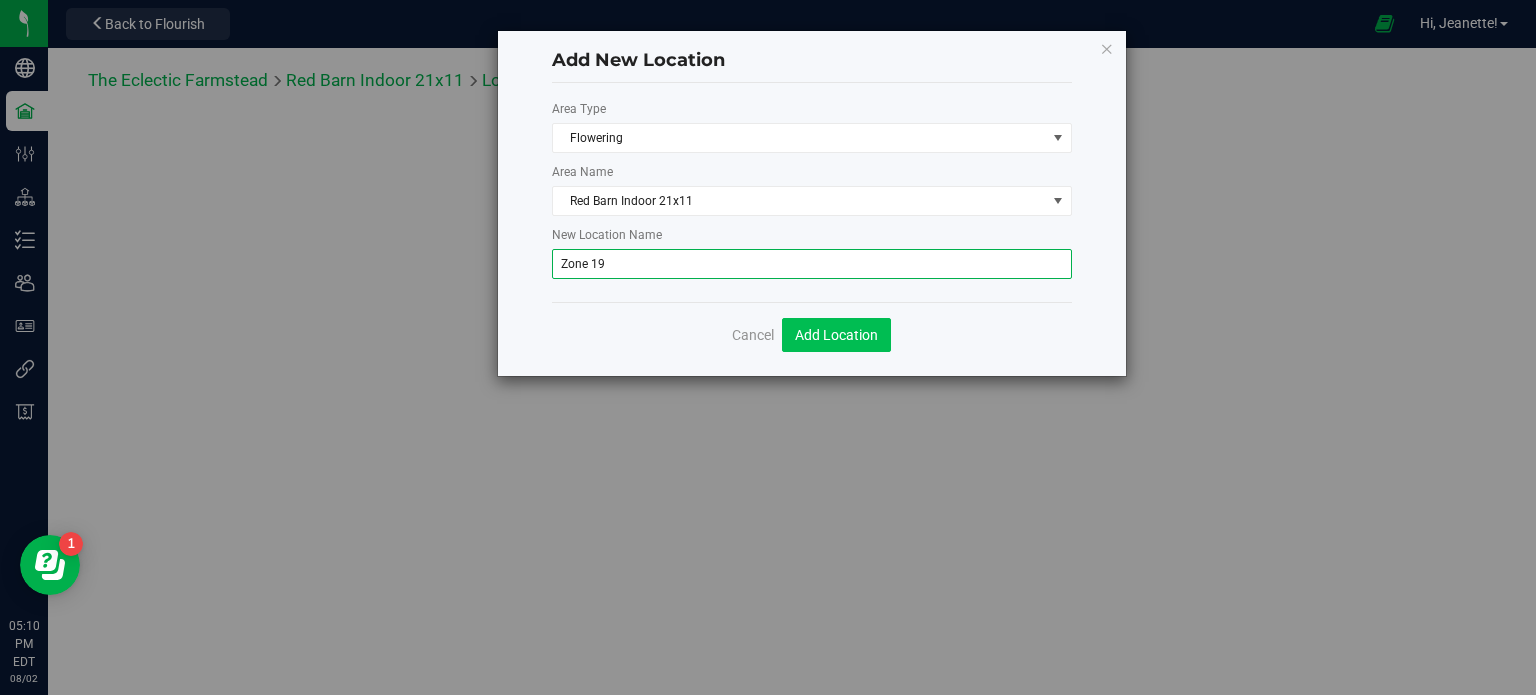 type on "Zone 19" 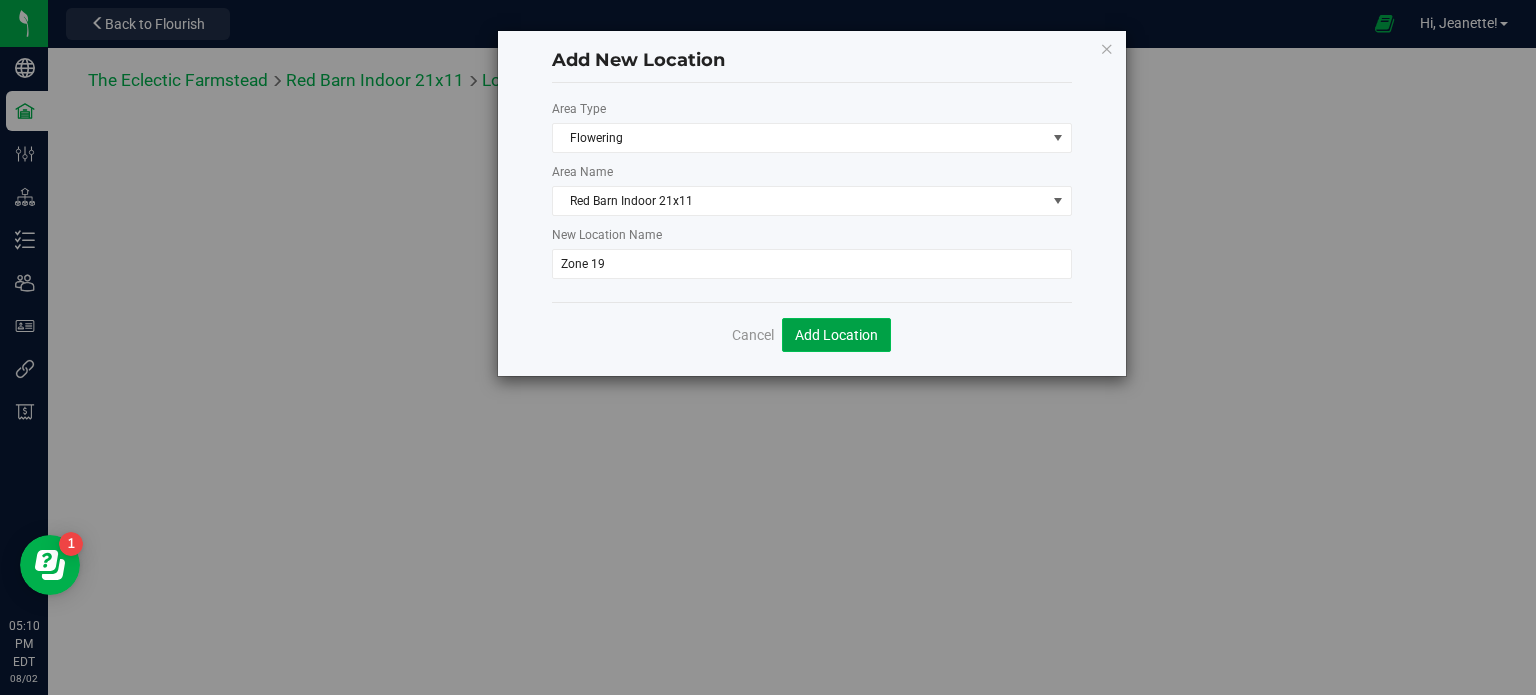 click on "Add Location" at bounding box center (836, 335) 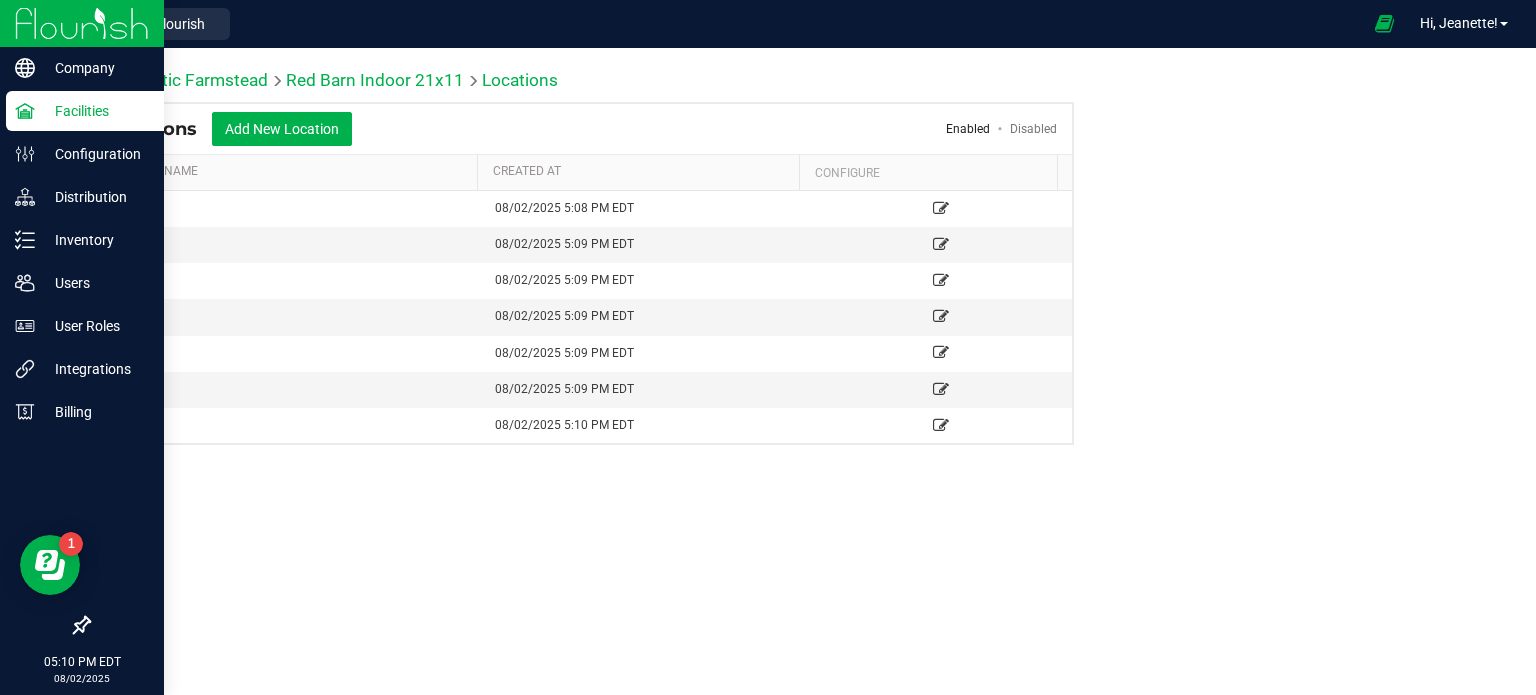 click on "Facilities" at bounding box center (95, 111) 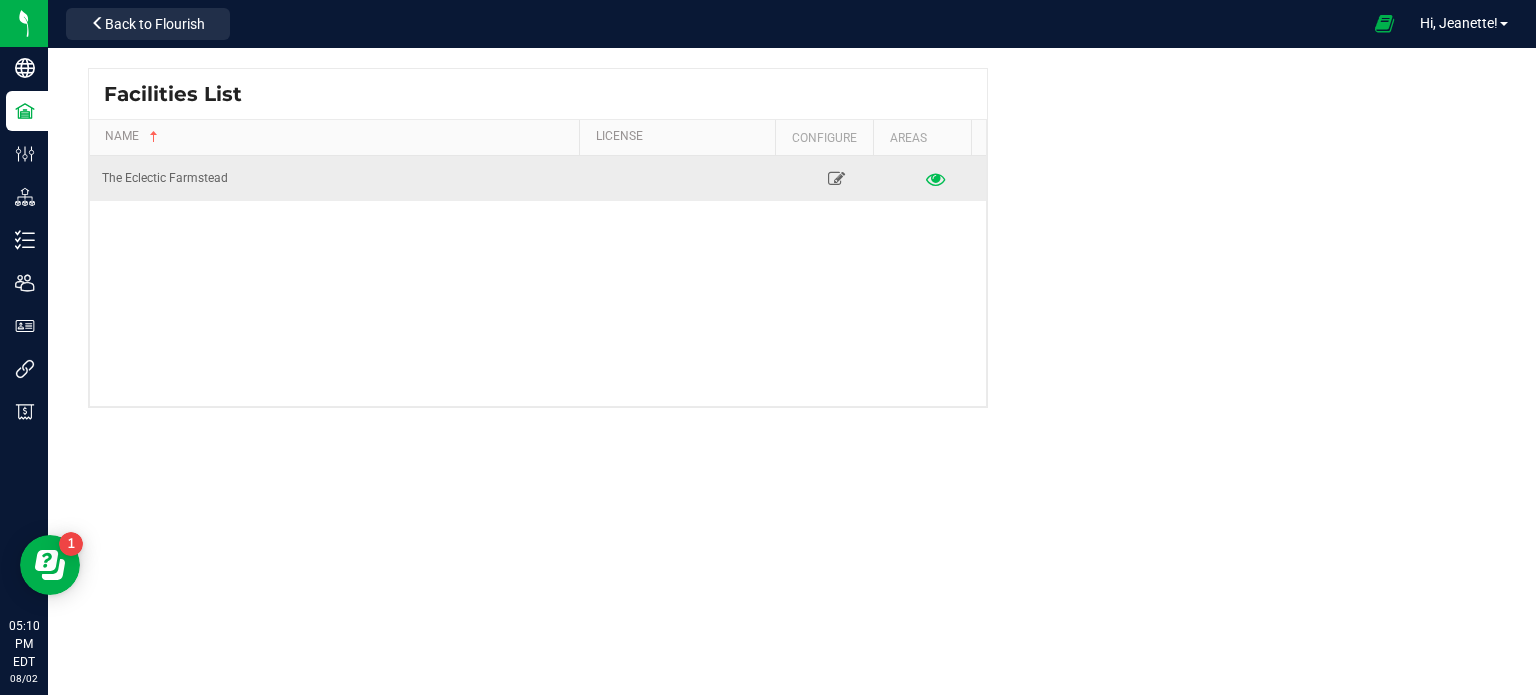 click at bounding box center (936, 178) 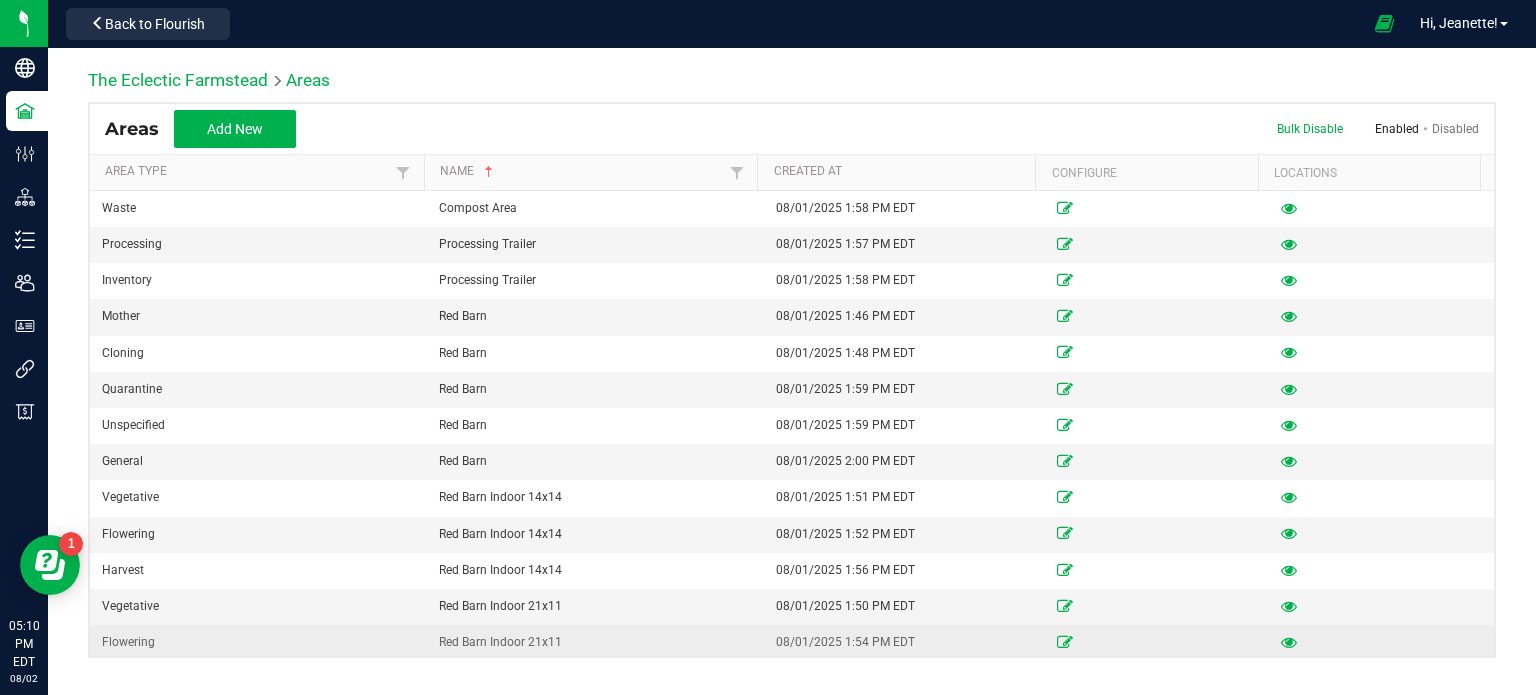 click at bounding box center (1289, 642) 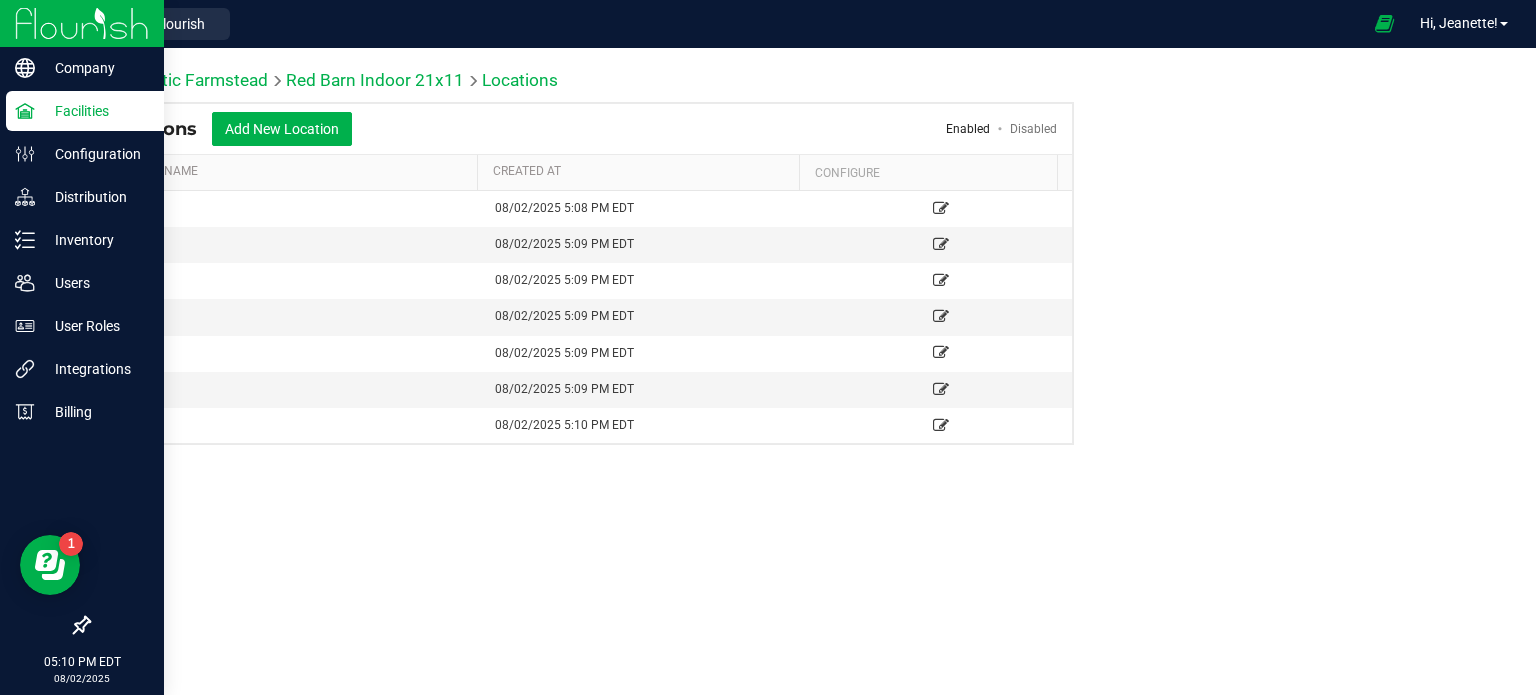 click on "Facilities" at bounding box center [95, 111] 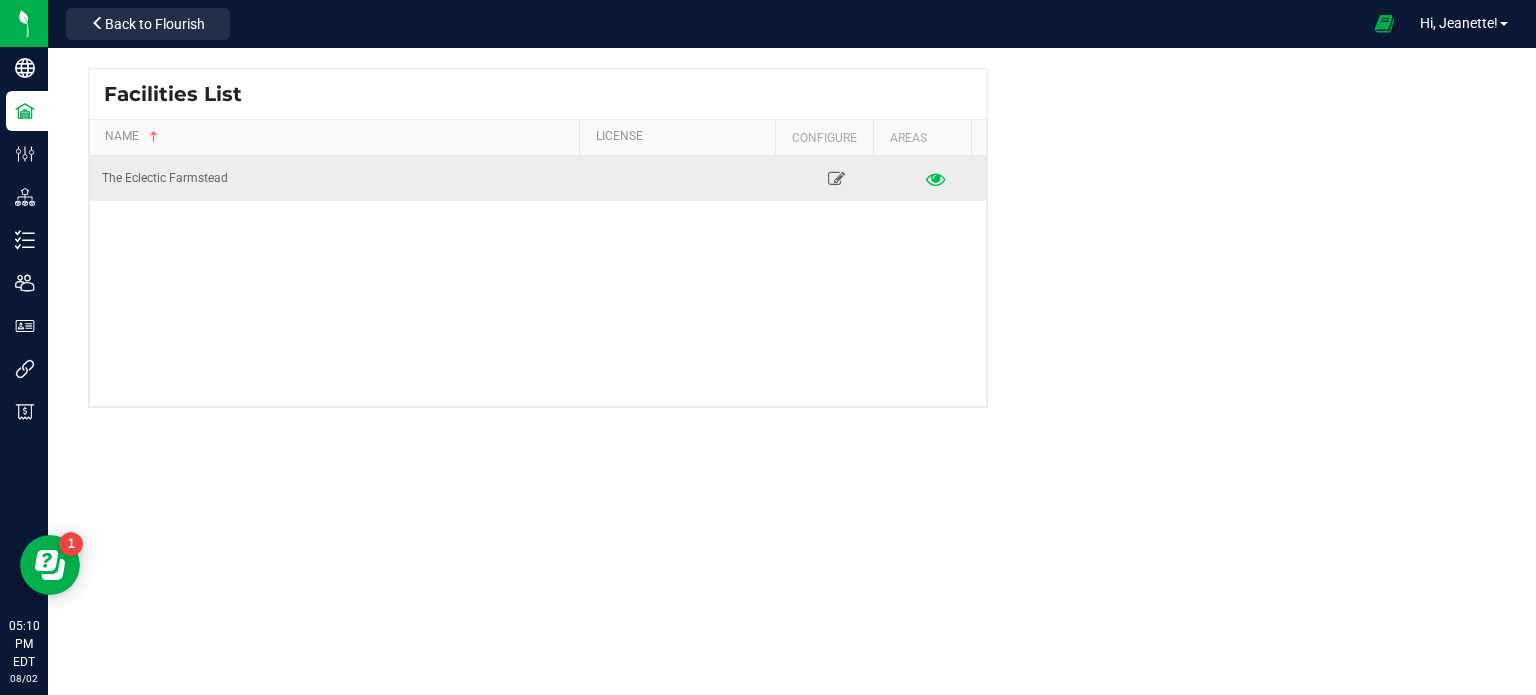 click at bounding box center [936, 178] 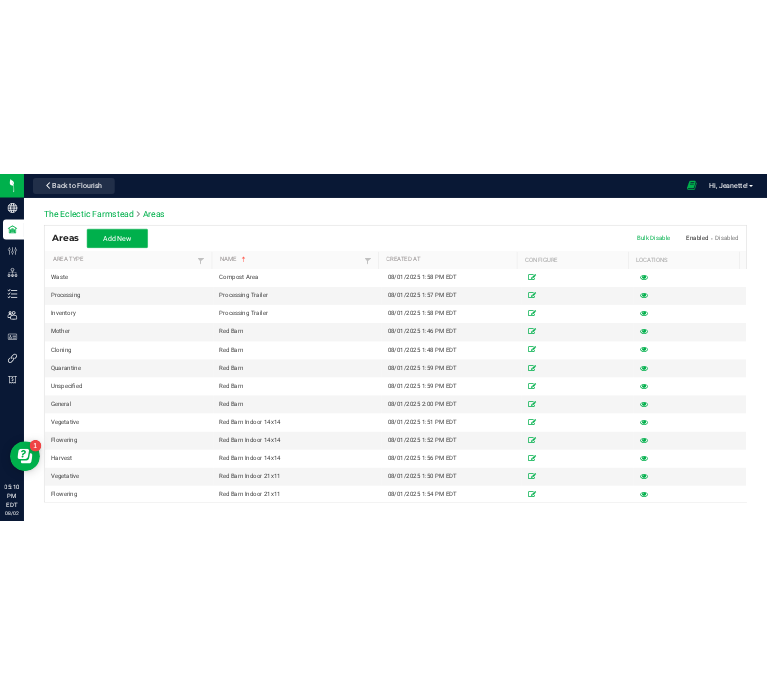 scroll, scrollTop: 37, scrollLeft: 0, axis: vertical 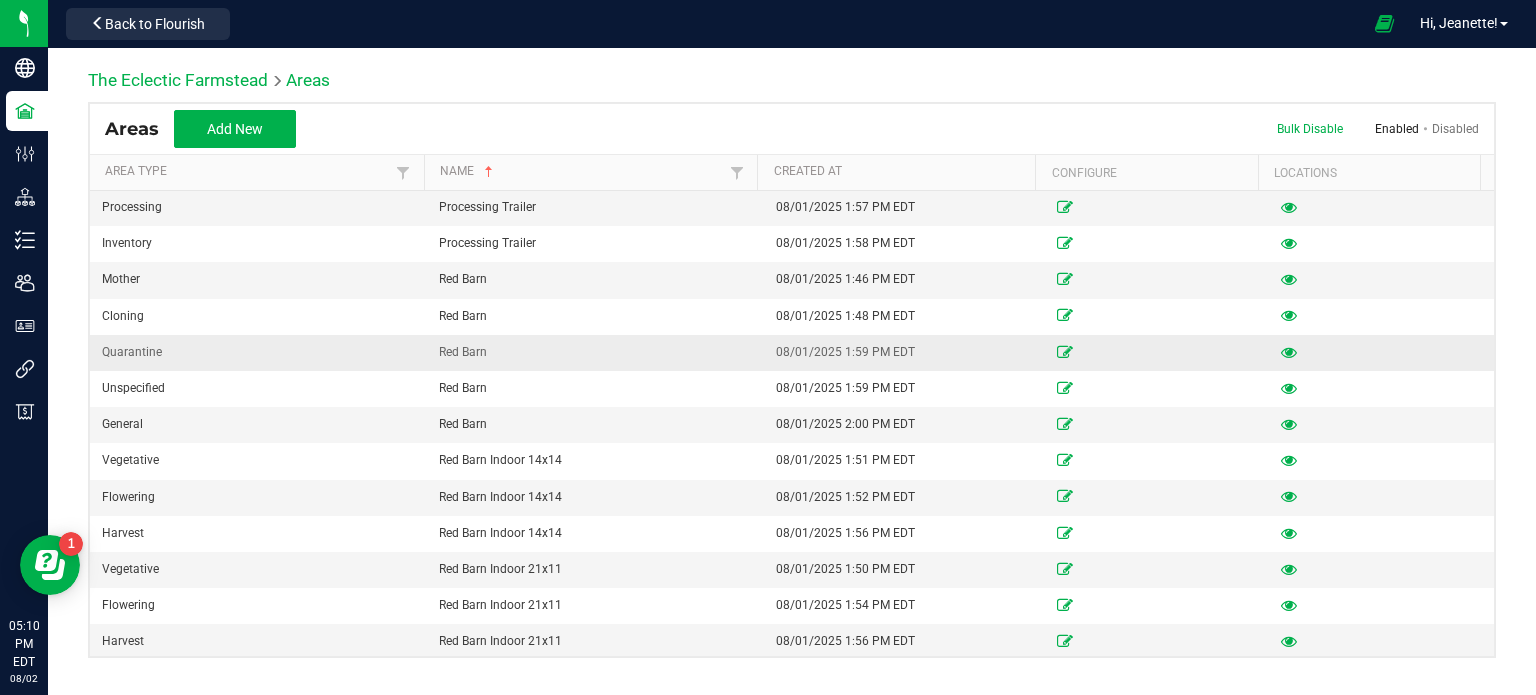 drag, startPoint x: 706, startPoint y: 357, endPoint x: 584, endPoint y: 357, distance: 122 